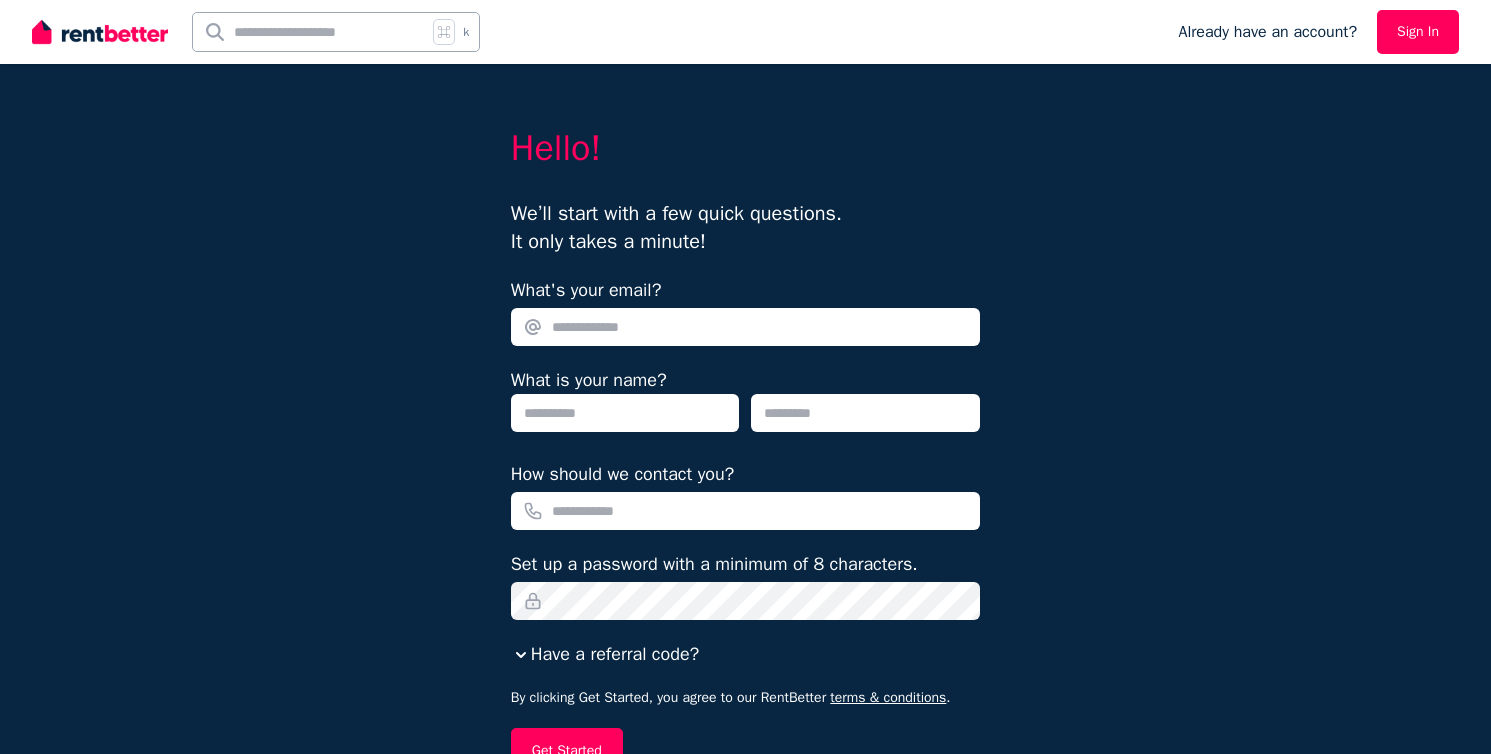 scroll, scrollTop: 0, scrollLeft: 0, axis: both 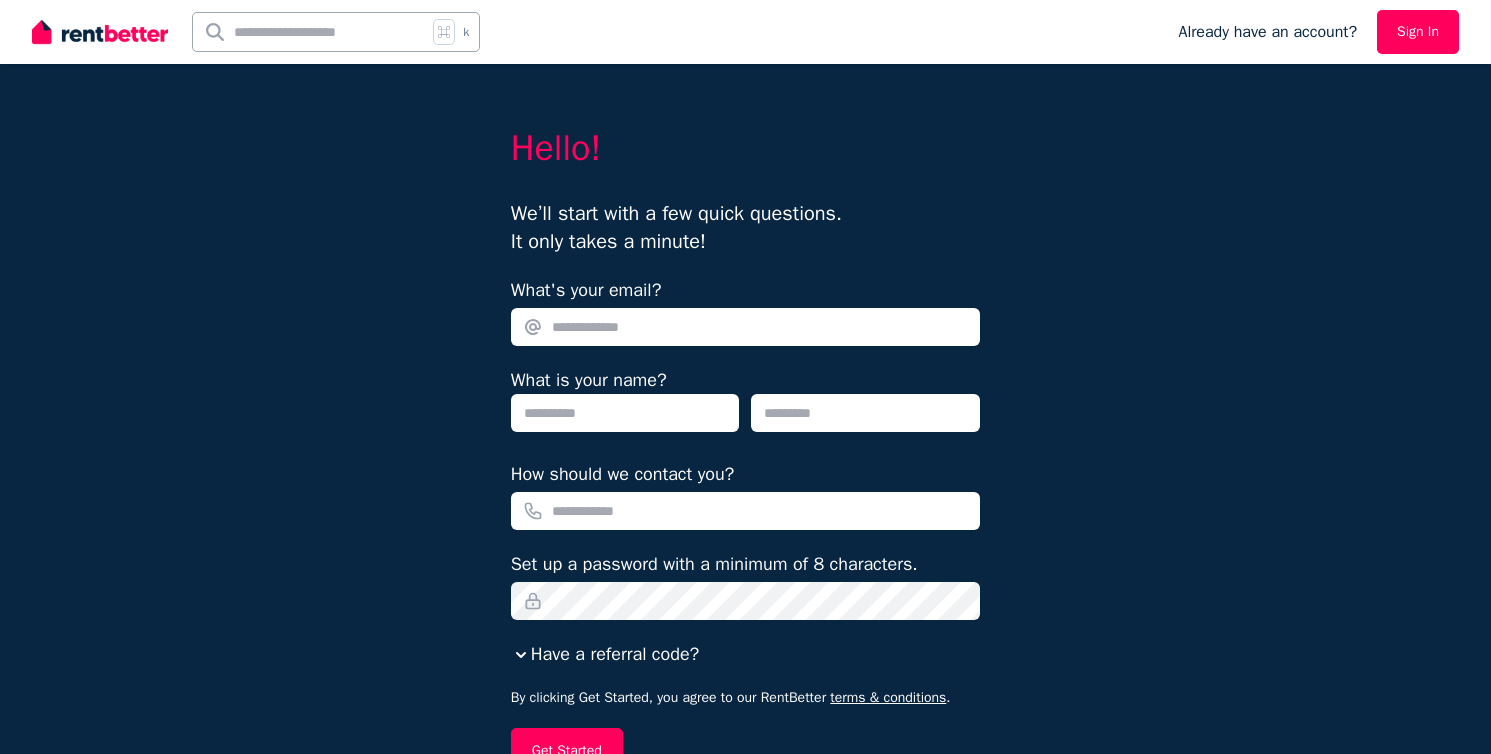 type on "**********" 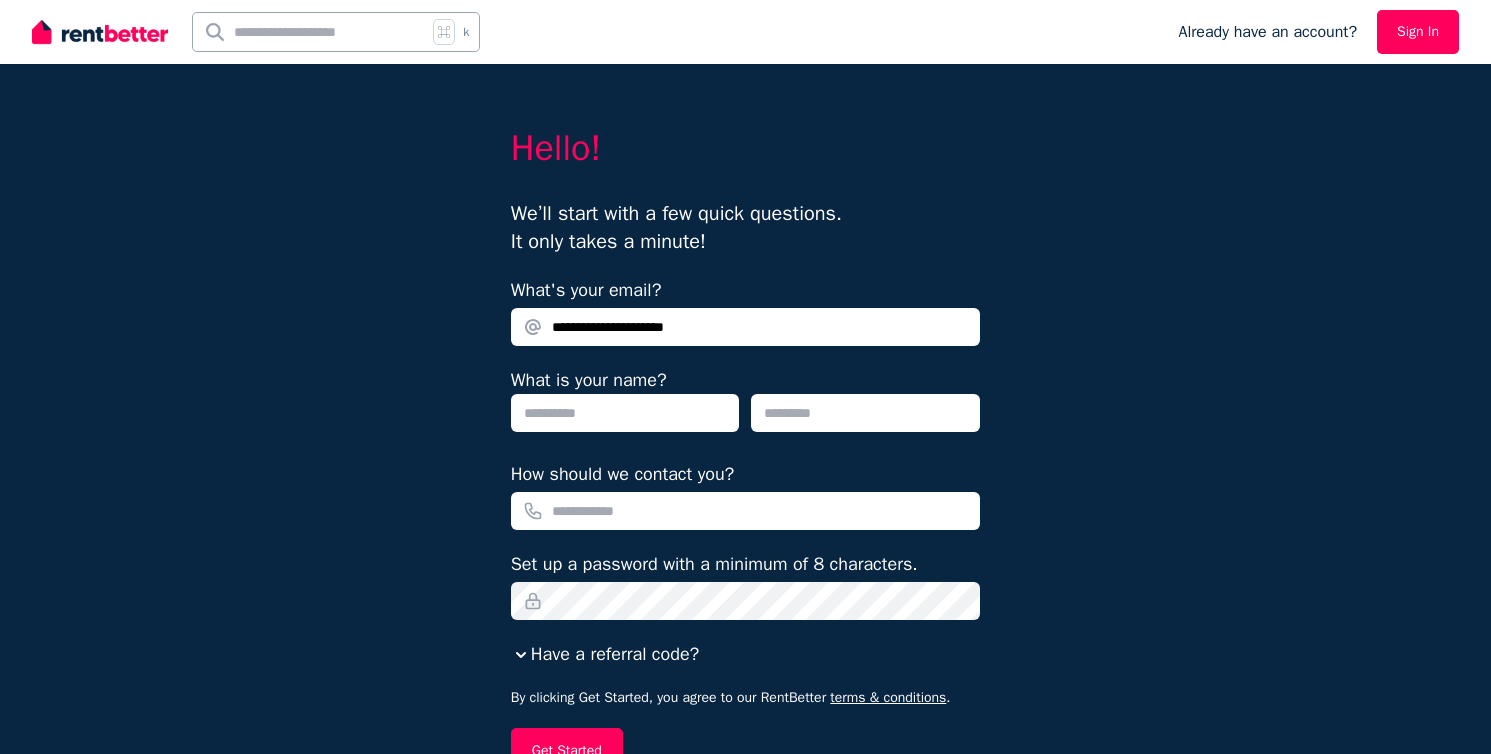type on "****" 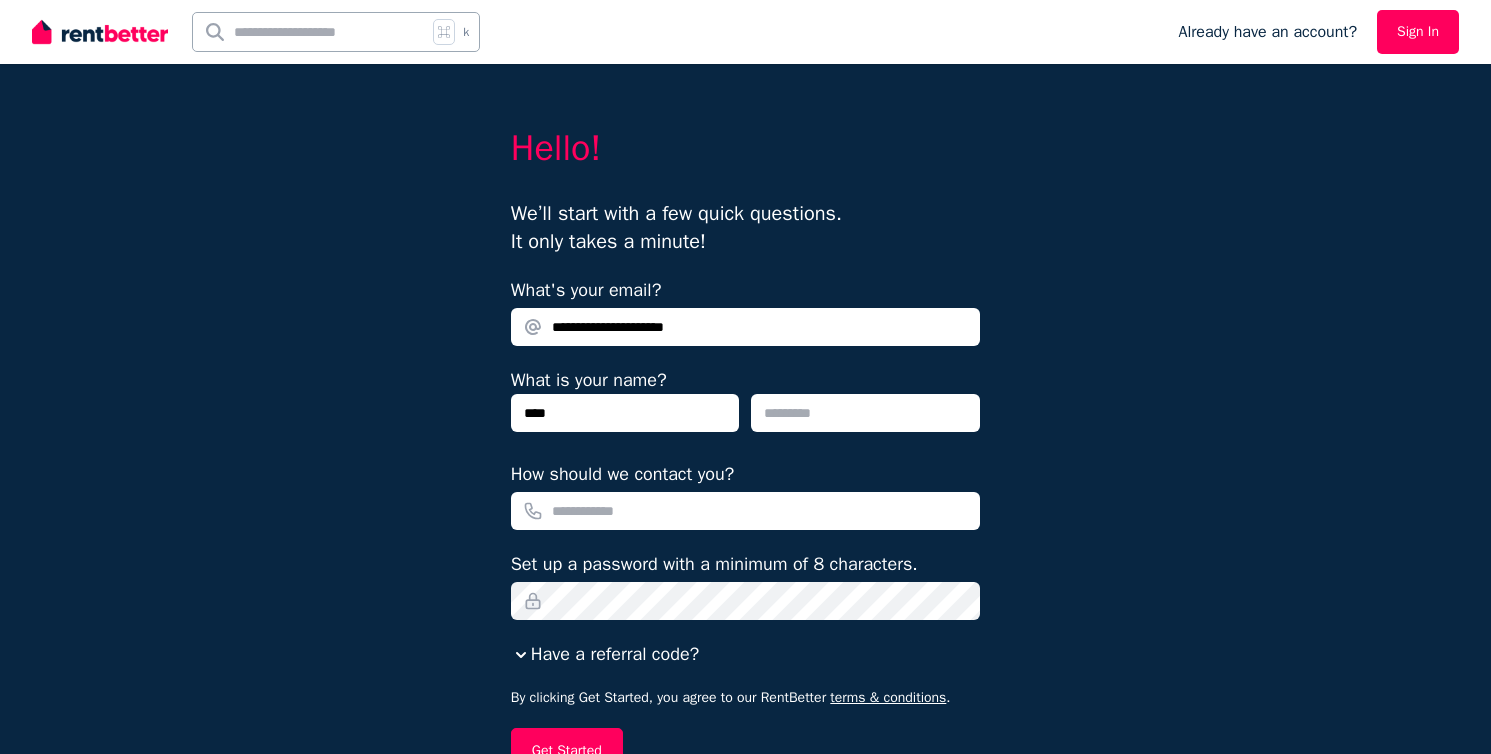 type on "********" 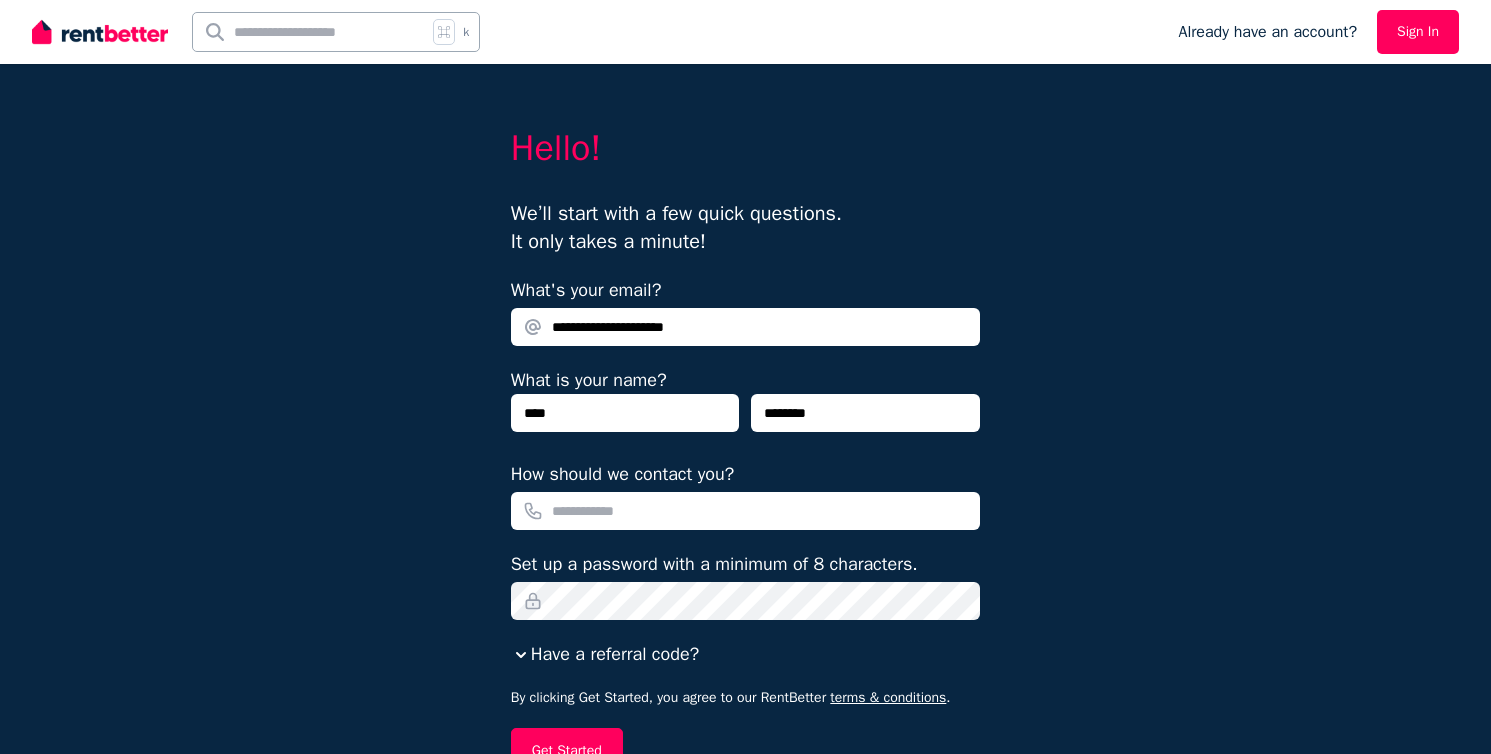 type on "**********" 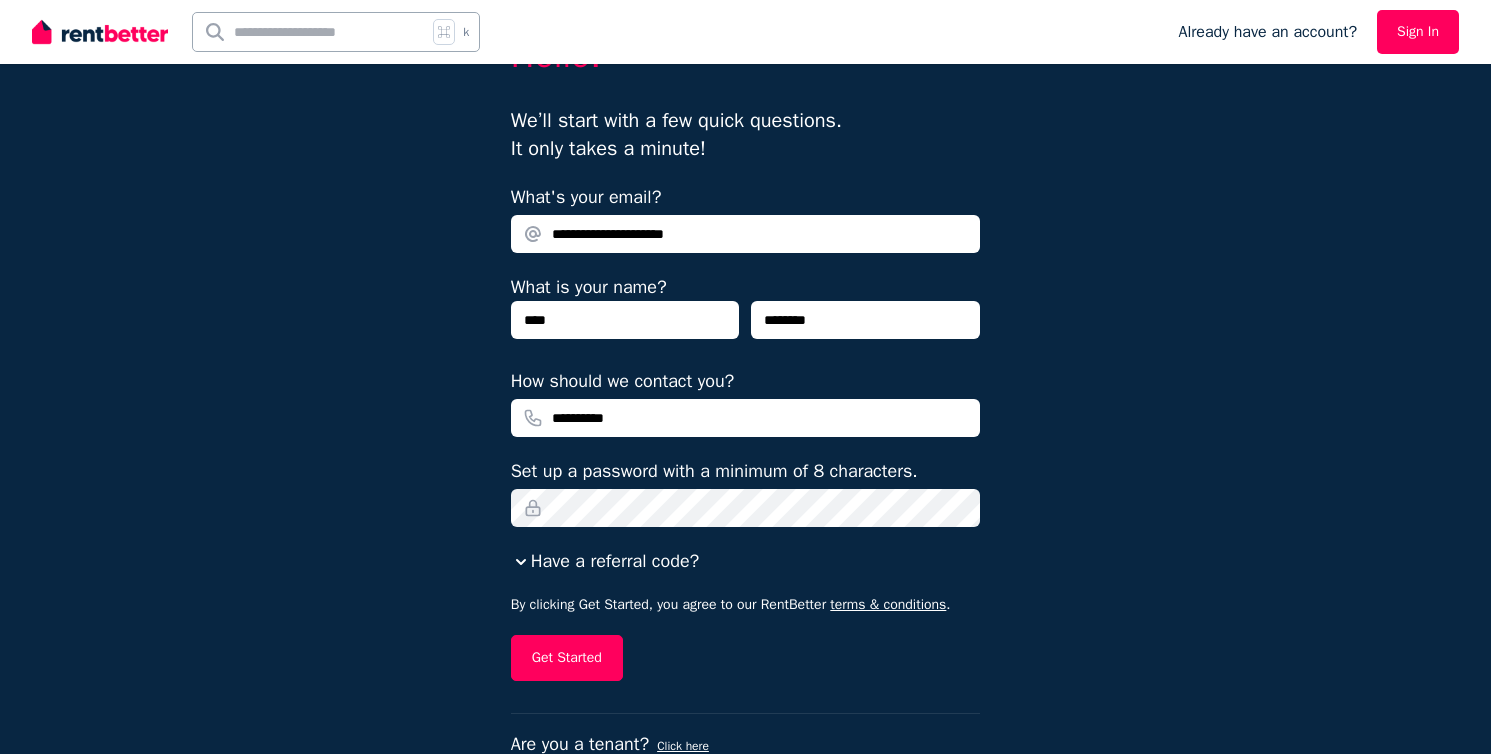scroll, scrollTop: 106, scrollLeft: 0, axis: vertical 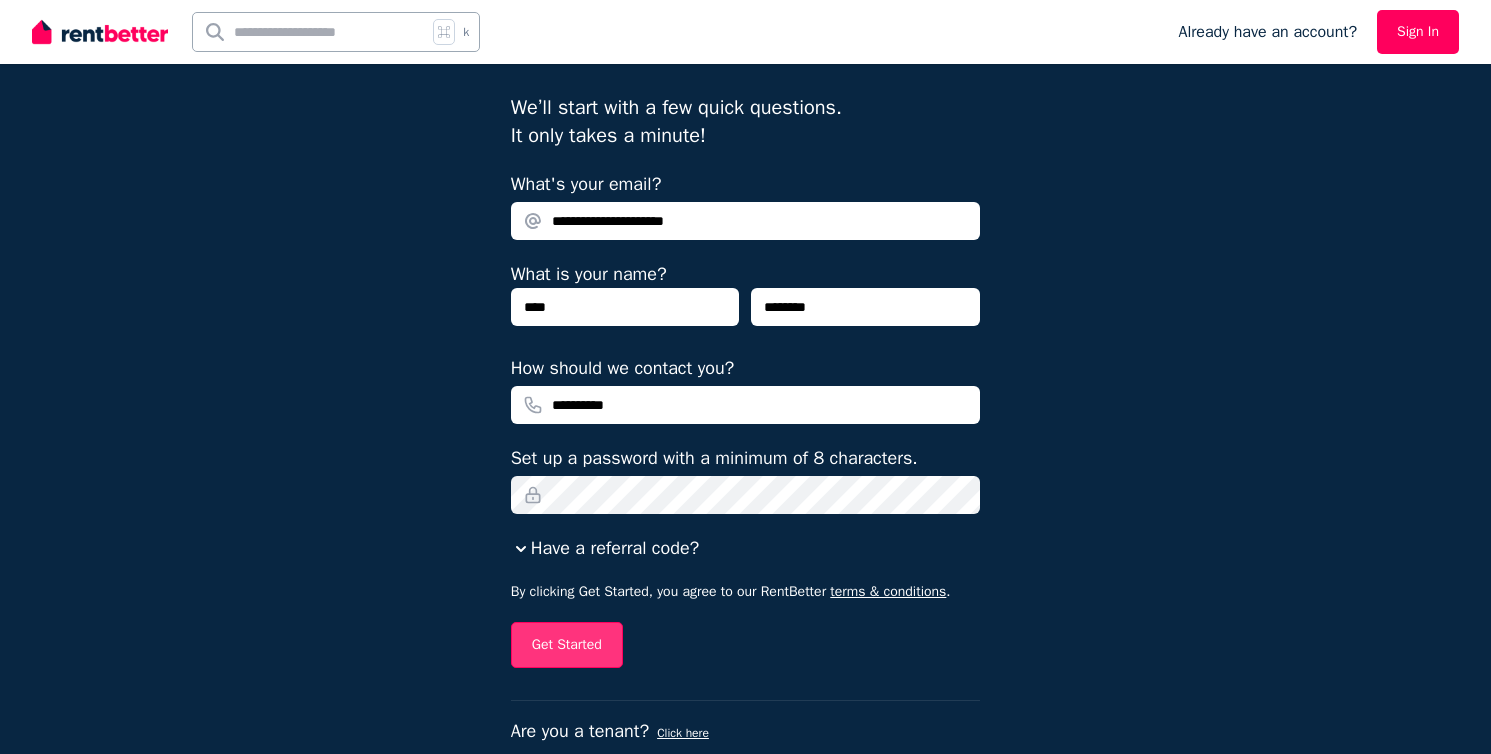 click on "Get Started" at bounding box center (567, 645) 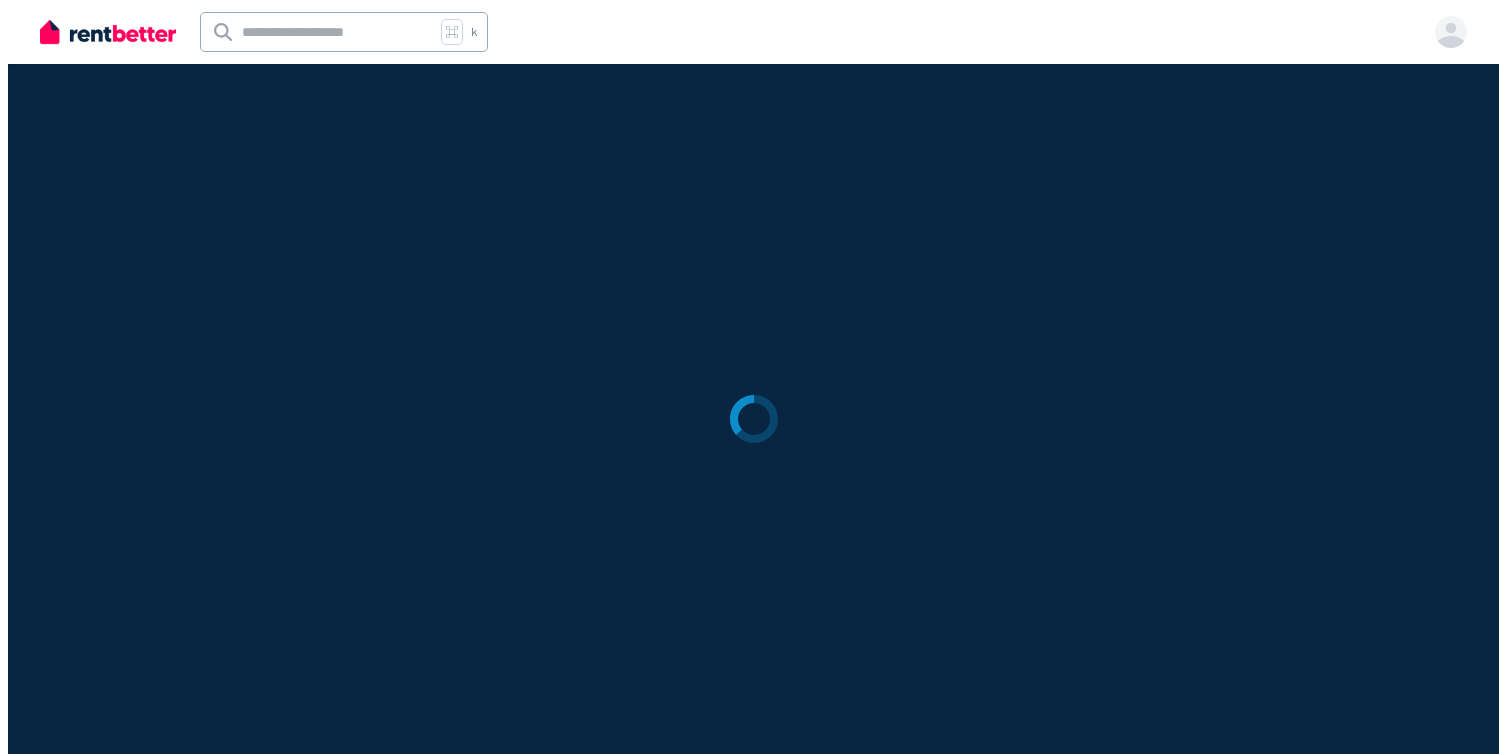 scroll, scrollTop: 0, scrollLeft: 0, axis: both 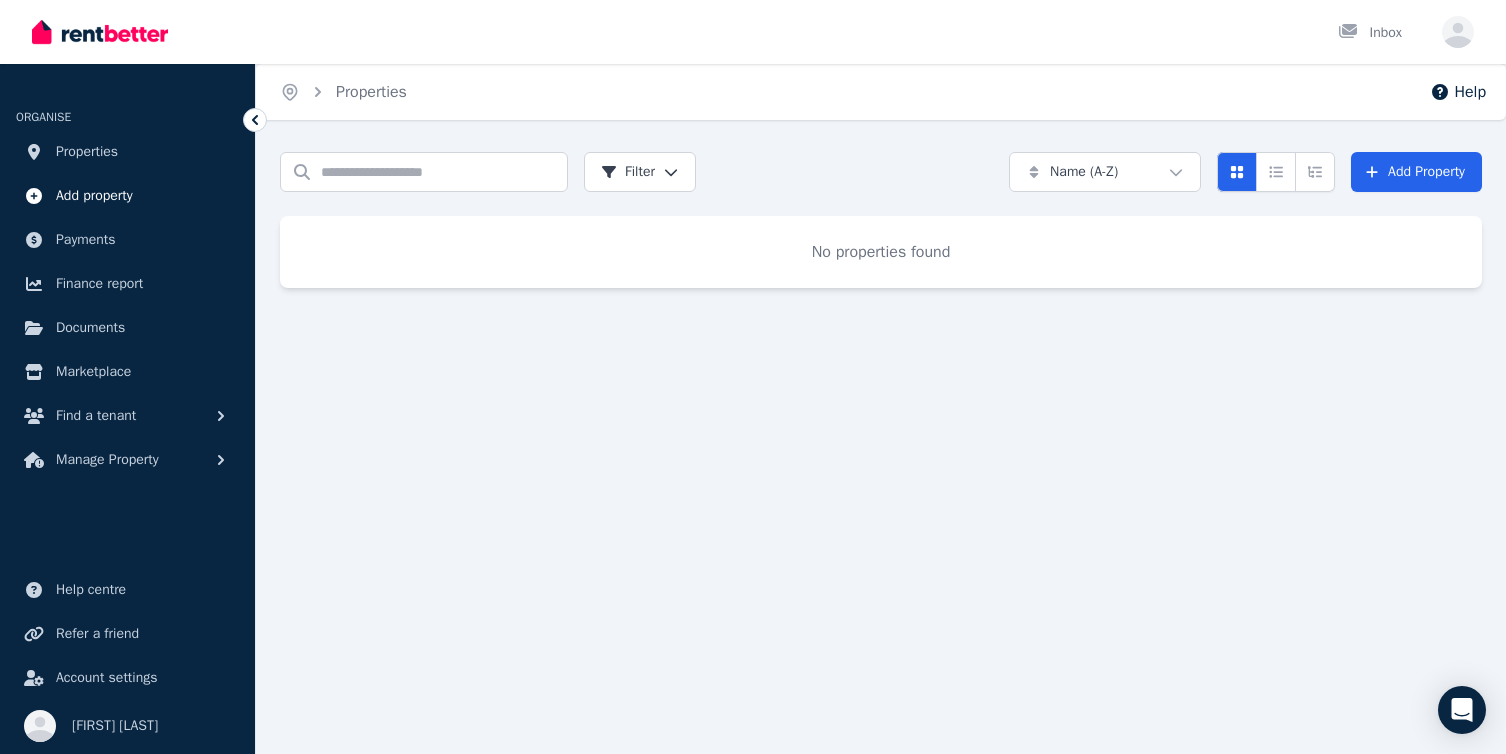 click on "Add property" at bounding box center (94, 196) 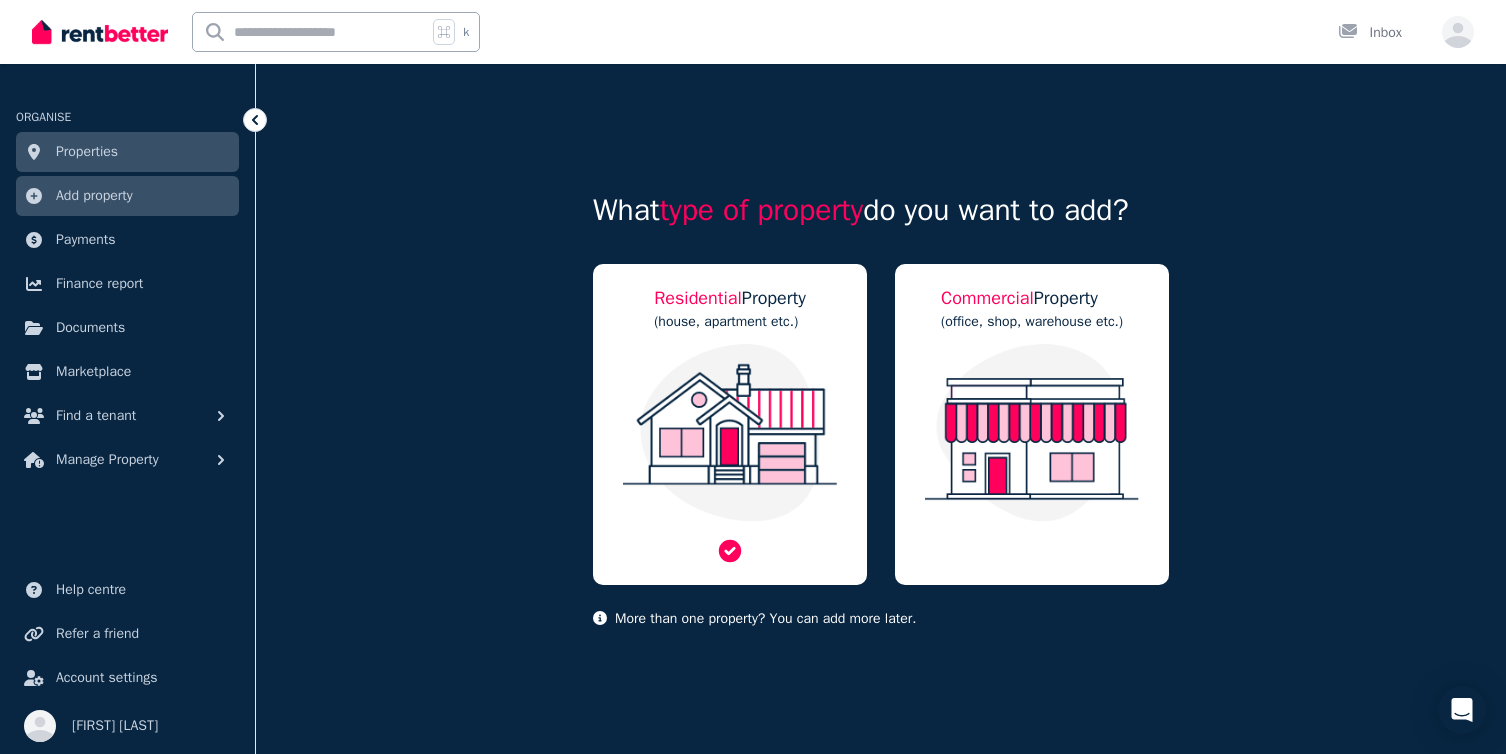 click at bounding box center [730, 433] 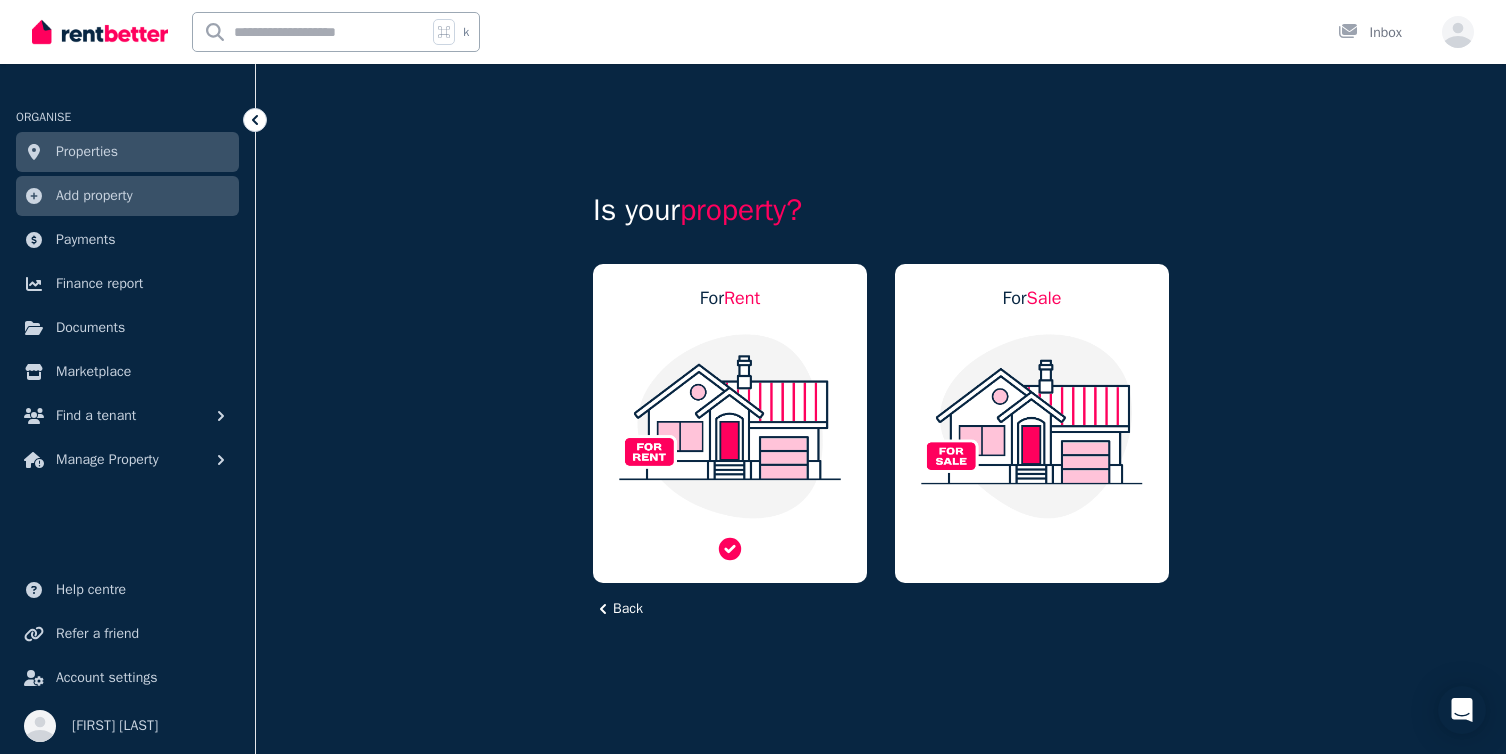 click at bounding box center (730, 426) 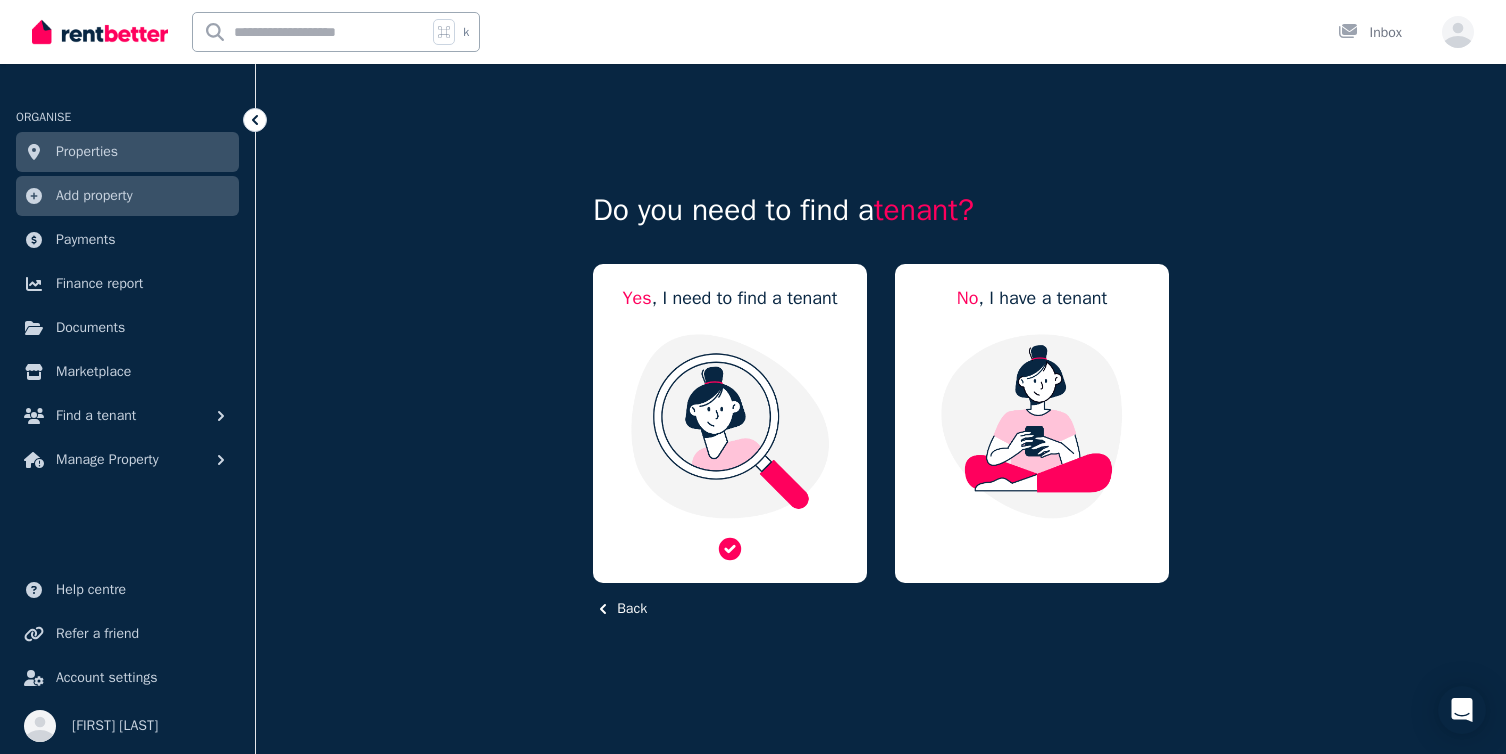 click at bounding box center (730, 426) 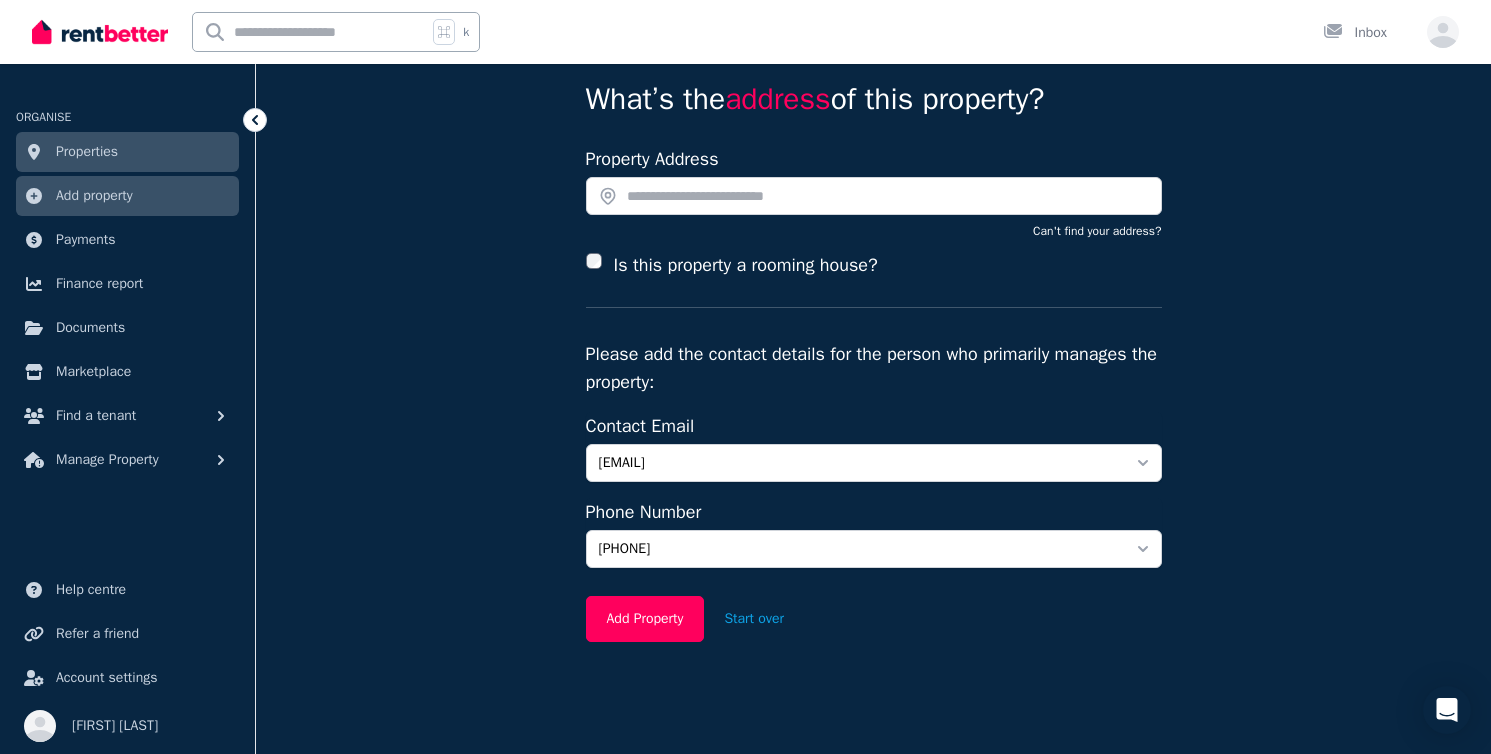 scroll, scrollTop: 99, scrollLeft: 0, axis: vertical 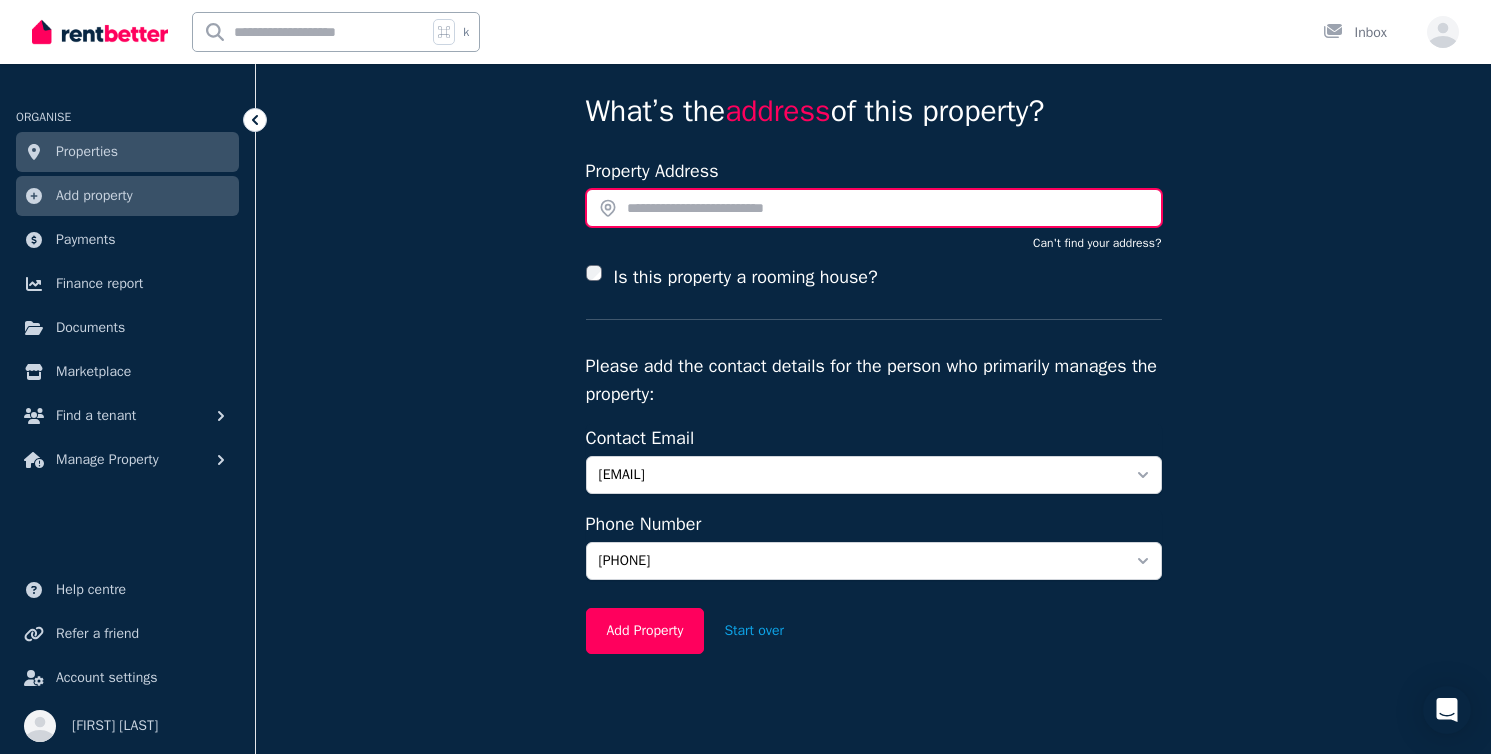 click at bounding box center (874, 208) 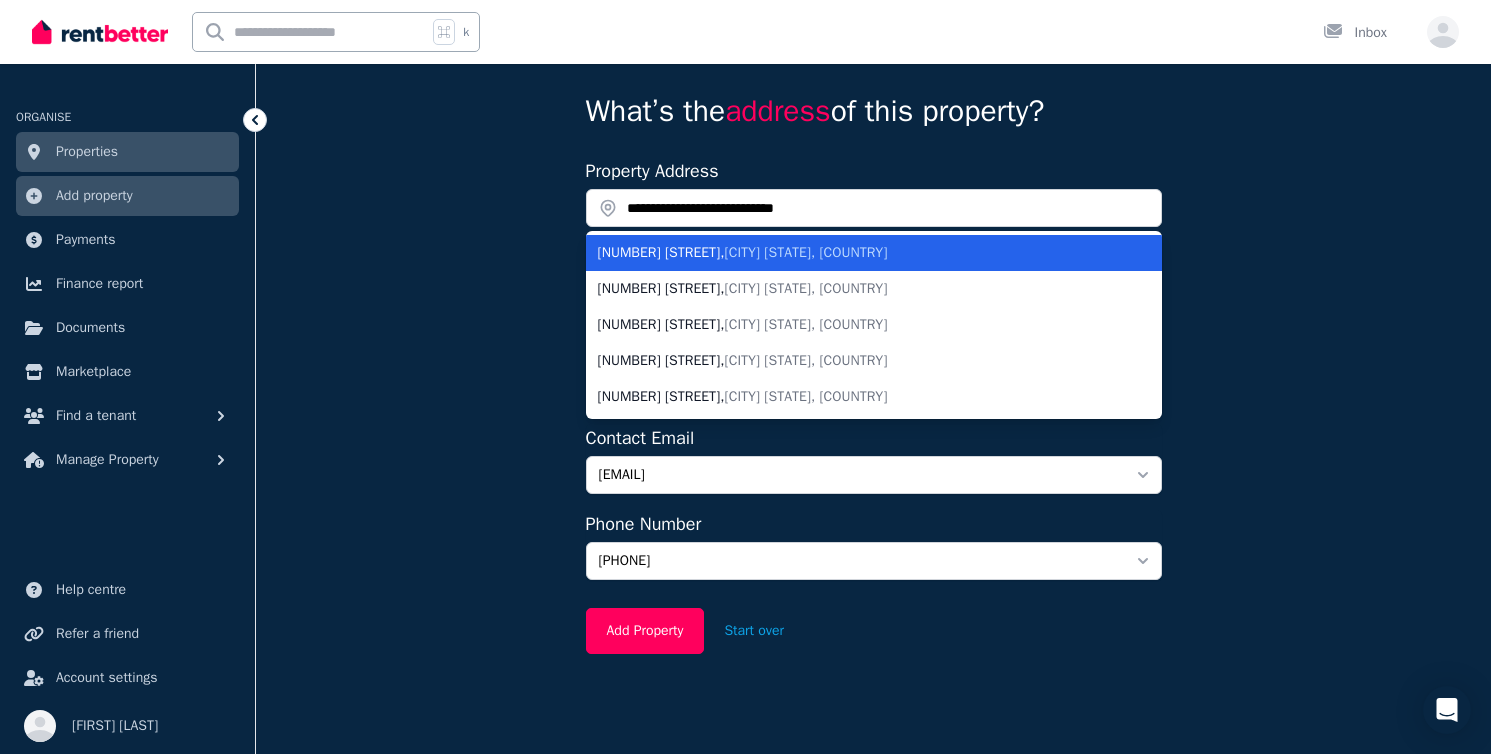 click on "5 Sherbrooke Road ,  Sherbrooke VIC, Australia" at bounding box center (862, 253) 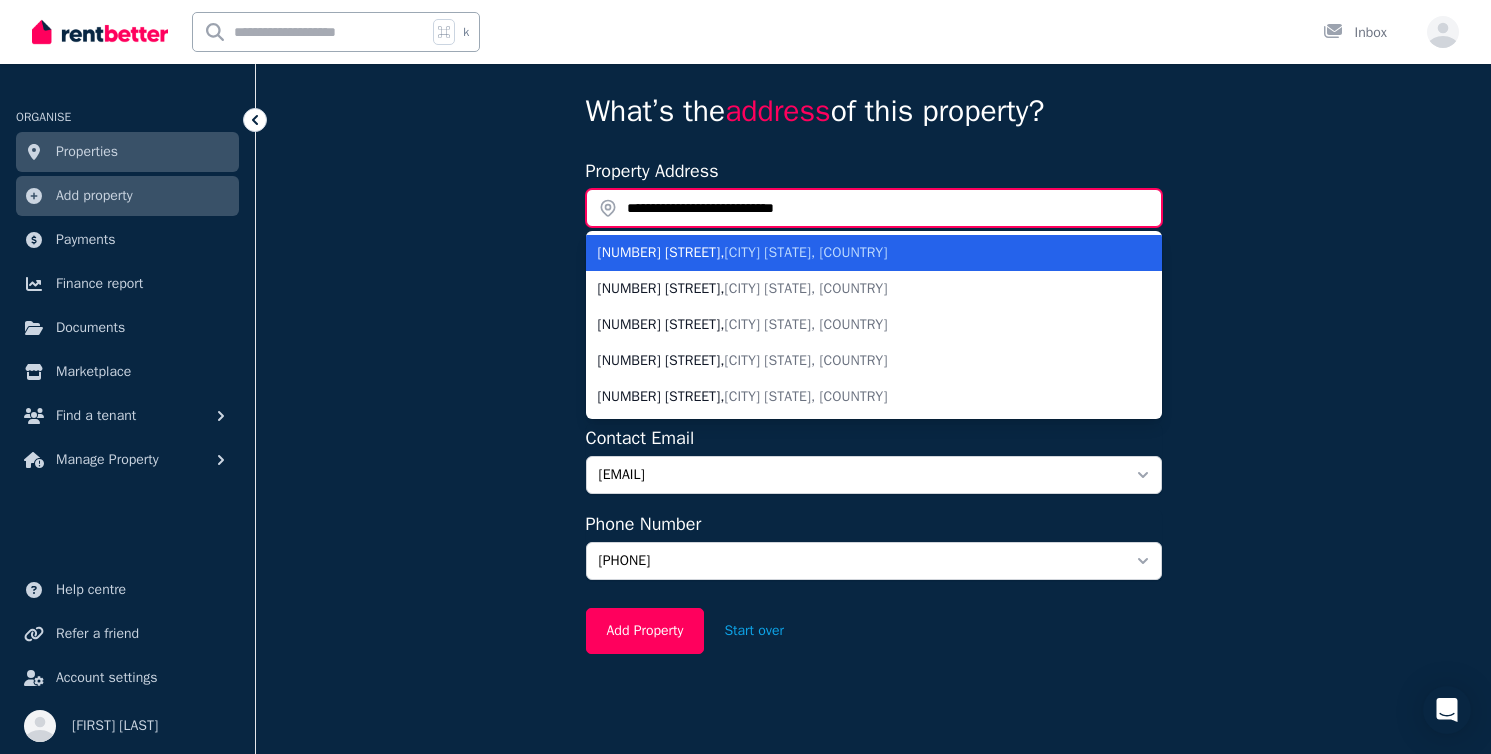 type on "**********" 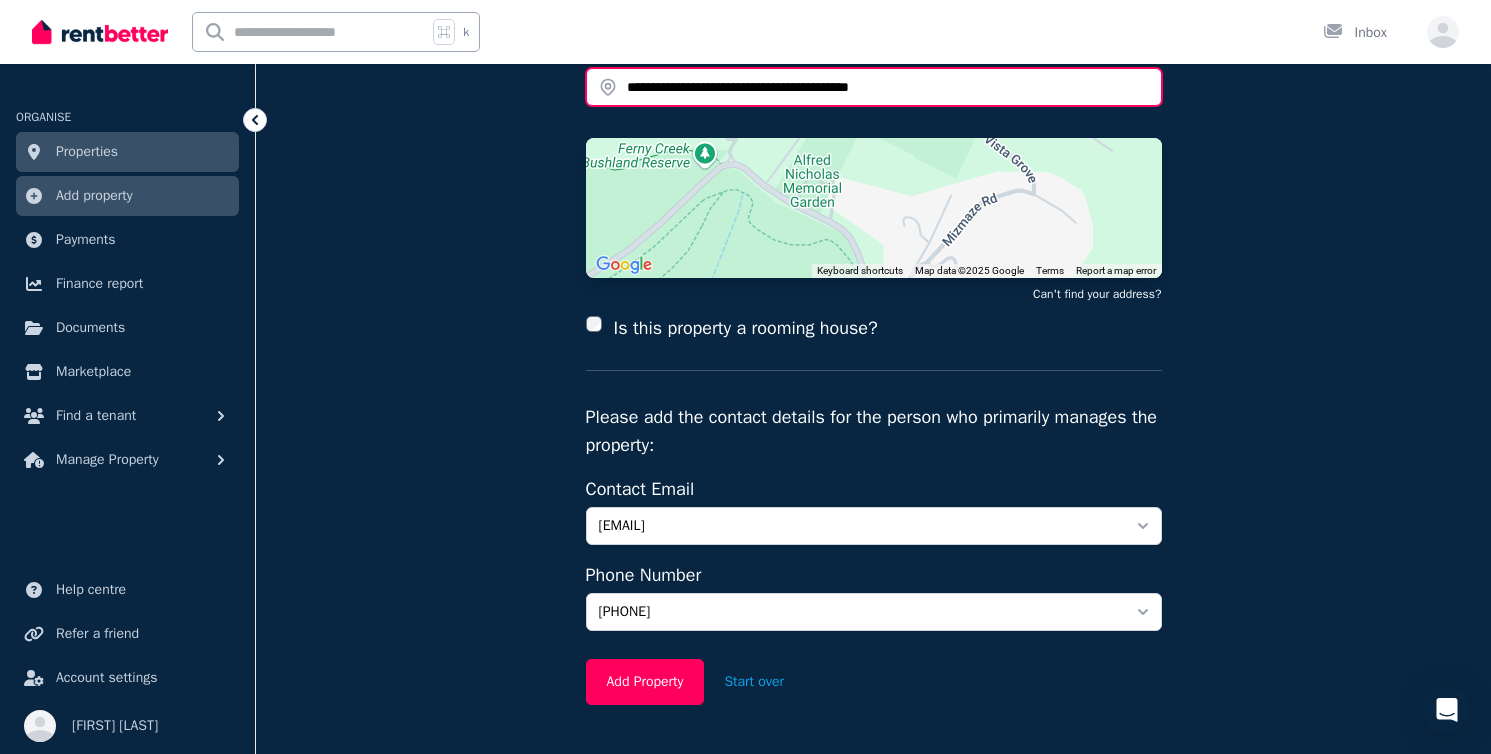 scroll, scrollTop: 246, scrollLeft: 0, axis: vertical 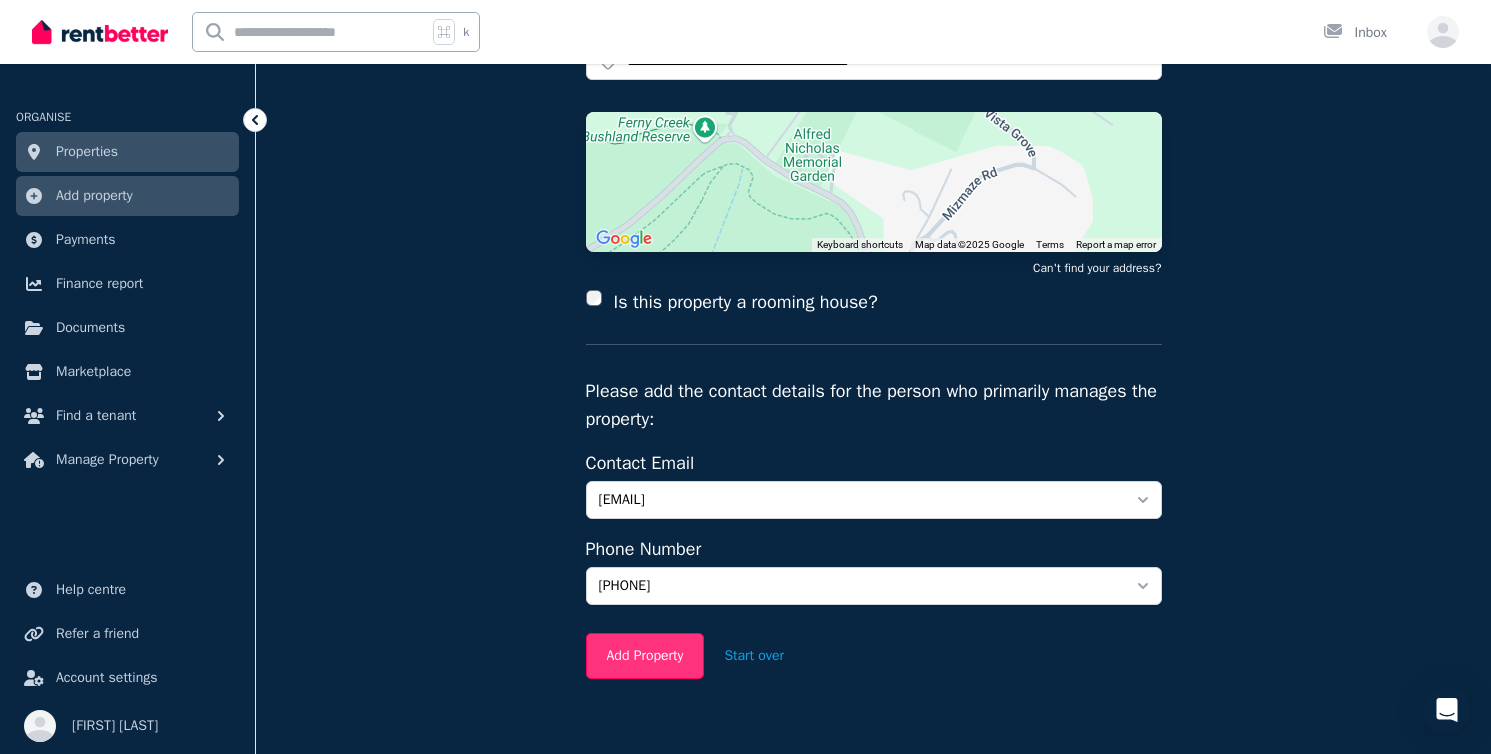click on "Add Property" at bounding box center [645, 656] 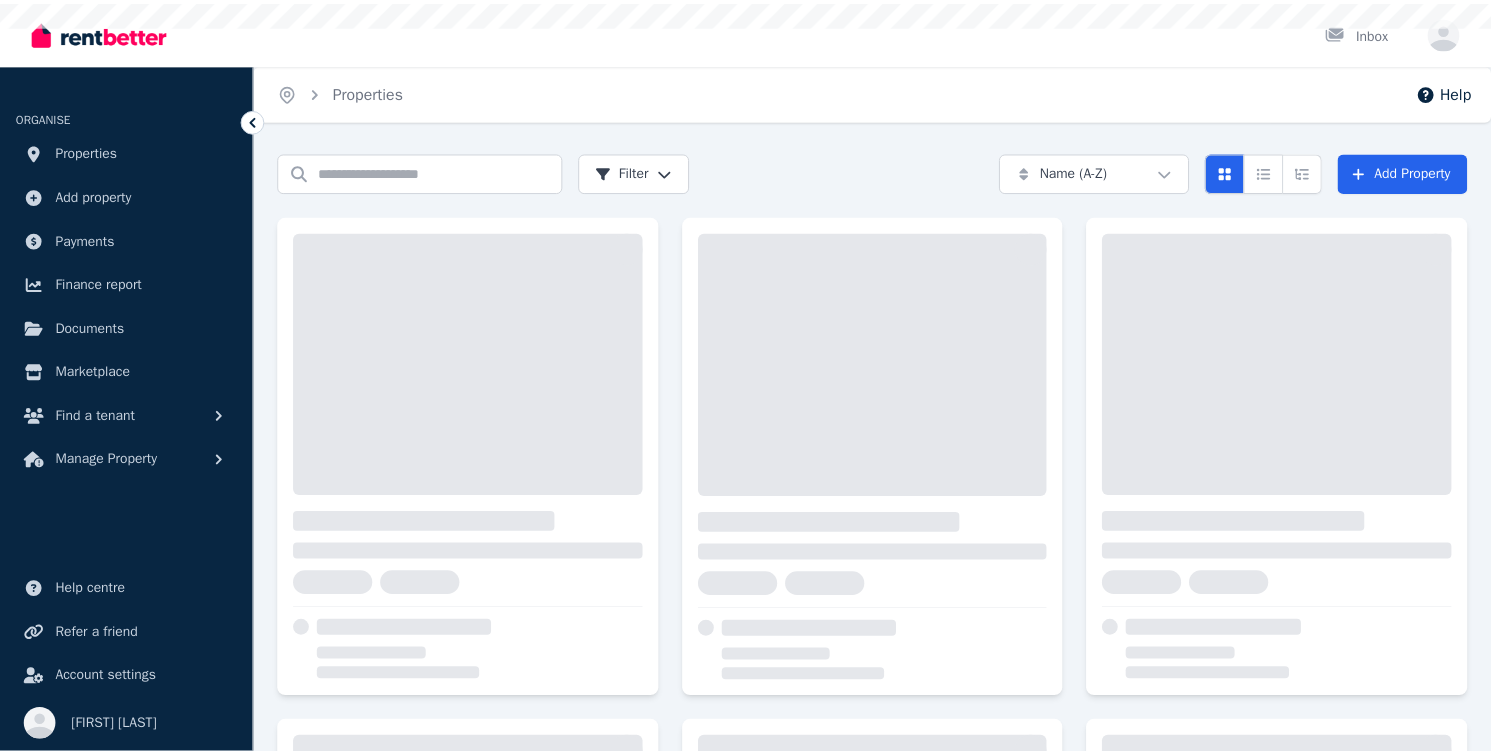 scroll, scrollTop: 0, scrollLeft: 0, axis: both 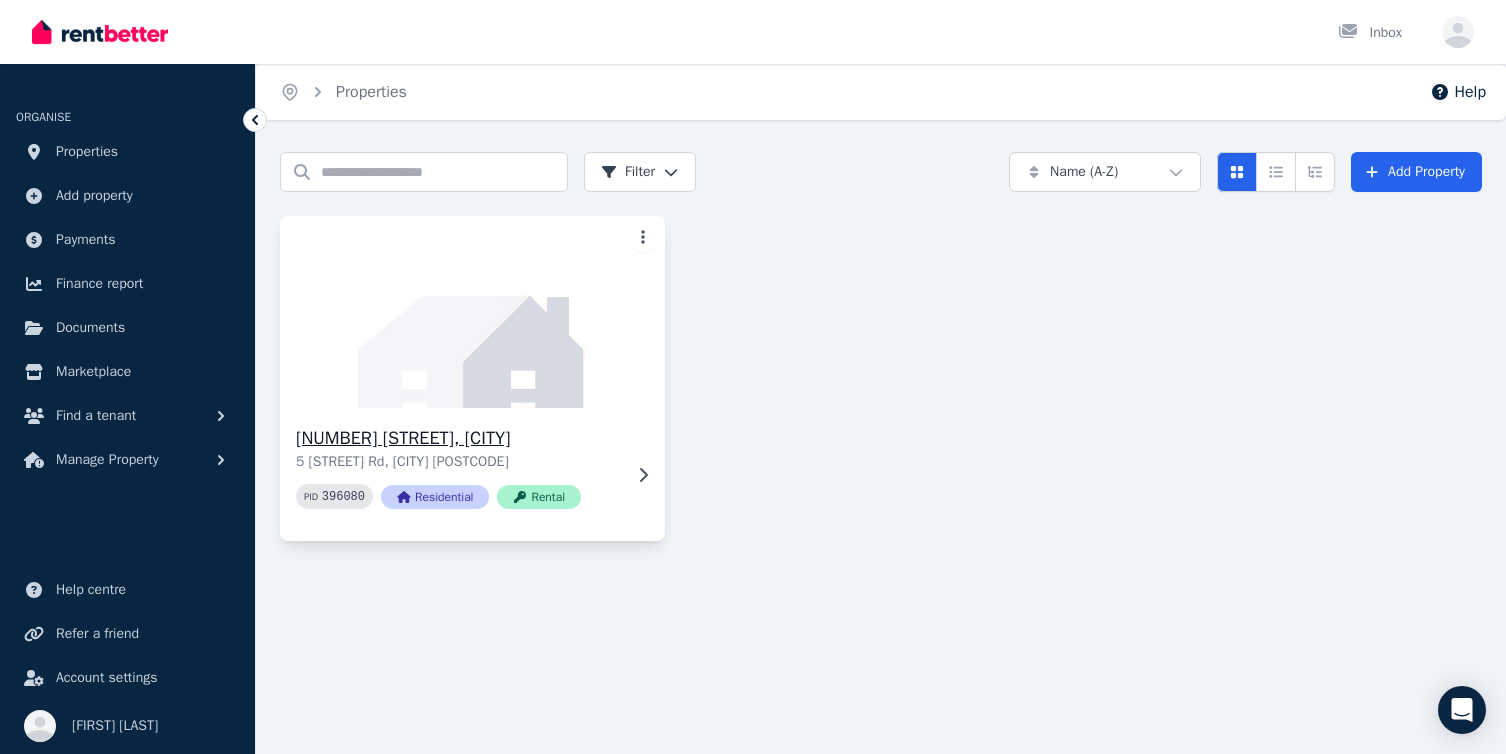 click at bounding box center (472, 312) 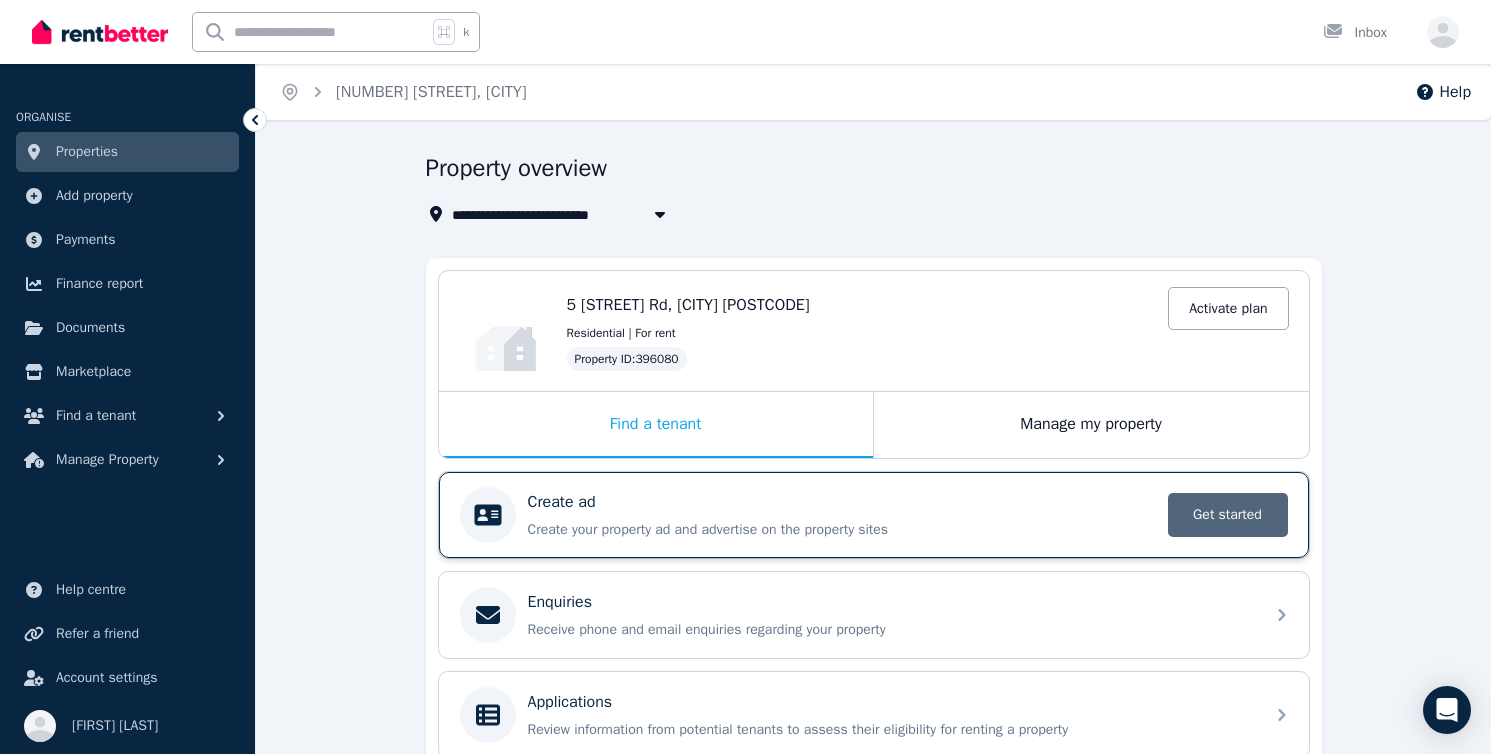 click on "Get started" at bounding box center [1228, 515] 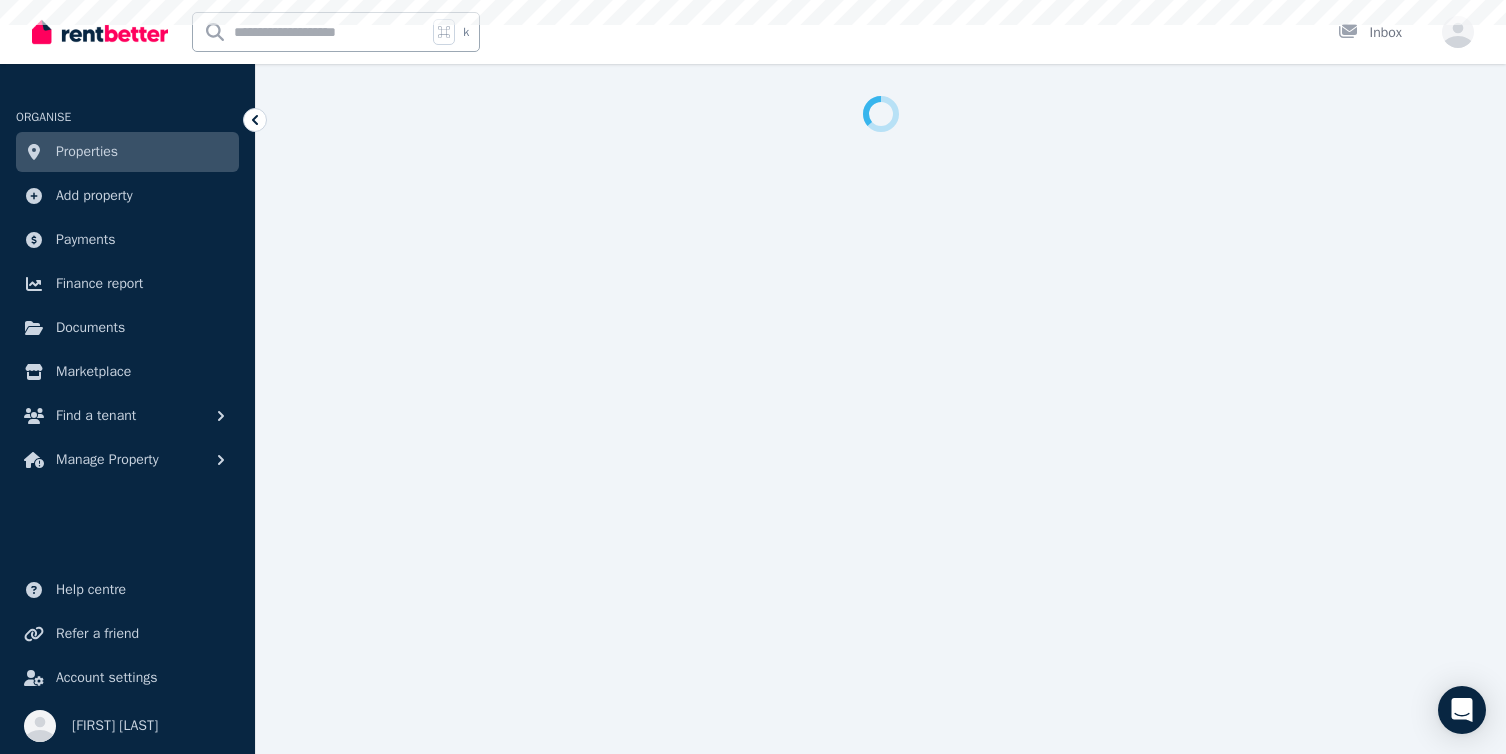 select on "***" 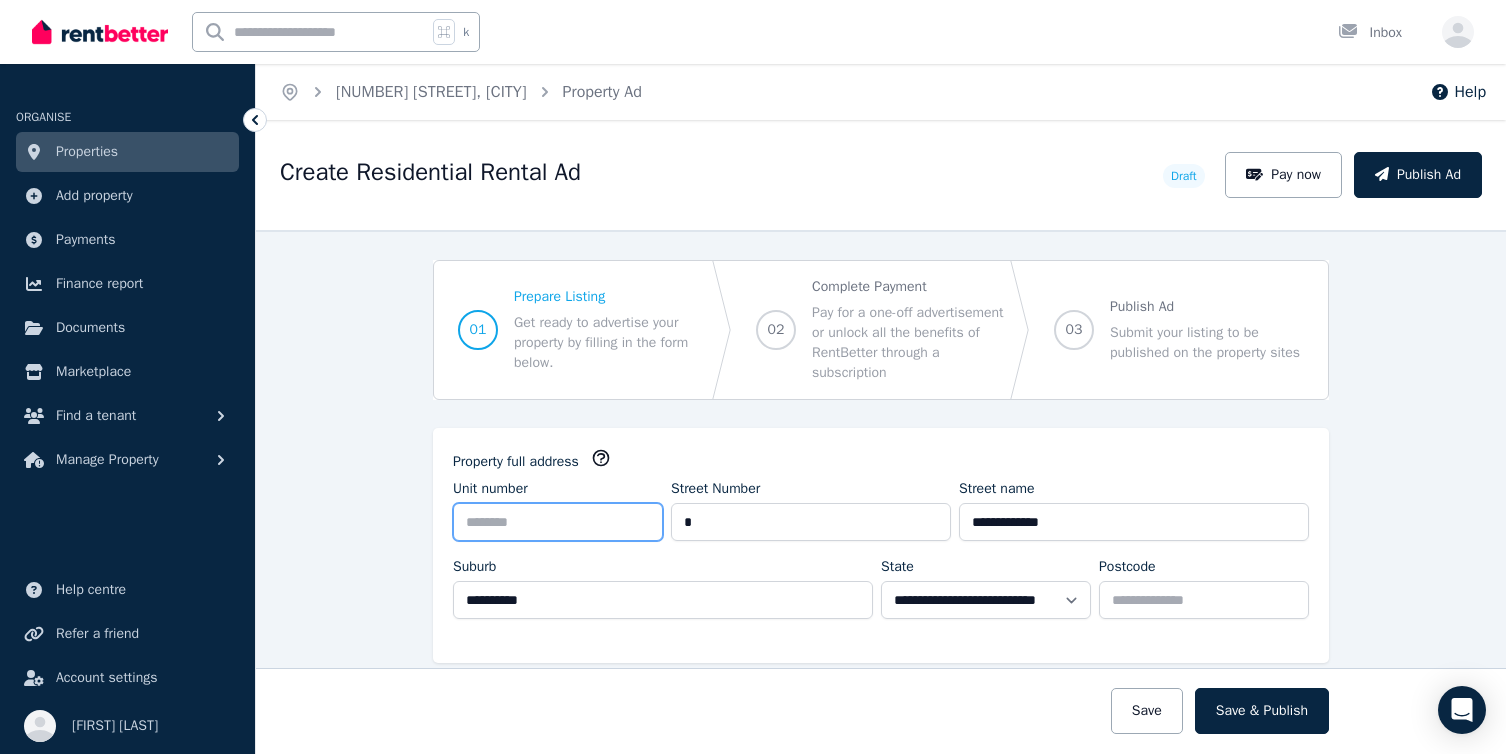 click on "Unit number" at bounding box center (558, 522) 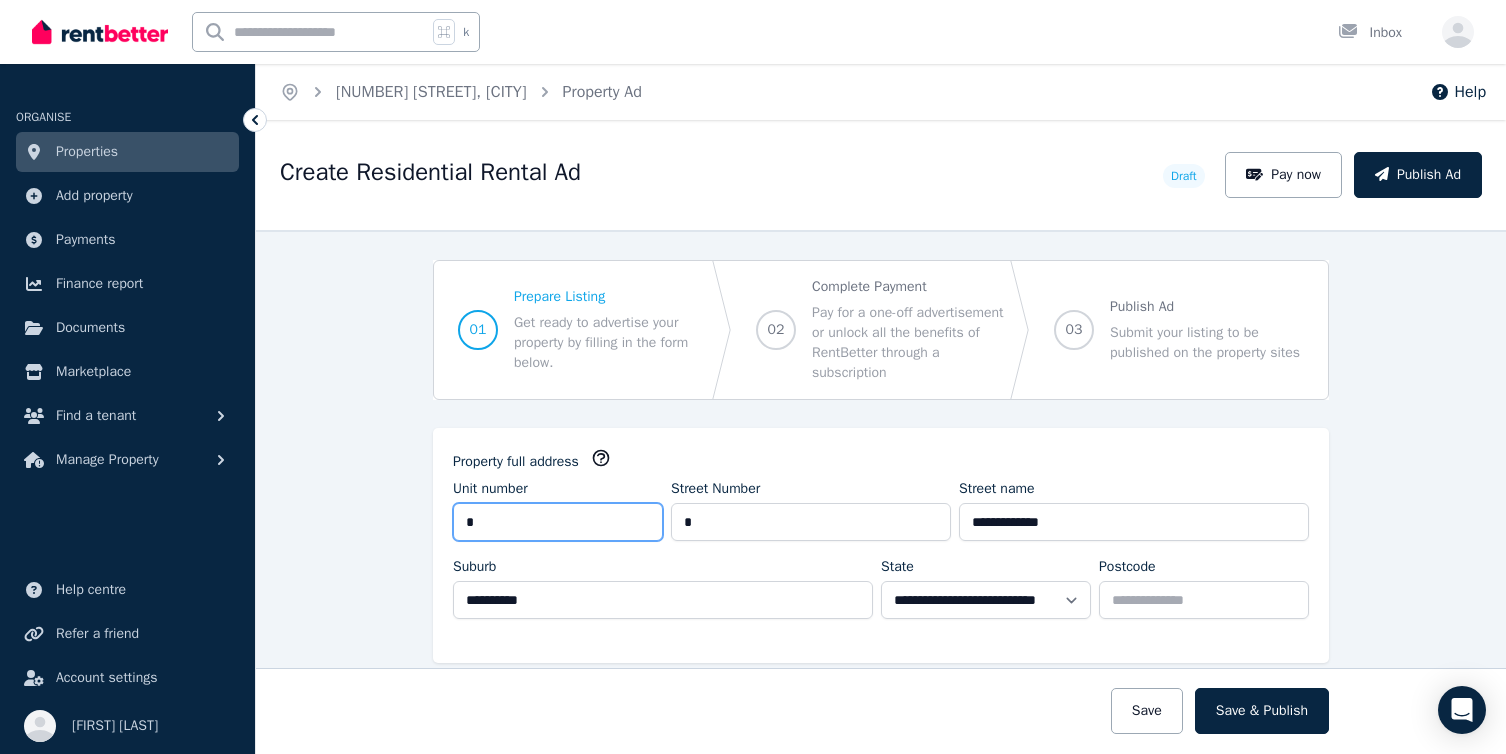 type on "*" 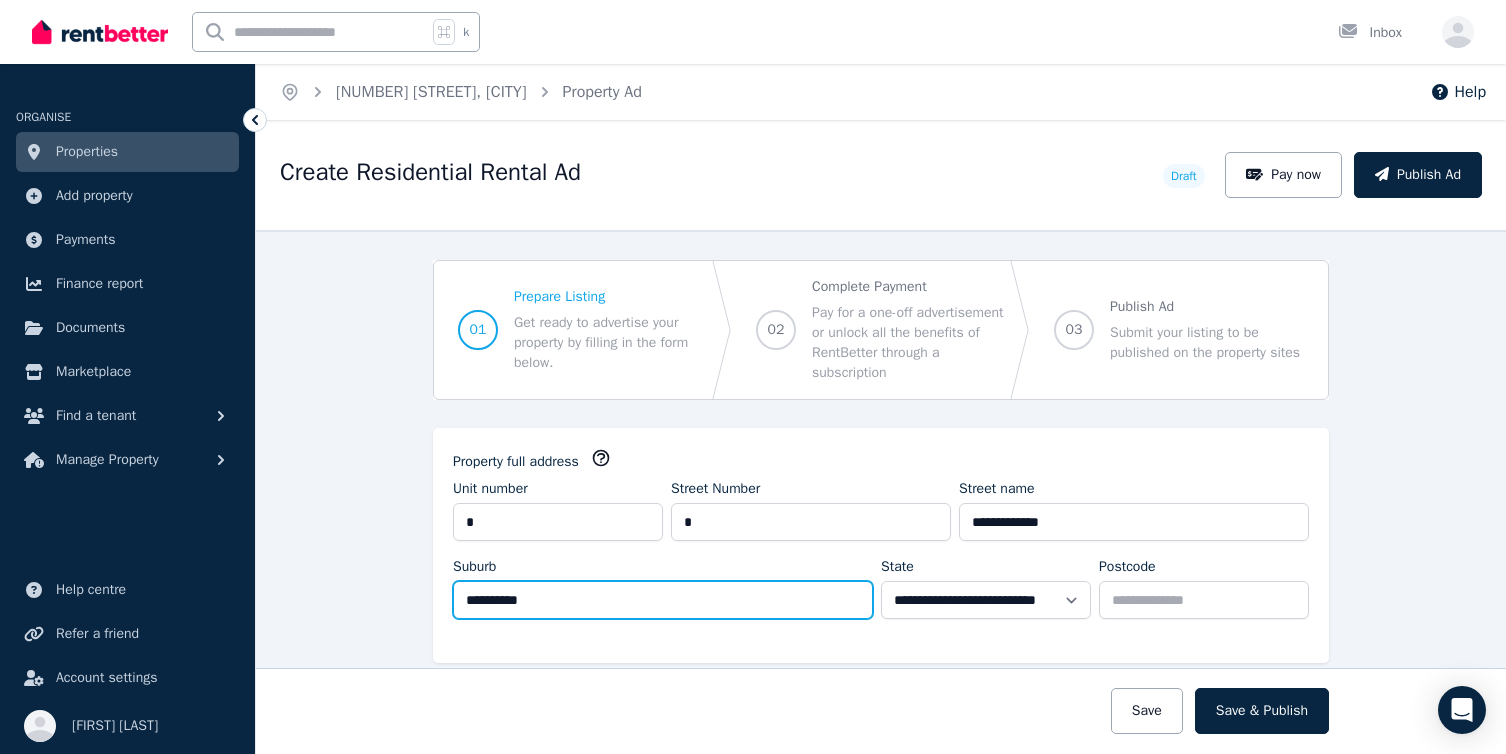 click on "**********" at bounding box center [663, 600] 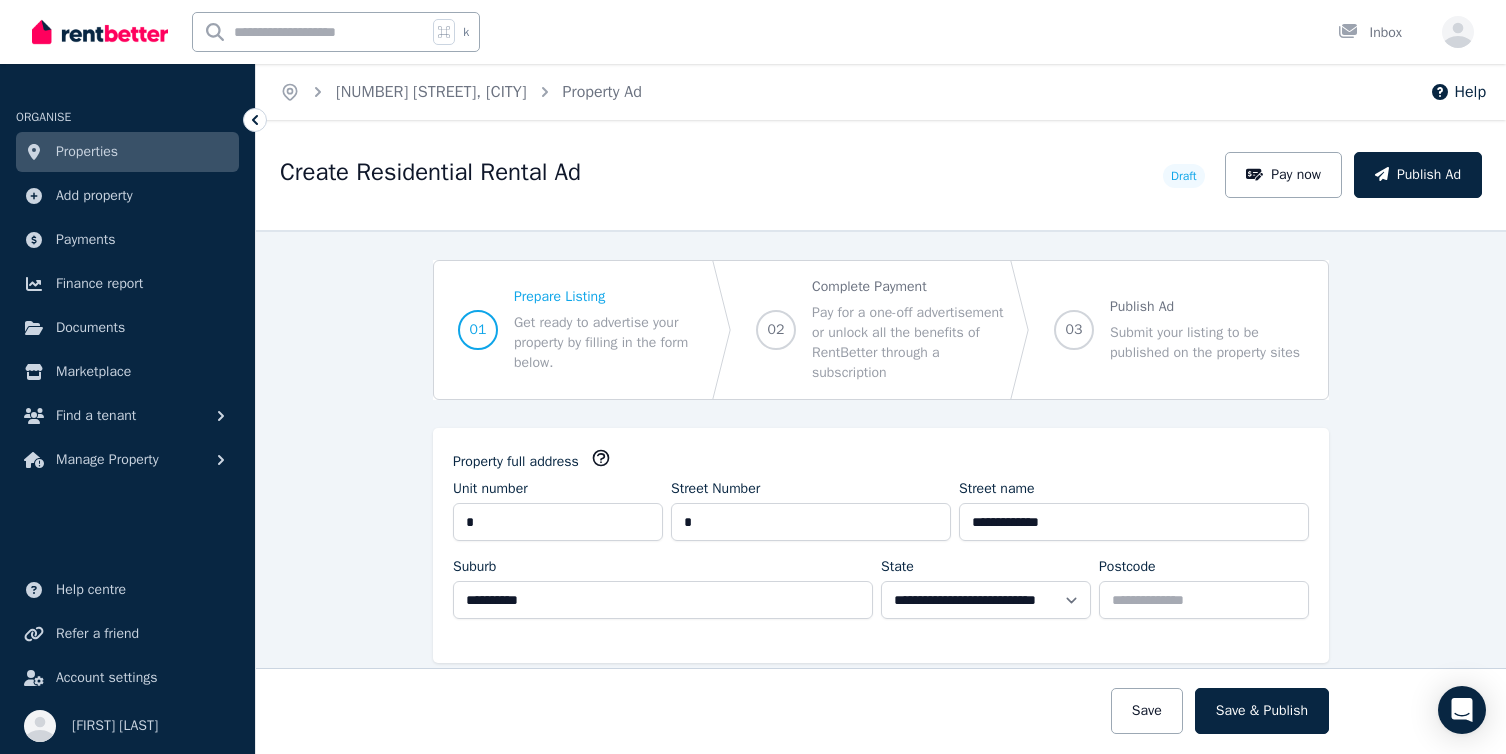 click on "**********" at bounding box center (881, 545) 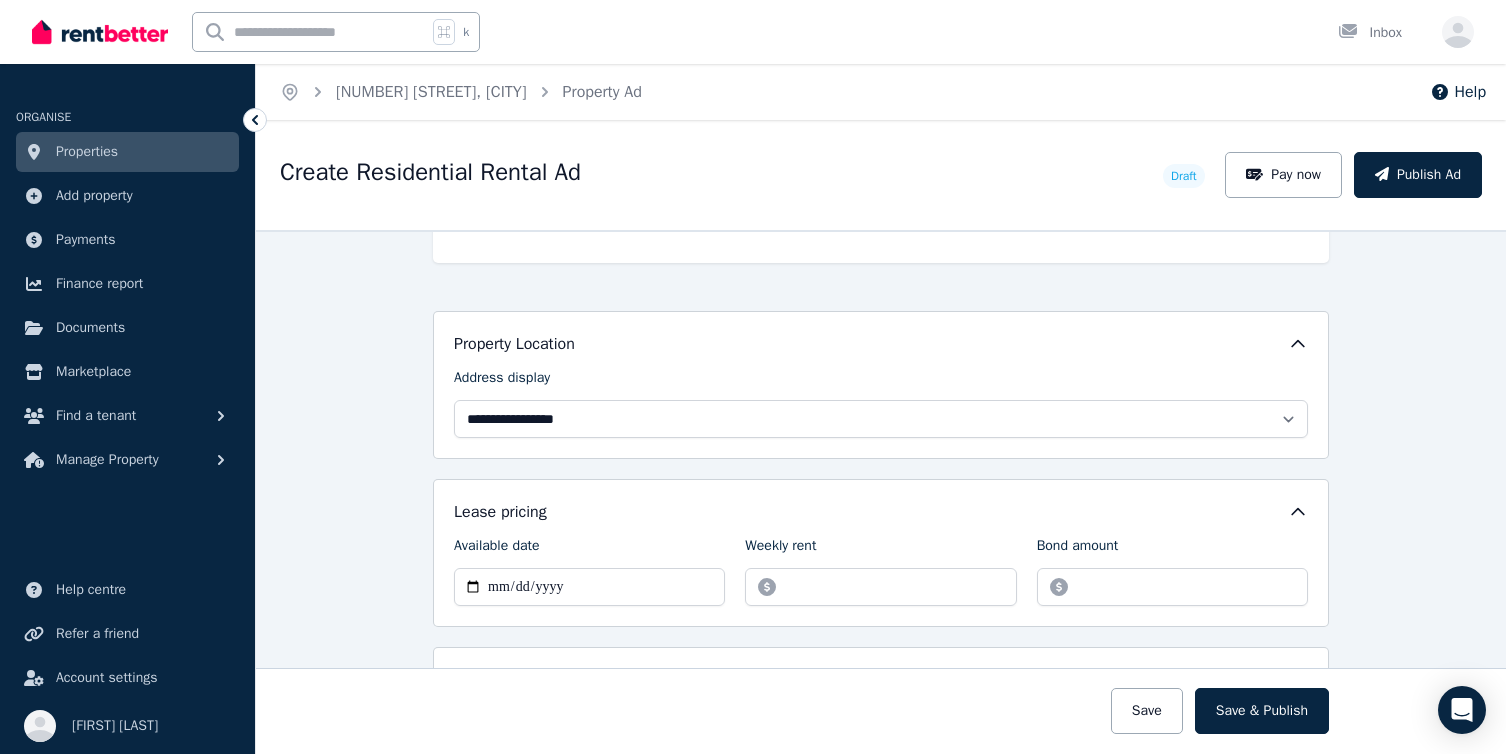 scroll, scrollTop: 439, scrollLeft: 0, axis: vertical 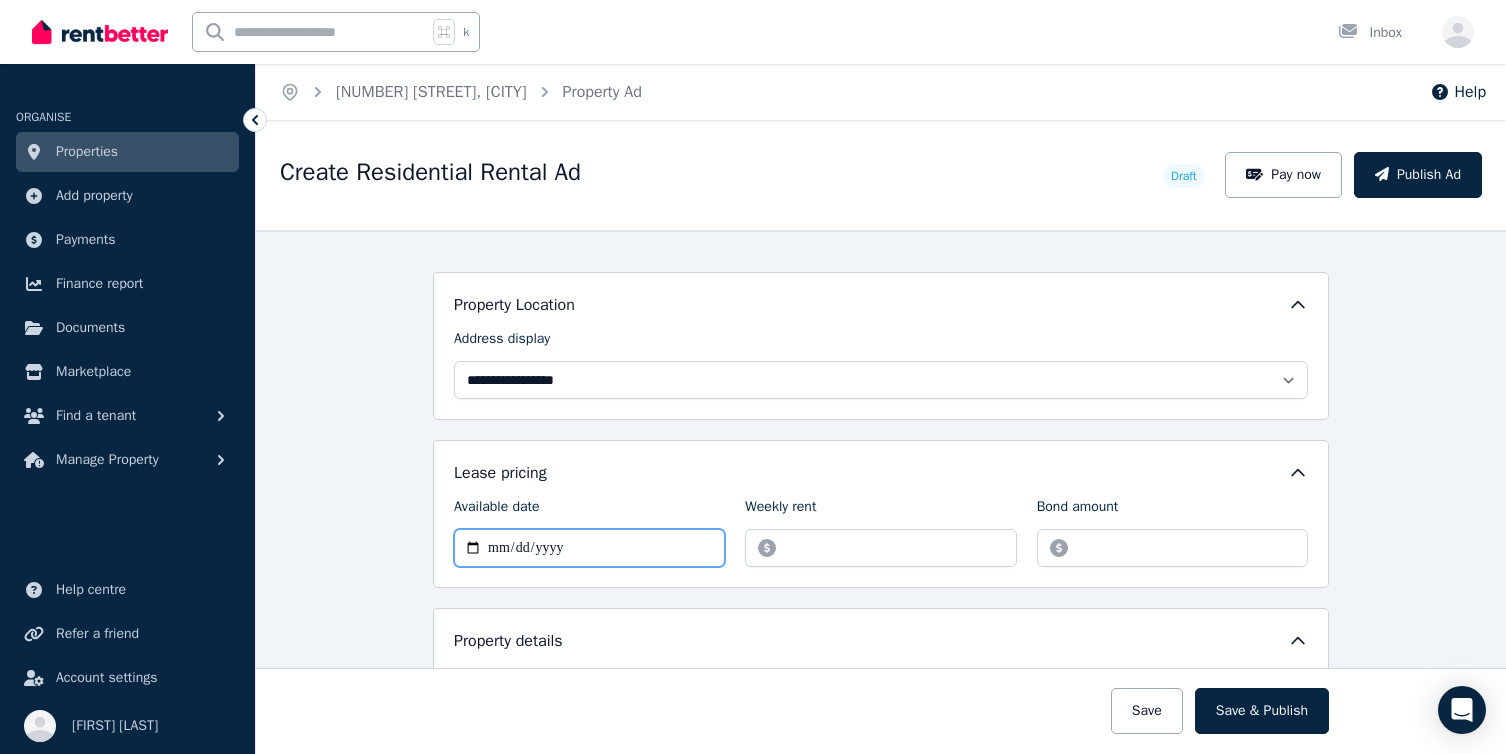 click on "Available date" at bounding box center [589, 548] 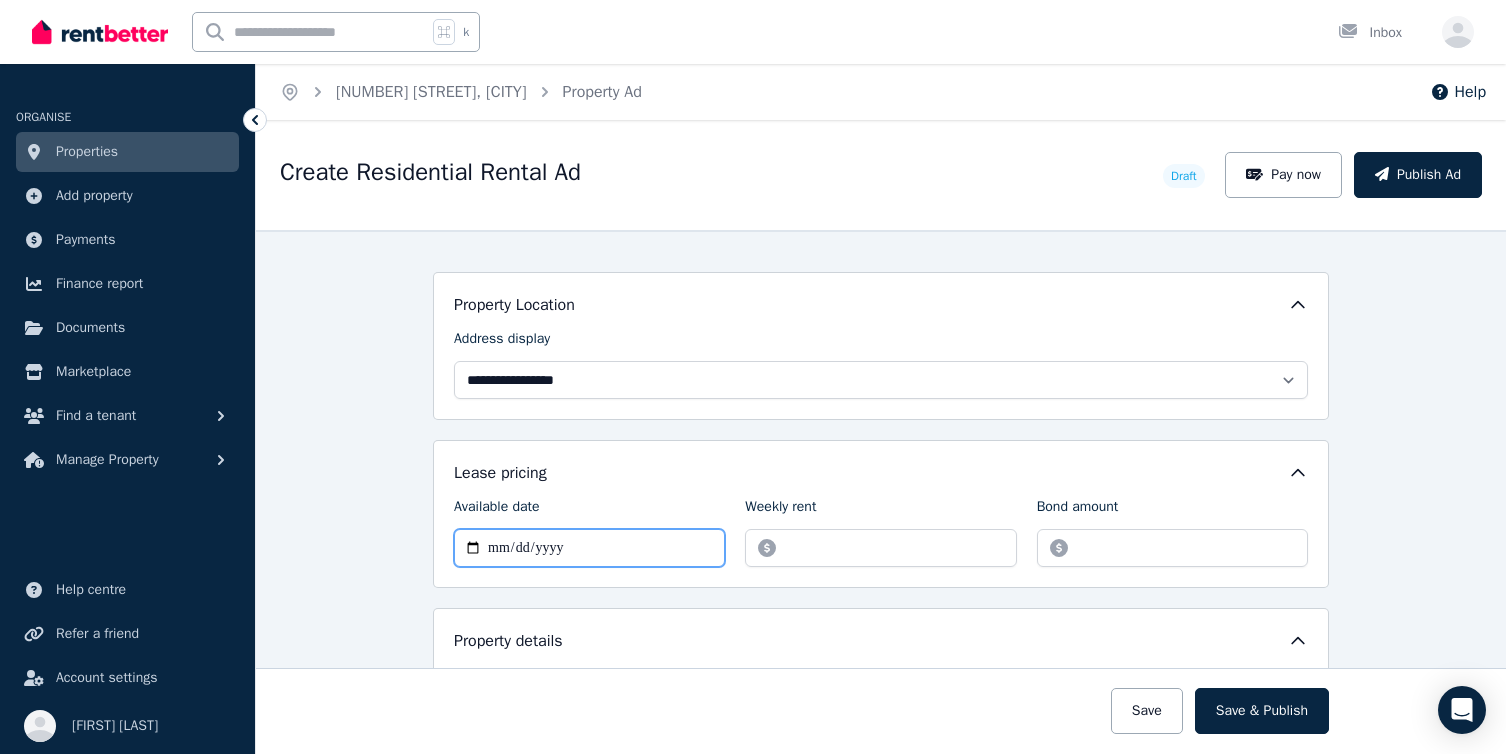 type on "**********" 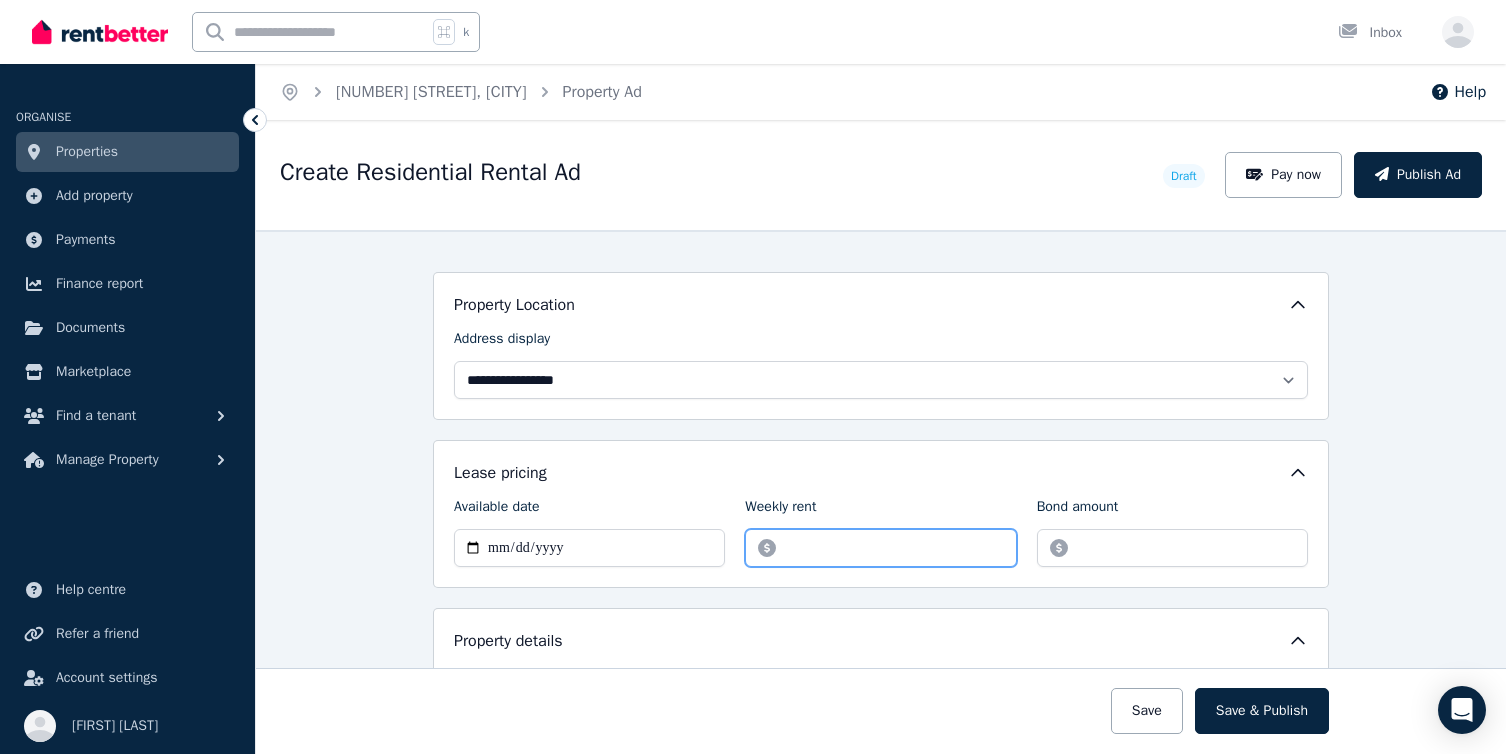 click on "Weekly rent" at bounding box center [880, 548] 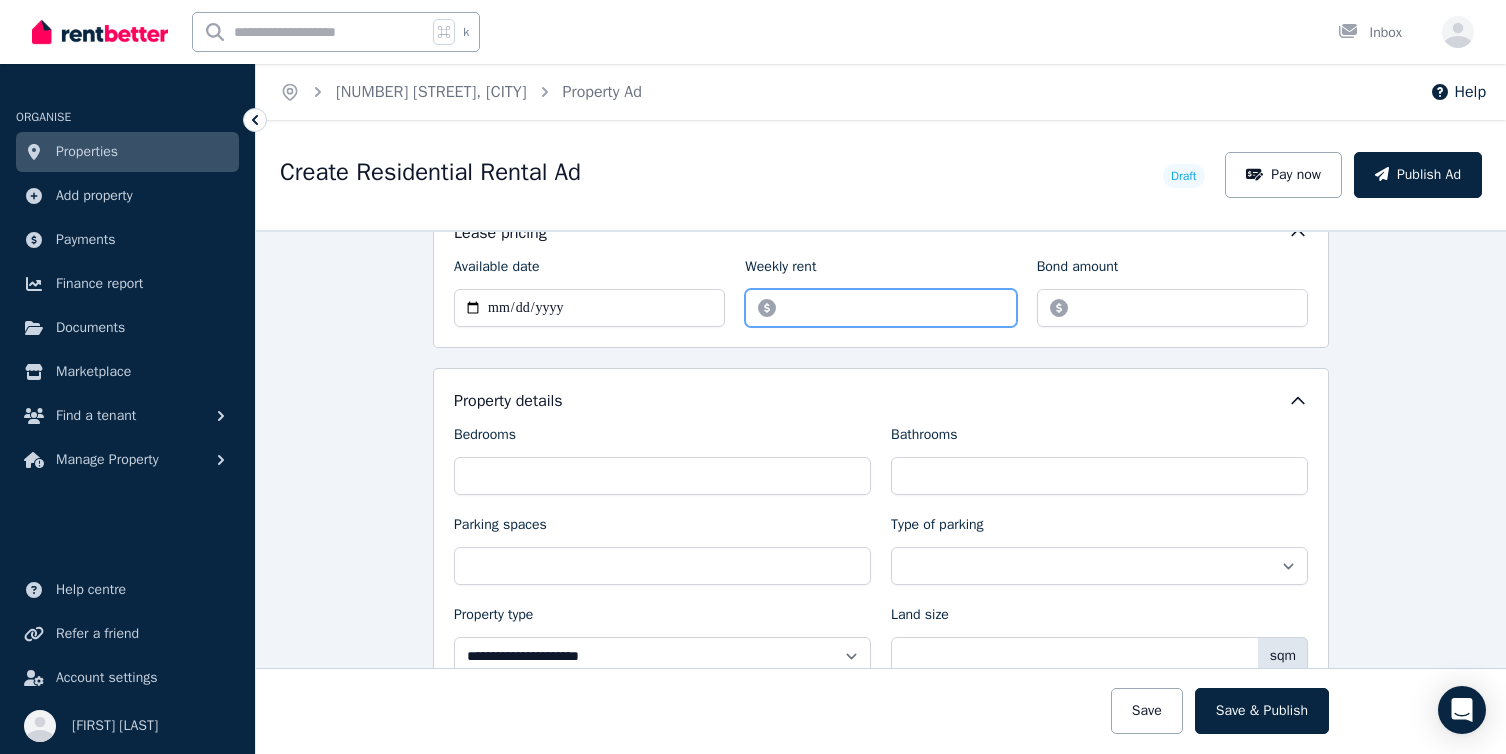 scroll, scrollTop: 680, scrollLeft: 0, axis: vertical 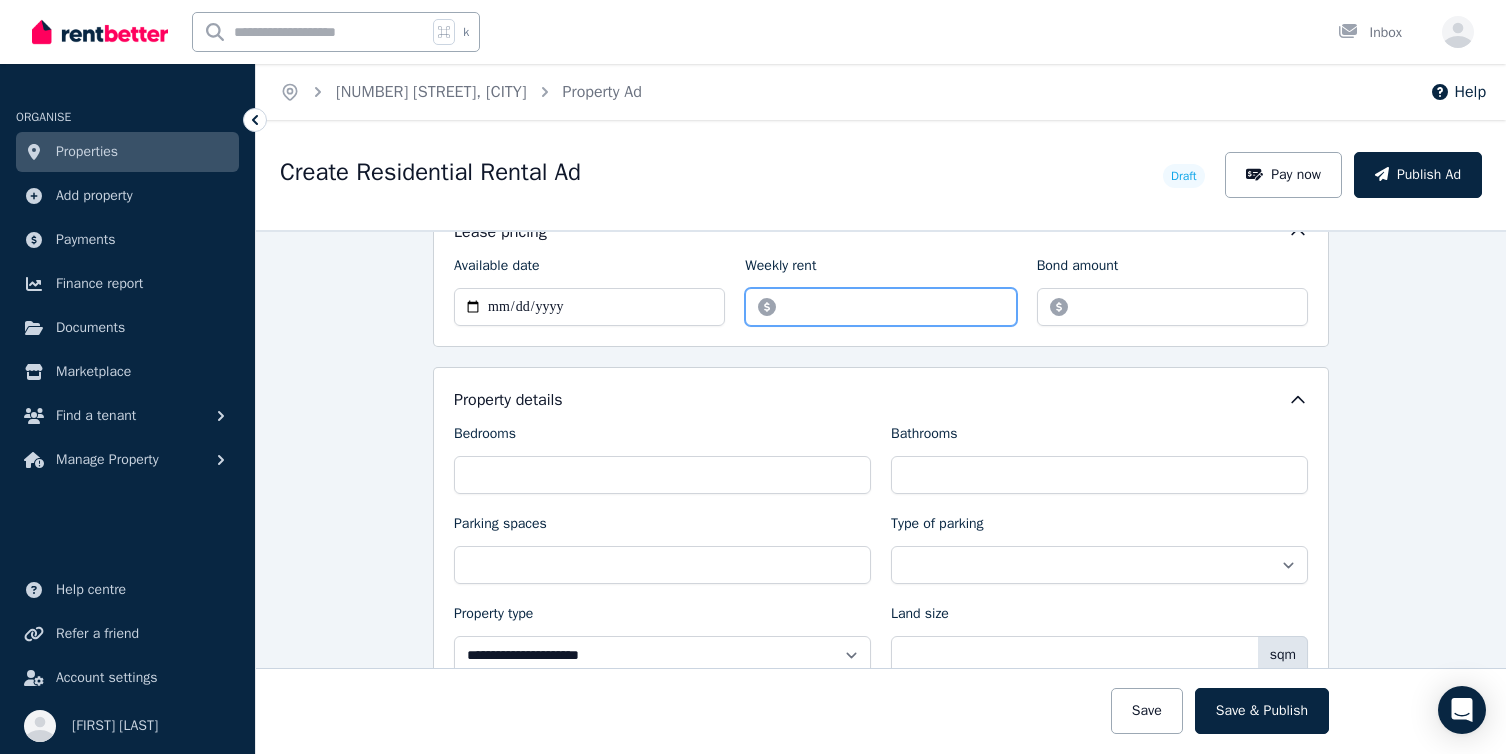 type on "*" 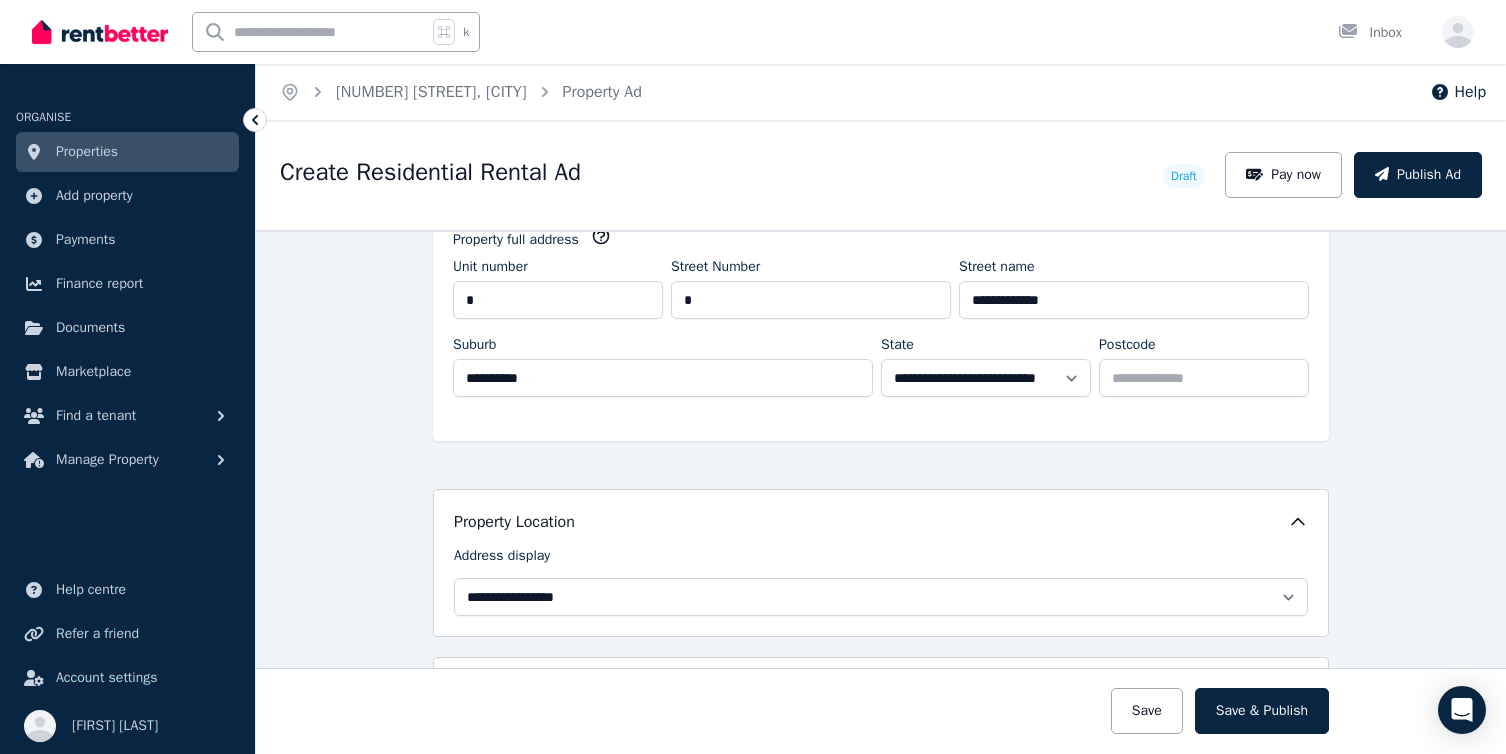 scroll, scrollTop: 499, scrollLeft: 0, axis: vertical 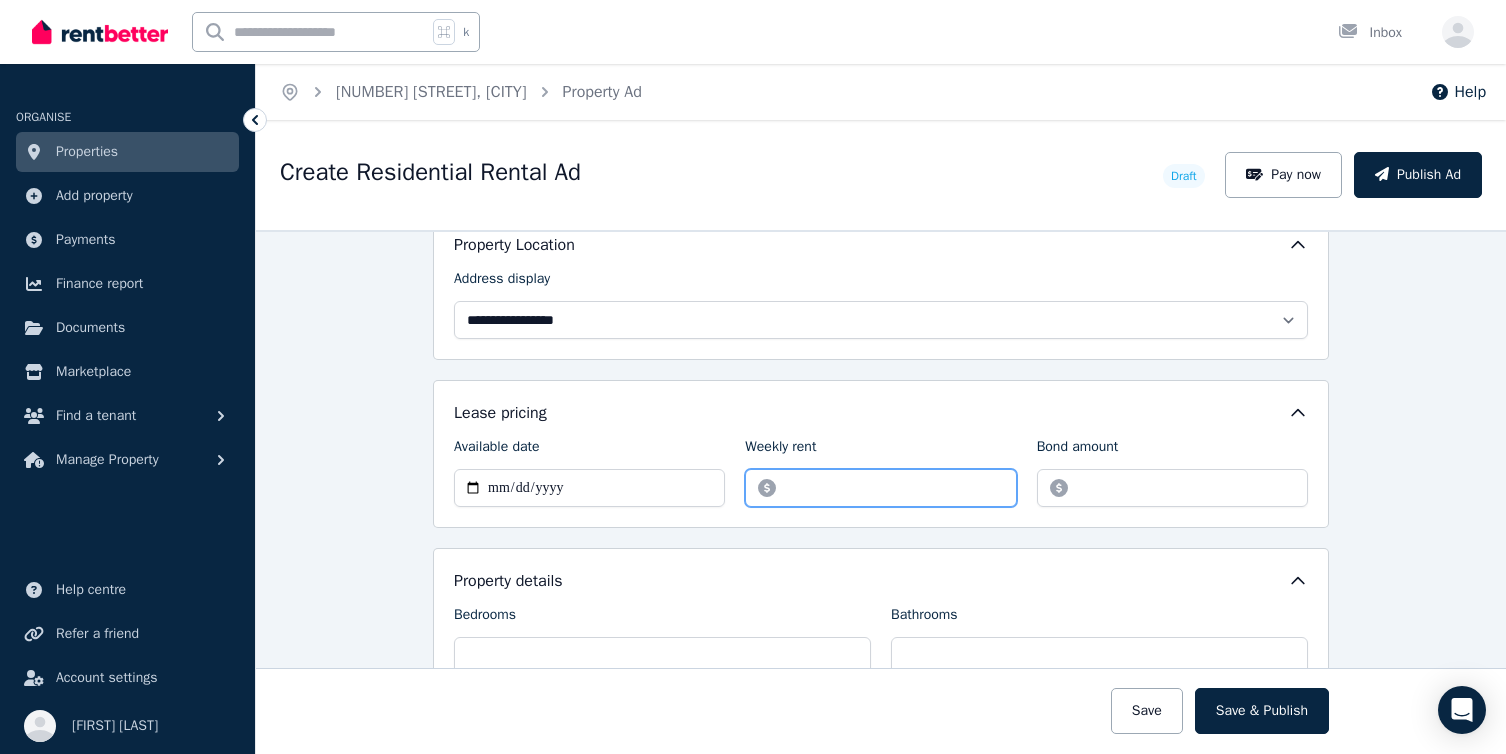 type on "***" 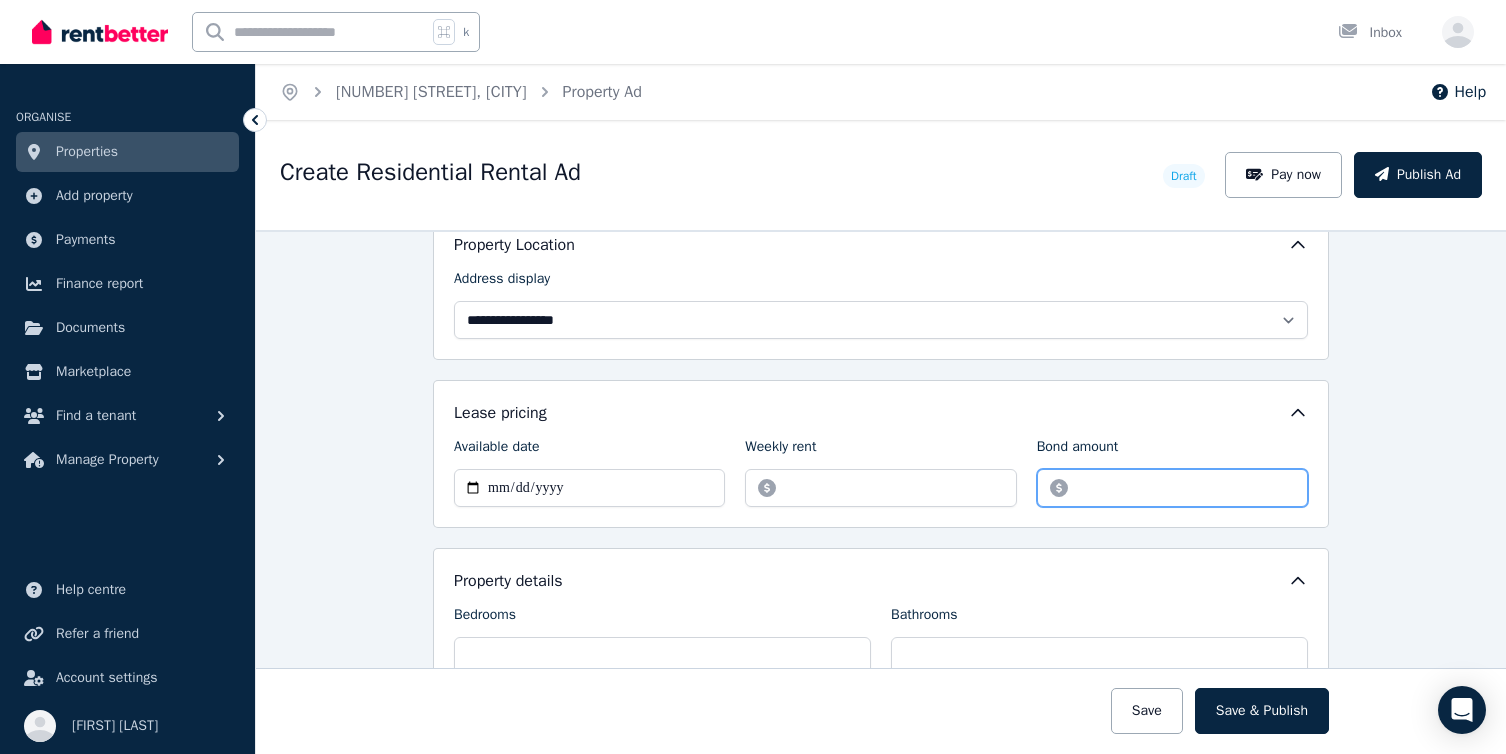 click on "Bond amount" at bounding box center [1172, 488] 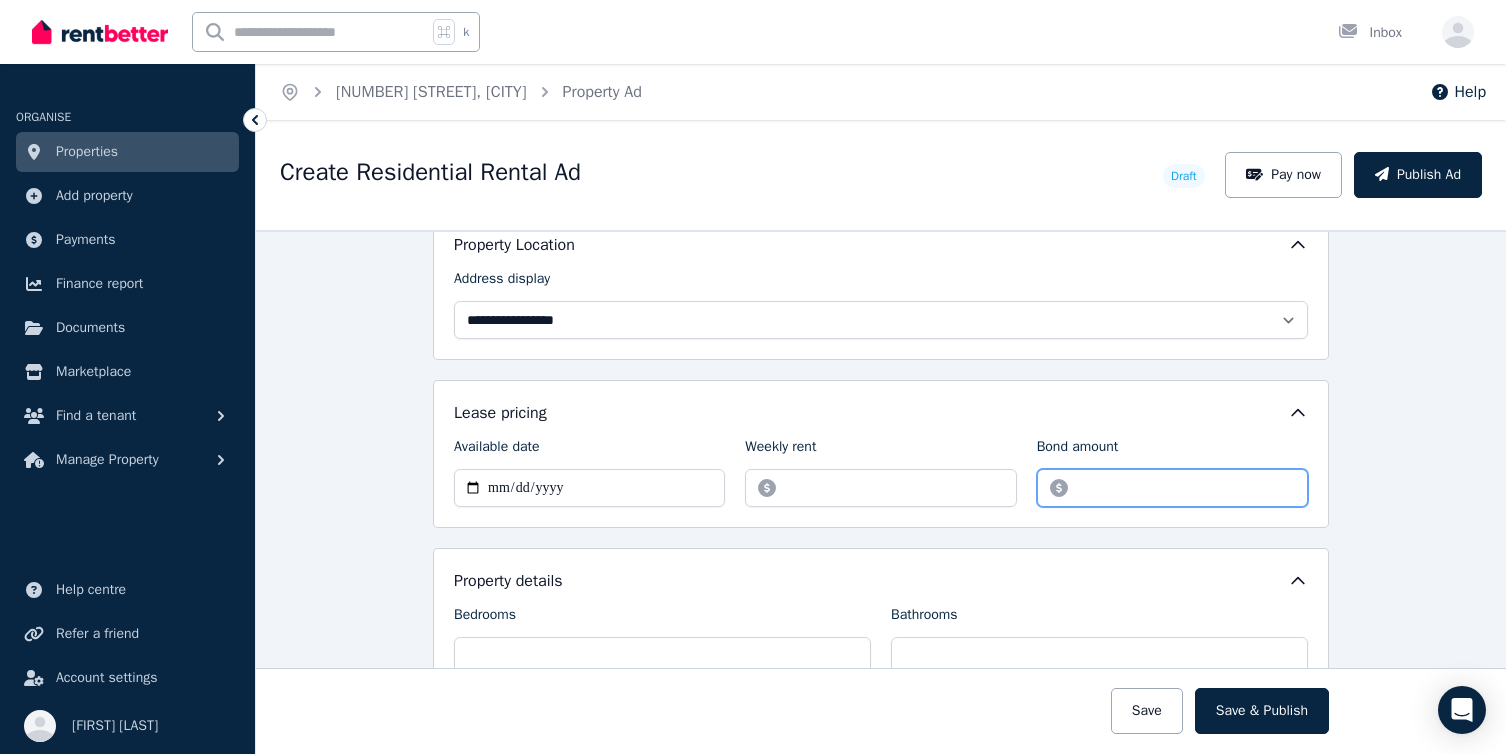 type on "*****" 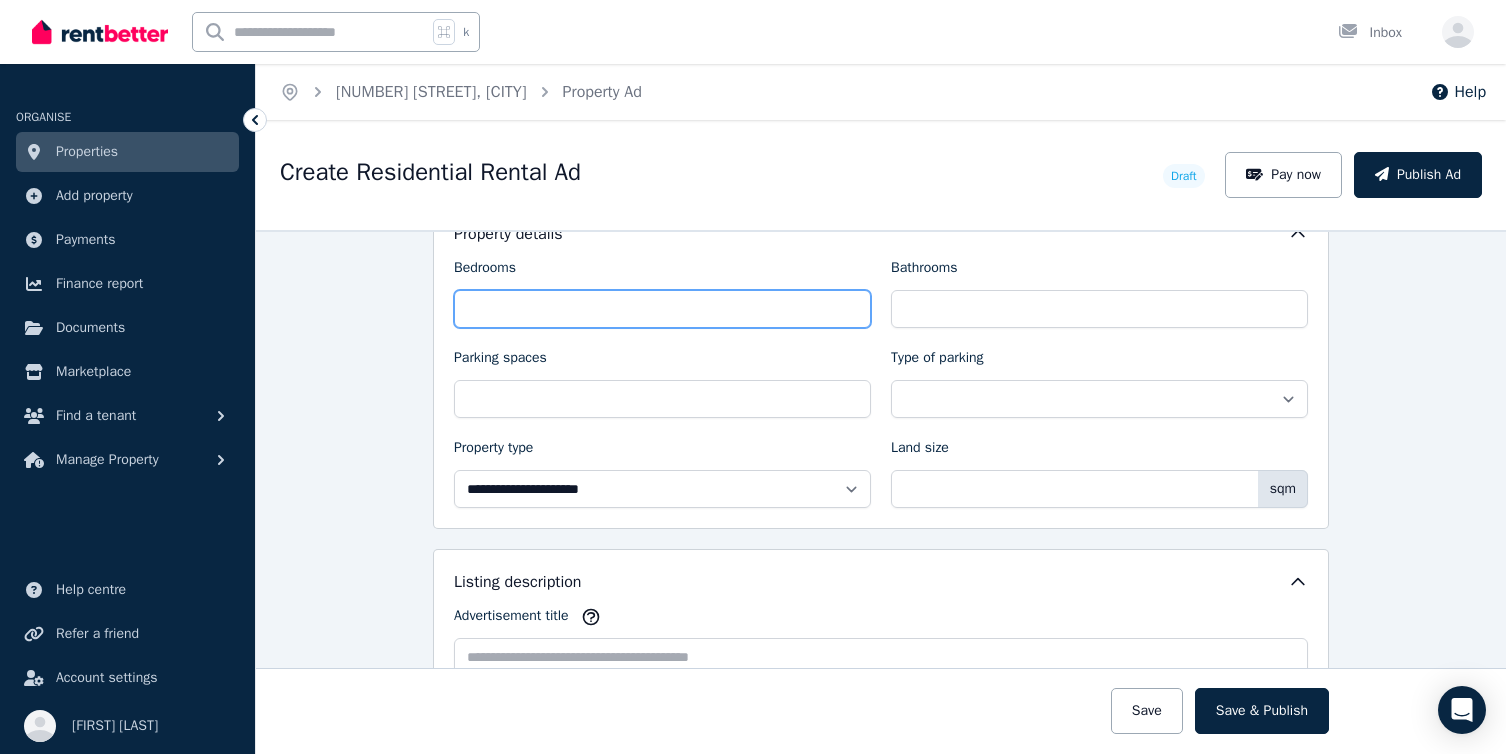 scroll, scrollTop: 821, scrollLeft: 0, axis: vertical 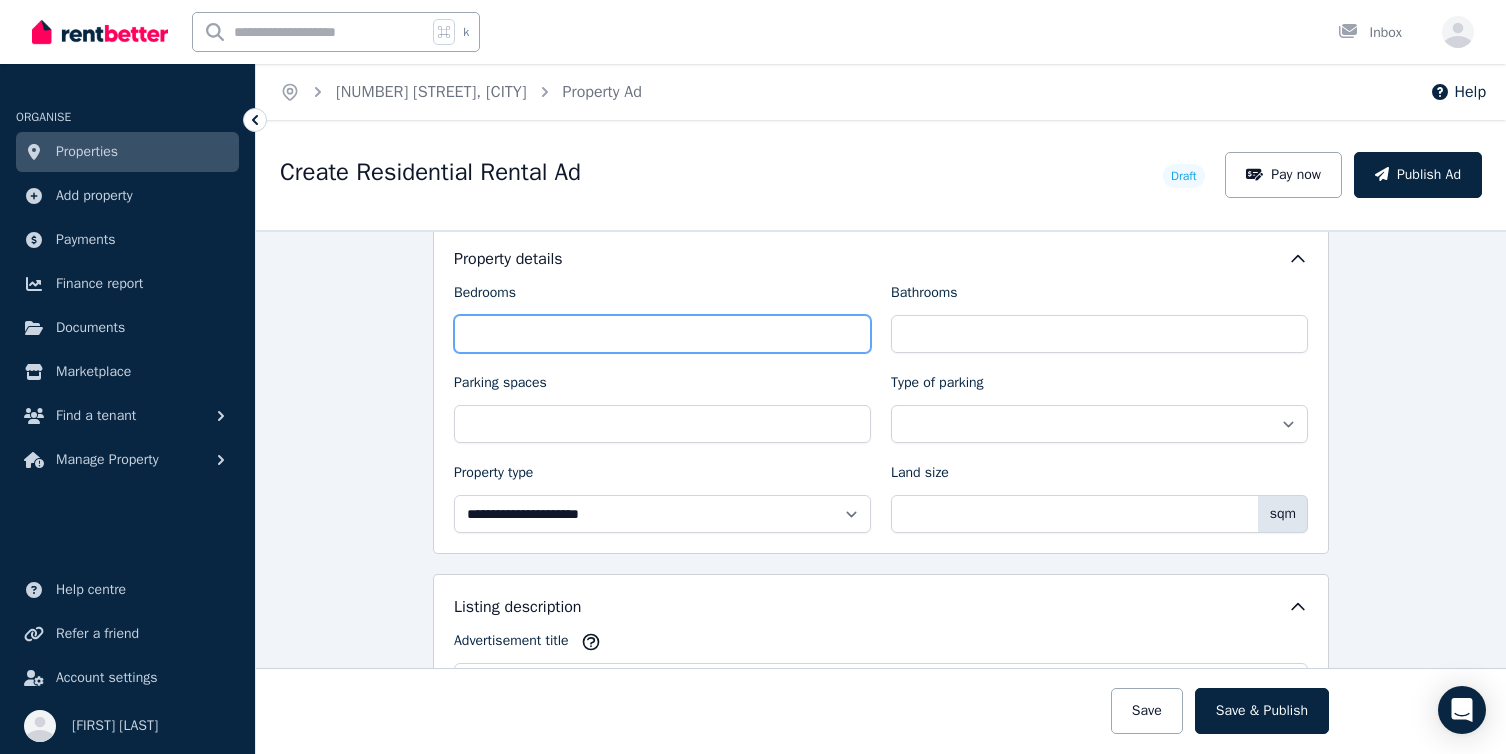 type on "*" 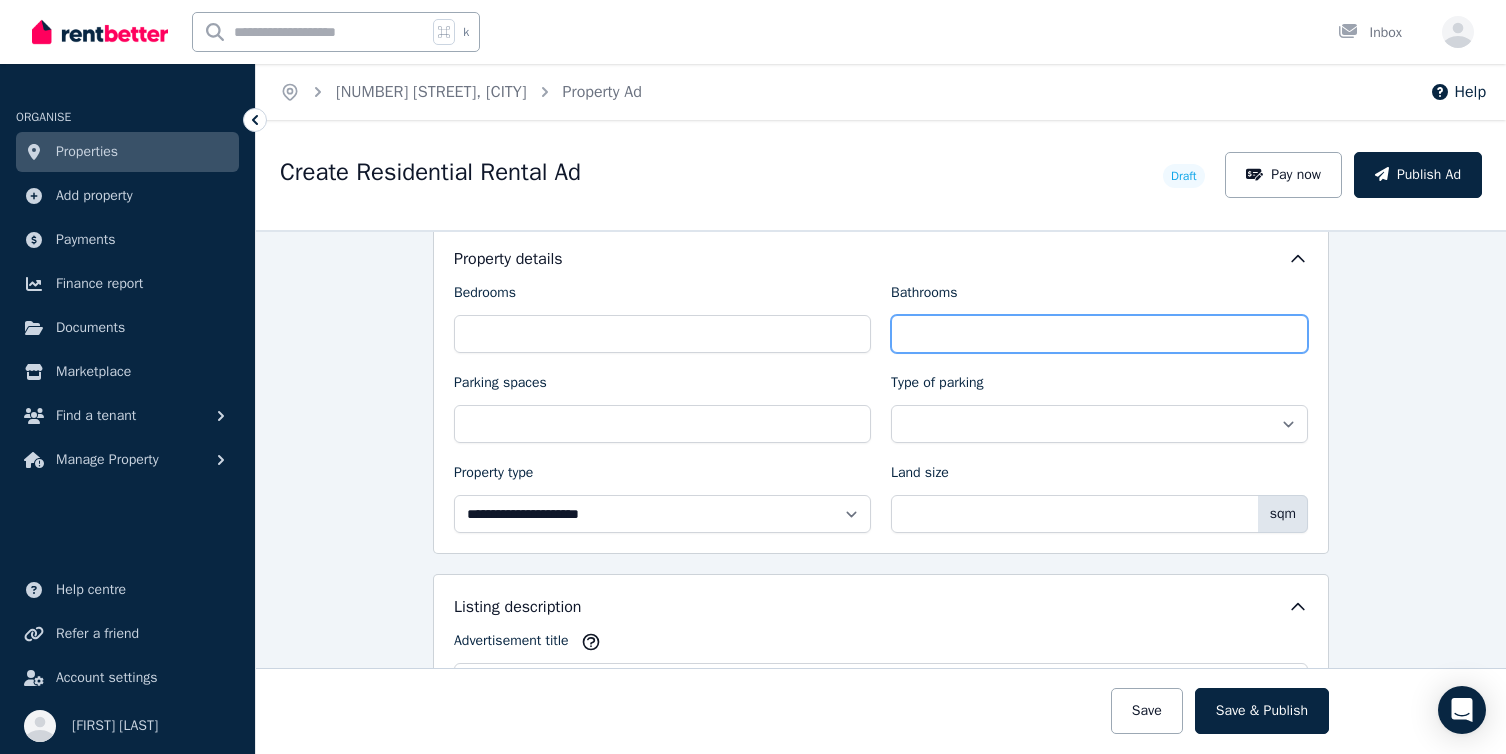 click on "Bathrooms" at bounding box center (1099, 334) 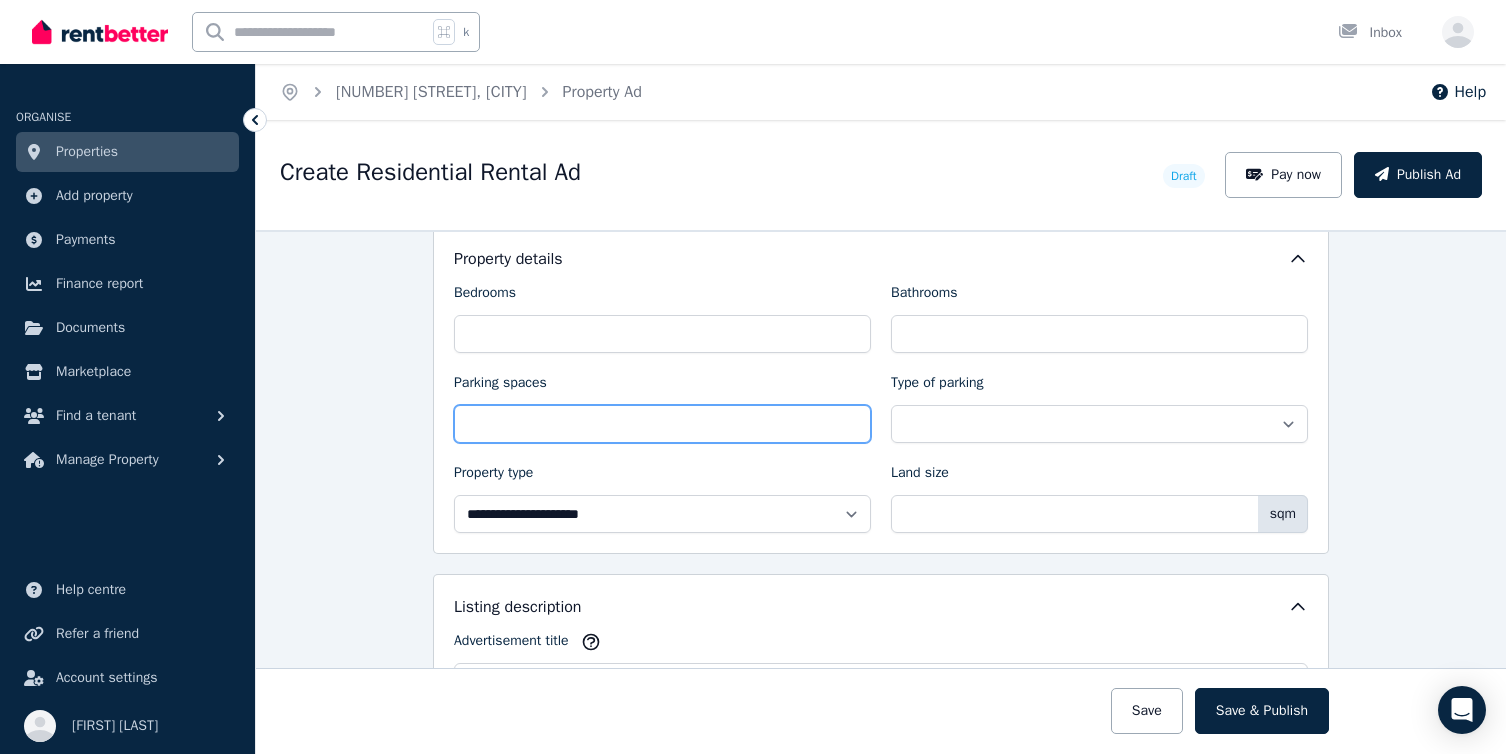click on "Parking spaces" at bounding box center [662, 424] 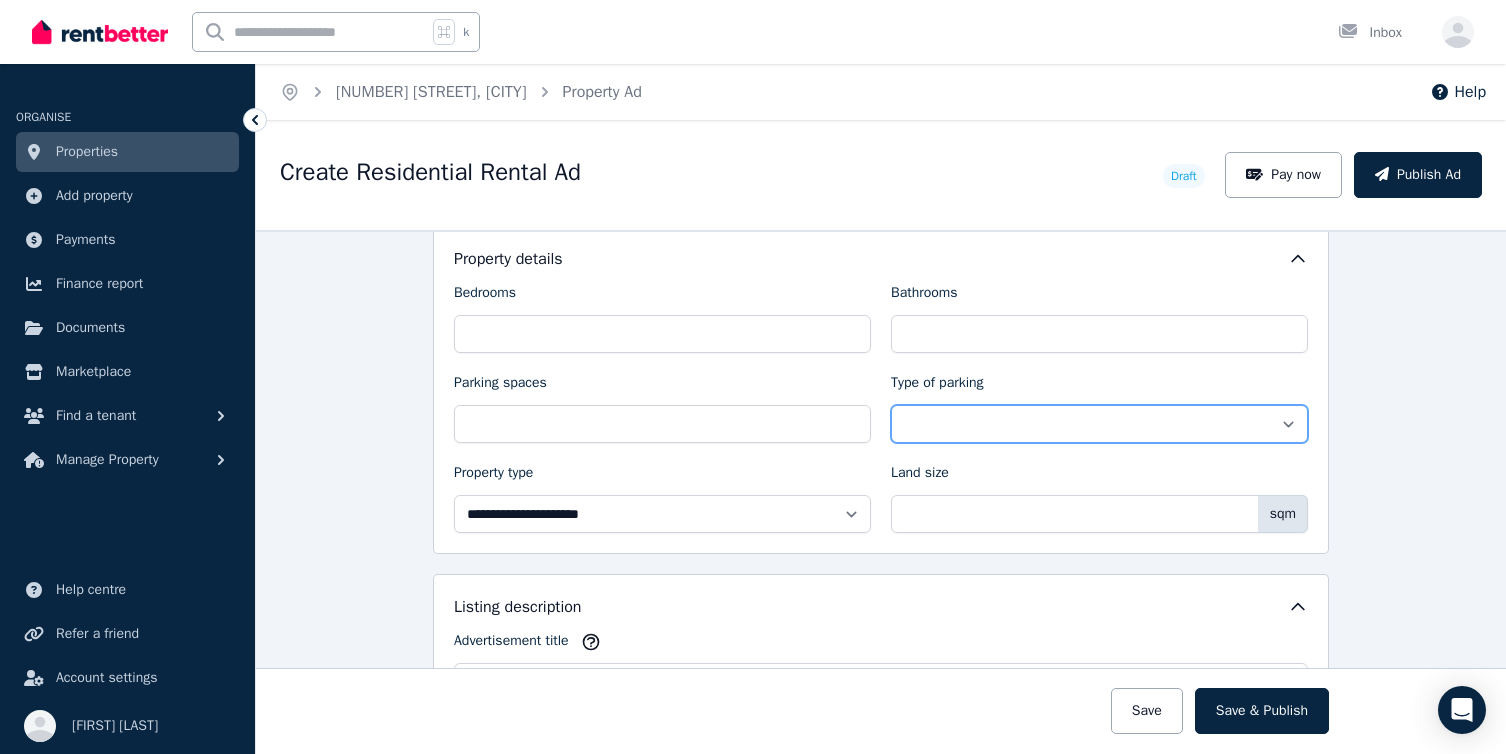 click on "**********" at bounding box center [1099, 424] 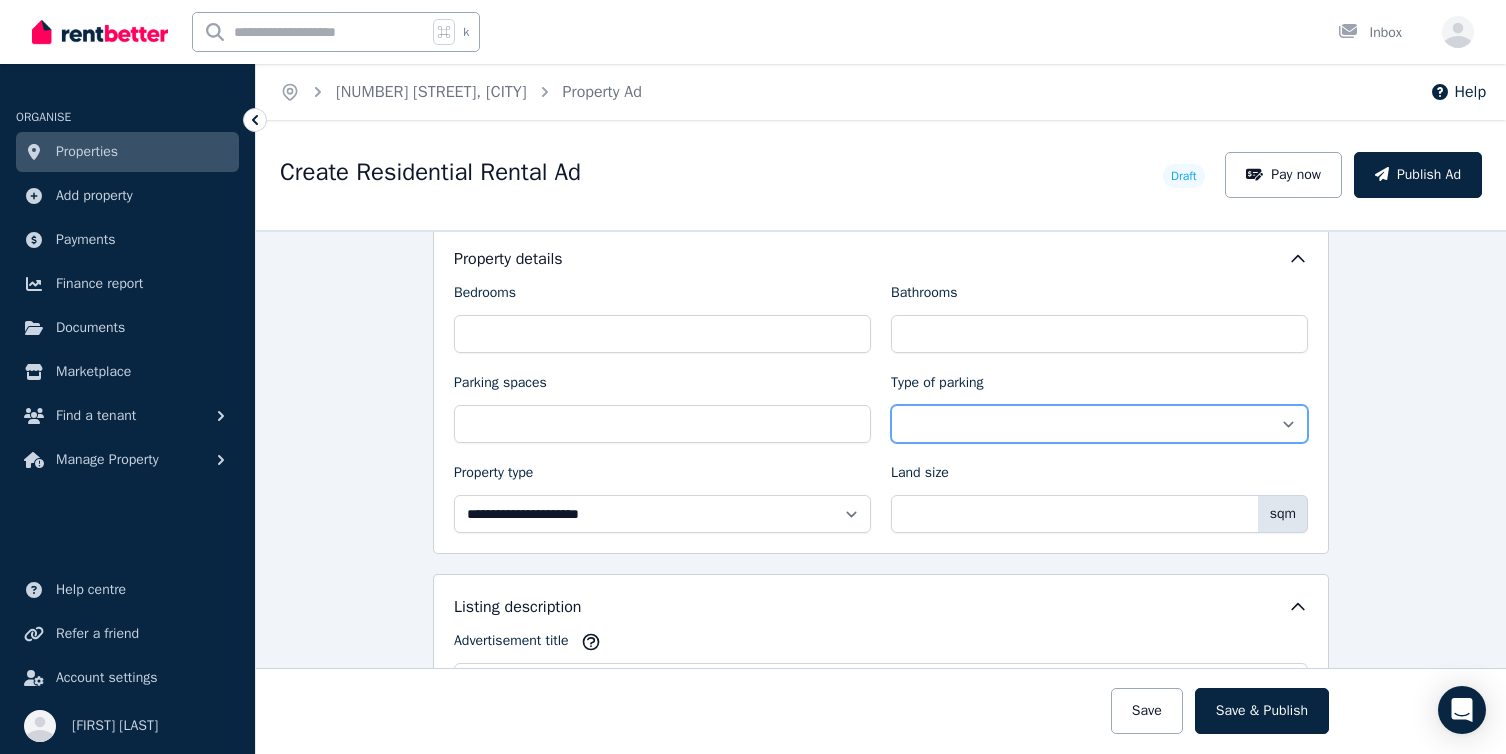 select on "**********" 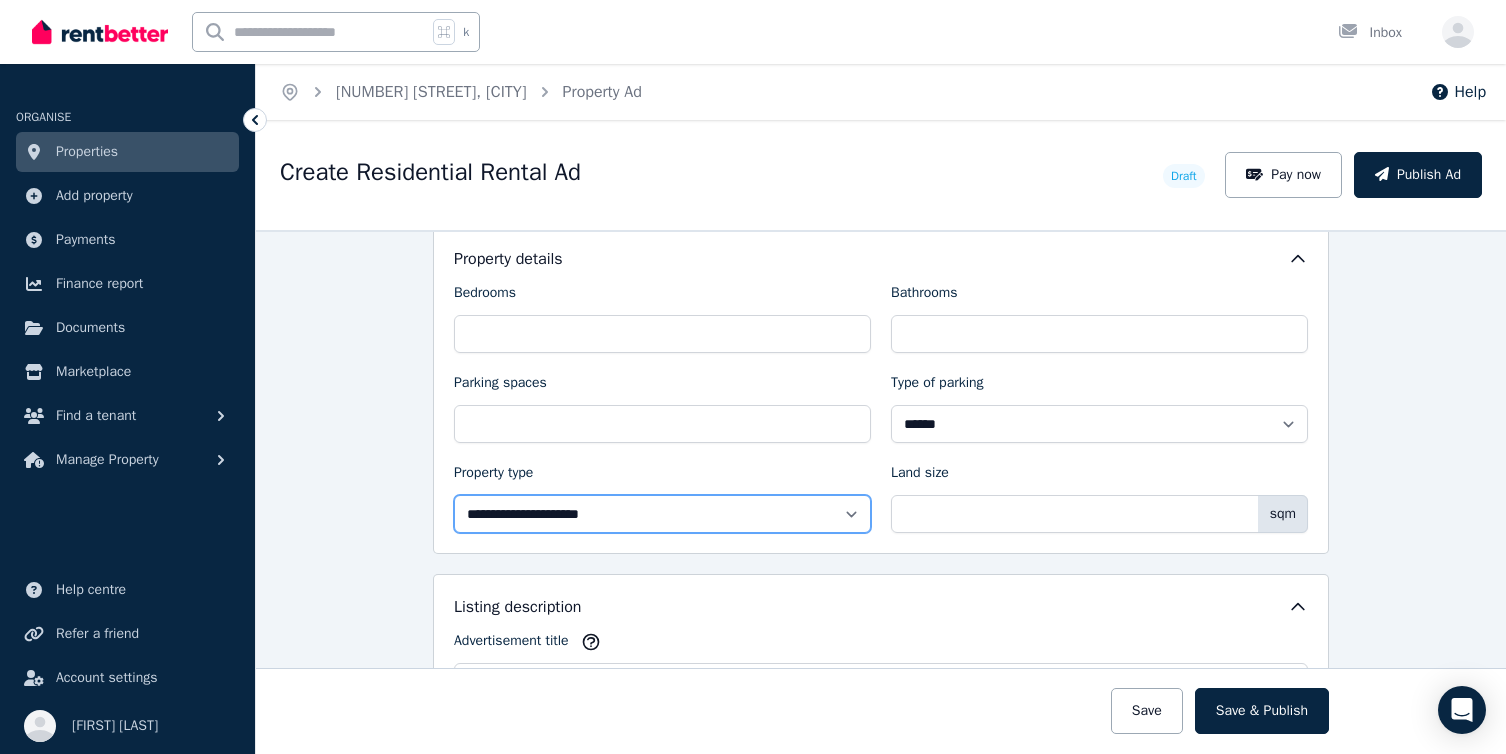 click on "**********" at bounding box center [662, 514] 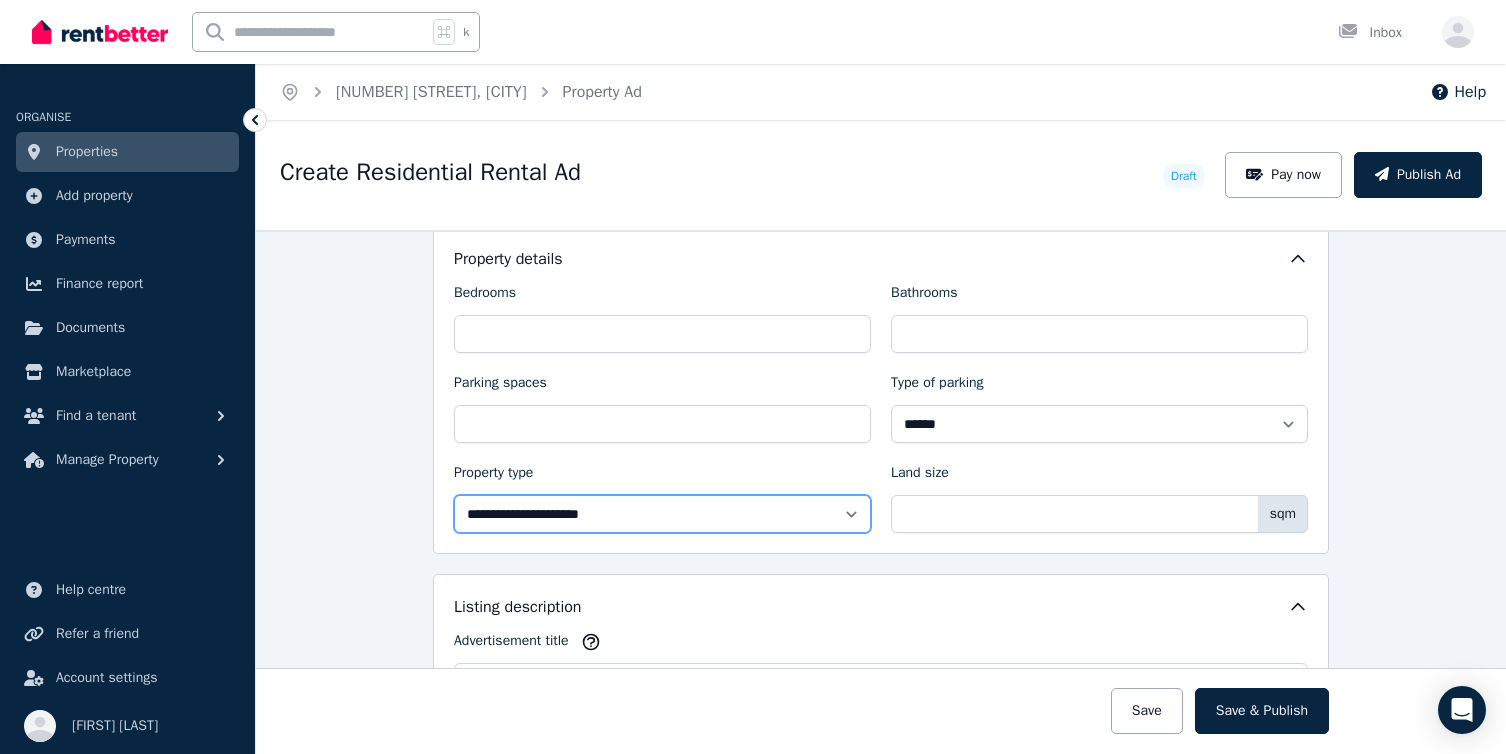 select on "**********" 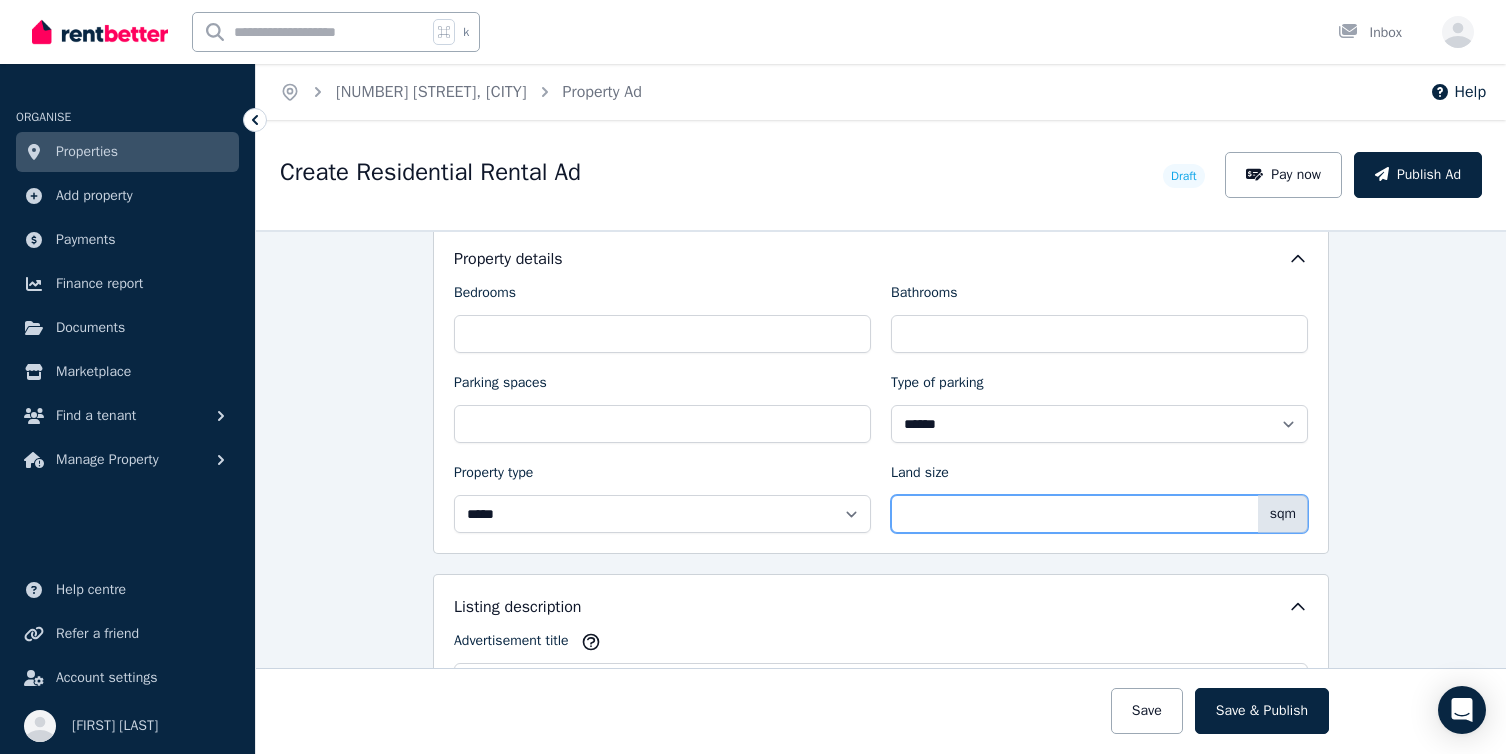 click on "Land size" at bounding box center [1099, 514] 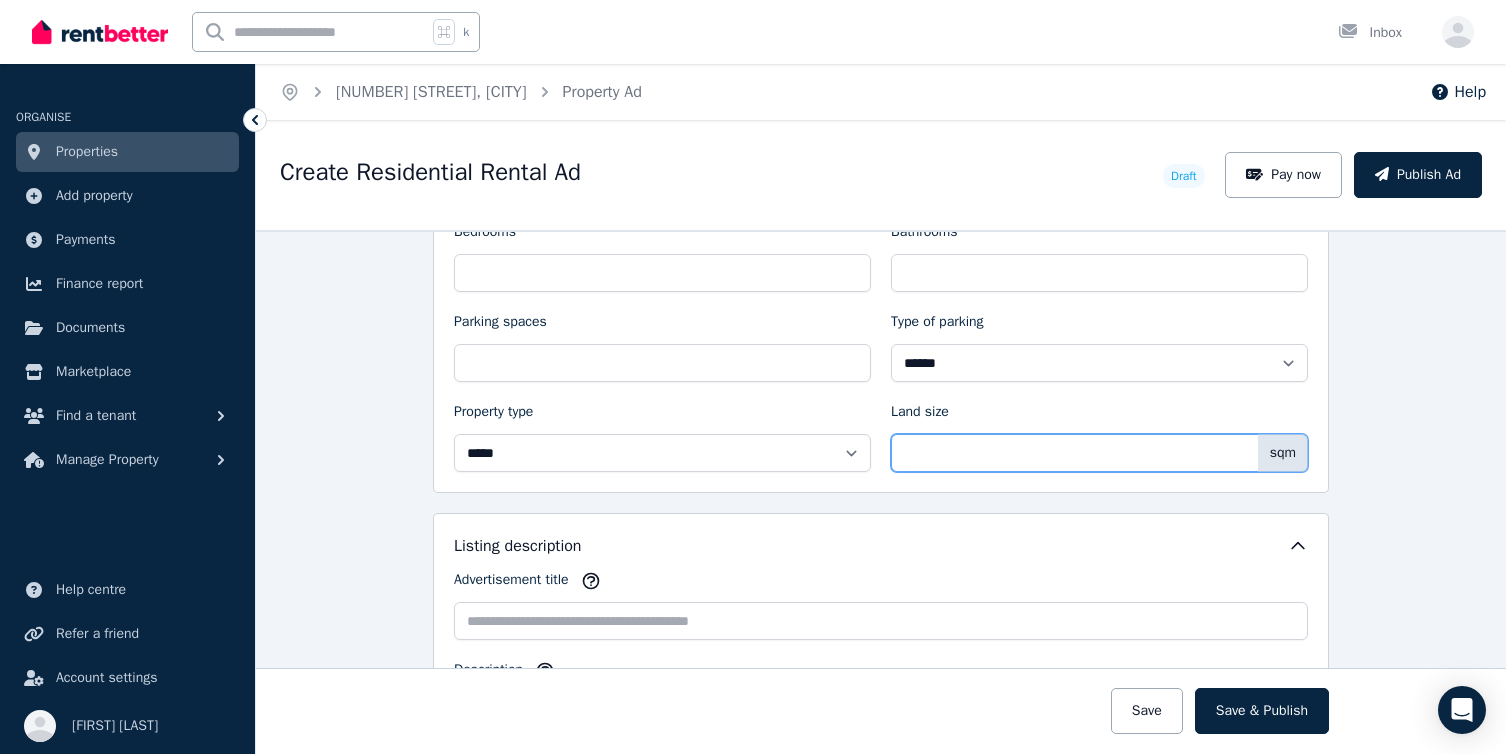 scroll, scrollTop: 1010, scrollLeft: 0, axis: vertical 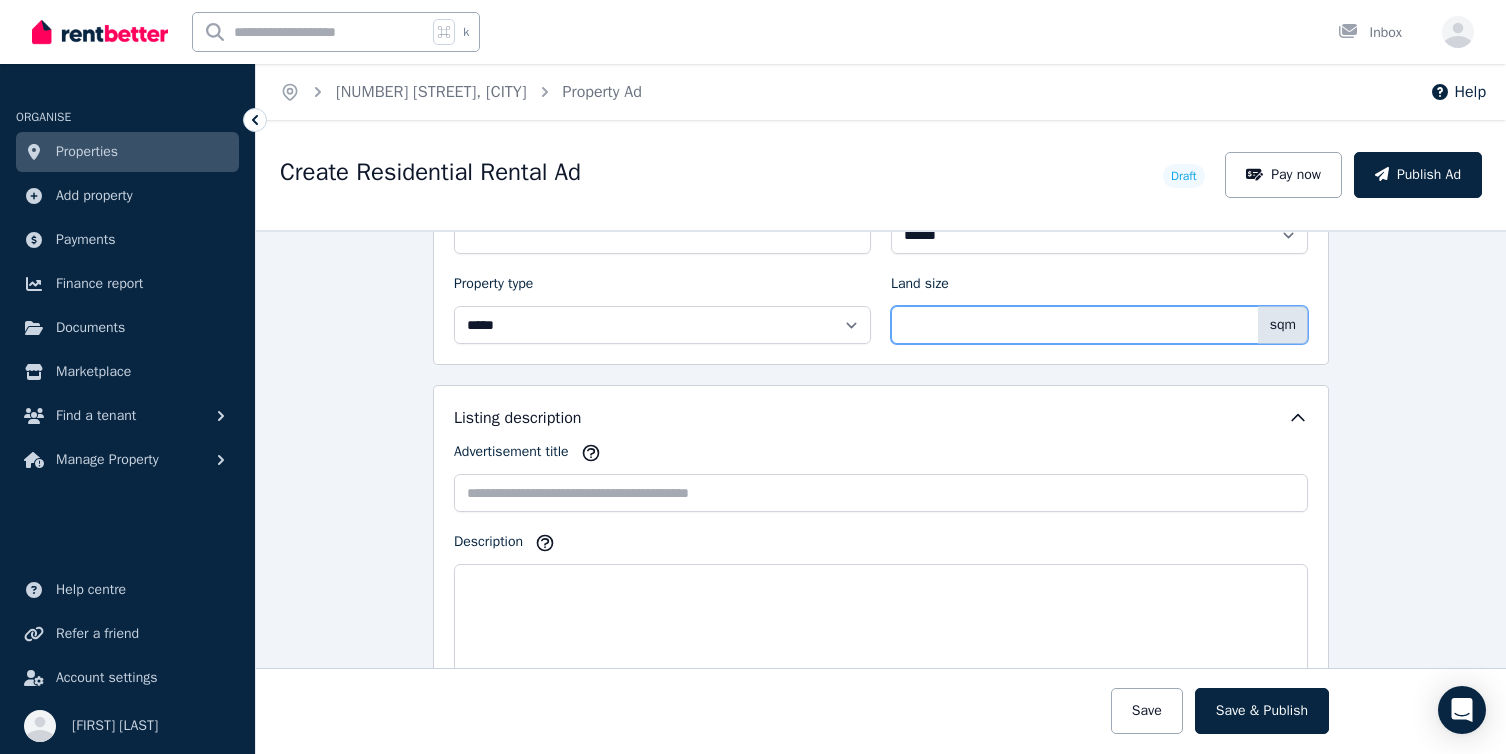 type on "****" 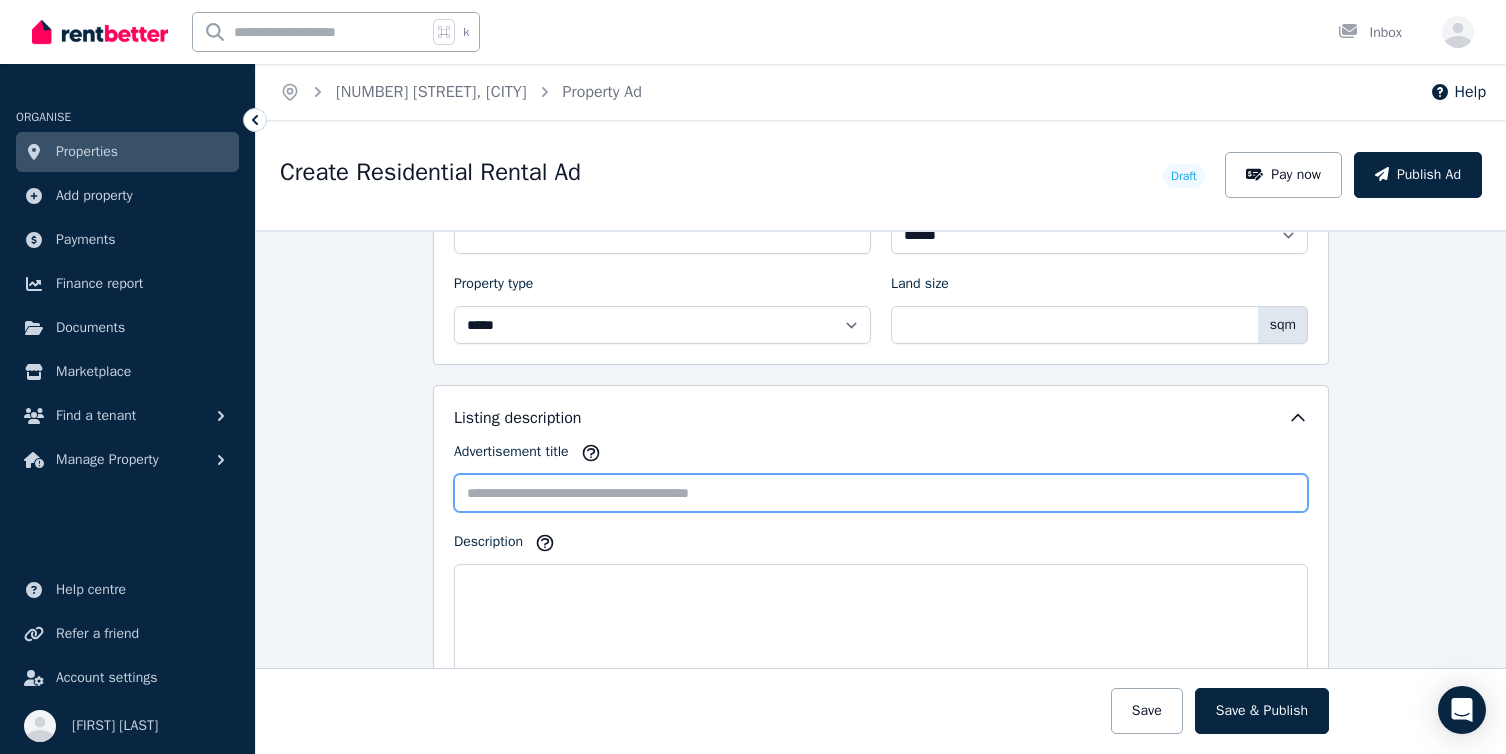 click on "Advertisement title" at bounding box center [881, 493] 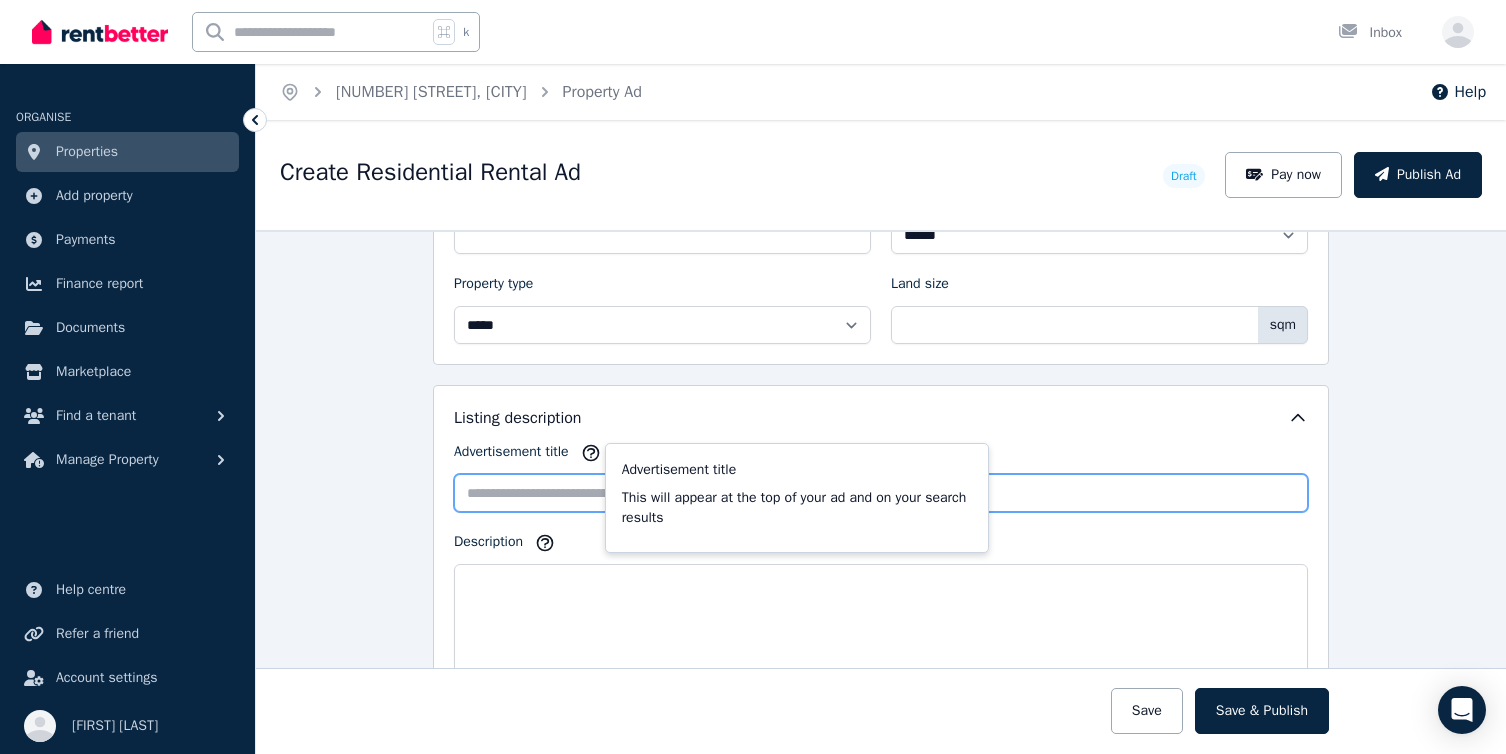 click on "Advertisement title" at bounding box center (881, 493) 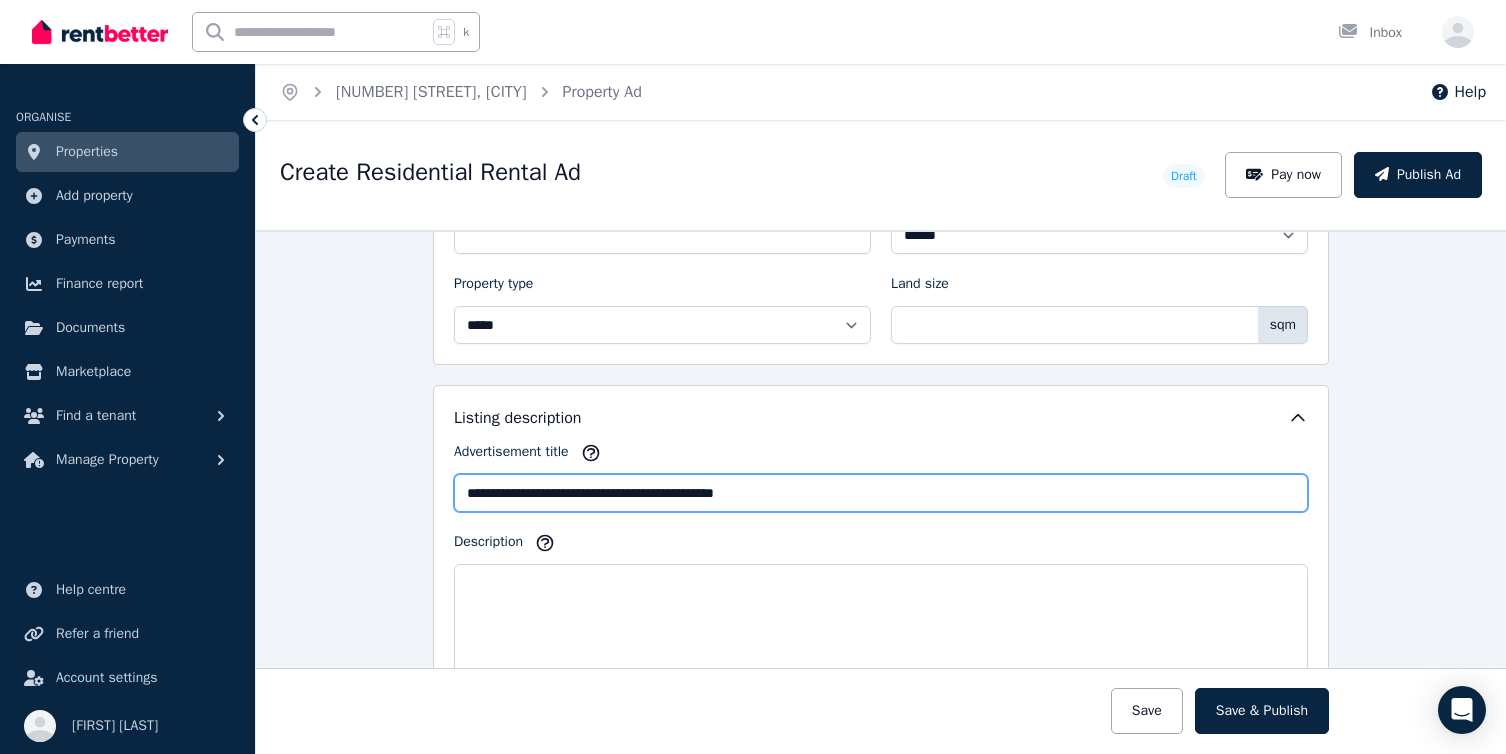 type on "**********" 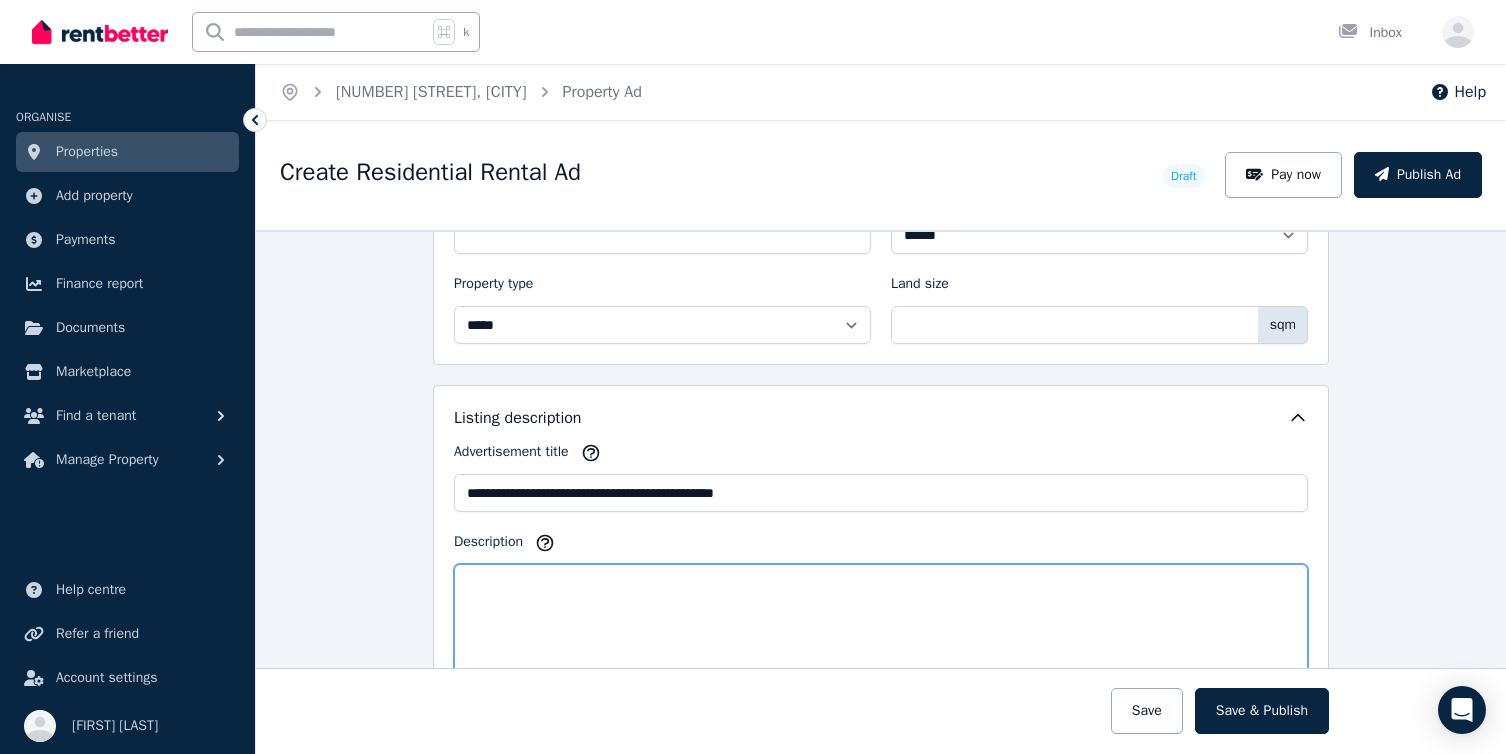 click on "Description" at bounding box center [881, 633] 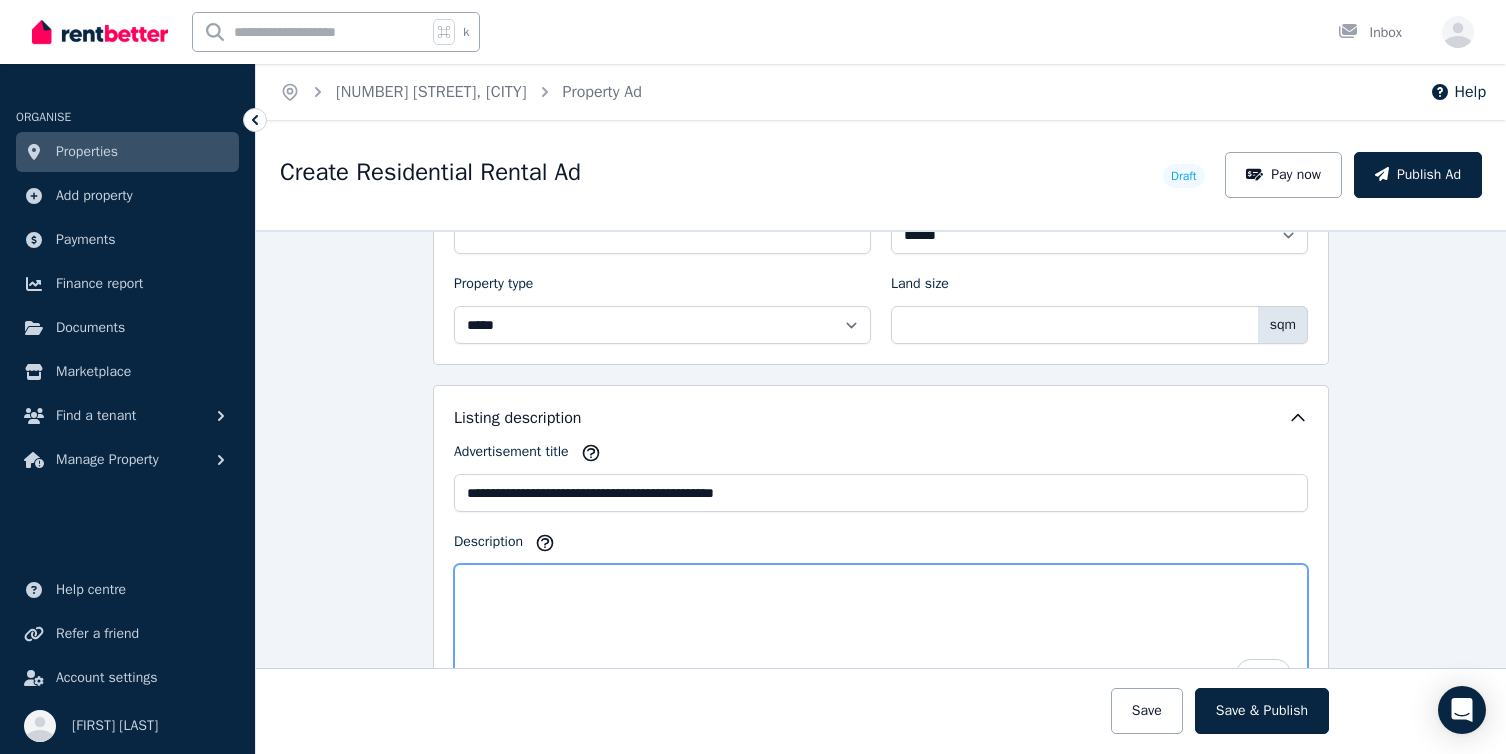 scroll, scrollTop: 1108, scrollLeft: 0, axis: vertical 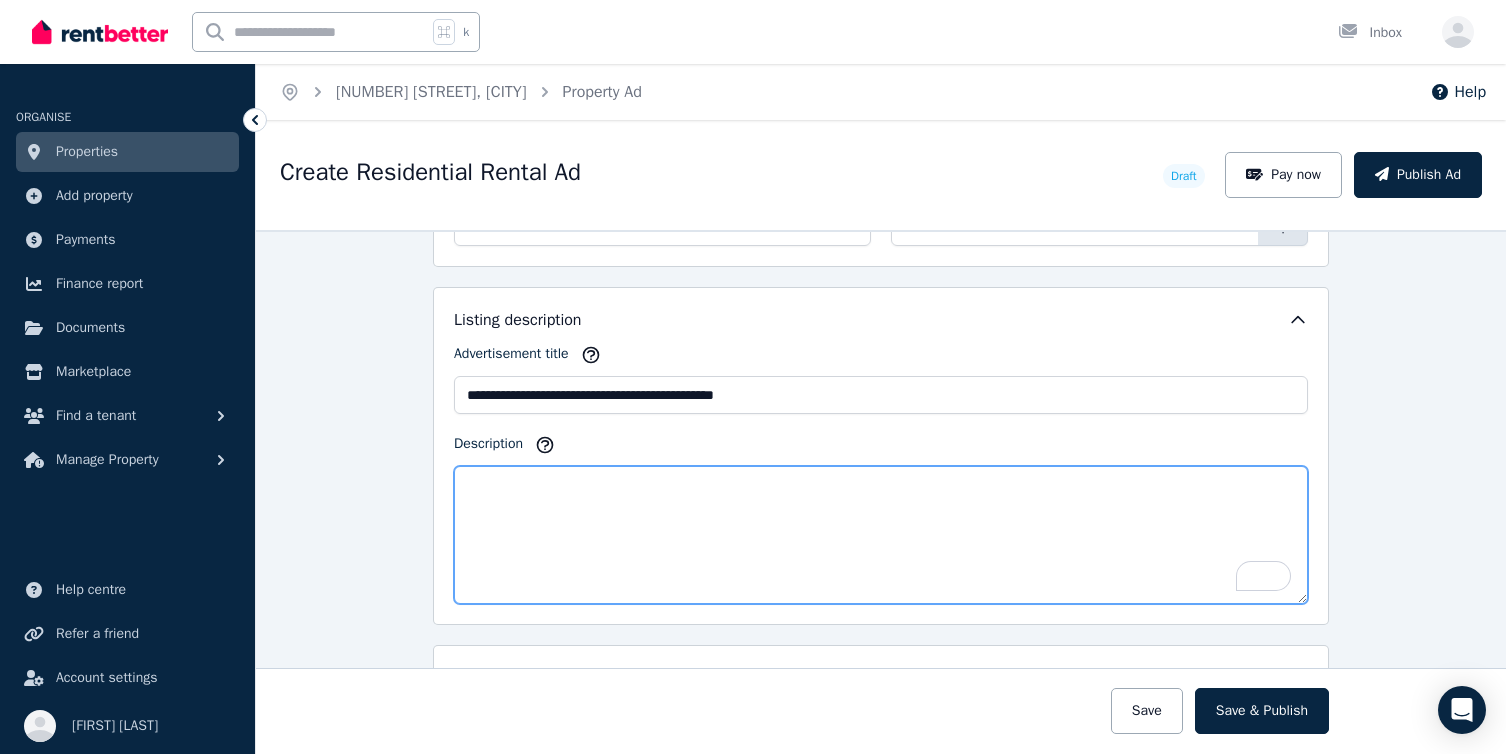 click 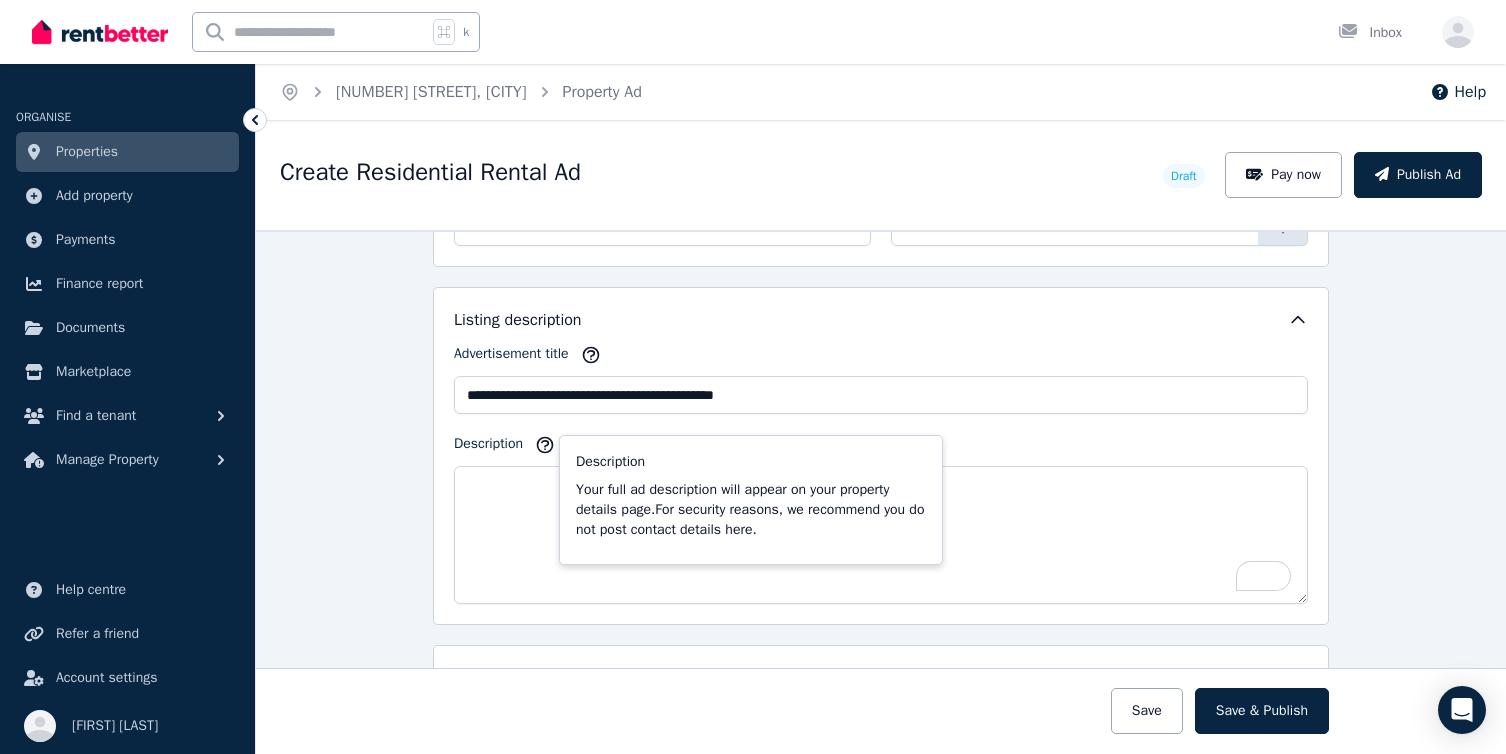 click 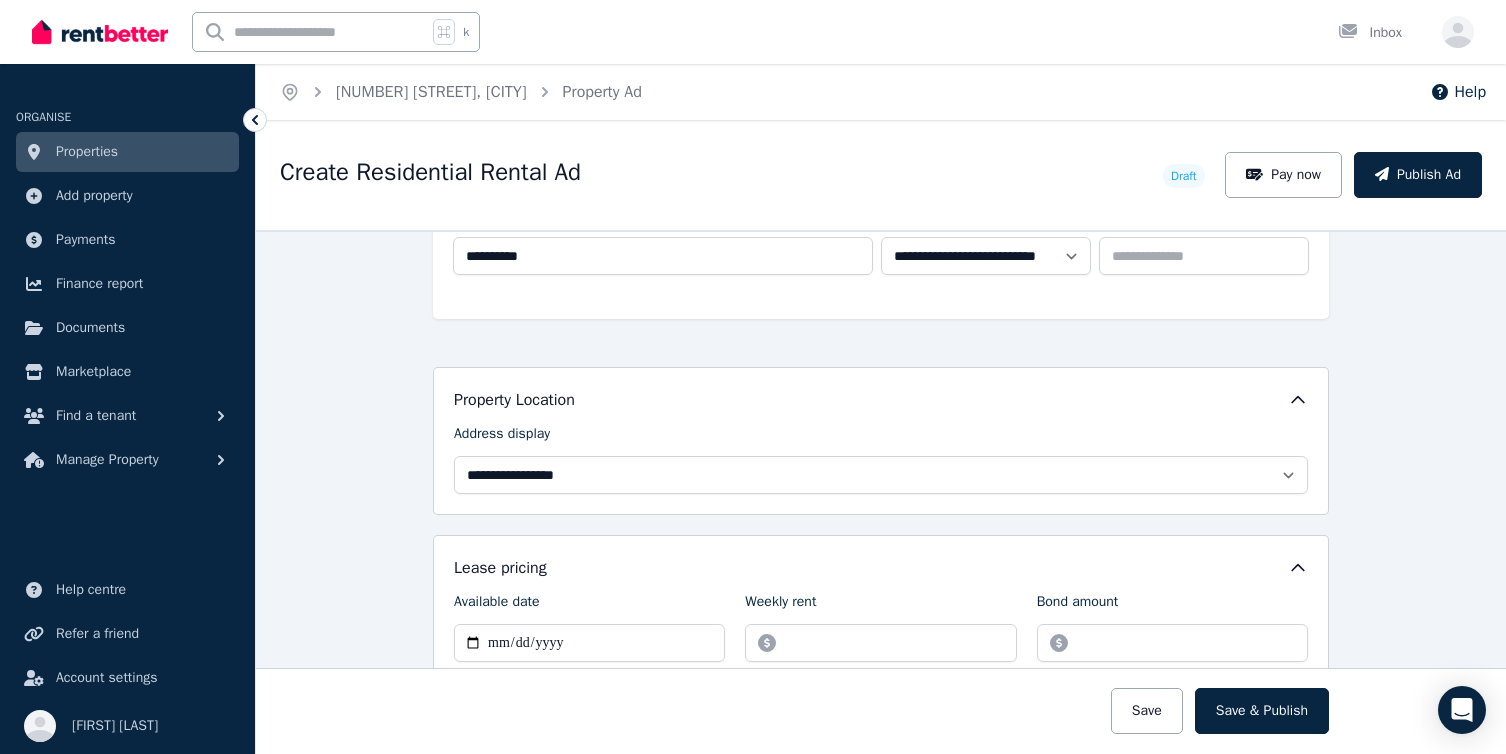 scroll, scrollTop: 383, scrollLeft: 0, axis: vertical 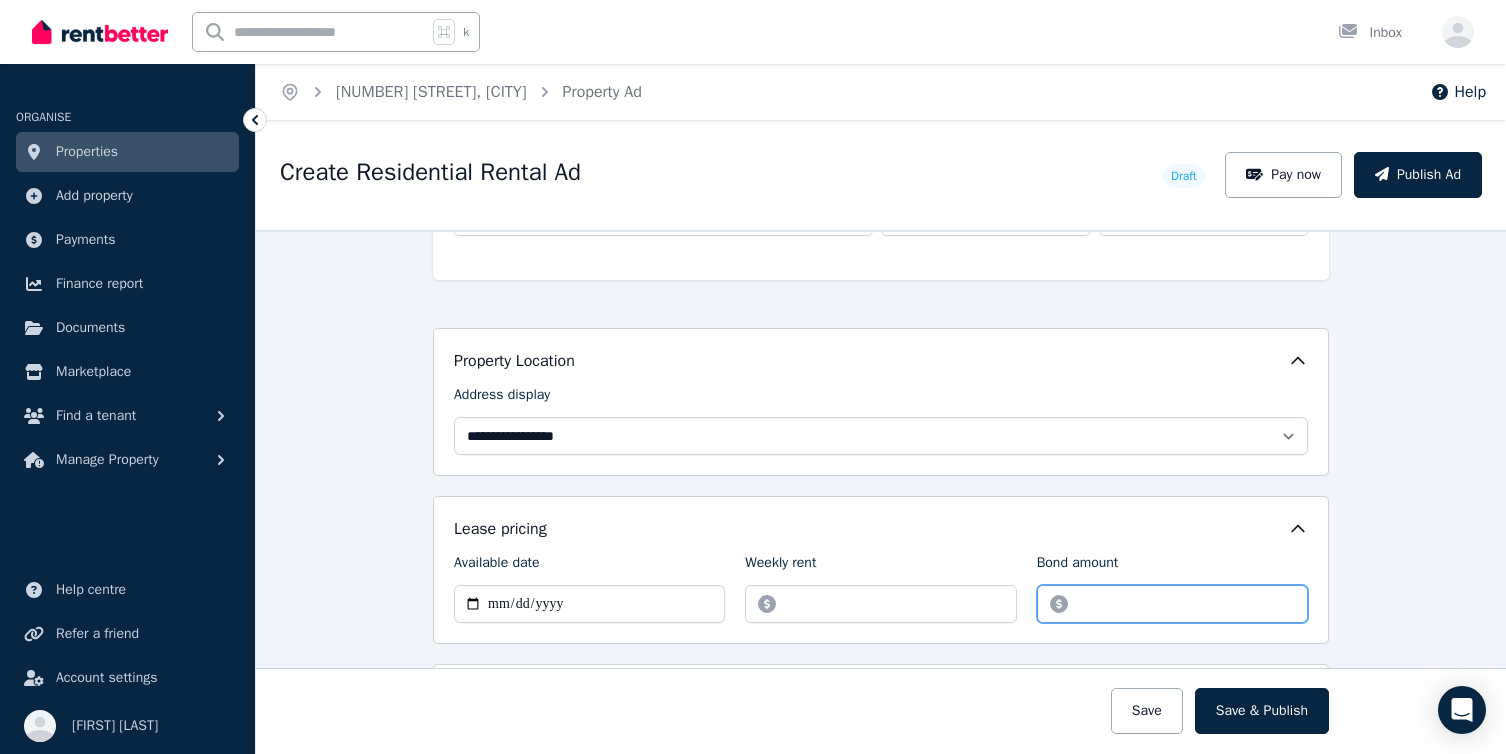 click on "*****" at bounding box center (1172, 604) 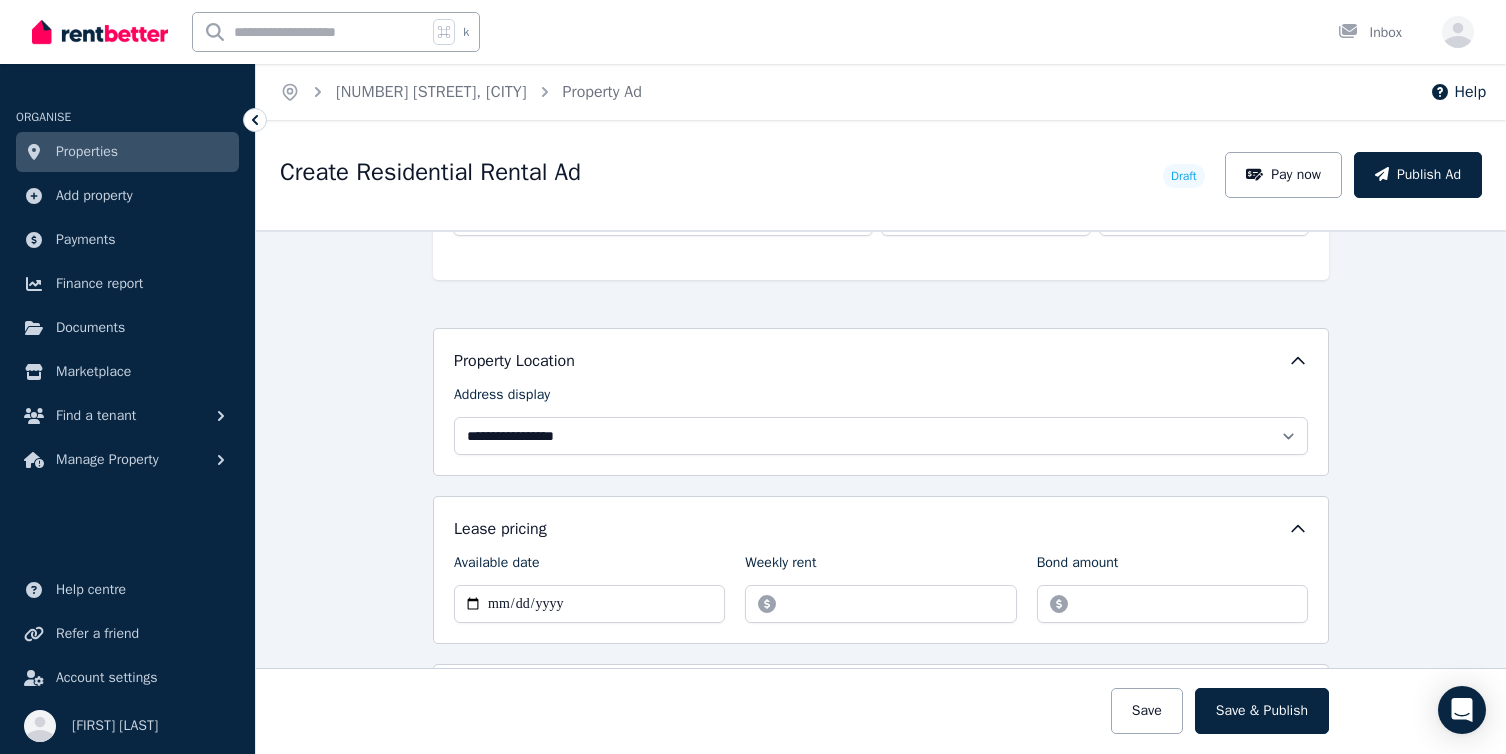 click on "**********" at bounding box center [881, 492] 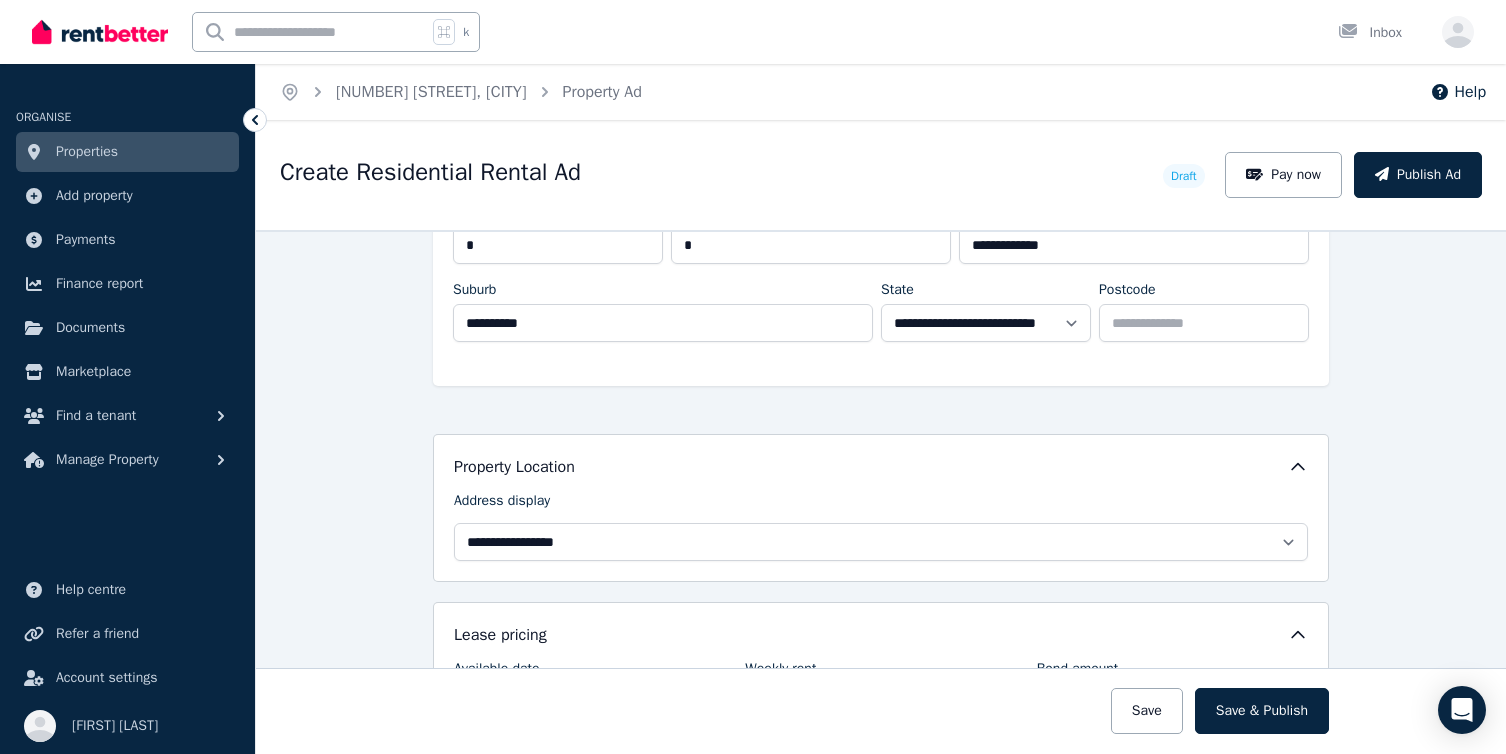 scroll, scrollTop: 265, scrollLeft: 0, axis: vertical 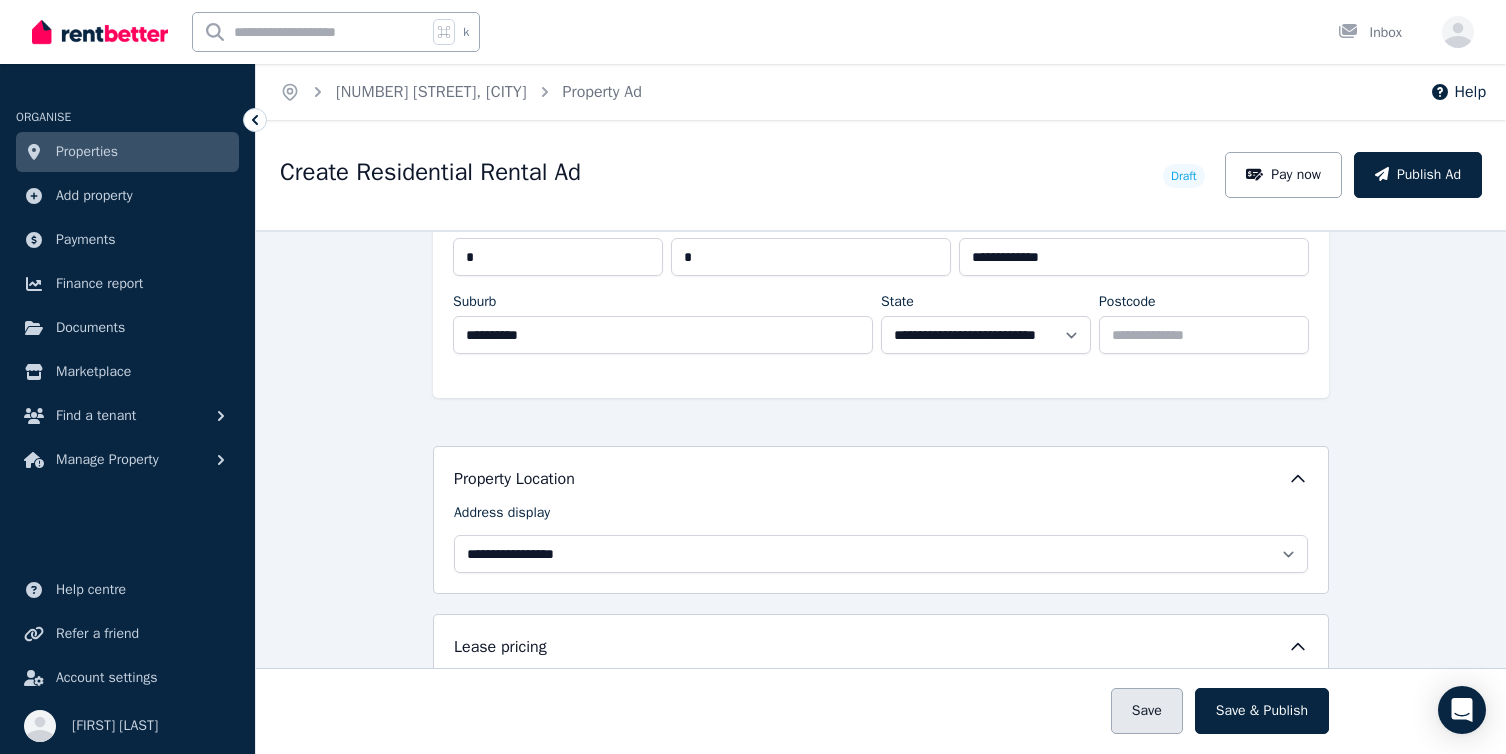 click on "Save" at bounding box center [1147, 711] 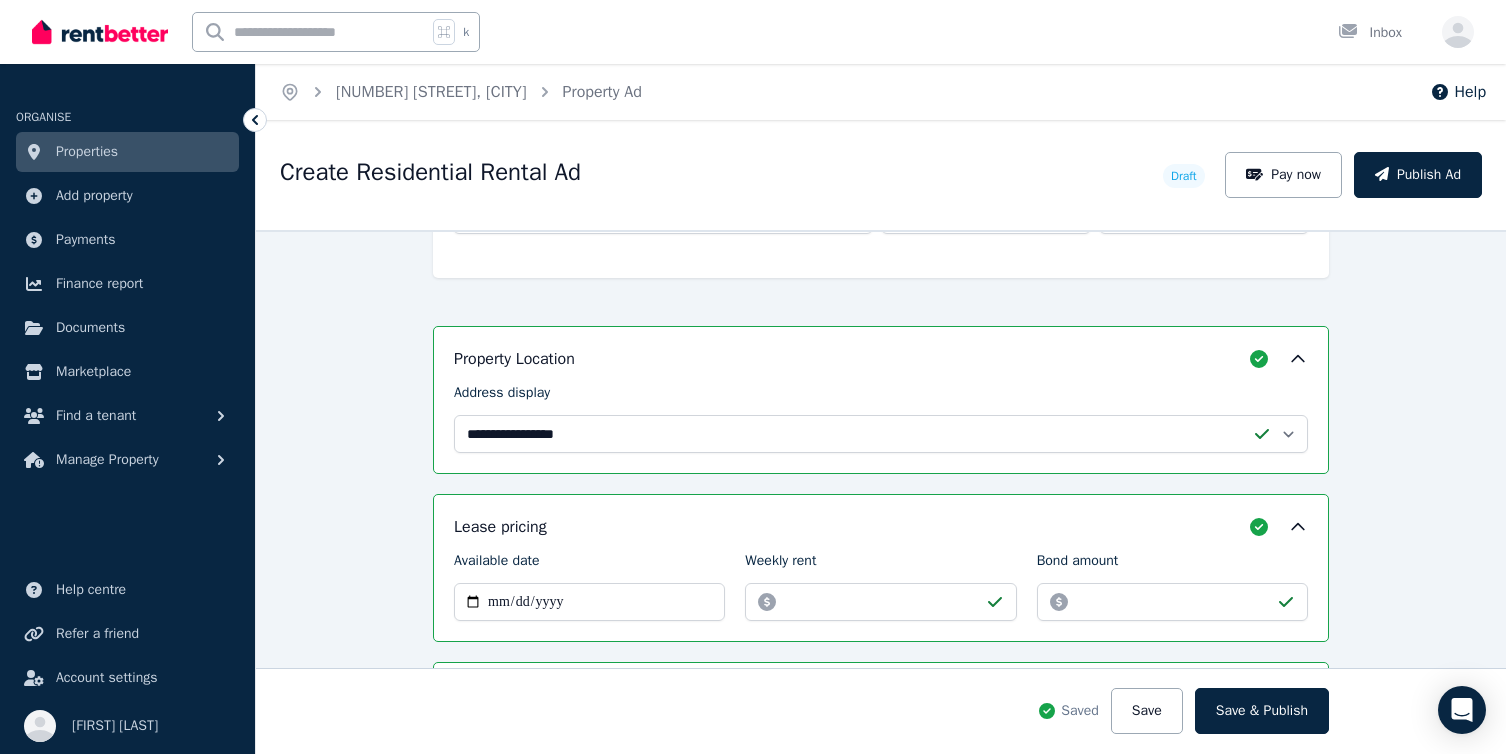 scroll, scrollTop: 592, scrollLeft: 0, axis: vertical 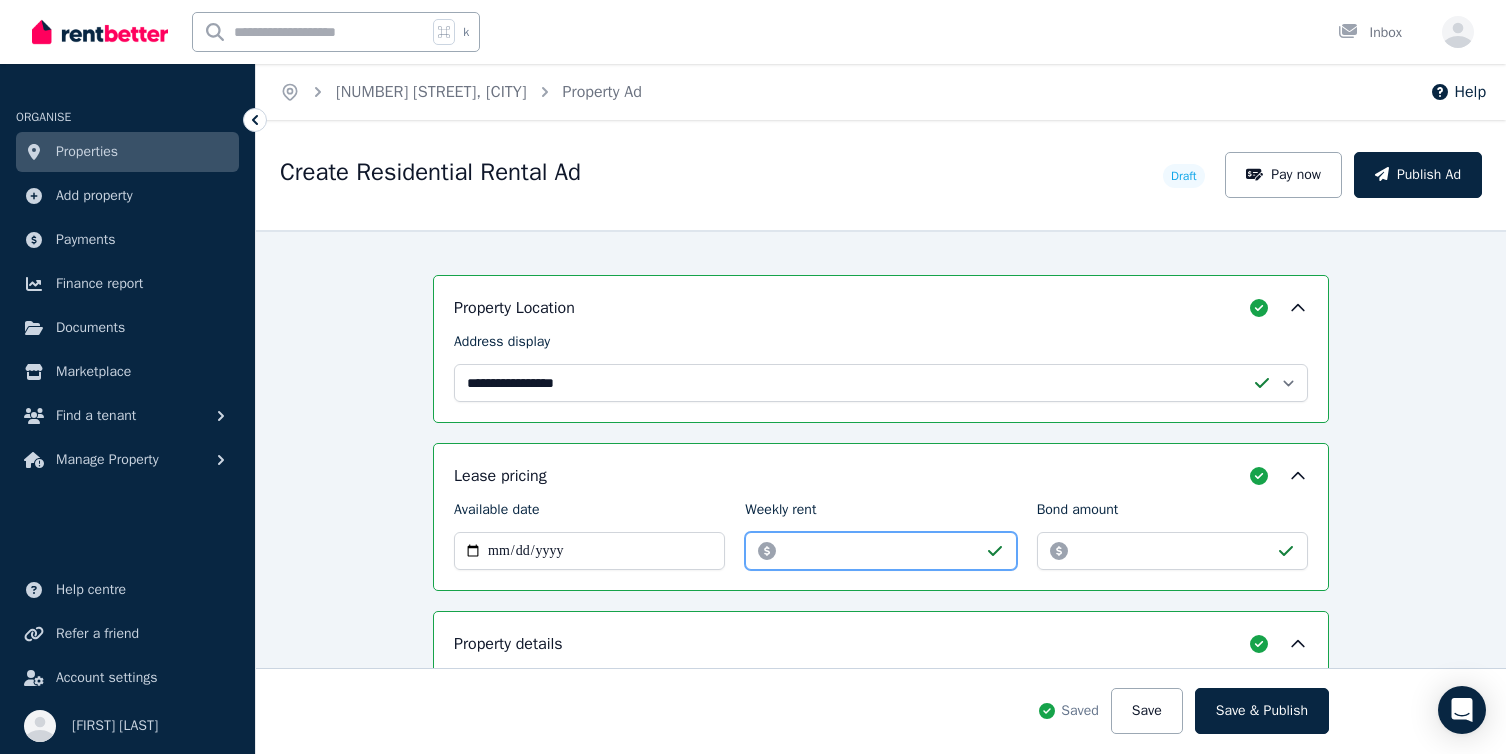 click on "***" at bounding box center (880, 551) 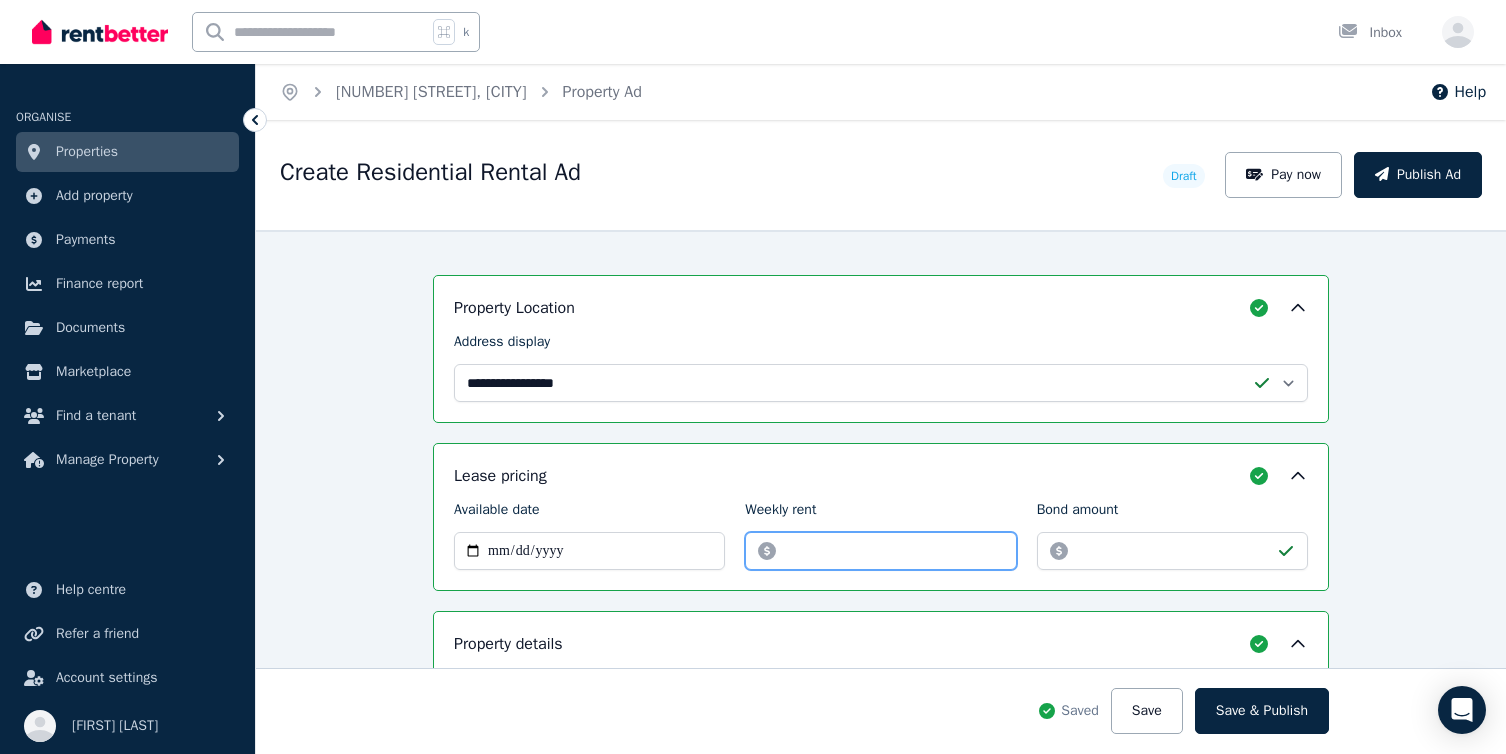 type on "***" 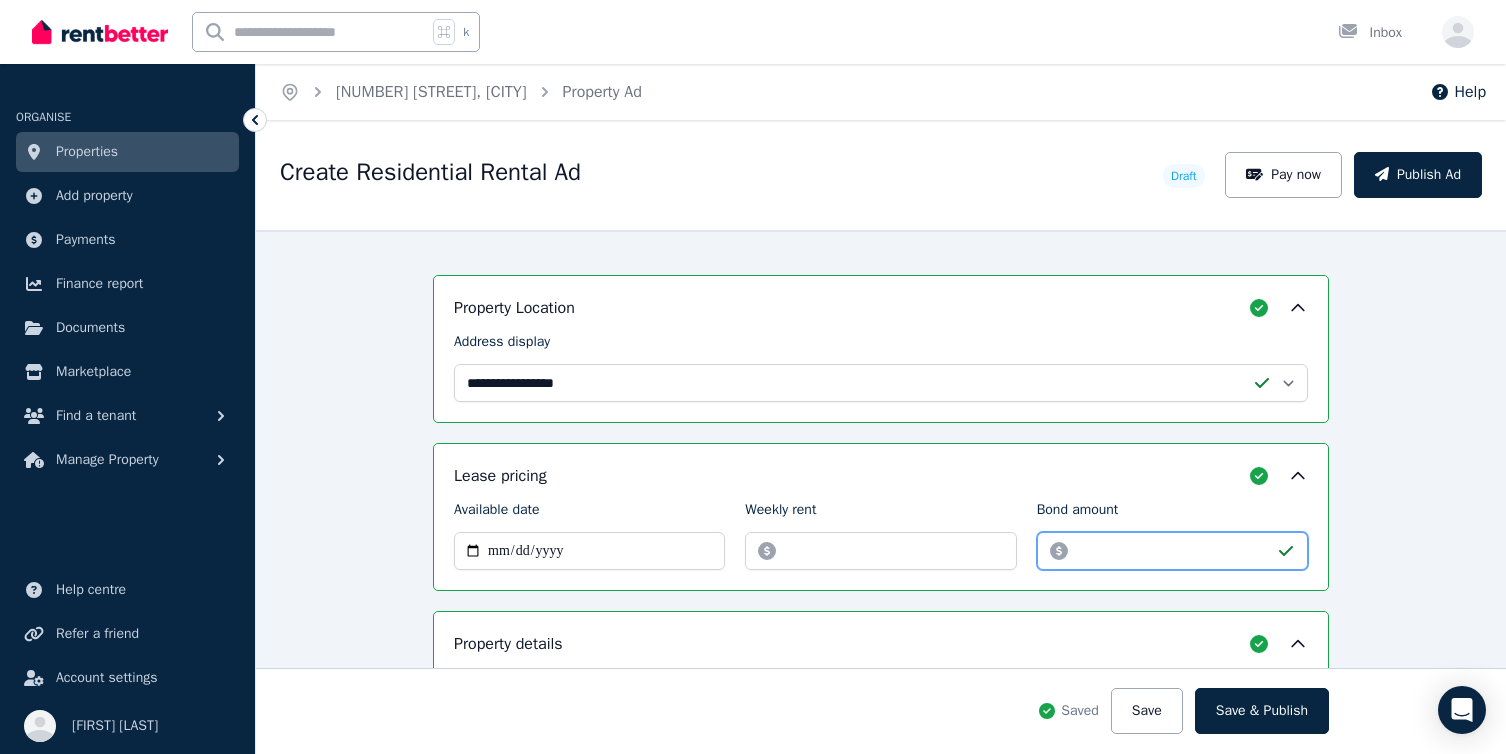 click on "****" at bounding box center (1172, 551) 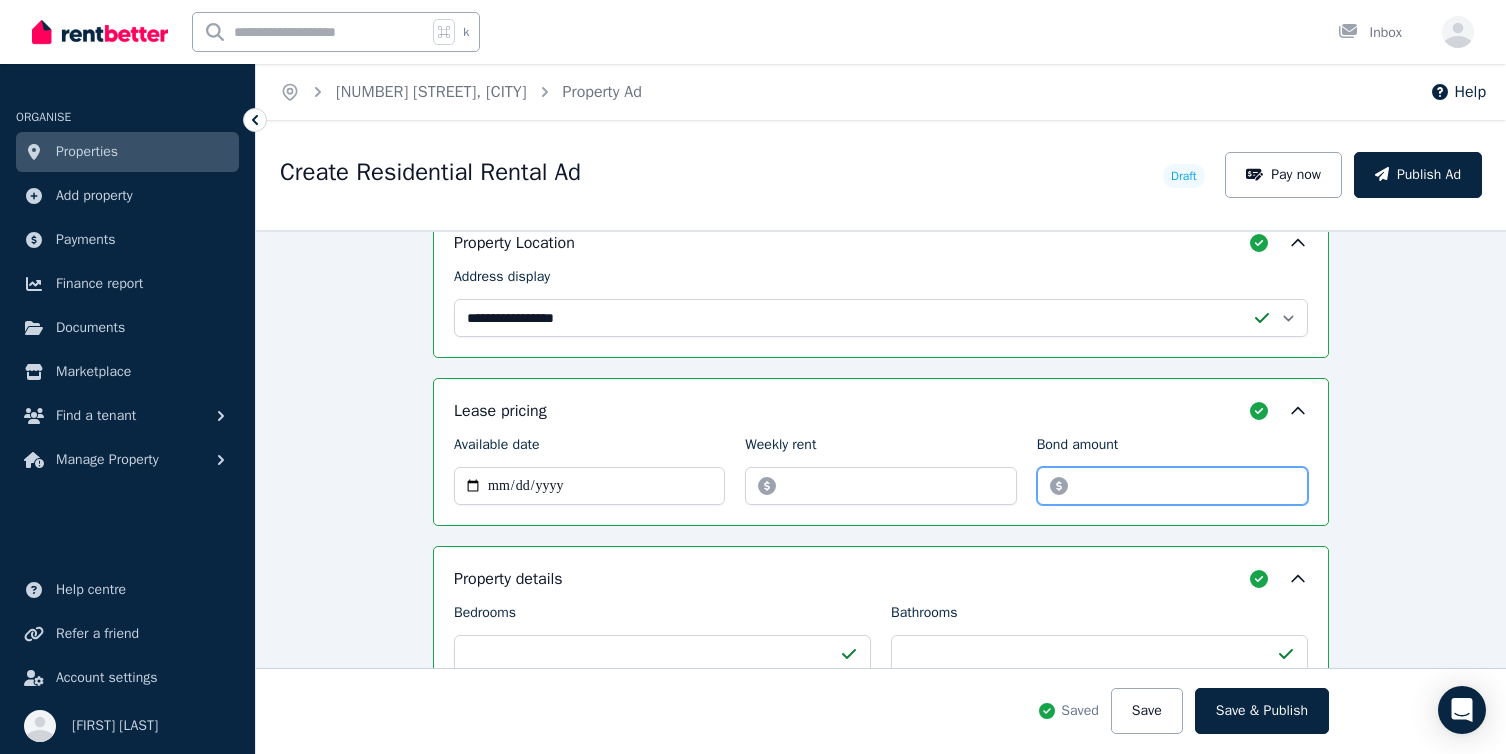 scroll, scrollTop: 670, scrollLeft: 0, axis: vertical 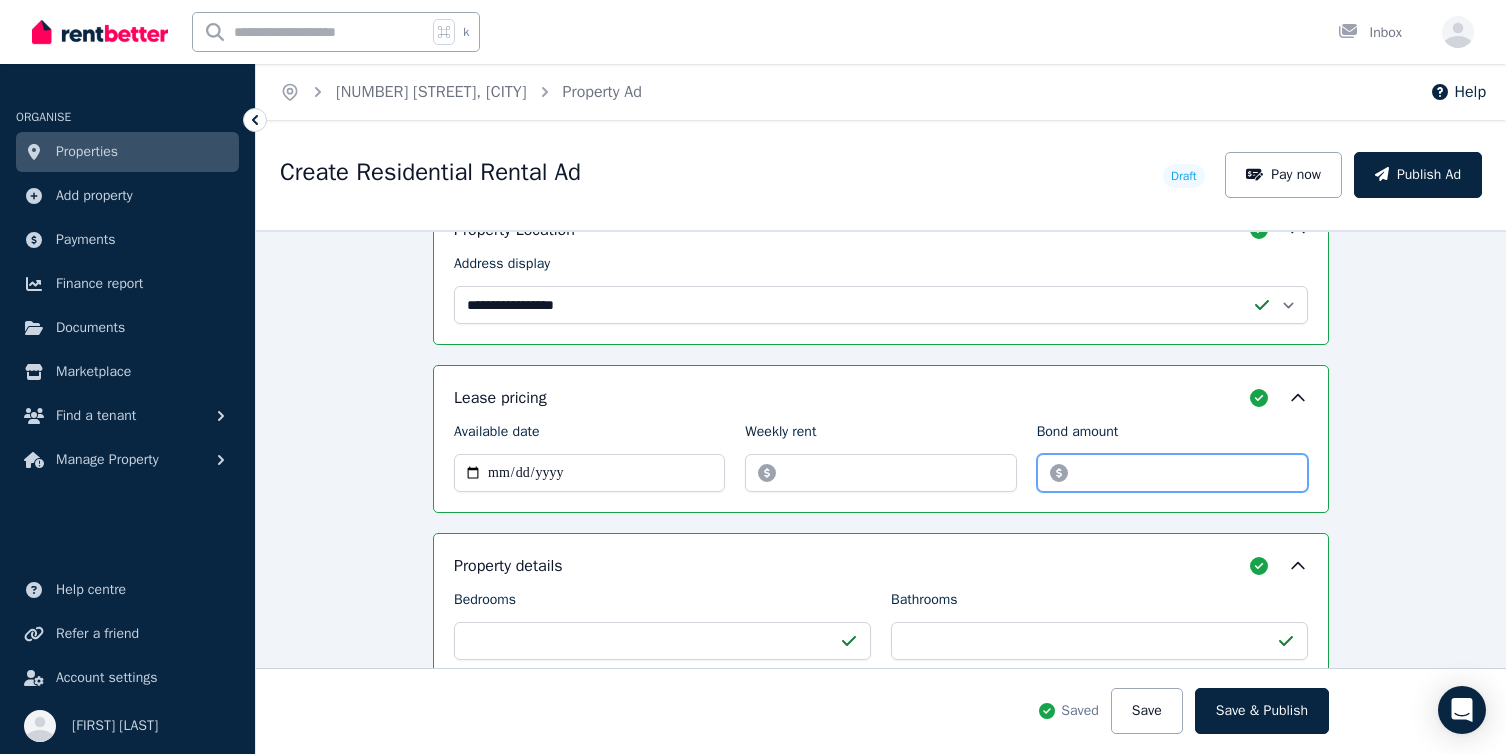 drag, startPoint x: 1120, startPoint y: 485, endPoint x: 1051, endPoint y: 479, distance: 69.260376 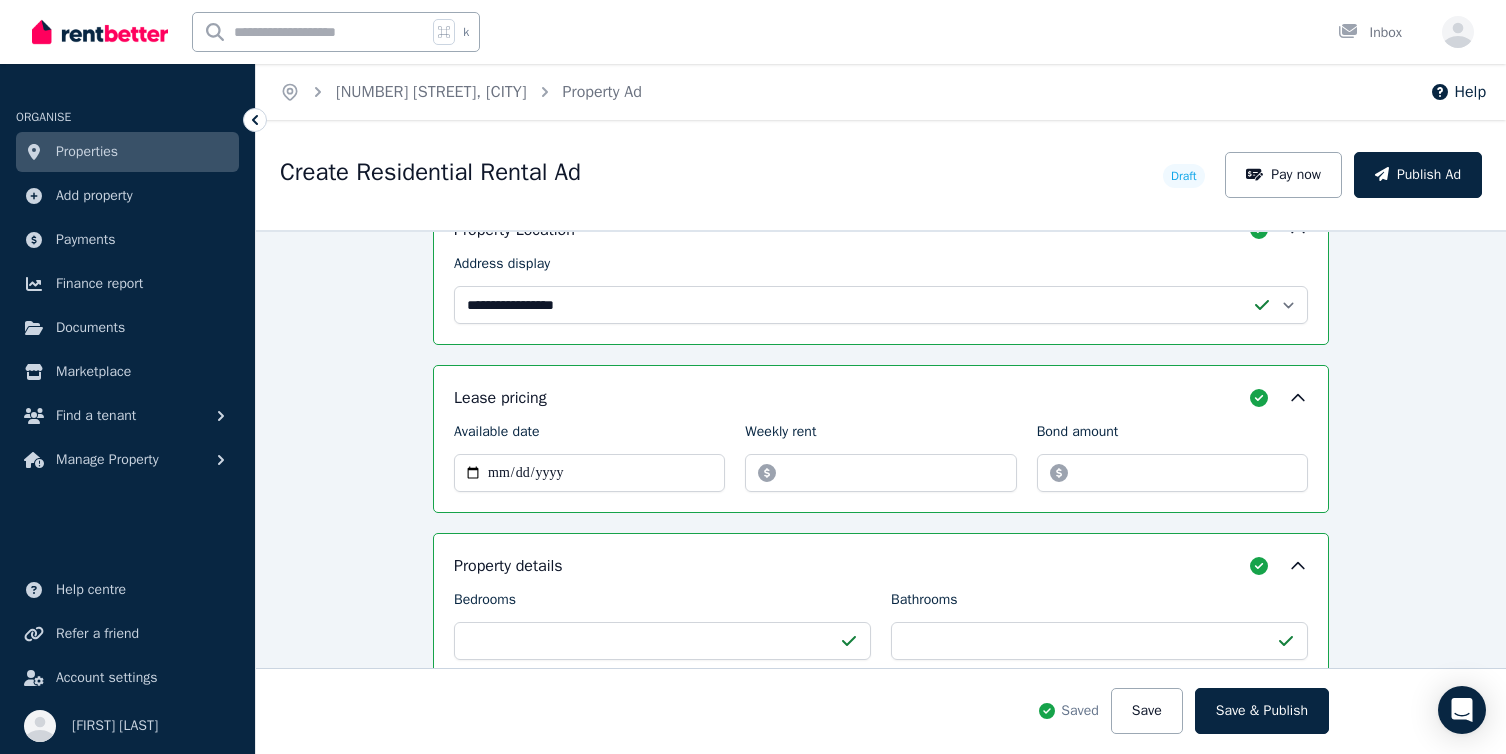 click on "**********" at bounding box center (881, 492) 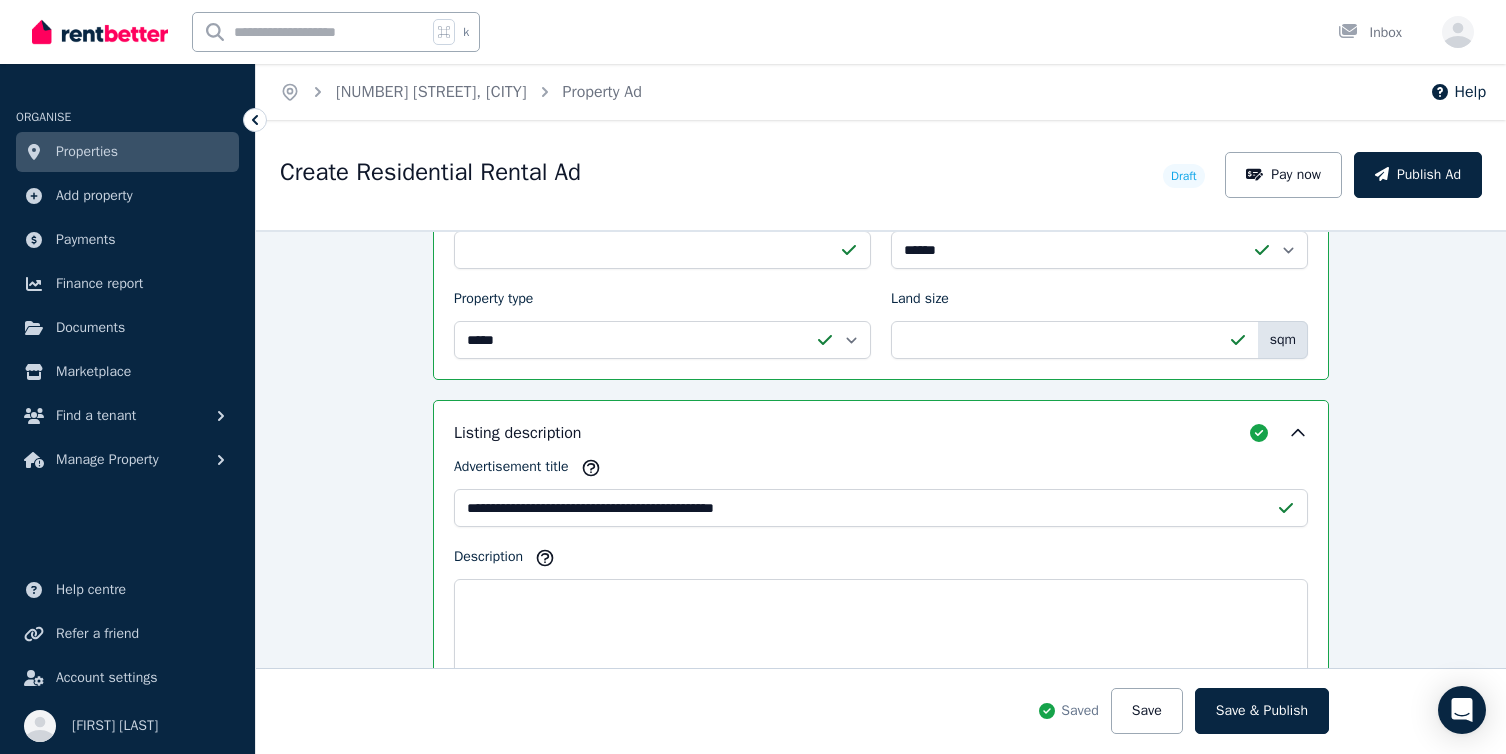 scroll, scrollTop: 1177, scrollLeft: 0, axis: vertical 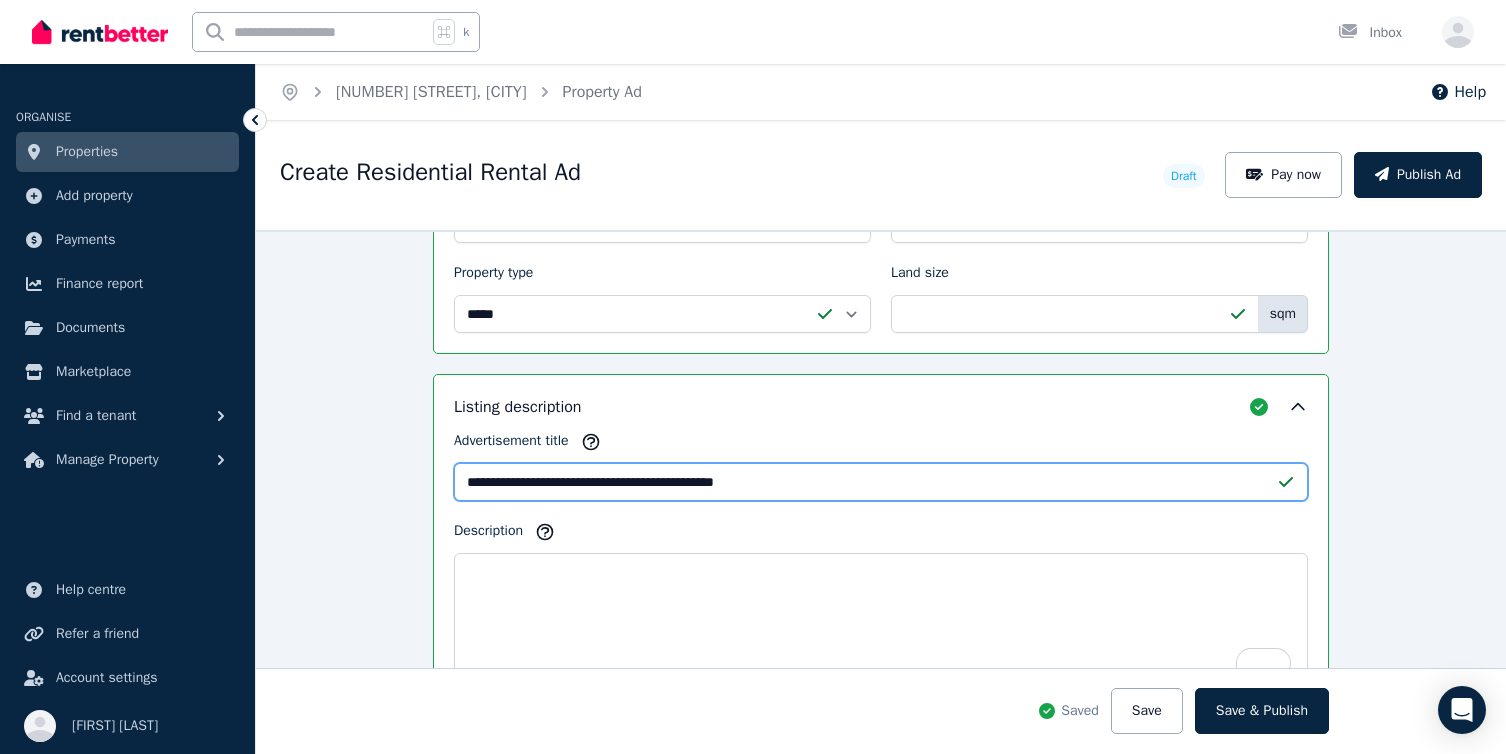 click on "**********" at bounding box center (881, 482) 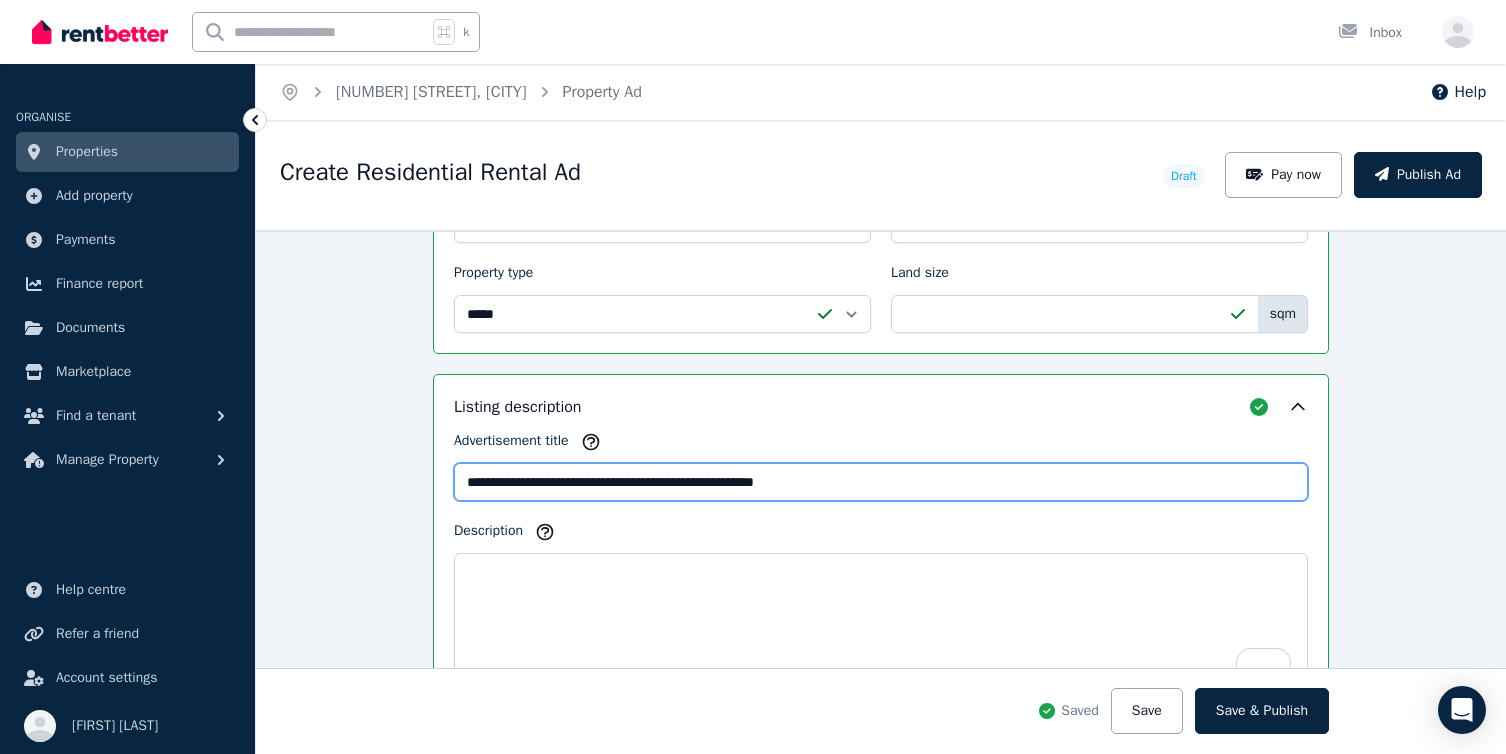 click on "**********" at bounding box center [881, 482] 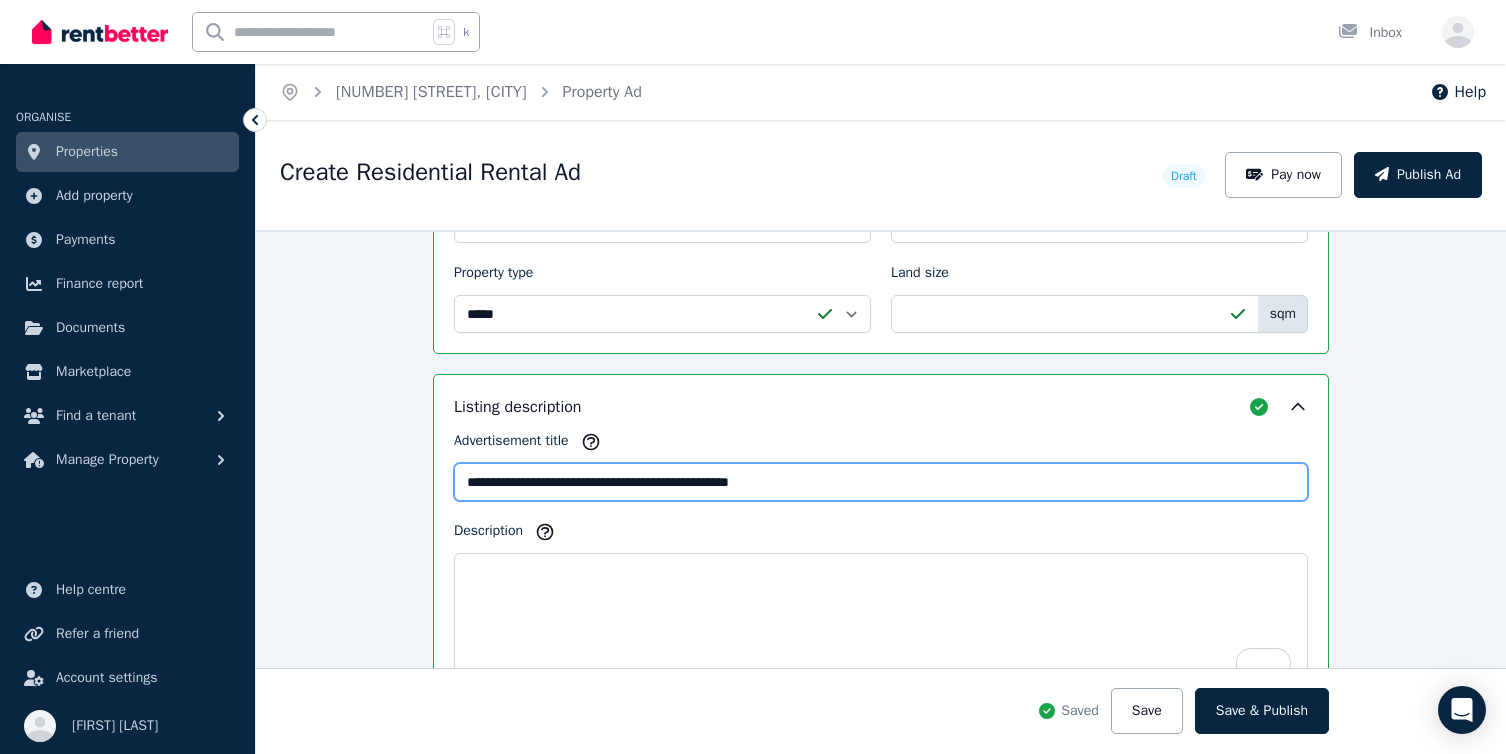 click on "**********" at bounding box center (881, 482) 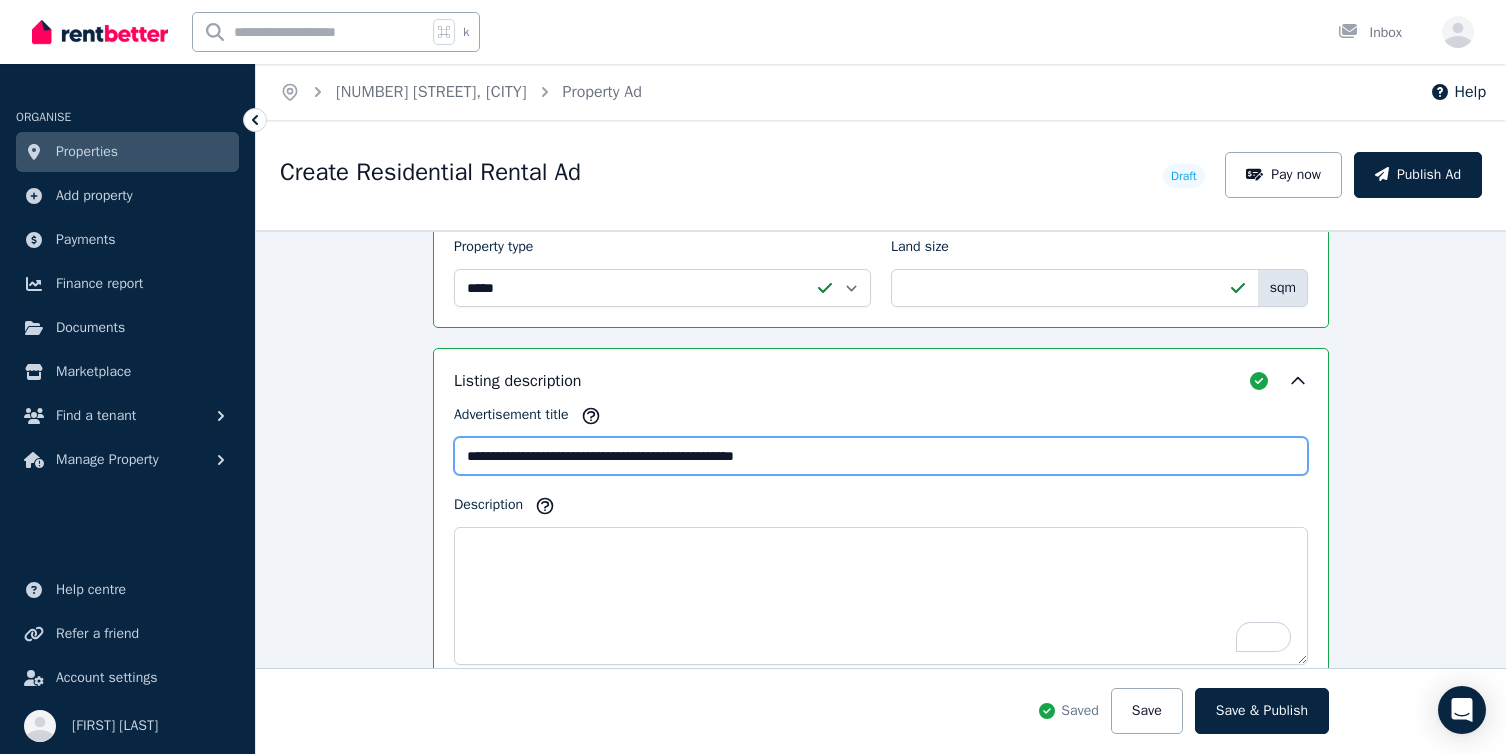 scroll, scrollTop: 1258, scrollLeft: 0, axis: vertical 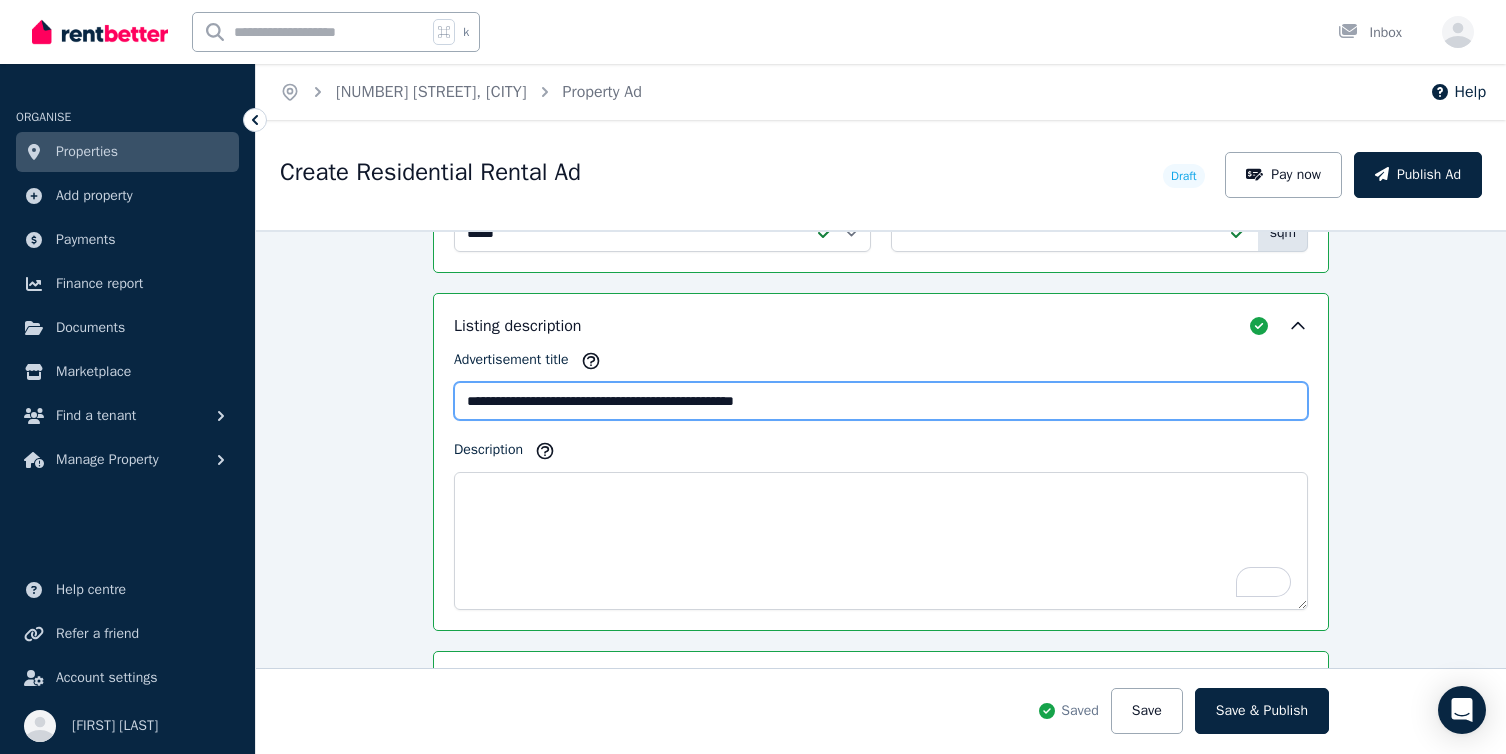type on "**********" 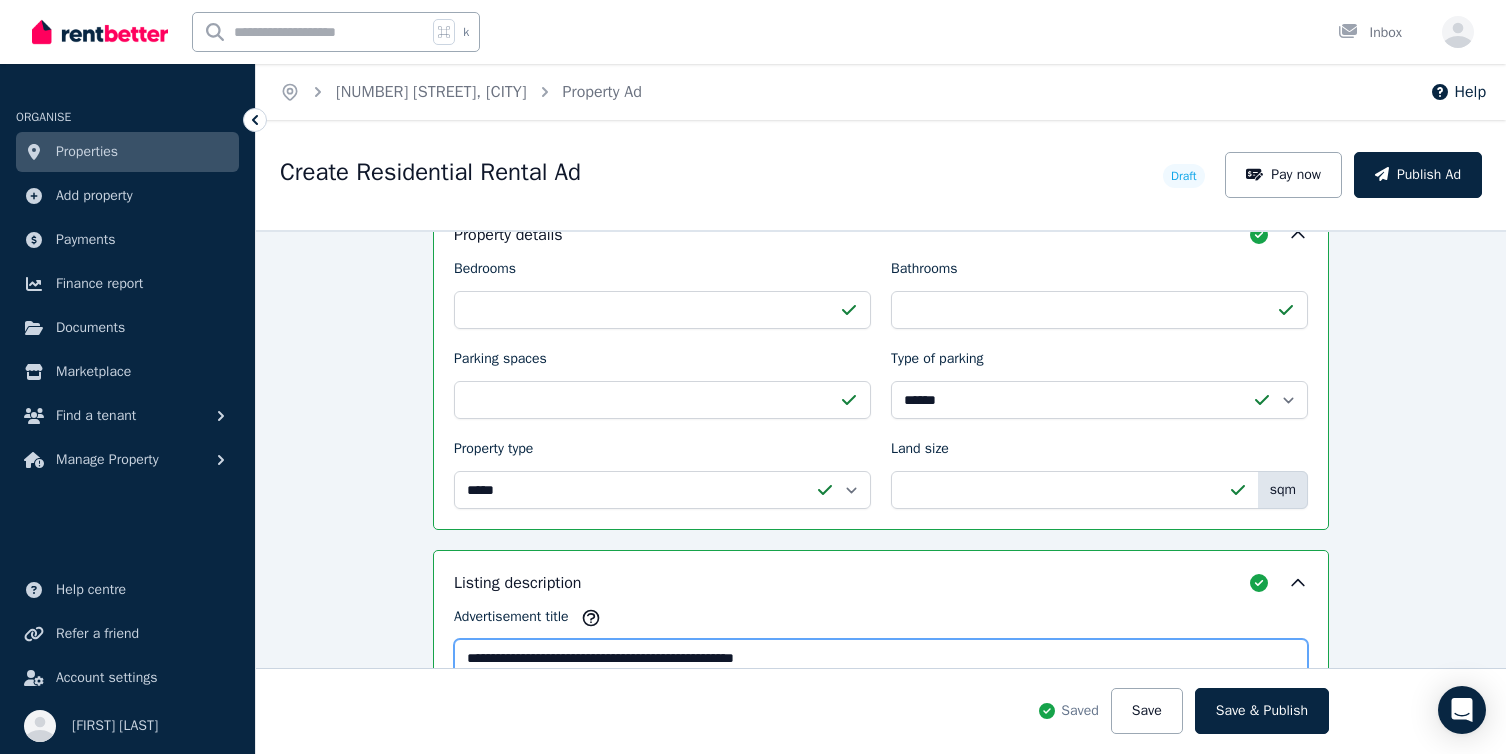 scroll, scrollTop: 1191, scrollLeft: 0, axis: vertical 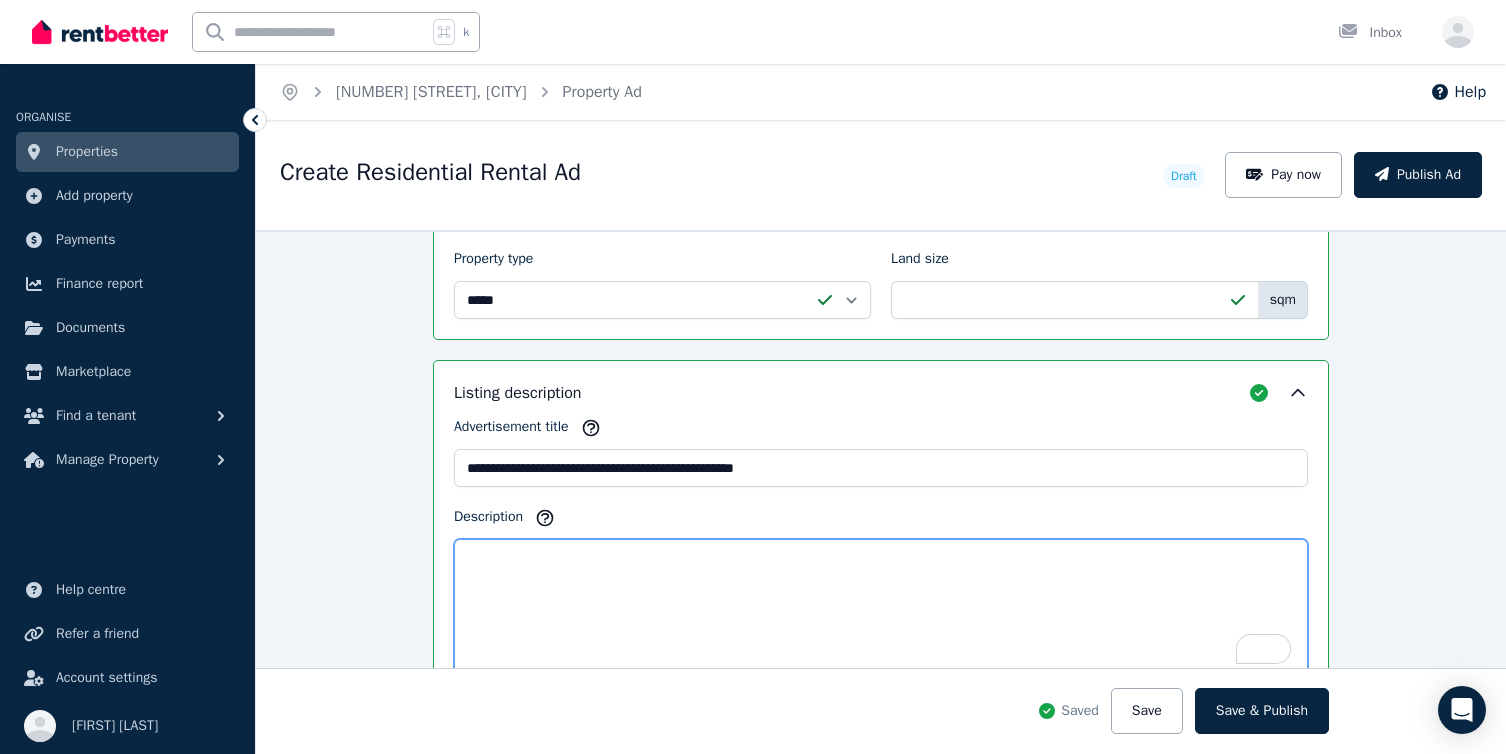 click on "Description" at bounding box center (881, 608) 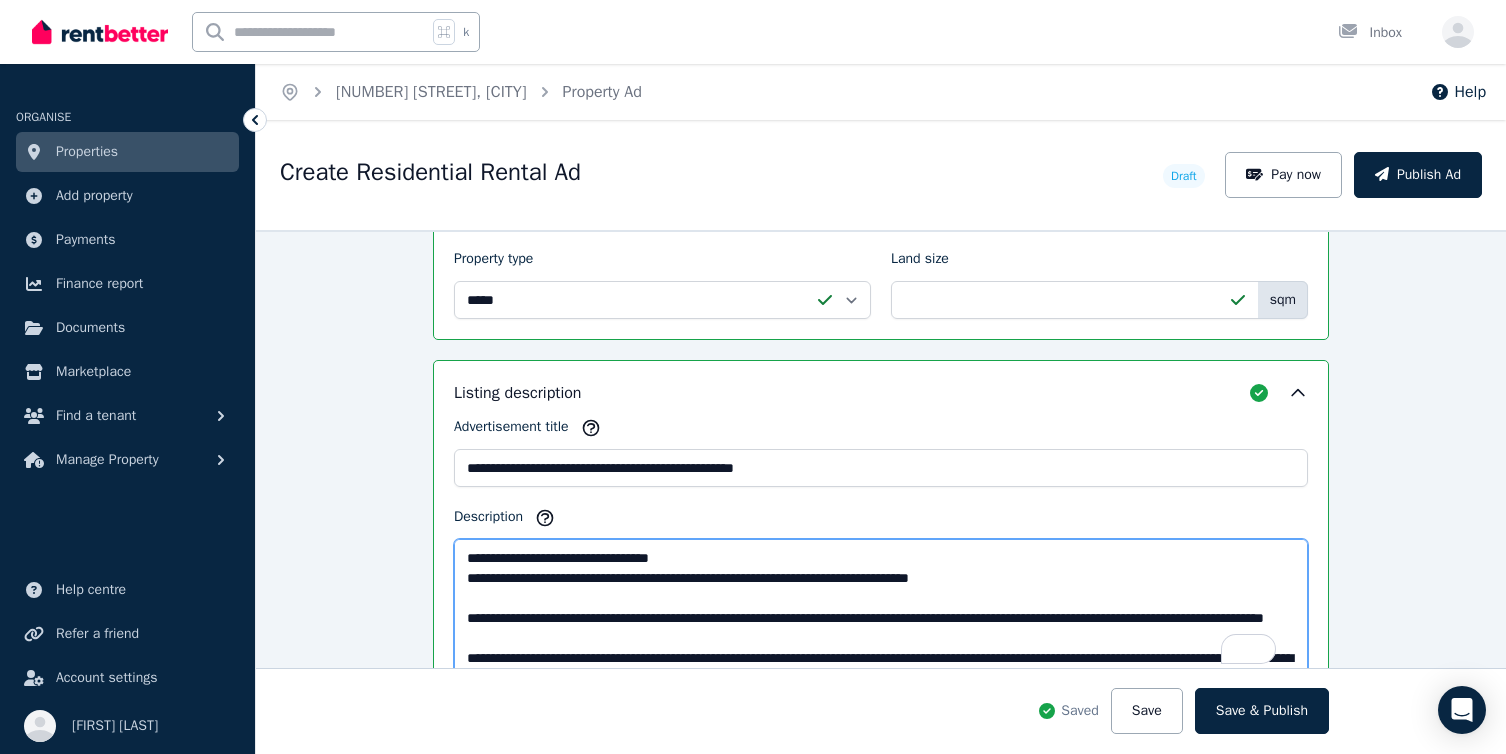 scroll, scrollTop: 930, scrollLeft: 0, axis: vertical 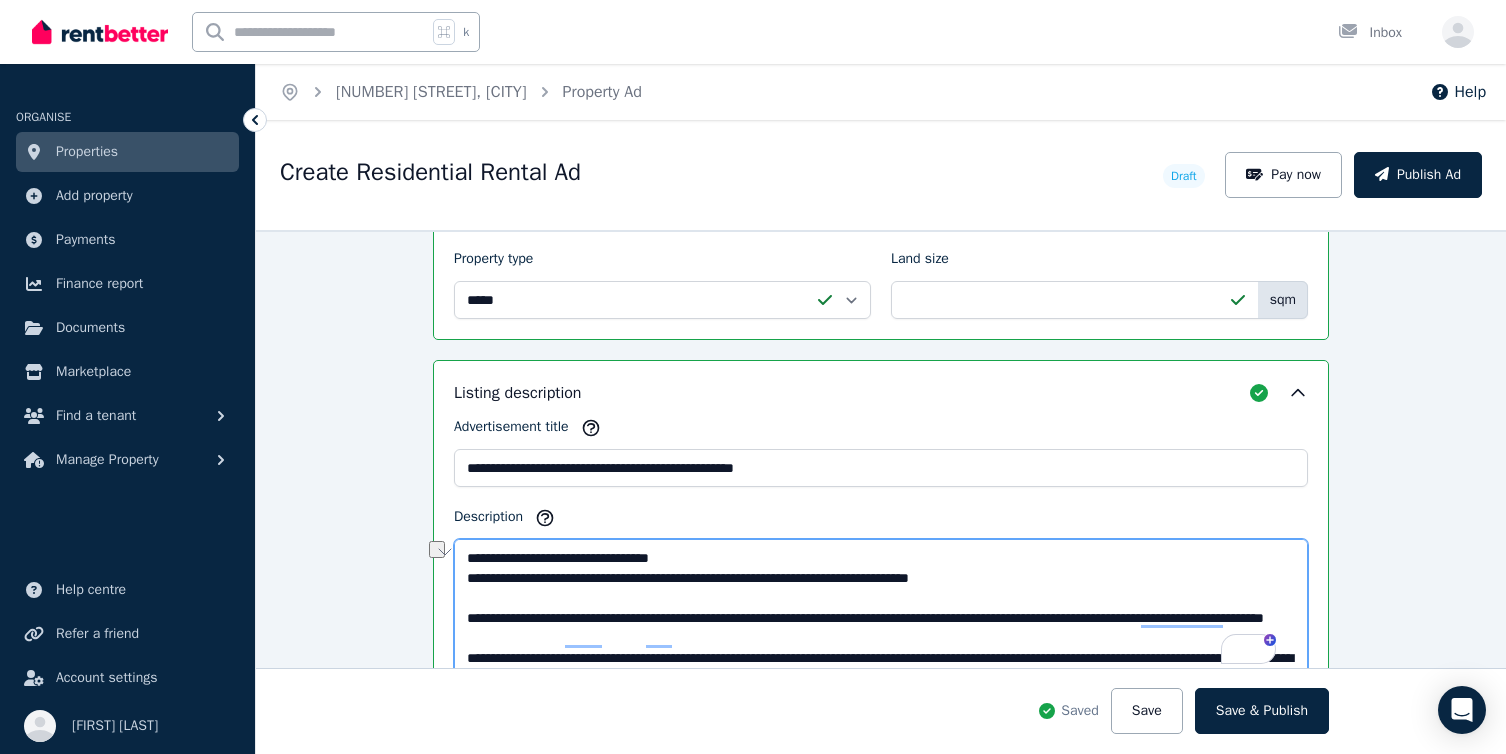 drag, startPoint x: 713, startPoint y: 555, endPoint x: 458, endPoint y: 553, distance: 255.00784 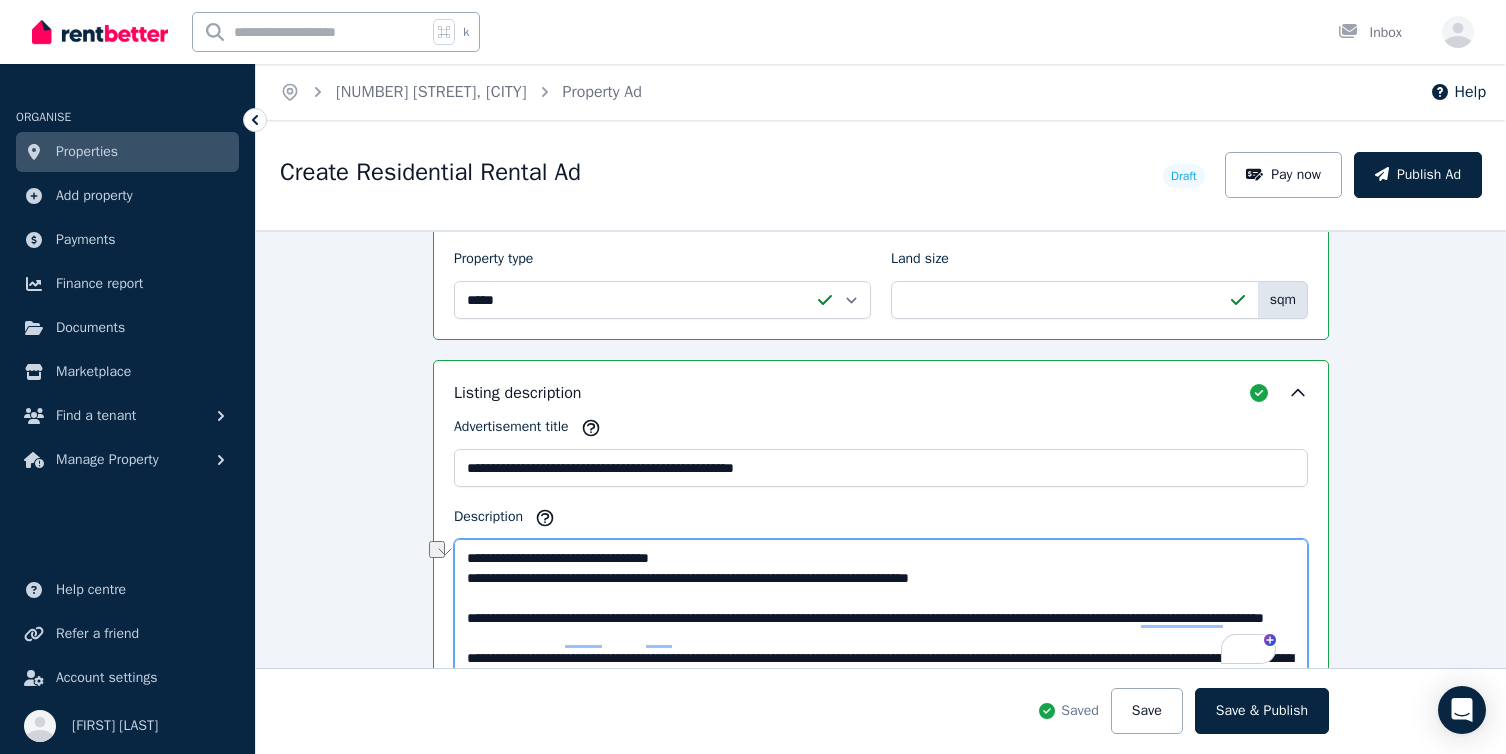 click on "Description" at bounding box center [881, 608] 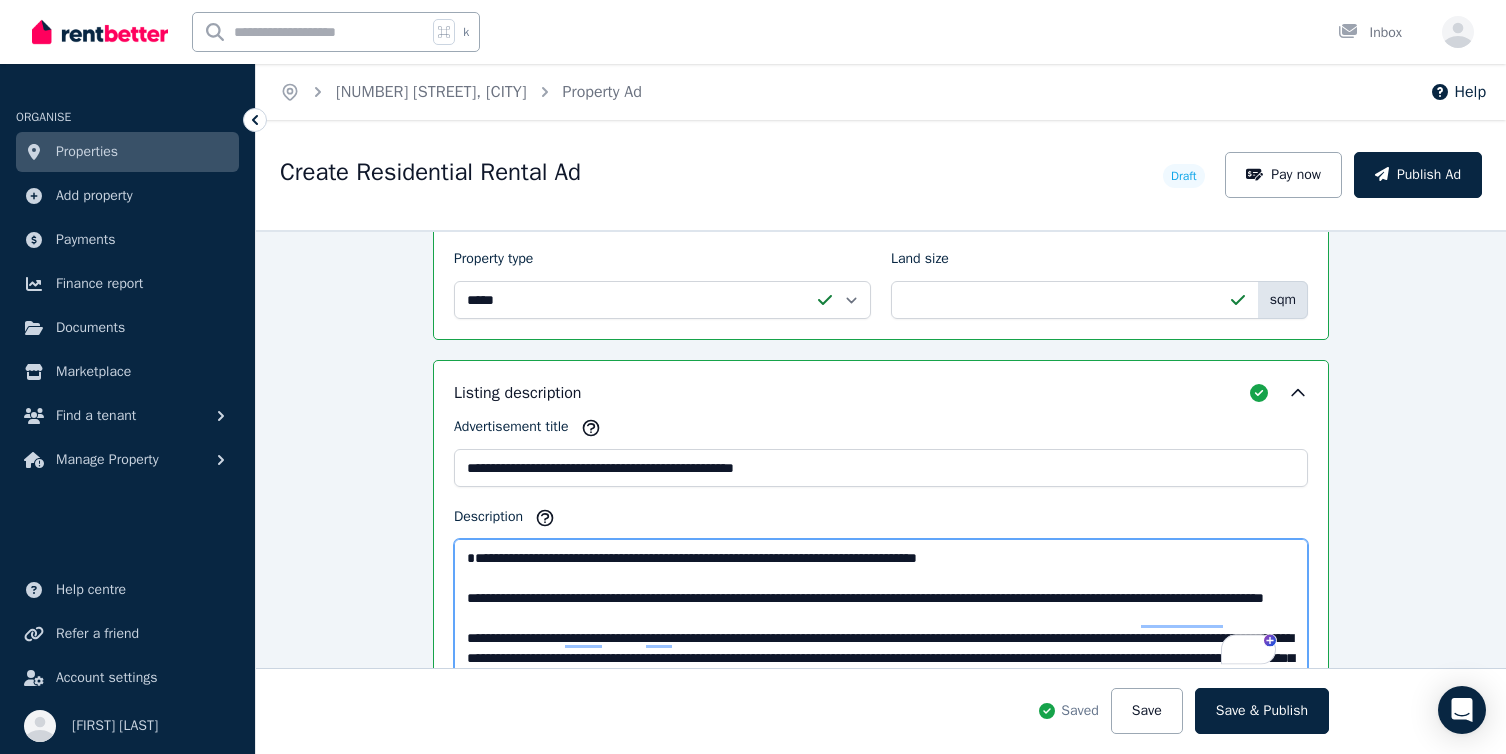type on "**********" 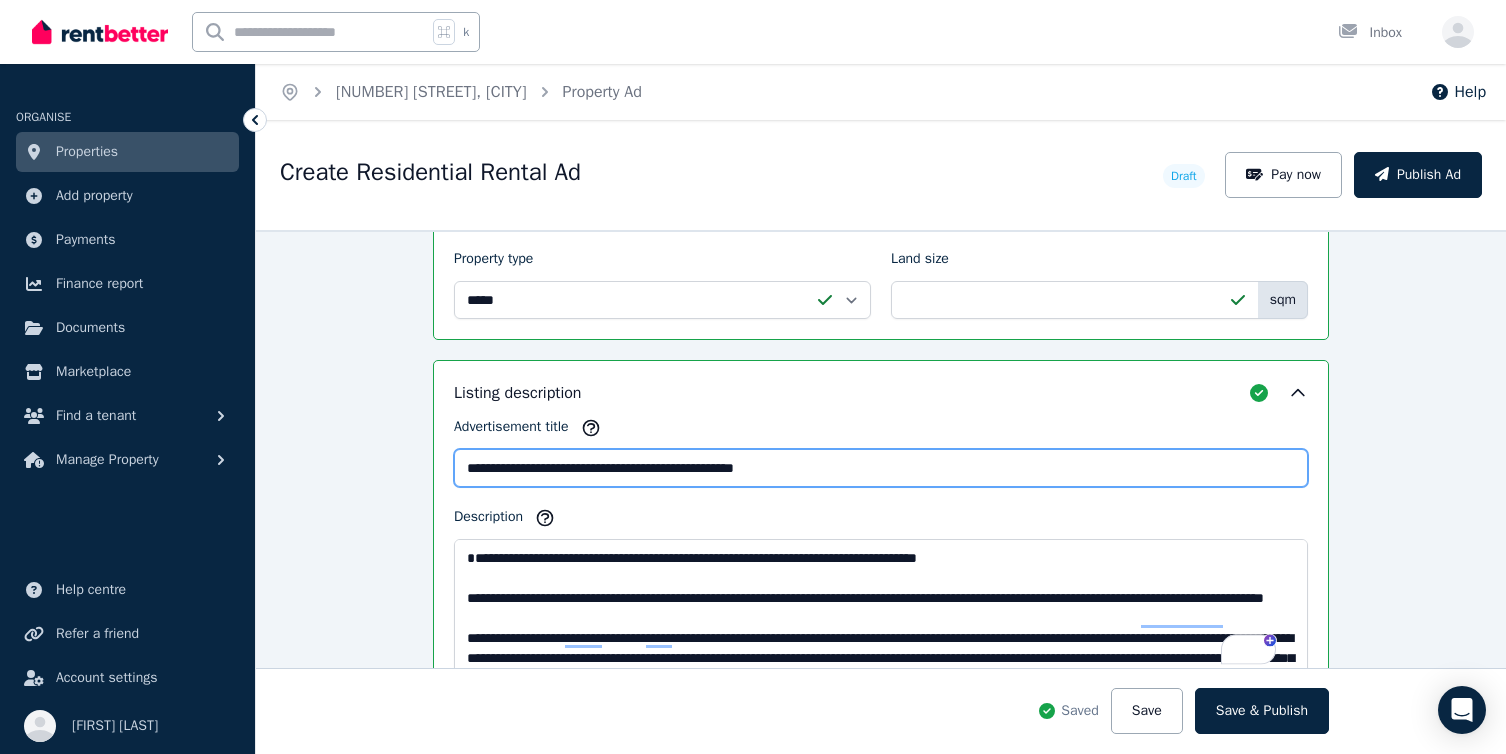 click on "**********" at bounding box center (881, 468) 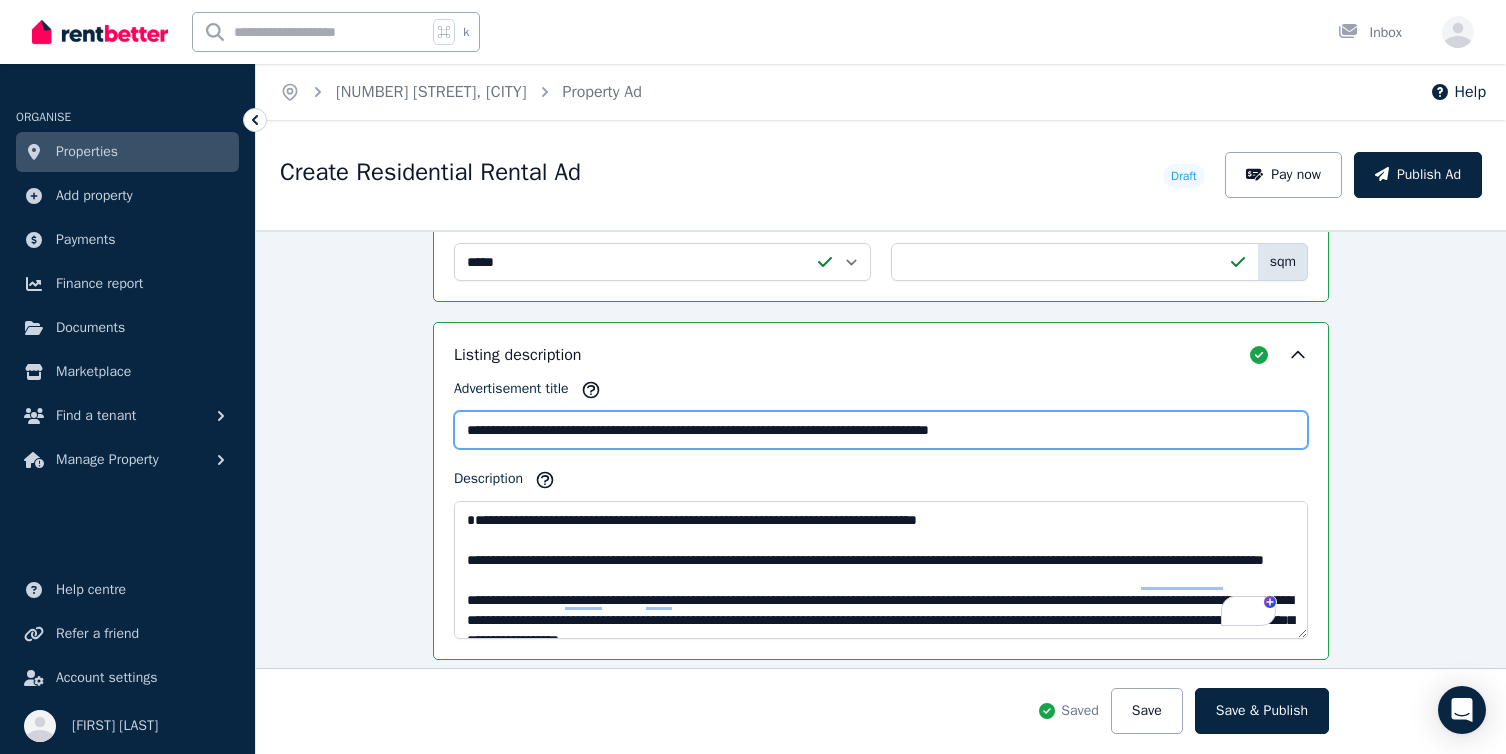 scroll, scrollTop: 1255, scrollLeft: 0, axis: vertical 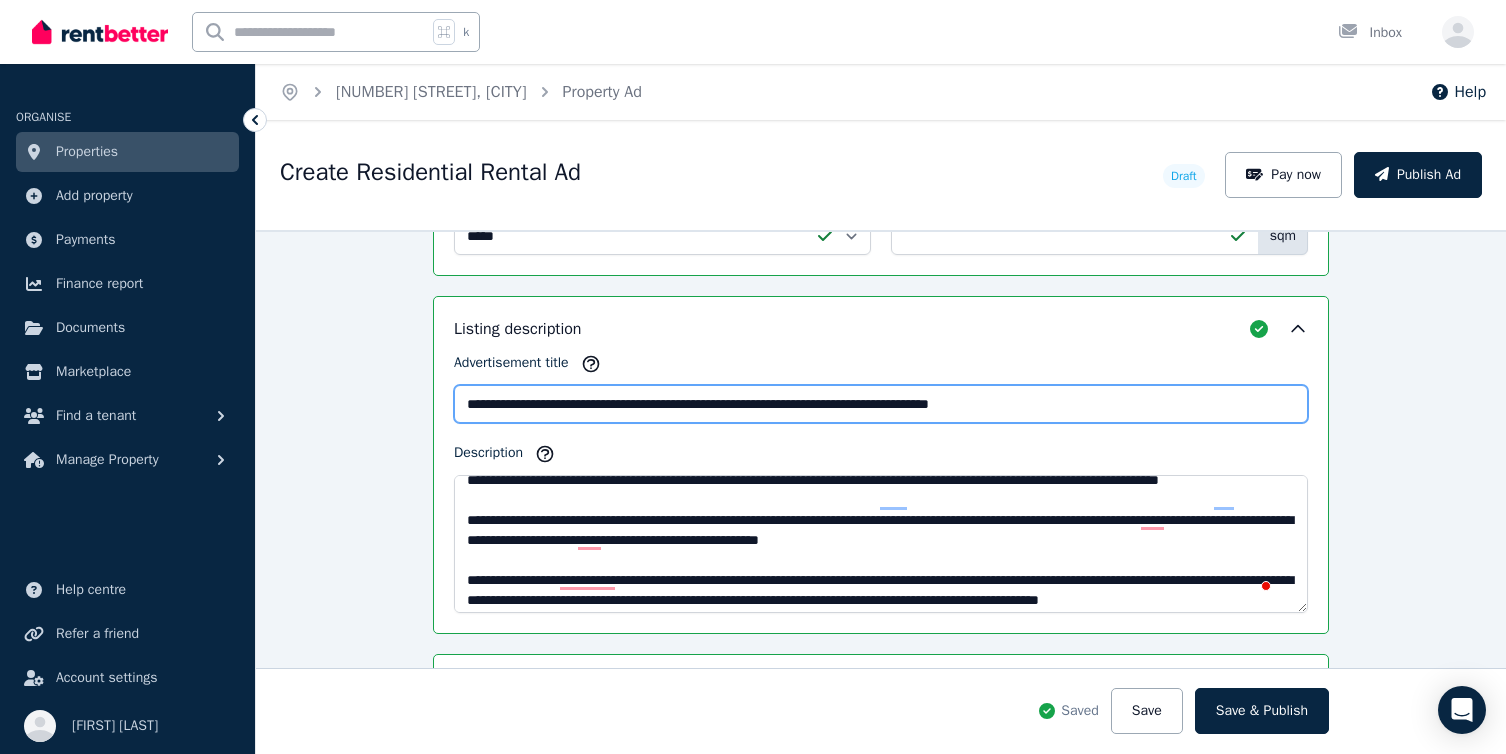 type on "**********" 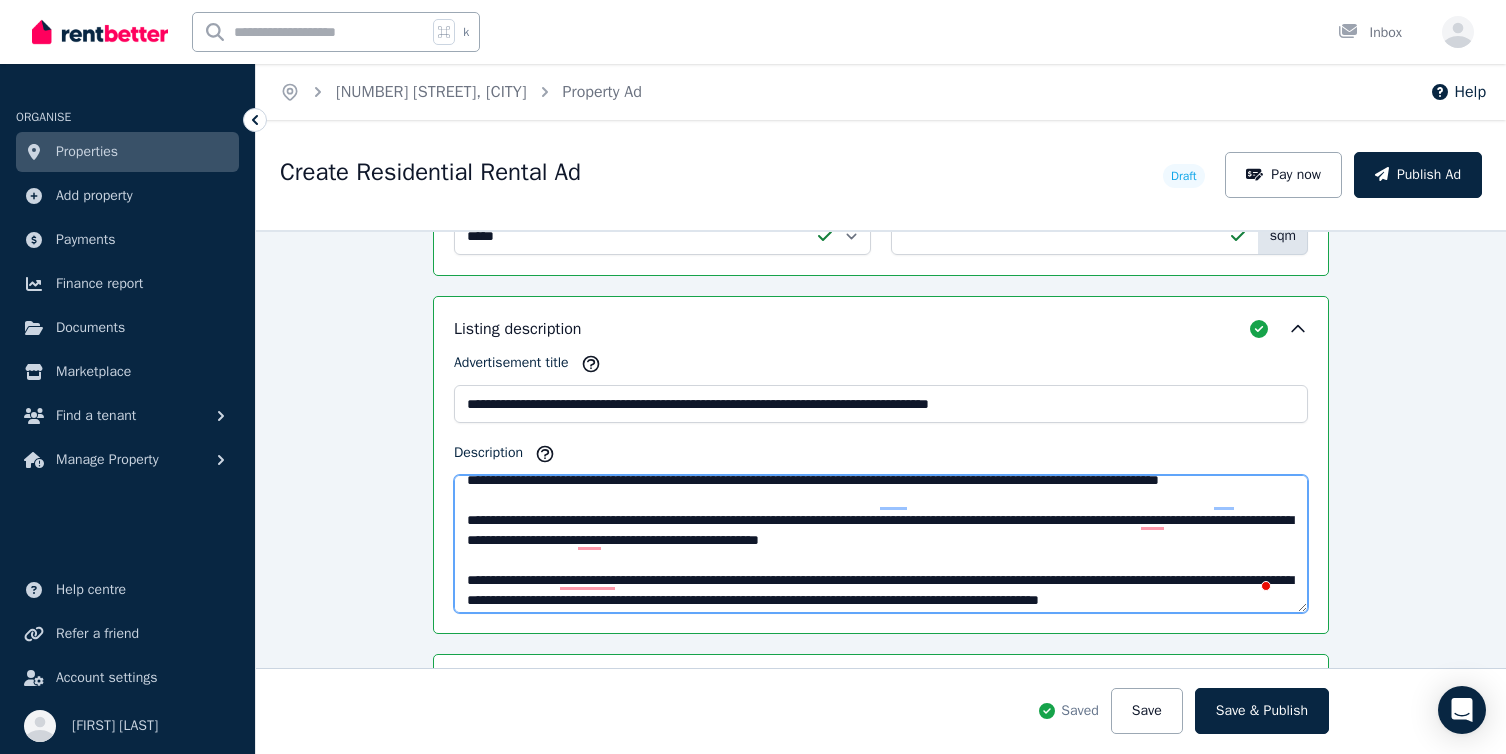 drag, startPoint x: 1186, startPoint y: 520, endPoint x: 920, endPoint y: 527, distance: 266.0921 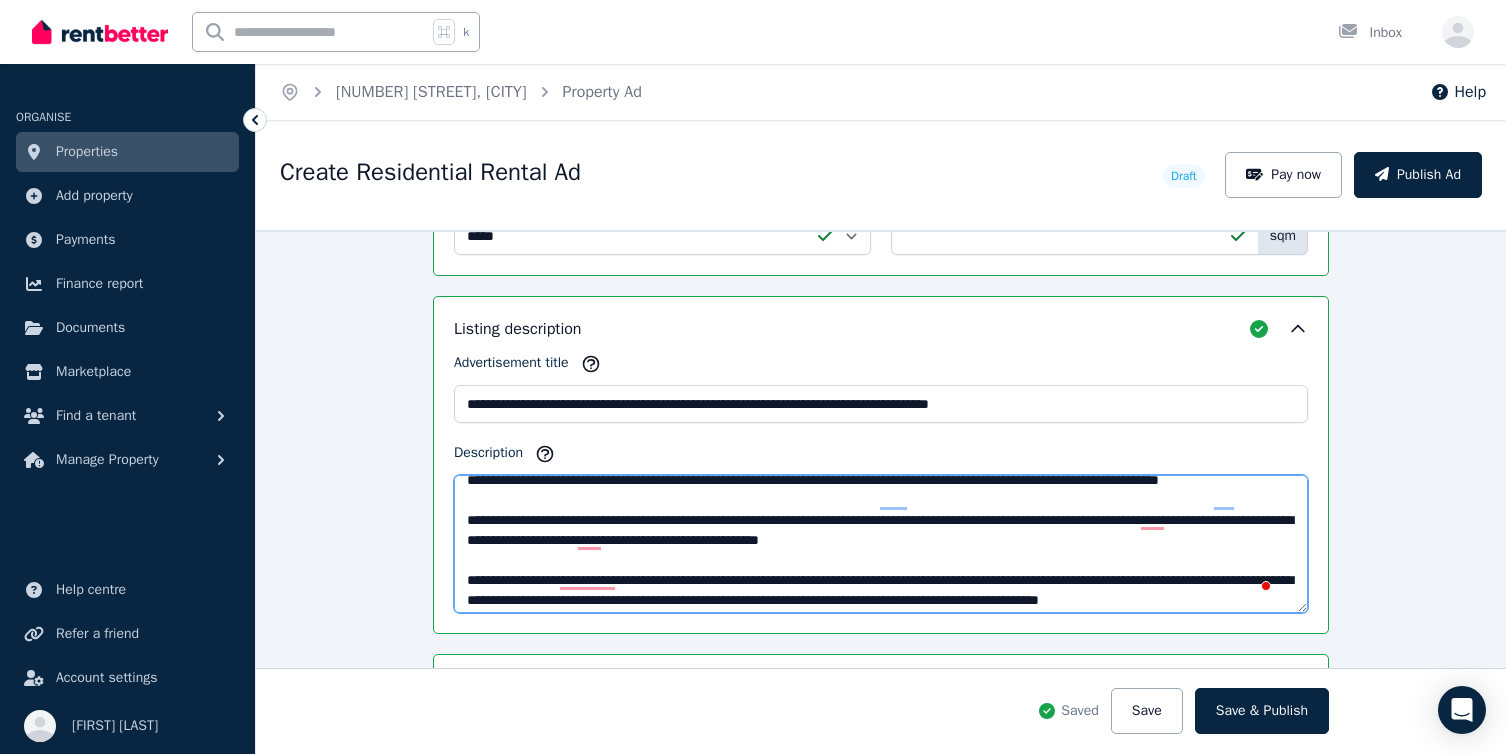 click on "Description" at bounding box center (881, 544) 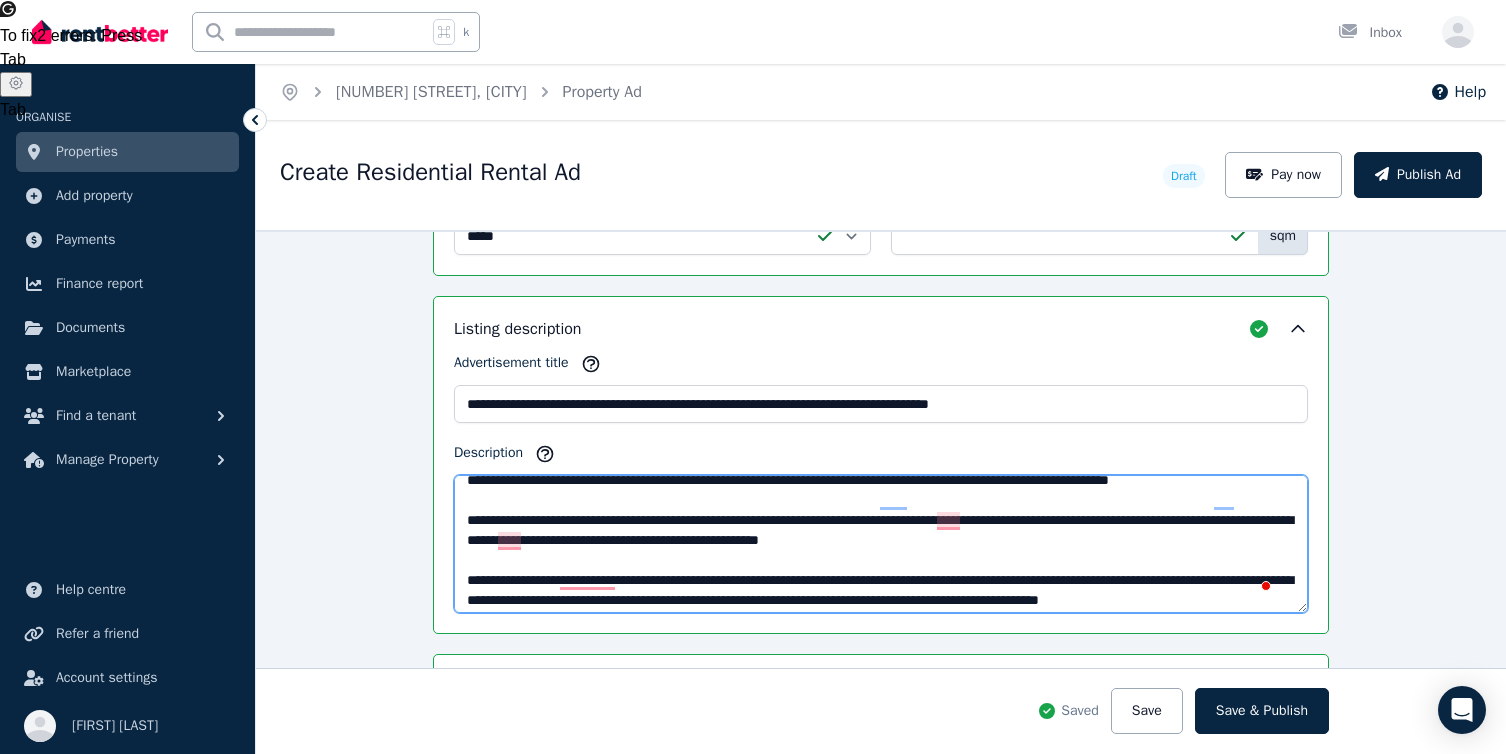 click on "Description" at bounding box center (881, 544) 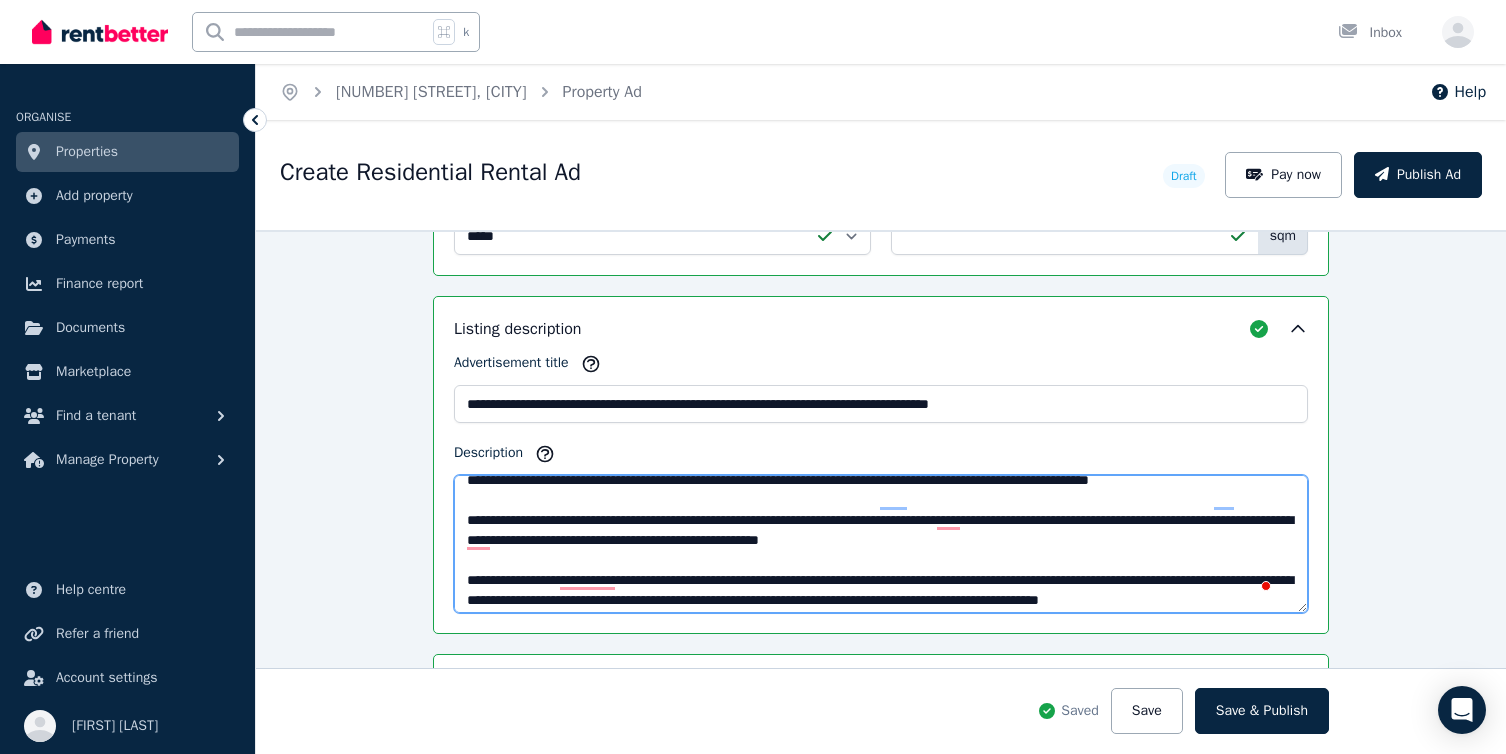 click on "Description" at bounding box center (881, 544) 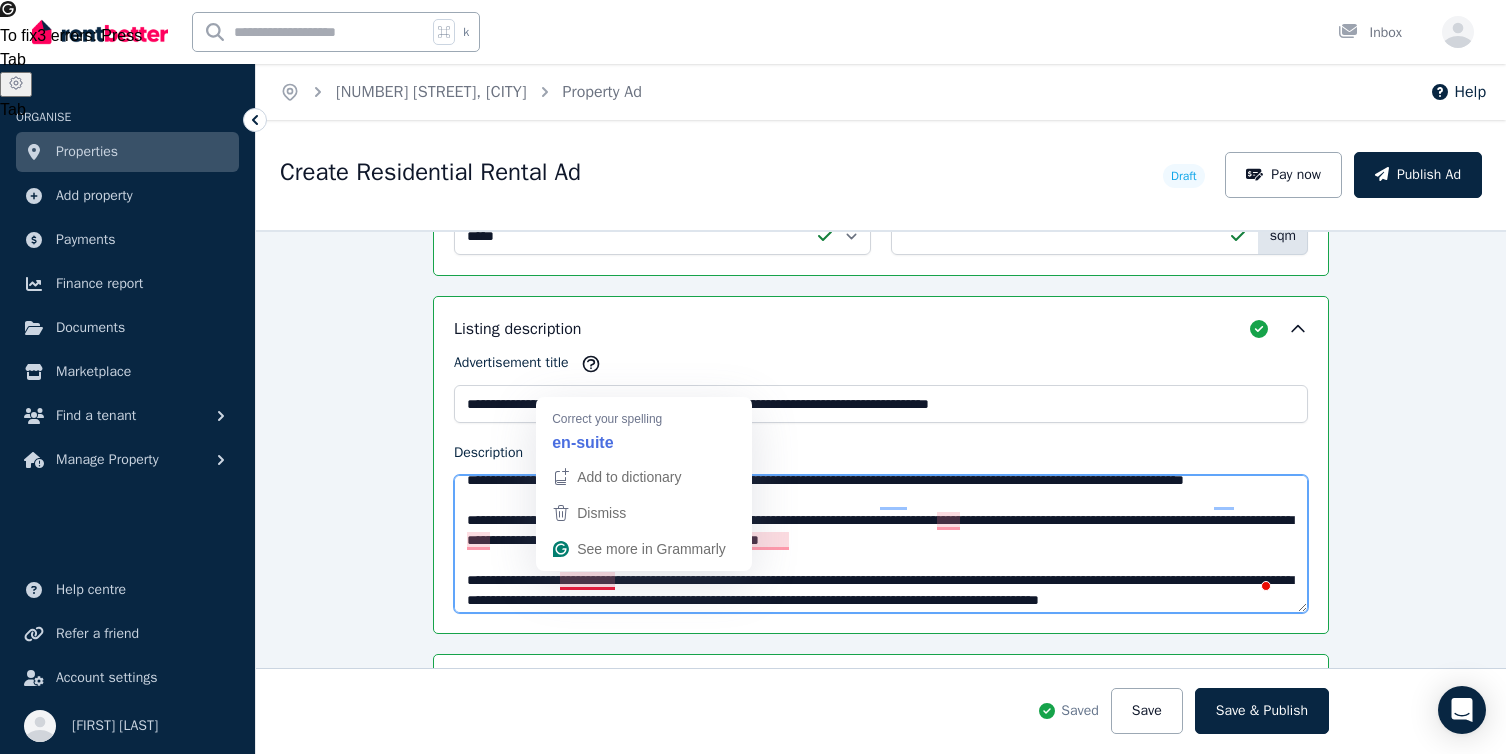 click on "Description" at bounding box center [881, 544] 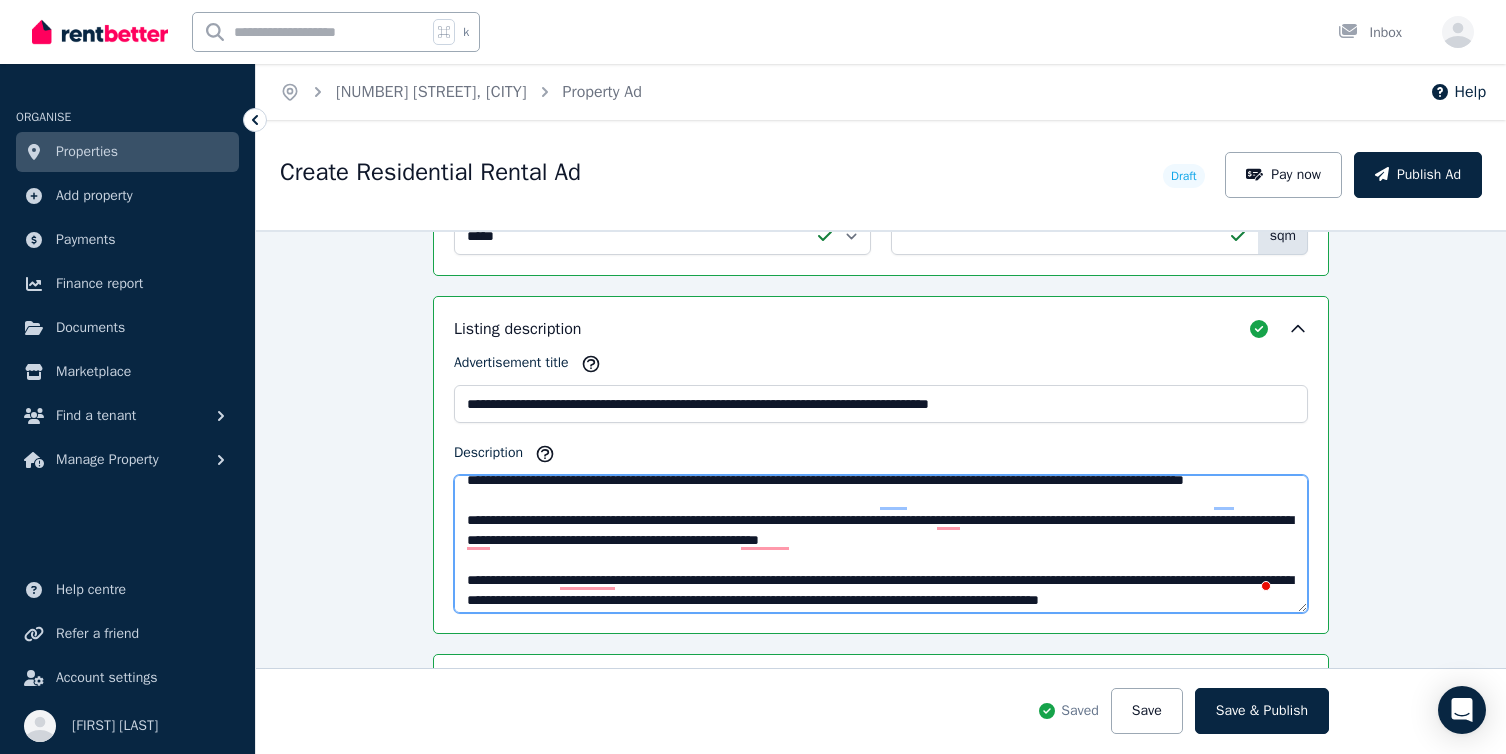 scroll, scrollTop: 220, scrollLeft: 0, axis: vertical 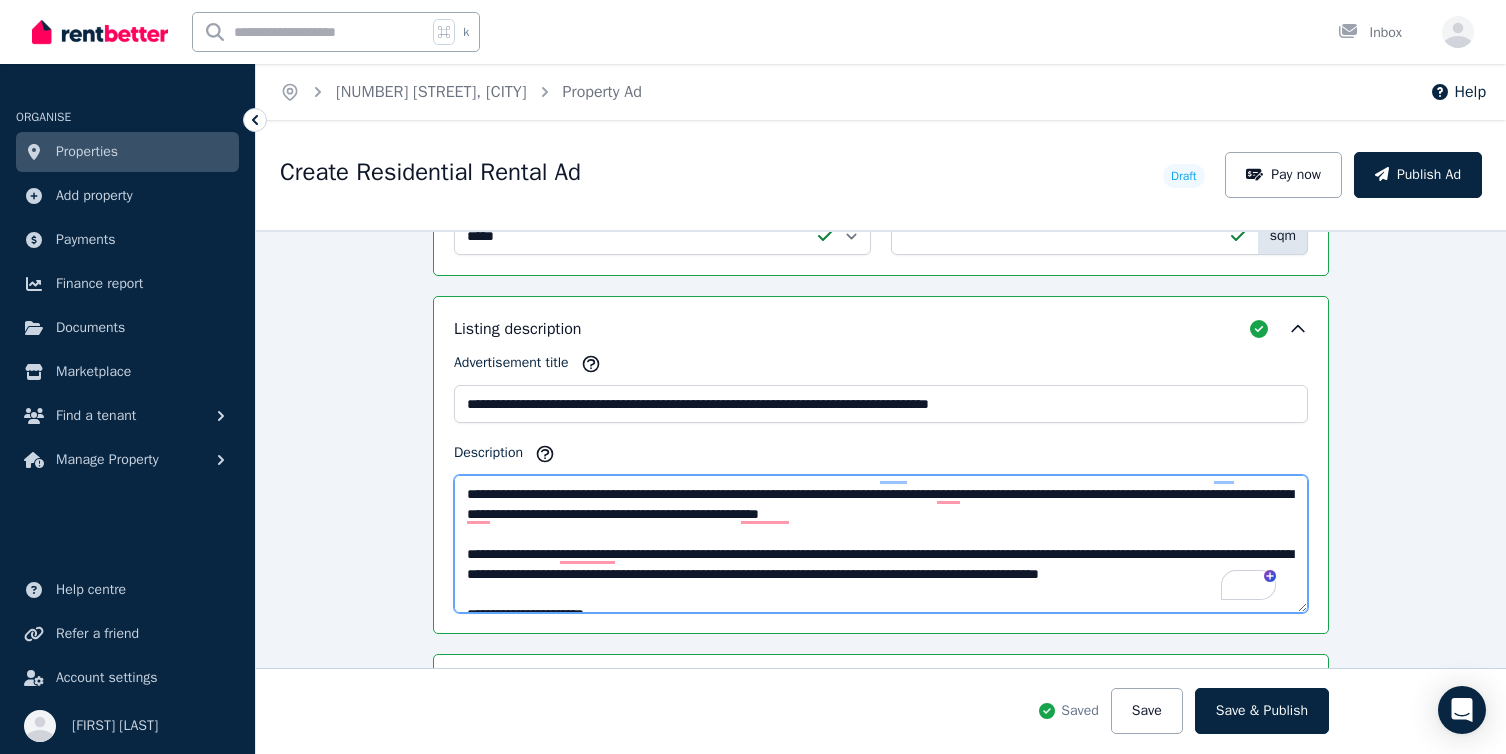 click on "Description" at bounding box center (881, 544) 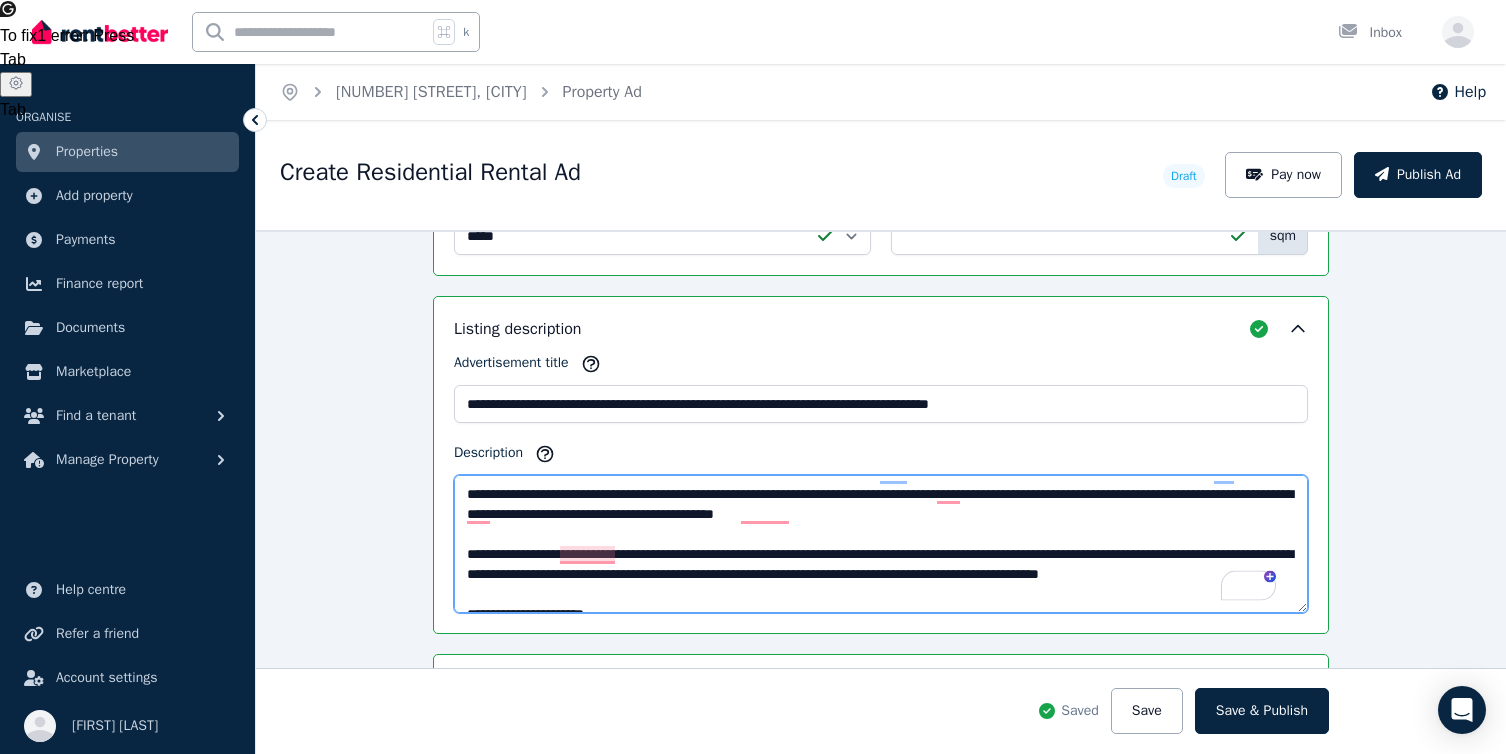 scroll, scrollTop: 245, scrollLeft: 0, axis: vertical 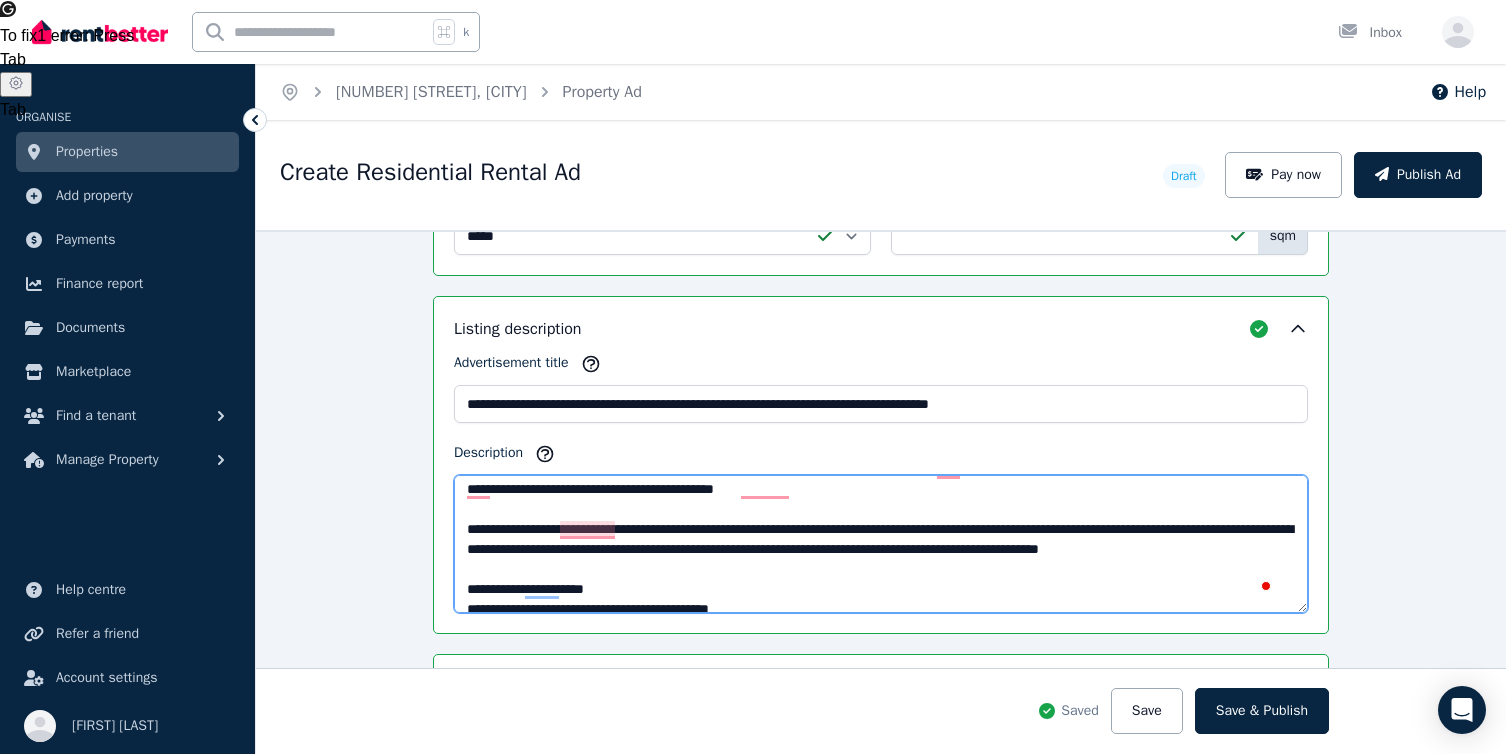 click on "Description" at bounding box center [881, 544] 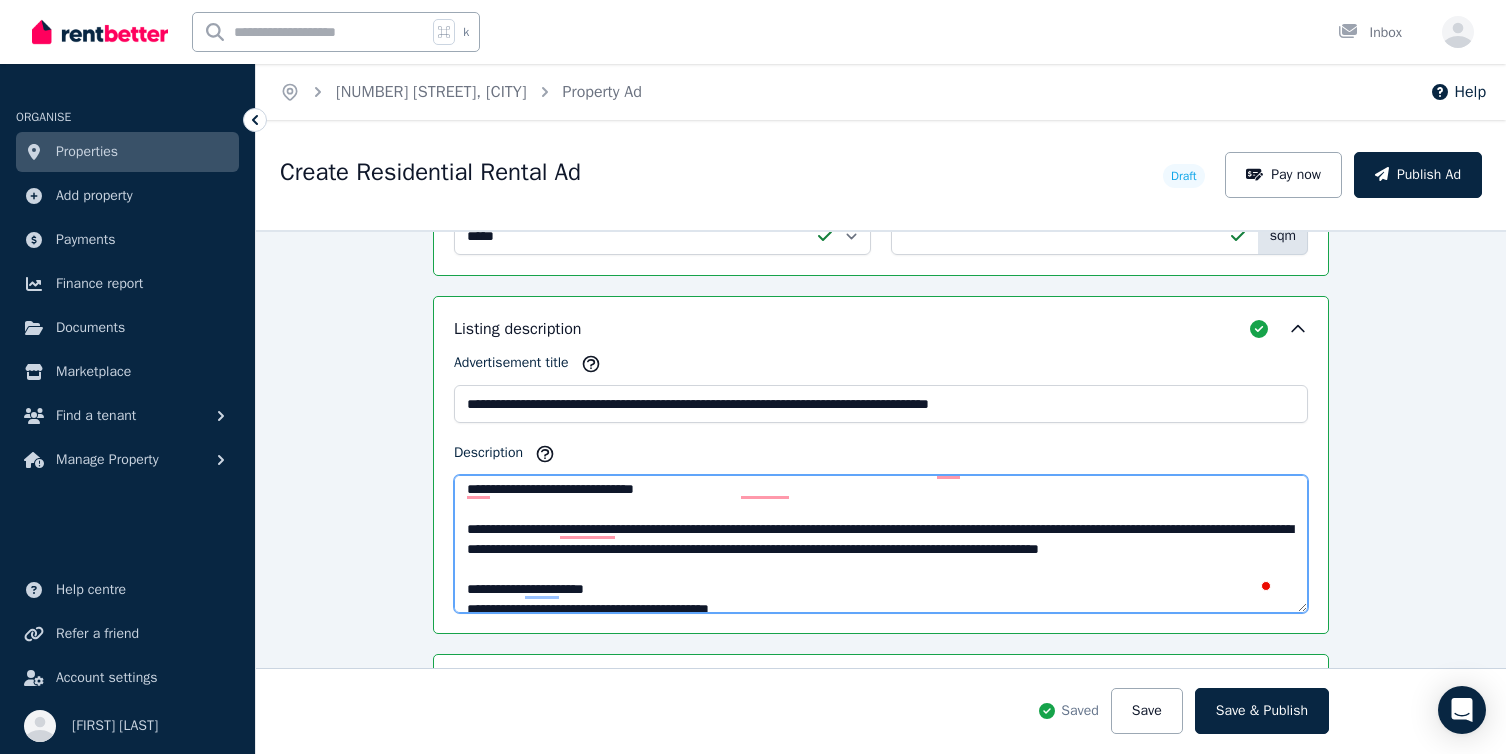 scroll, scrollTop: 258, scrollLeft: 0, axis: vertical 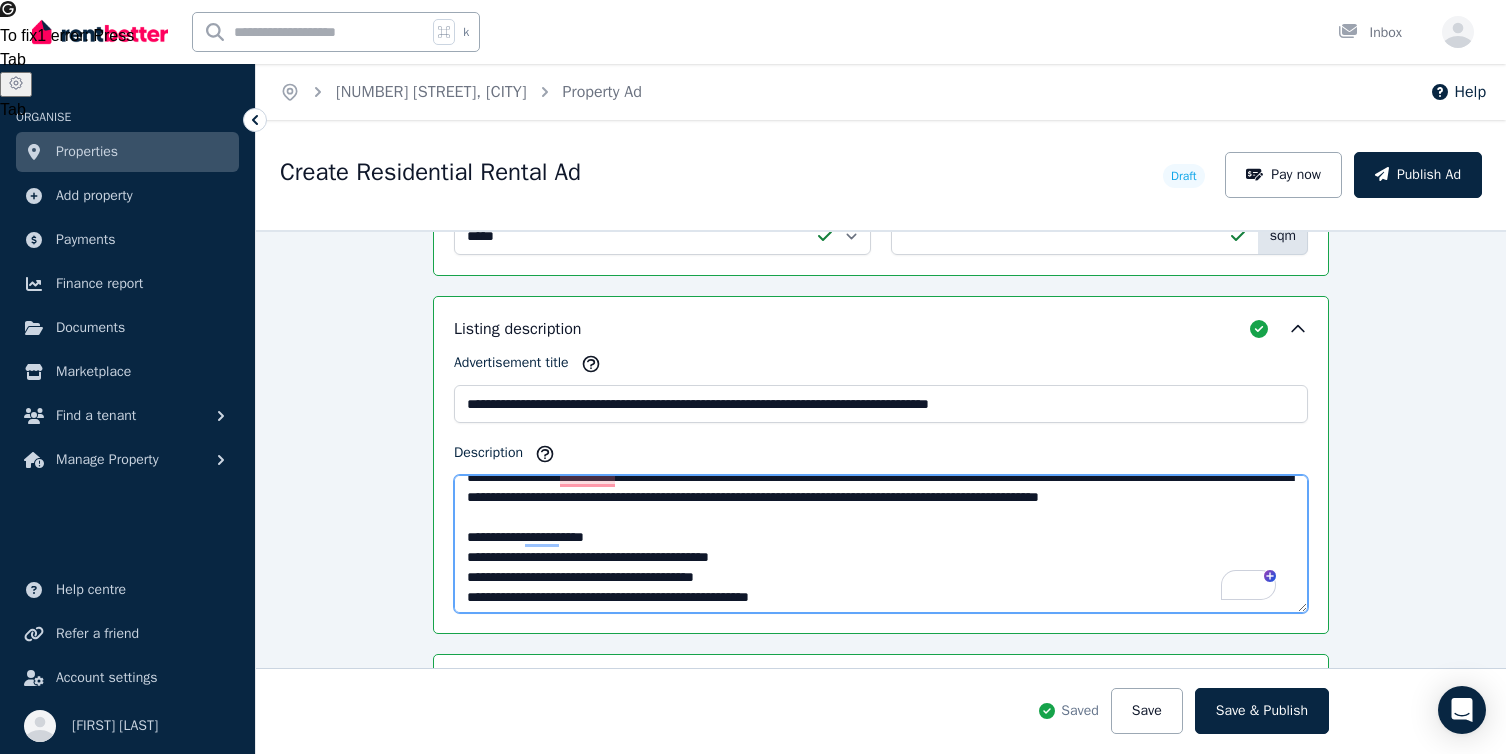 drag, startPoint x: 532, startPoint y: 554, endPoint x: 671, endPoint y: 582, distance: 141.7921 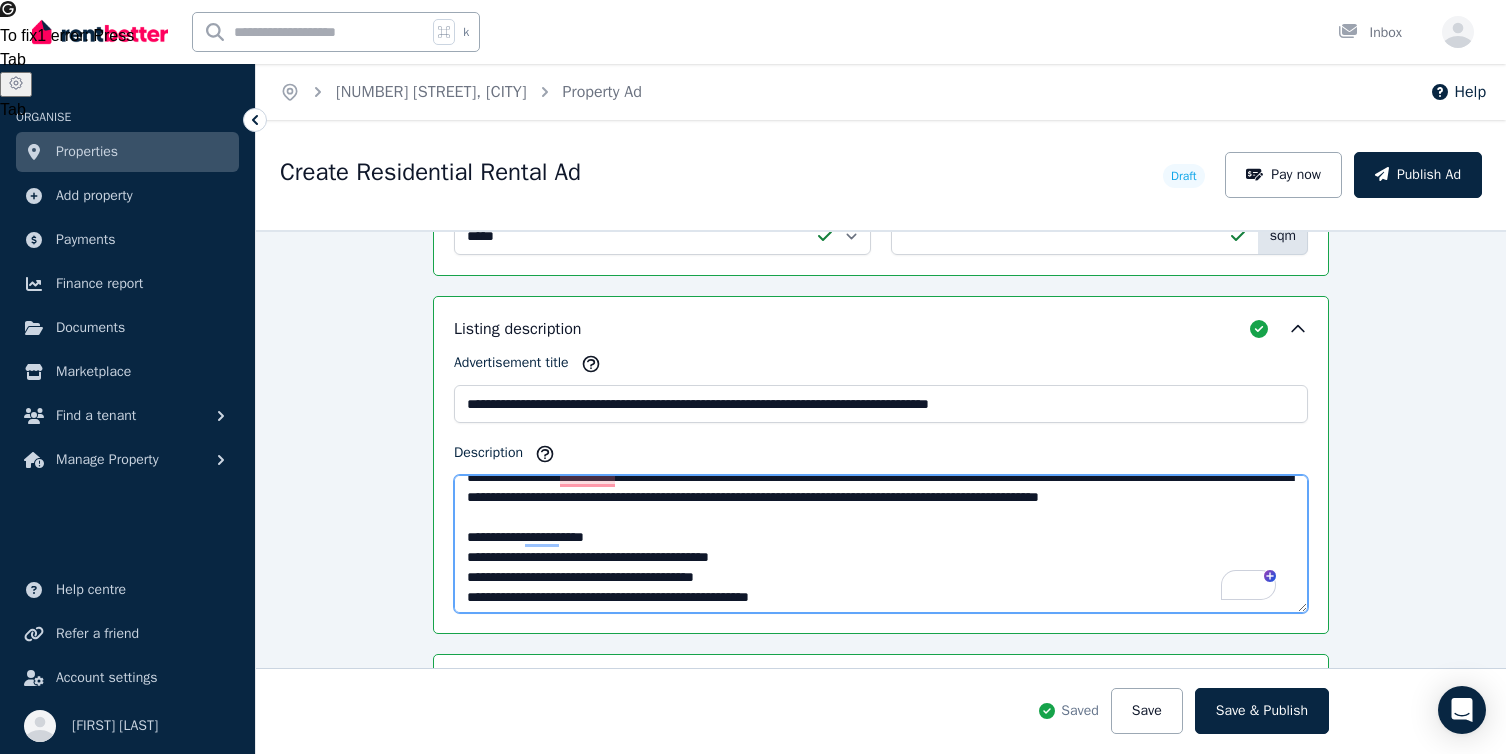 click on "Description" at bounding box center (881, 544) 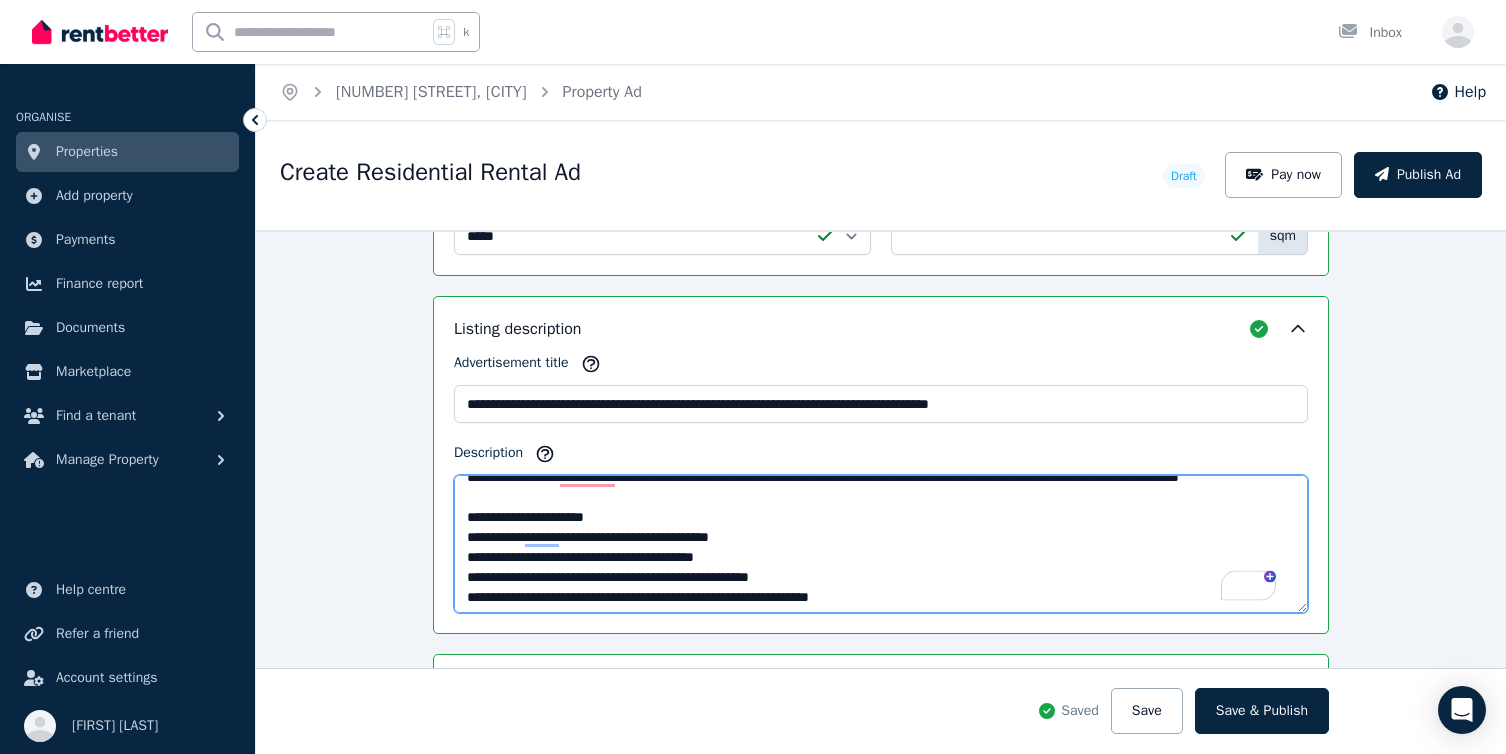 click on "Description" at bounding box center (881, 544) 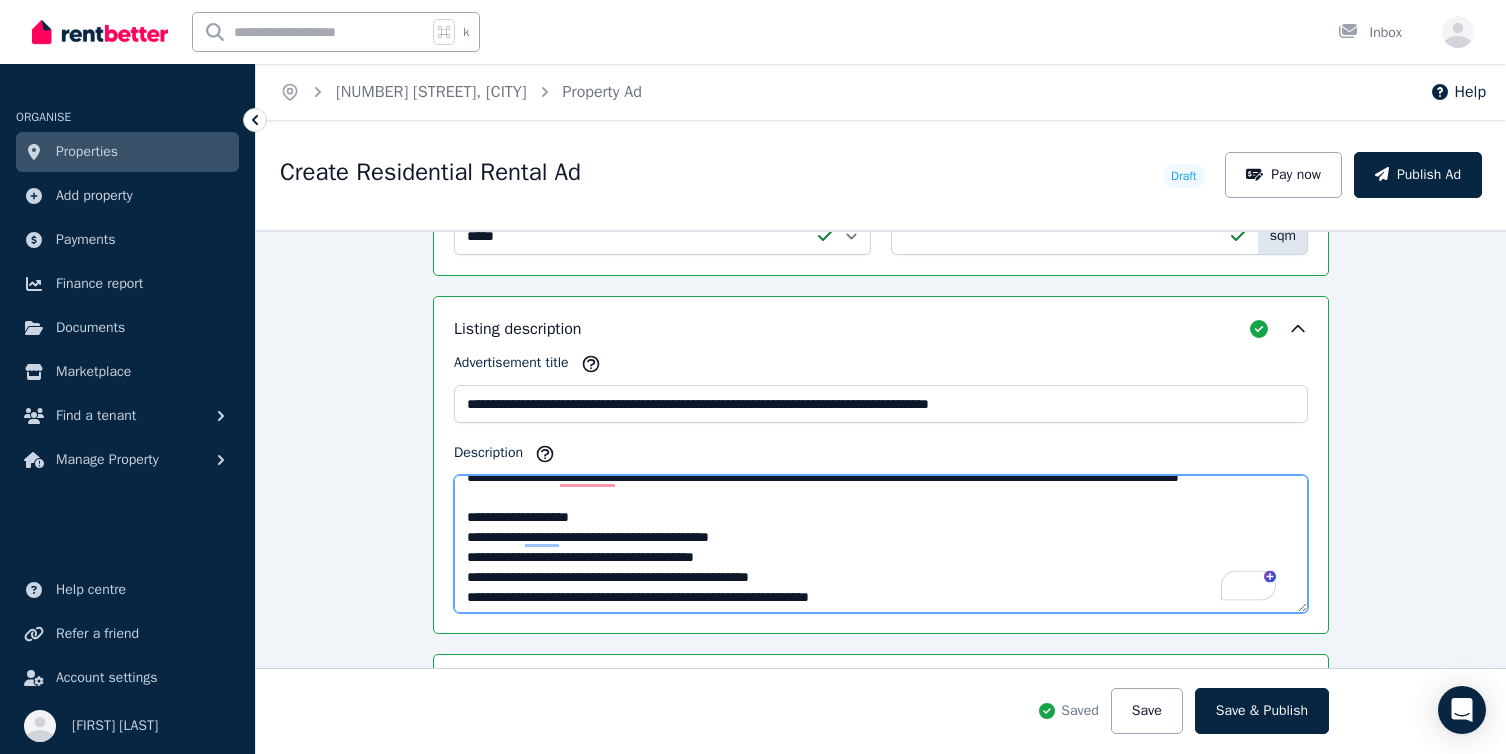 scroll, scrollTop: 323, scrollLeft: 0, axis: vertical 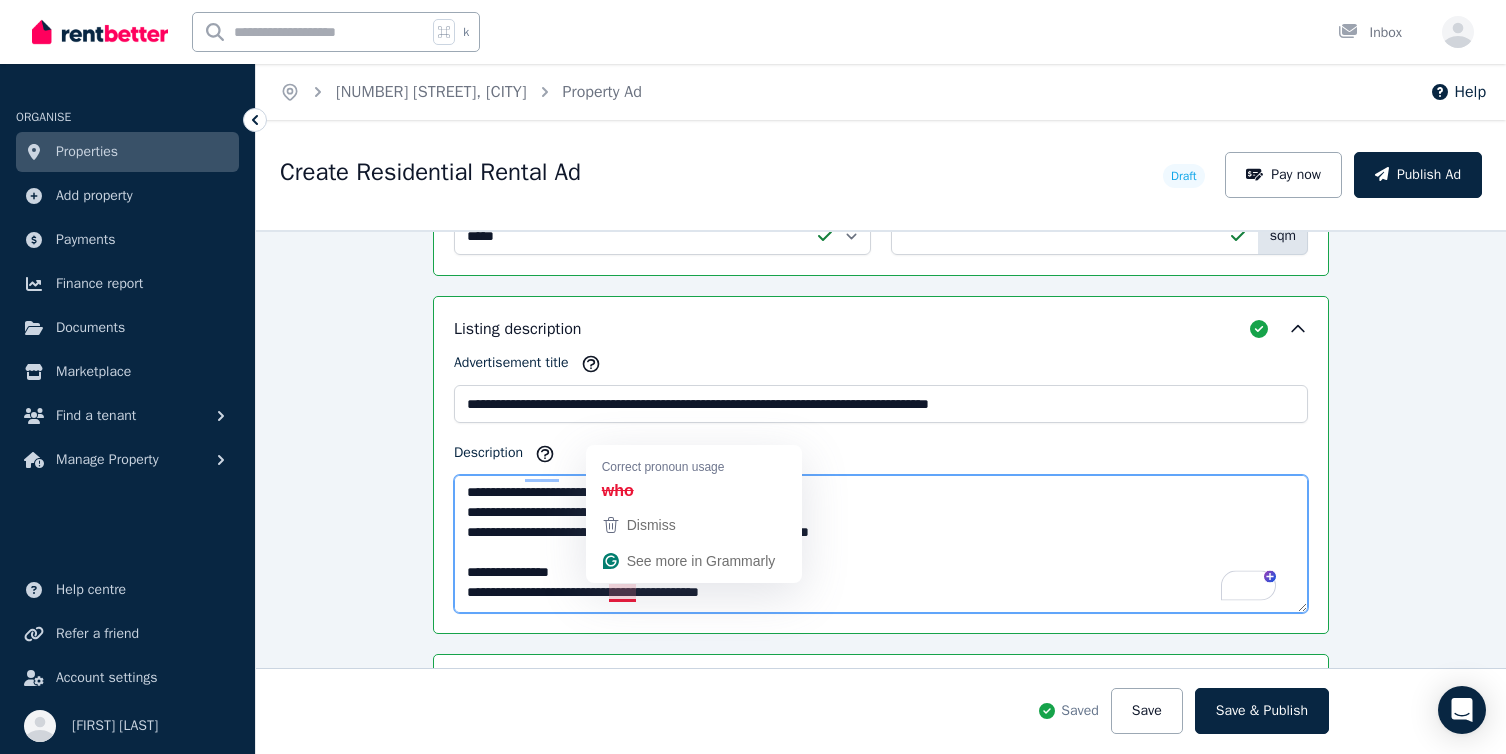 click on "Description" at bounding box center [881, 544] 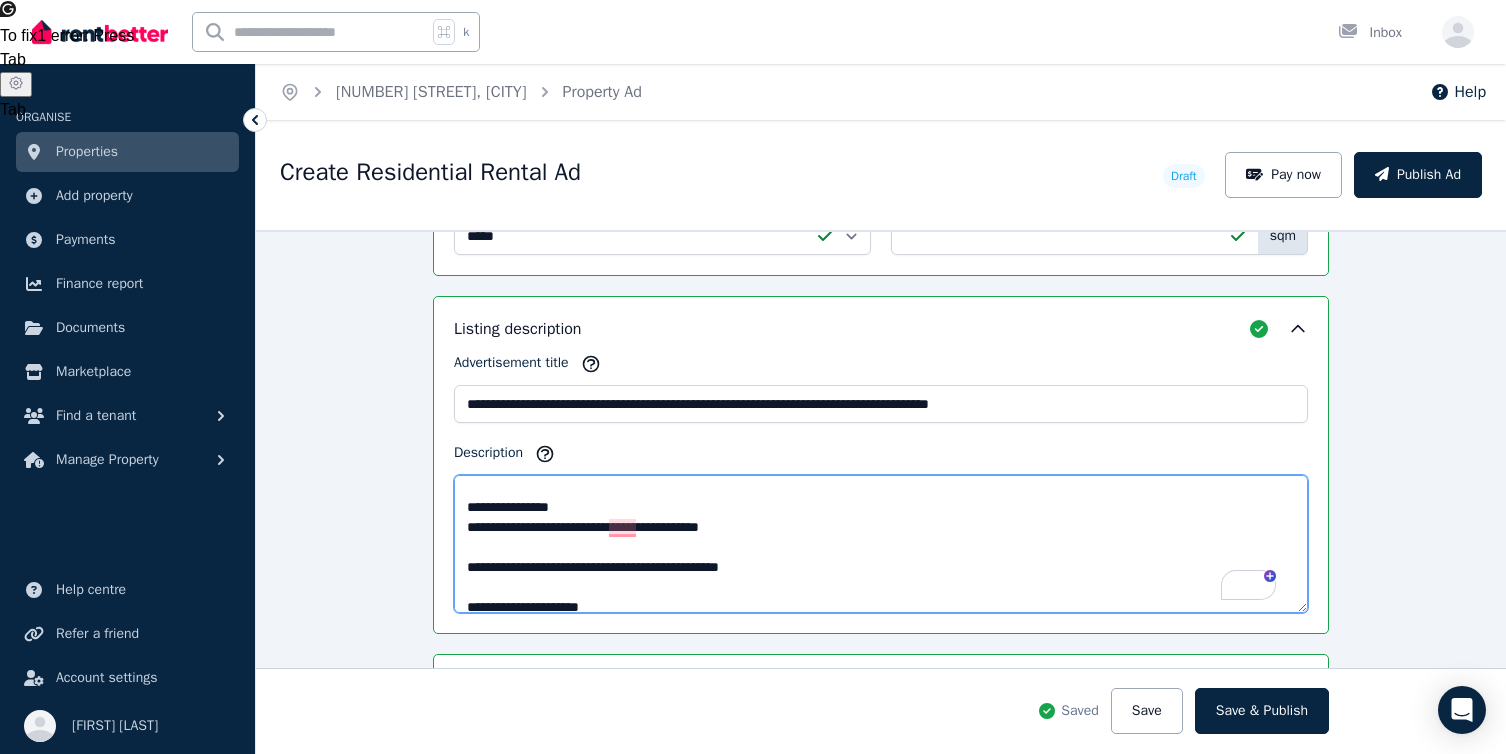 click on "Description" at bounding box center [881, 544] 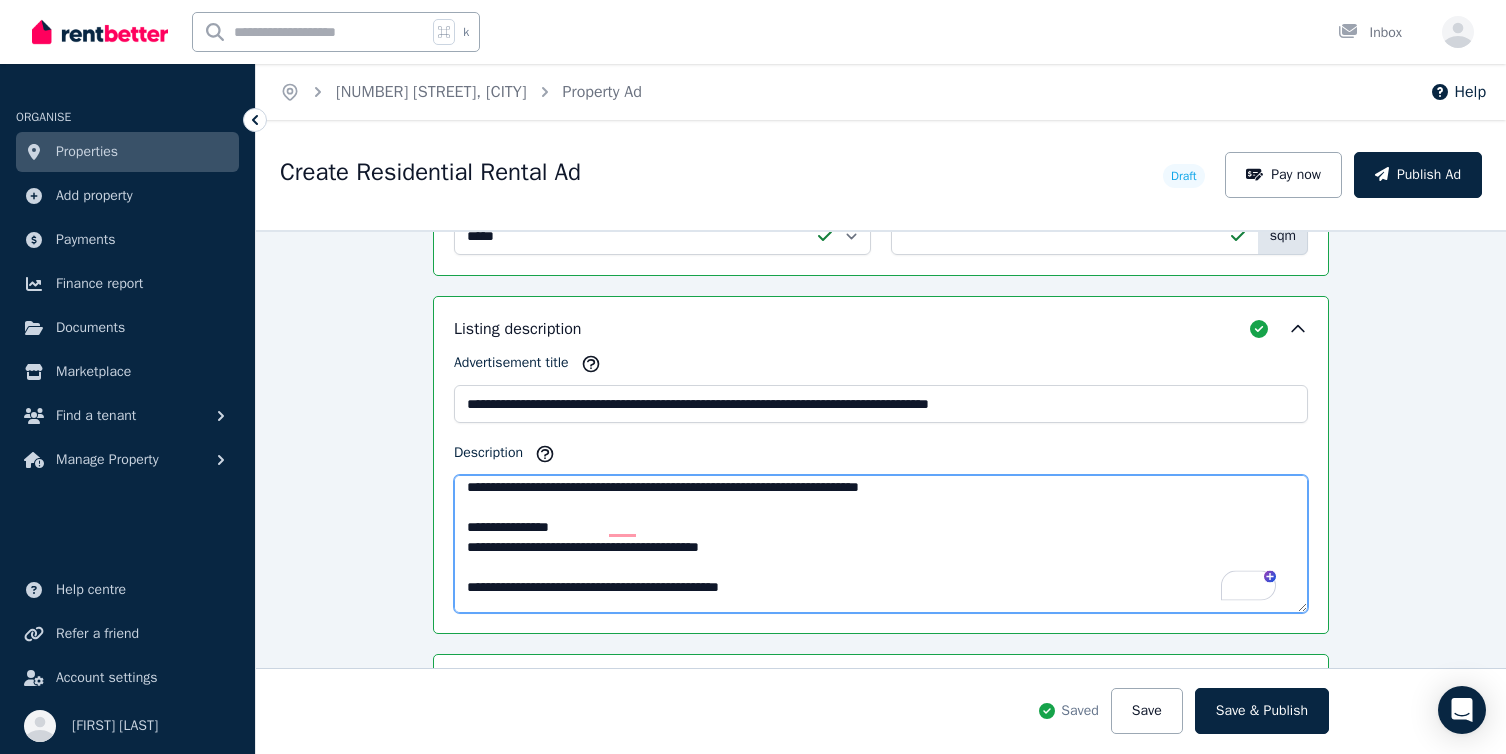 click on "Description" at bounding box center (881, 544) 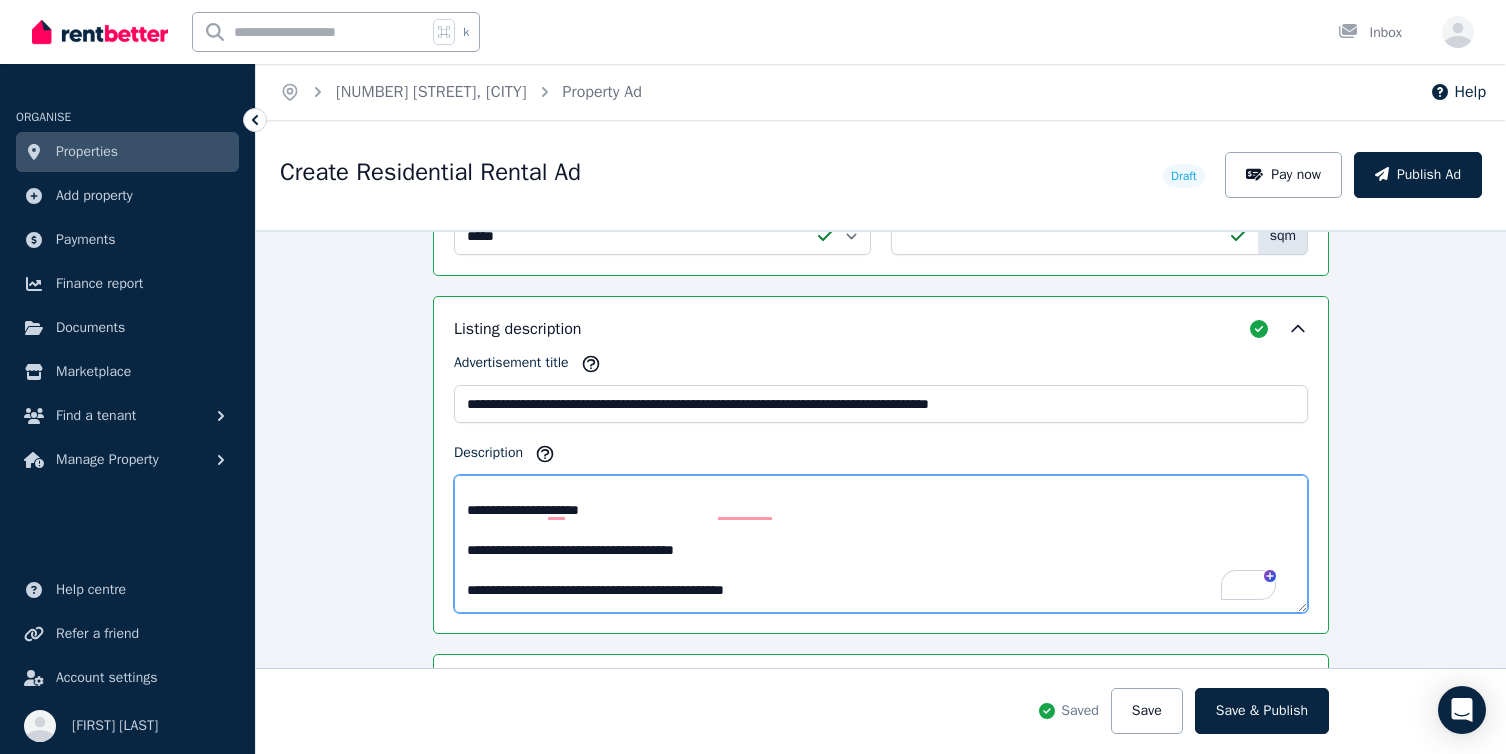 click on "Description" at bounding box center [881, 544] 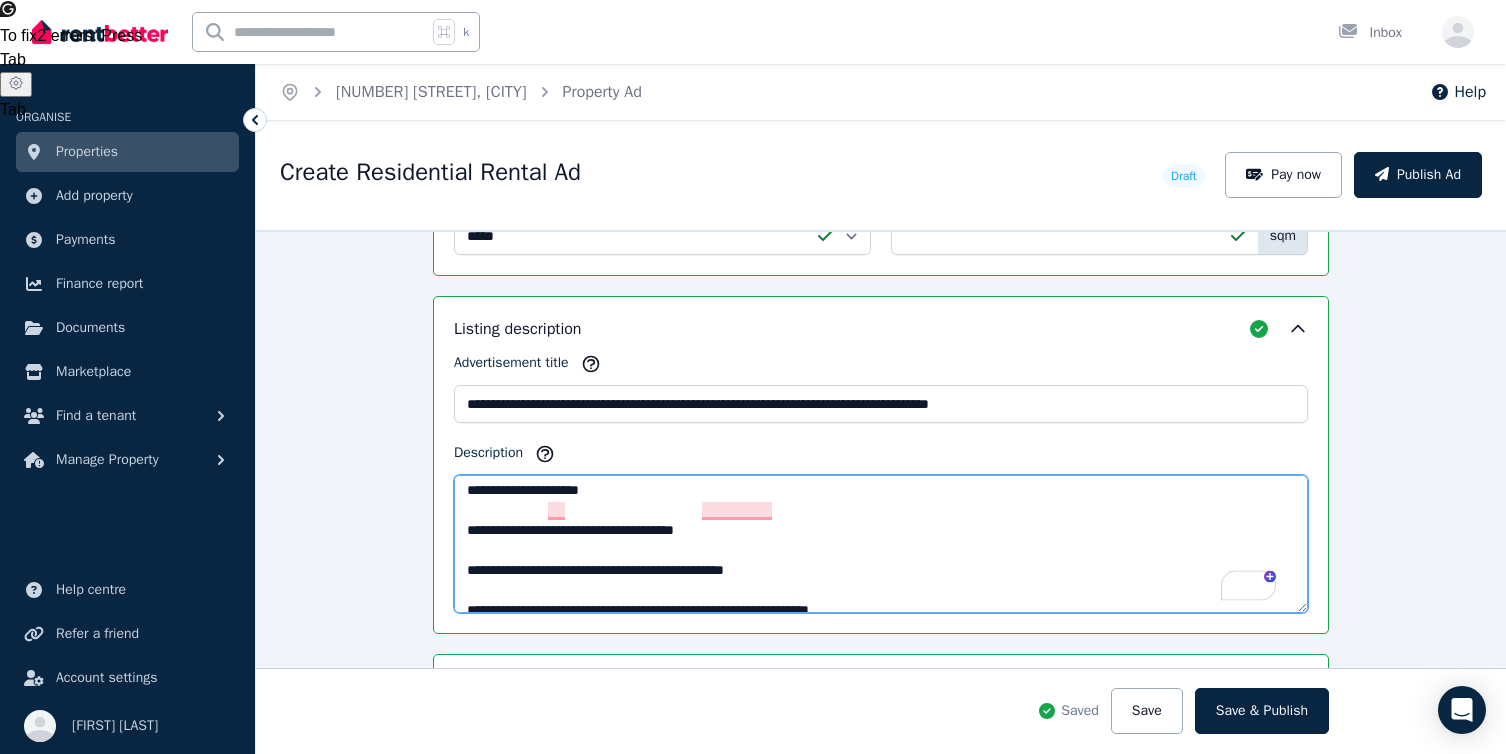click on "Description" at bounding box center [881, 544] 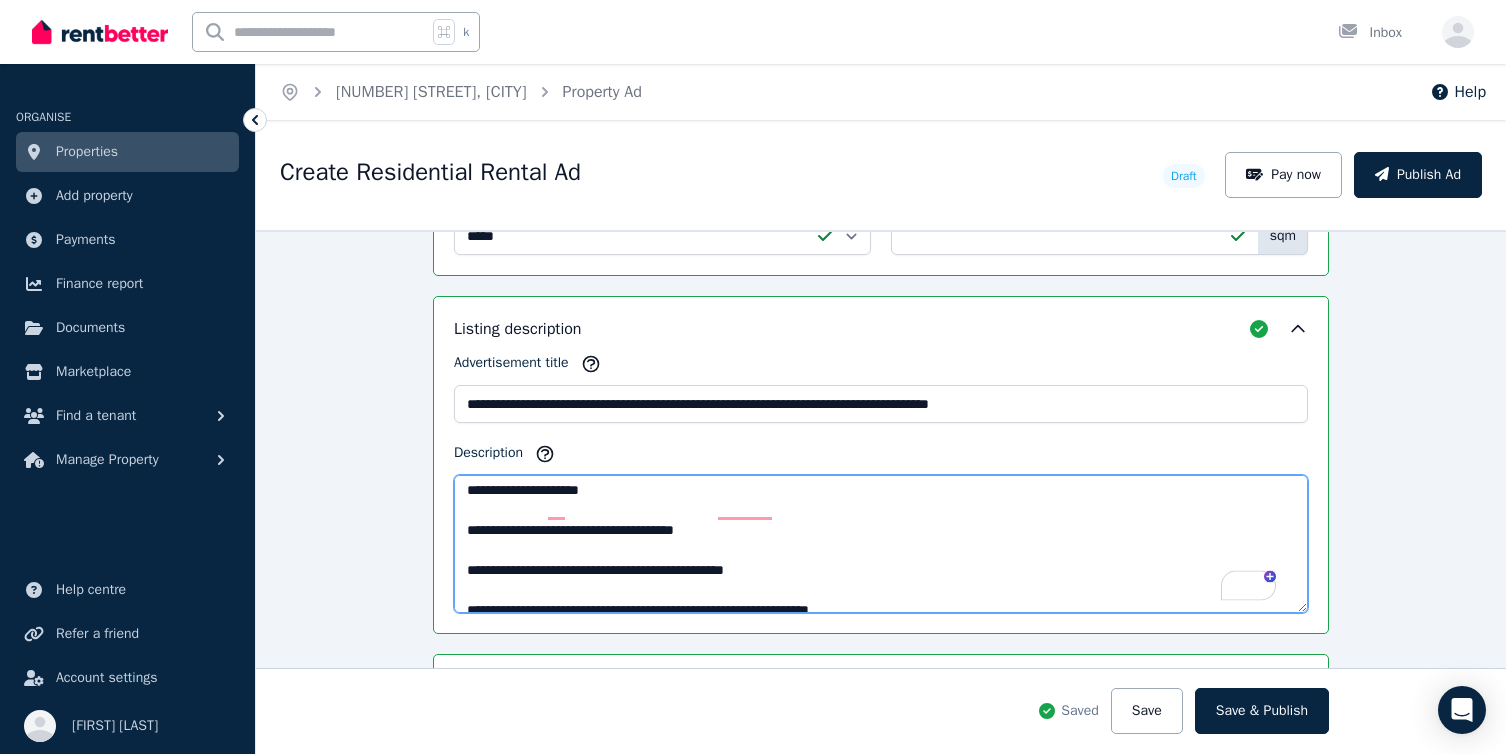click on "Description" at bounding box center [881, 544] 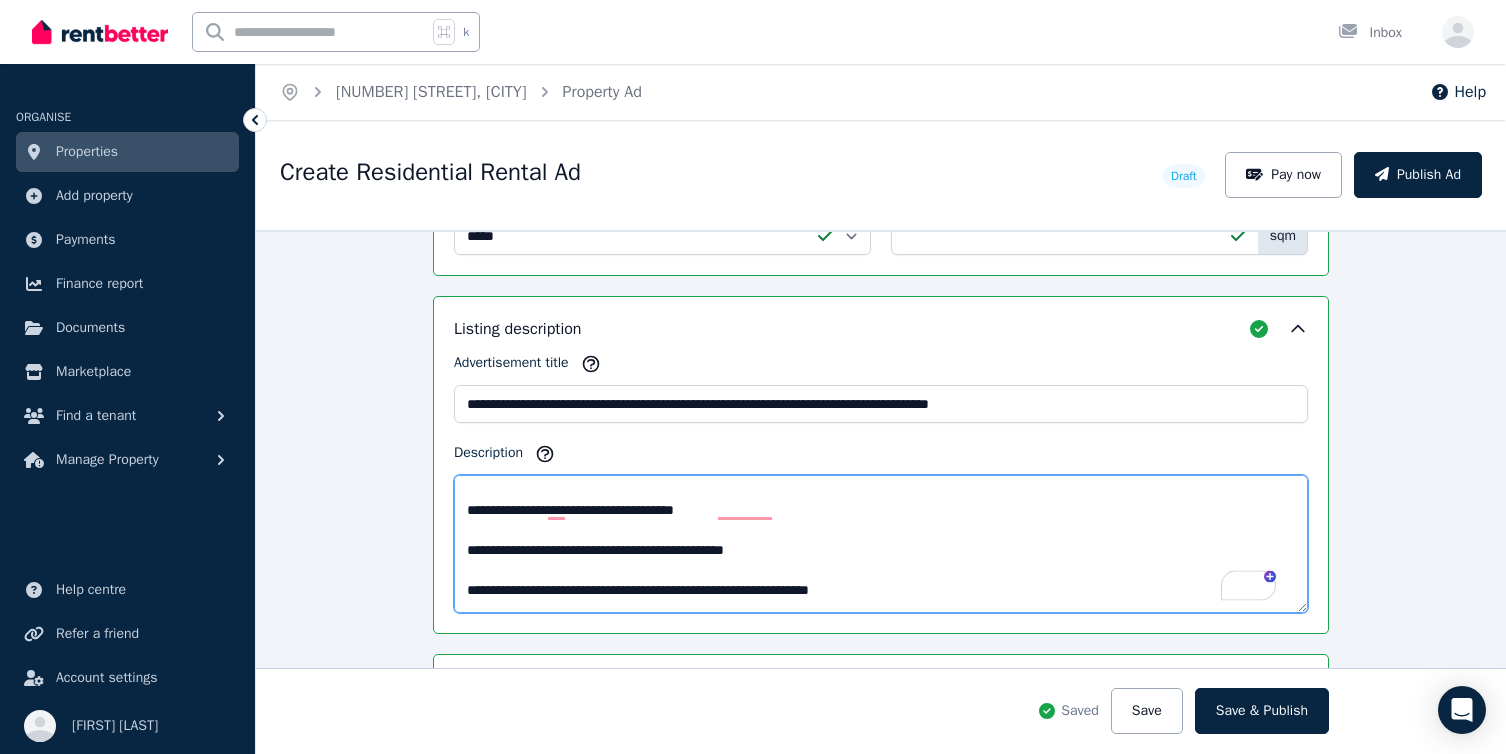 click on "Description" at bounding box center [881, 544] 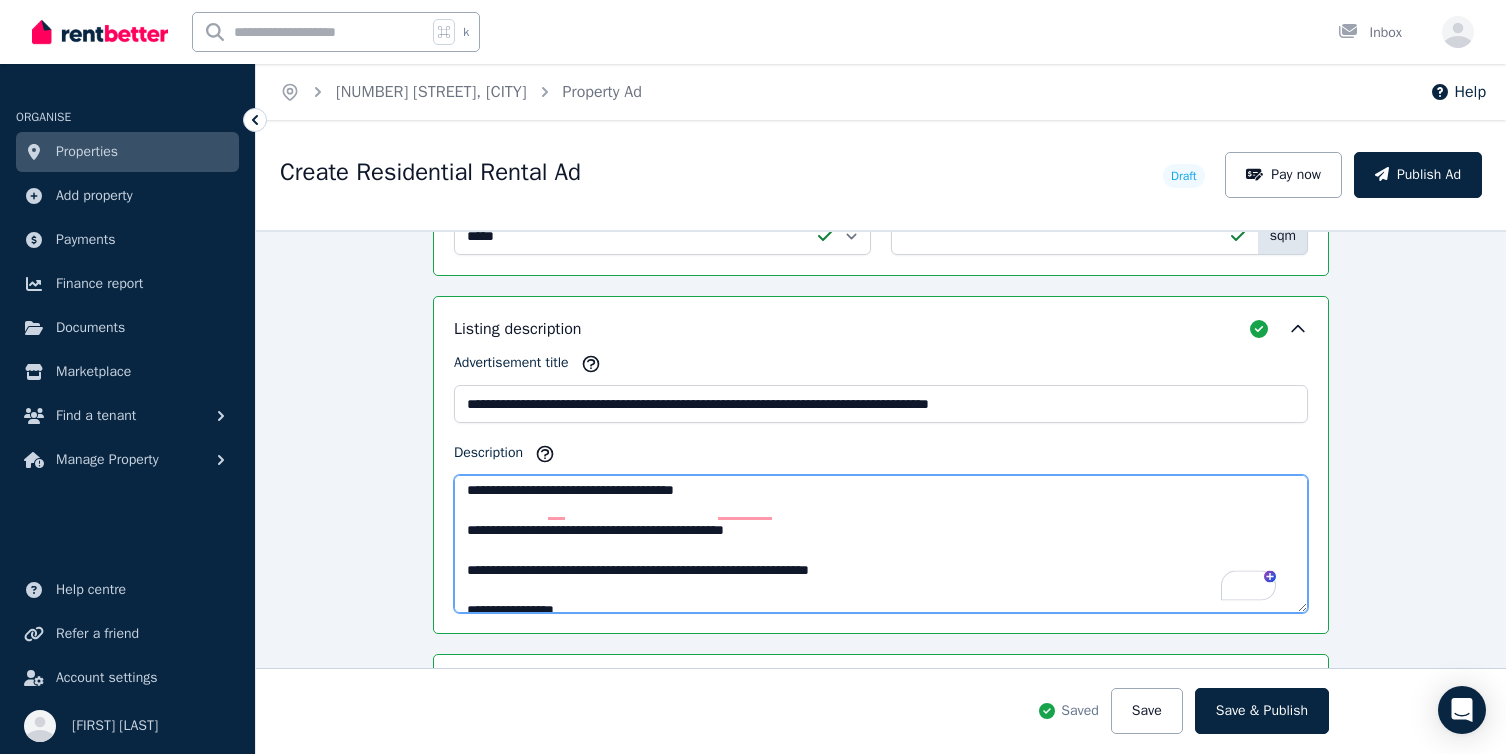 click on "Description" at bounding box center (881, 544) 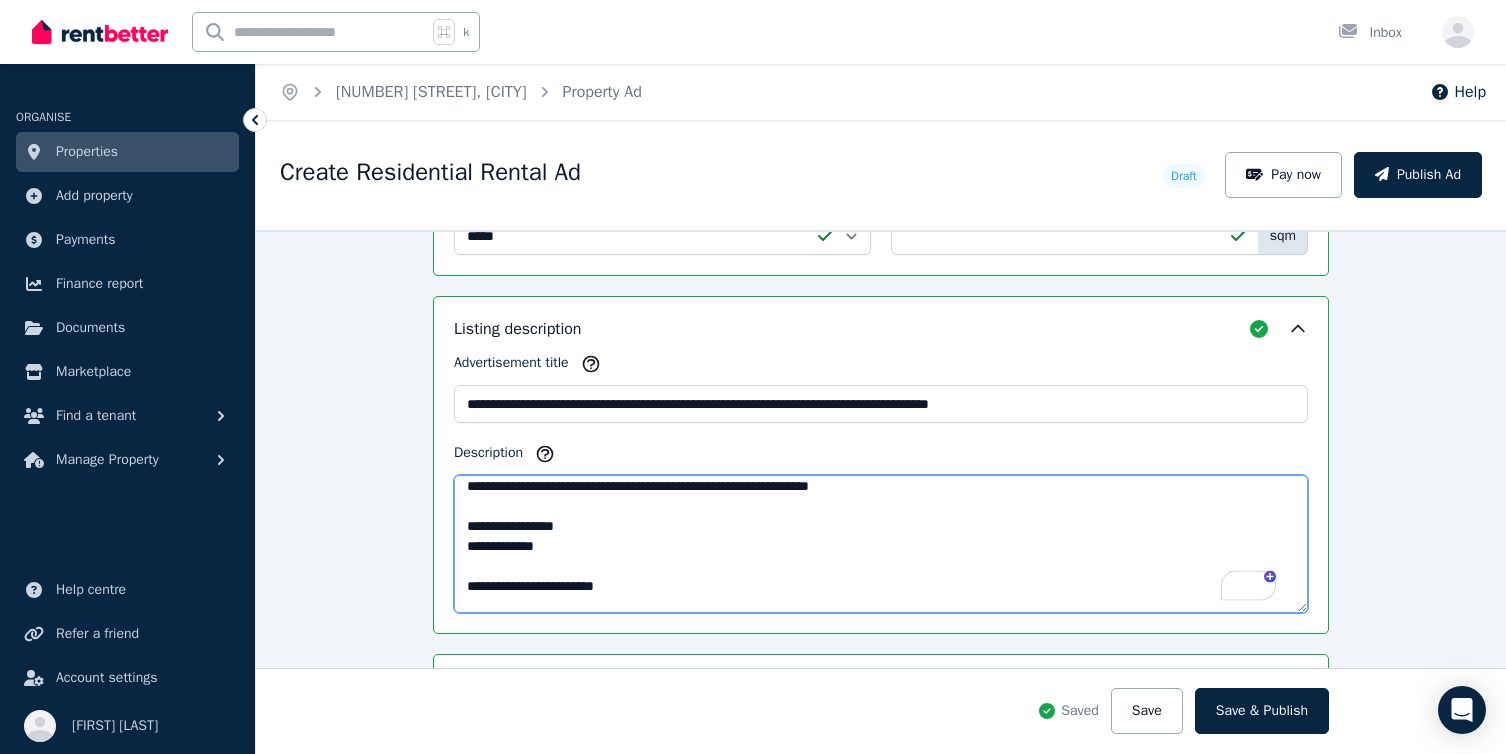click on "Description" at bounding box center (881, 544) 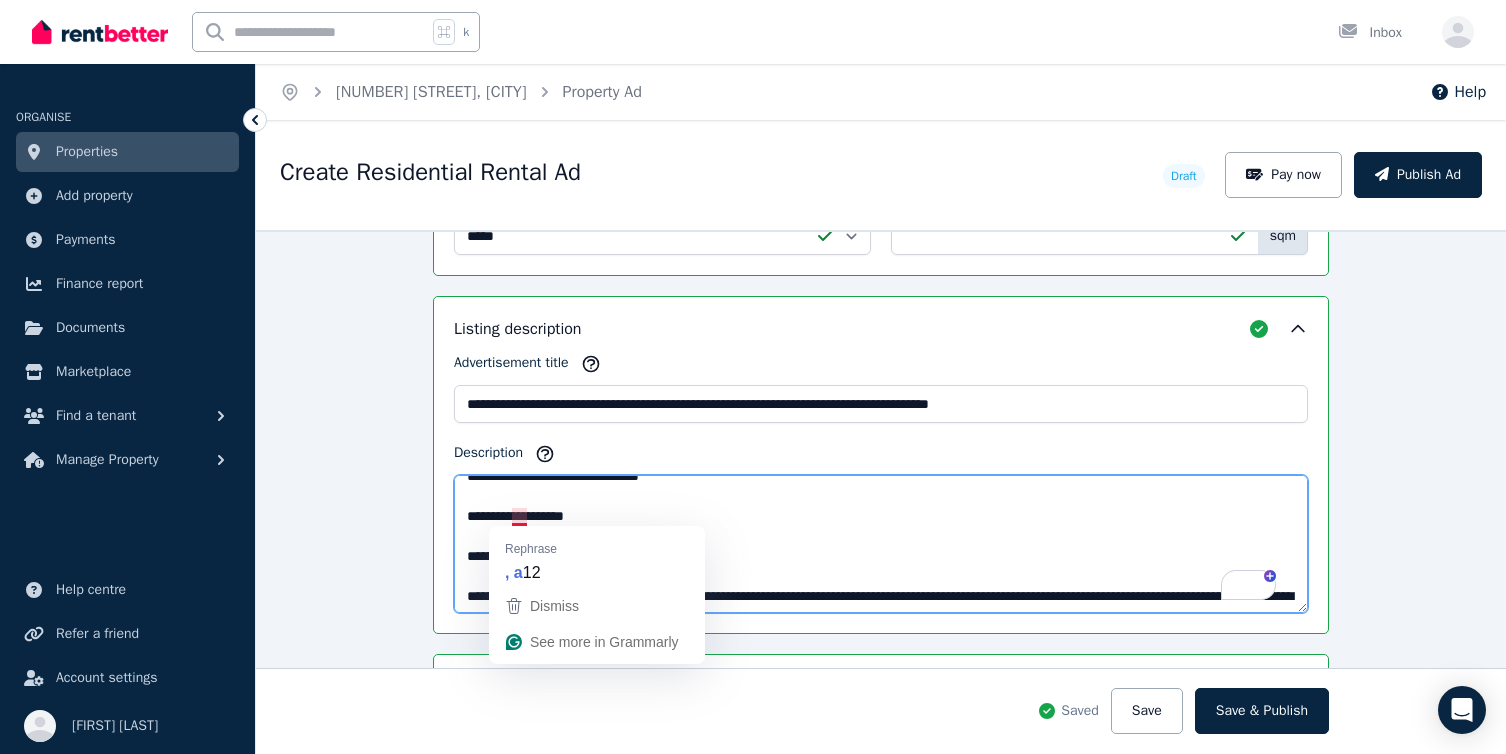 click on "Description" at bounding box center [881, 544] 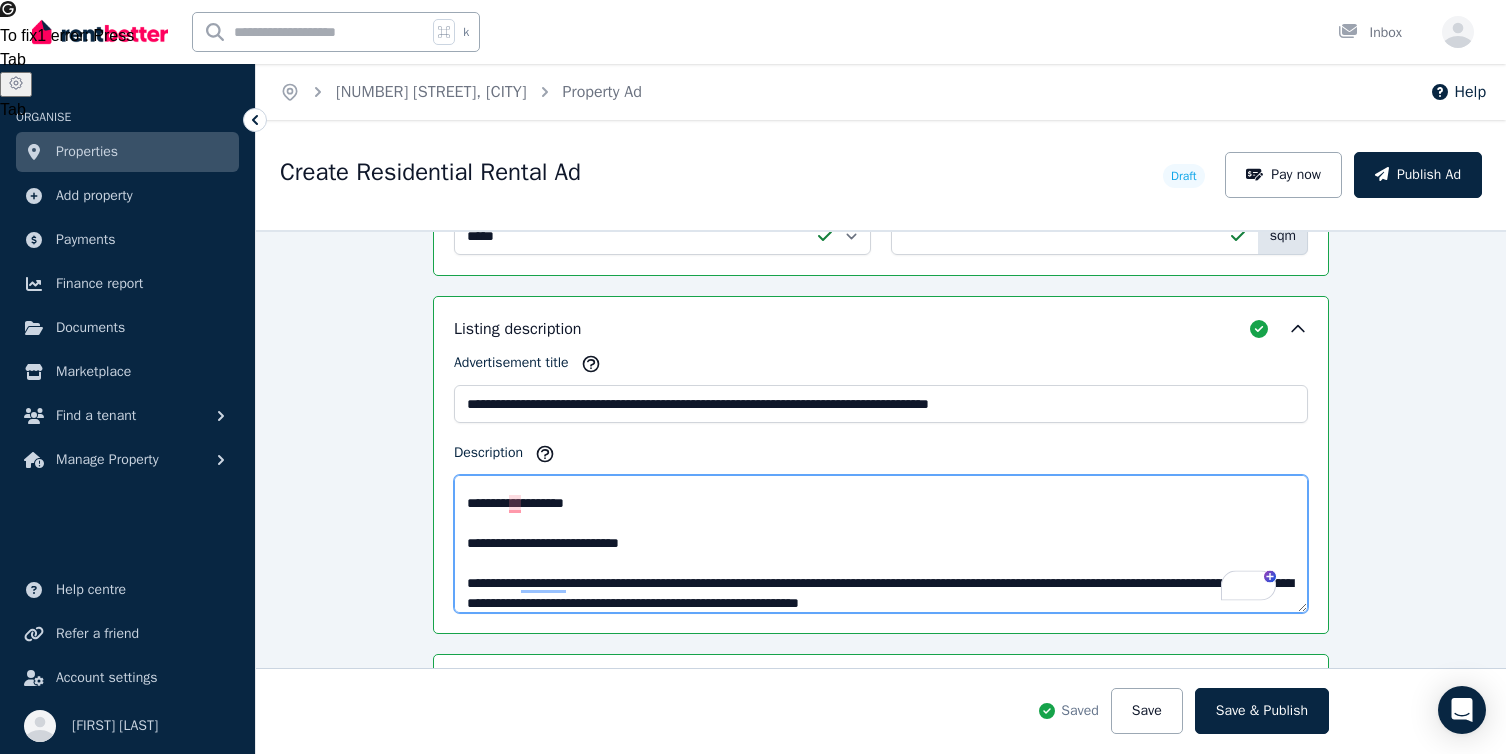 drag, startPoint x: 697, startPoint y: 582, endPoint x: 453, endPoint y: 530, distance: 249.47946 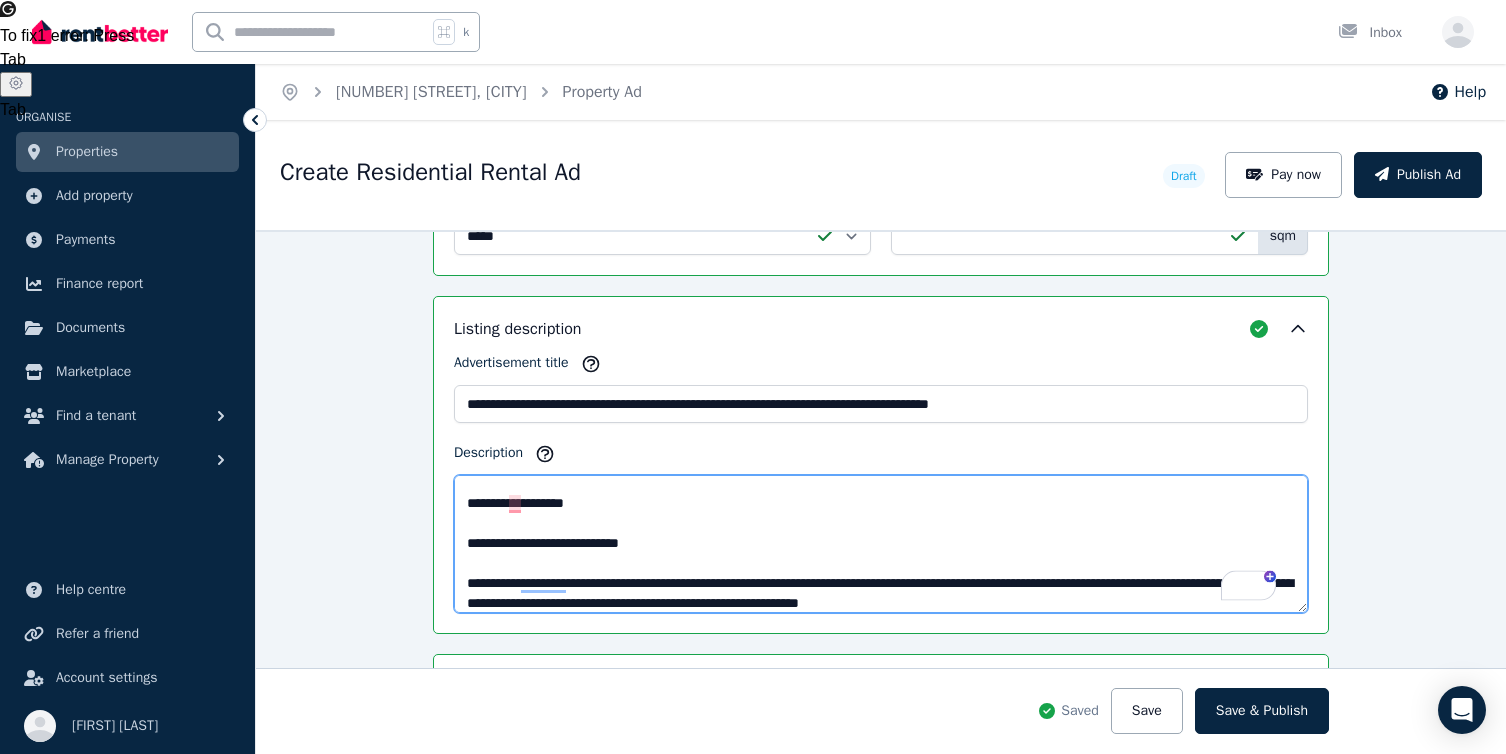 click on "Description" at bounding box center [881, 544] 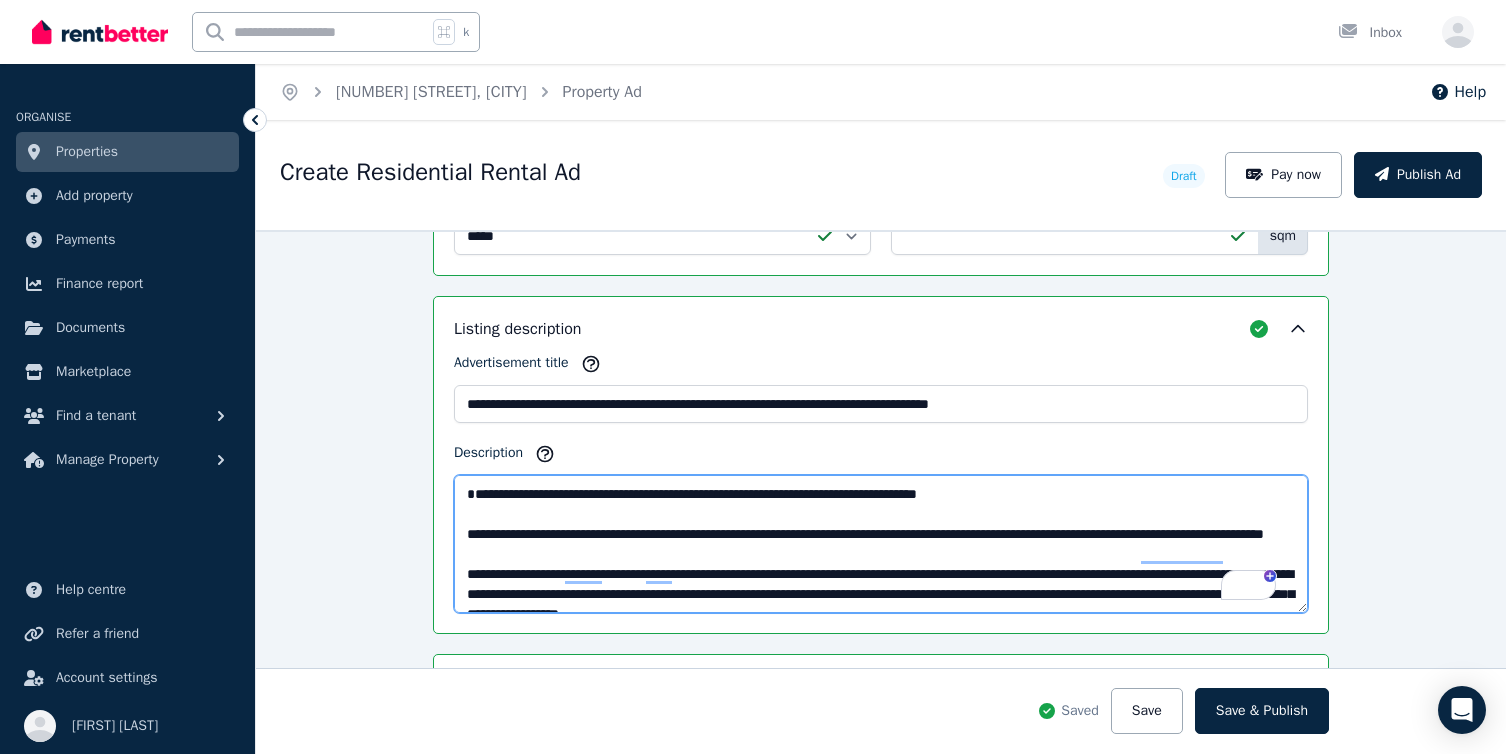 click on "Description" at bounding box center (881, 544) 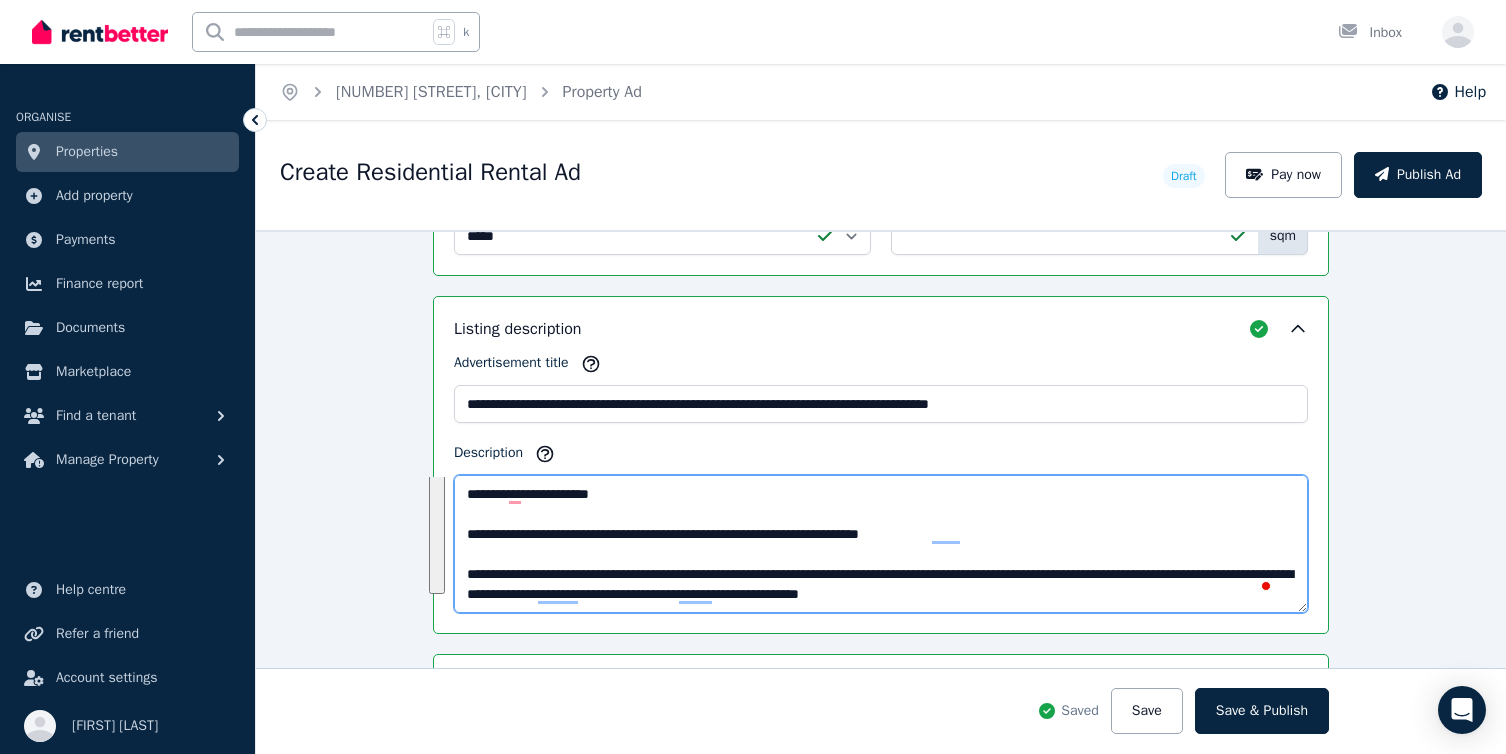 drag, startPoint x: 454, startPoint y: 492, endPoint x: 624, endPoint y: 735, distance: 296.56198 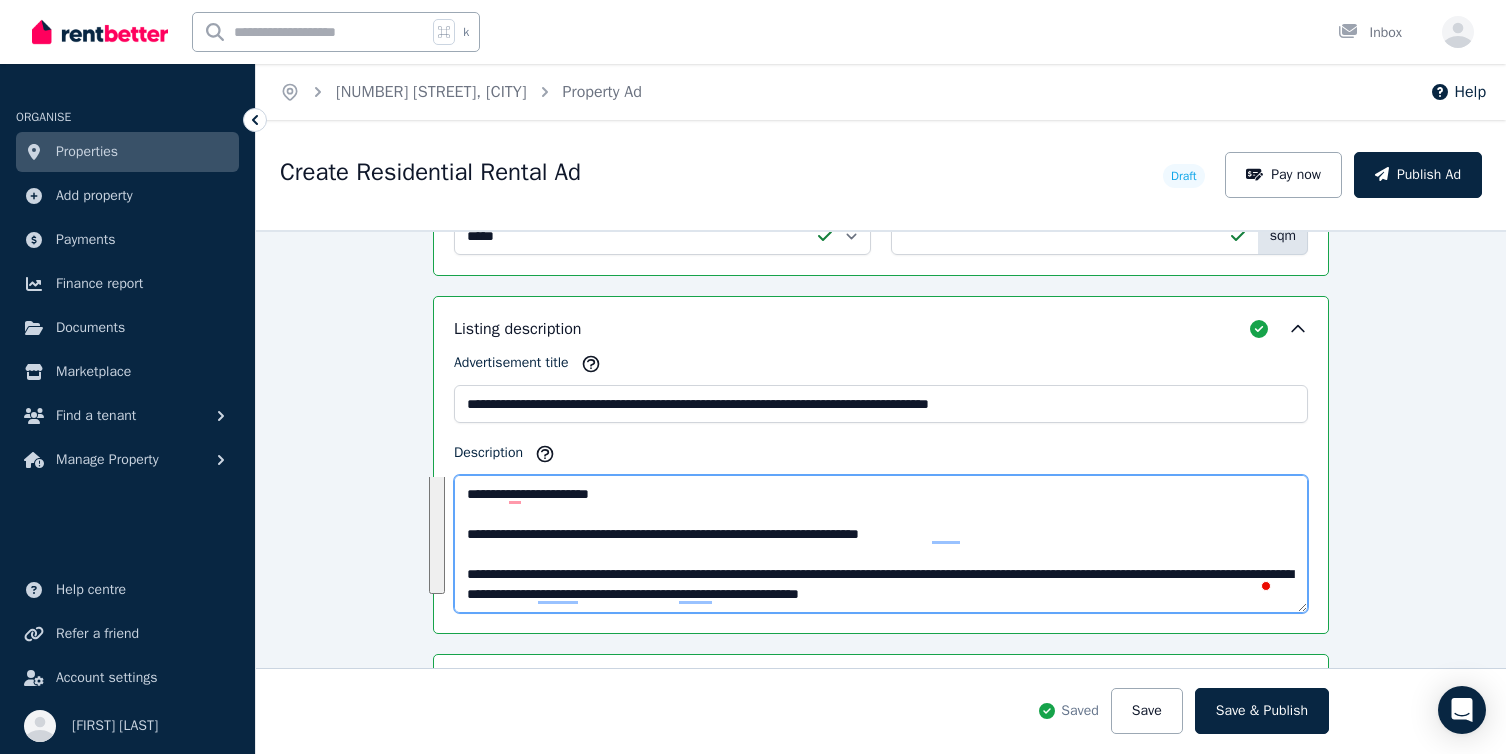 click on "**********" at bounding box center [881, 981] 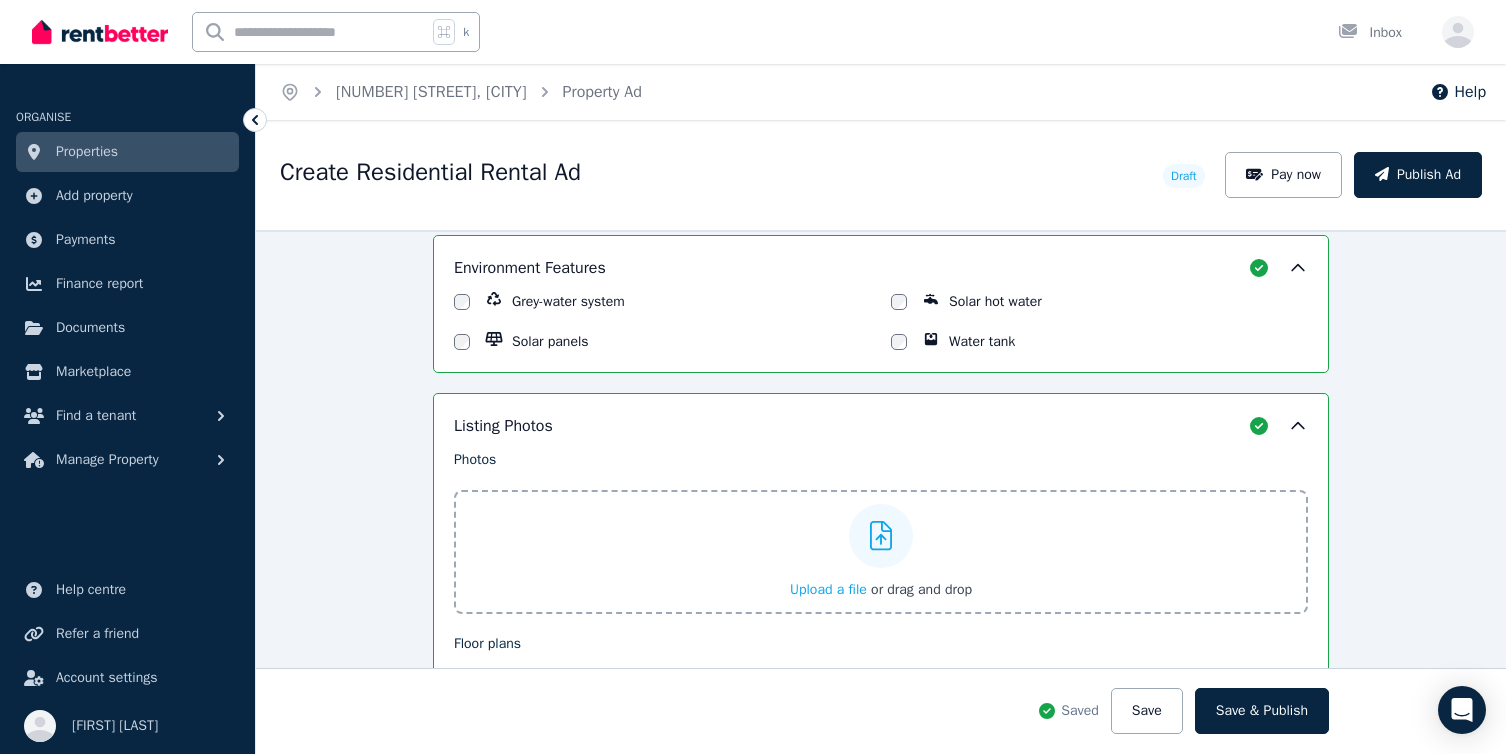scroll, scrollTop: 2427, scrollLeft: 0, axis: vertical 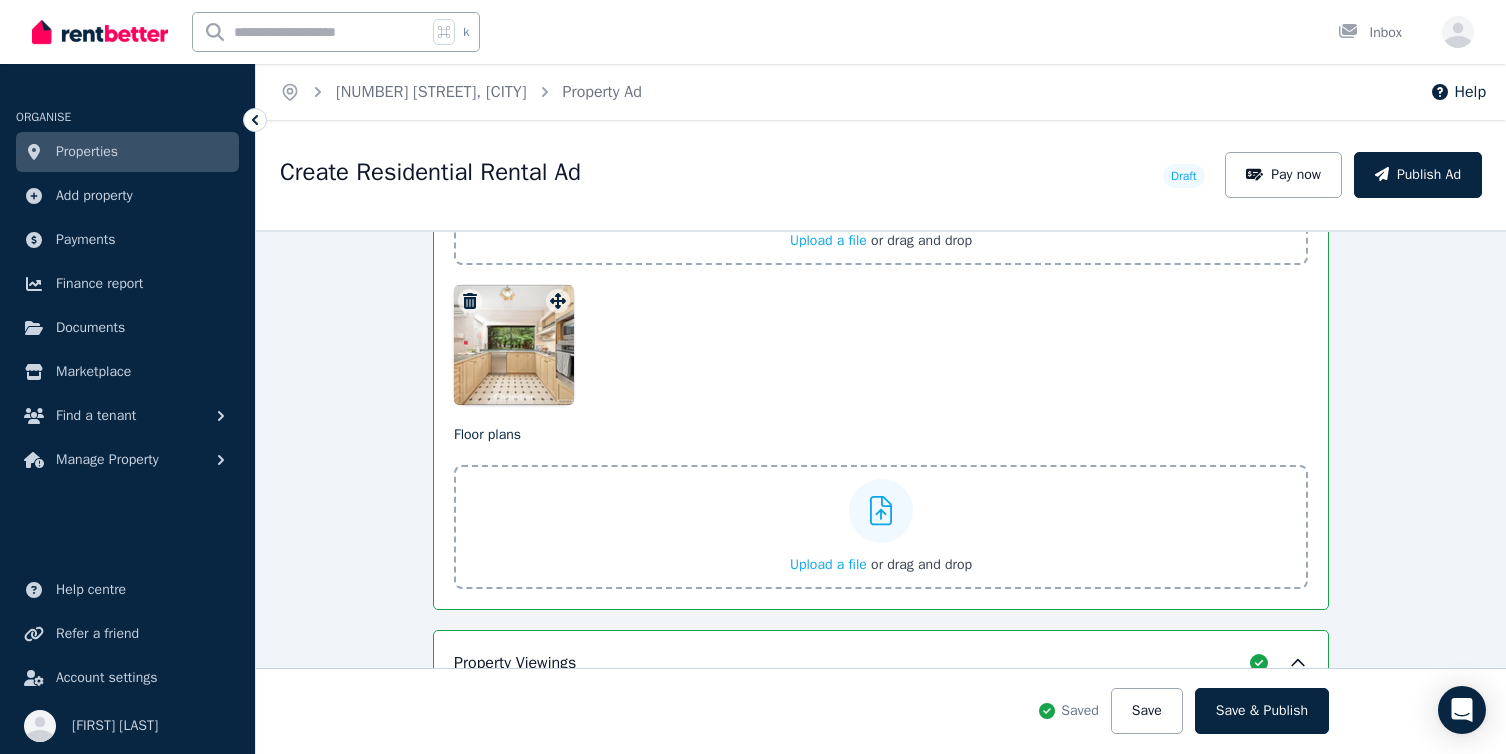 click at bounding box center [514, 345] 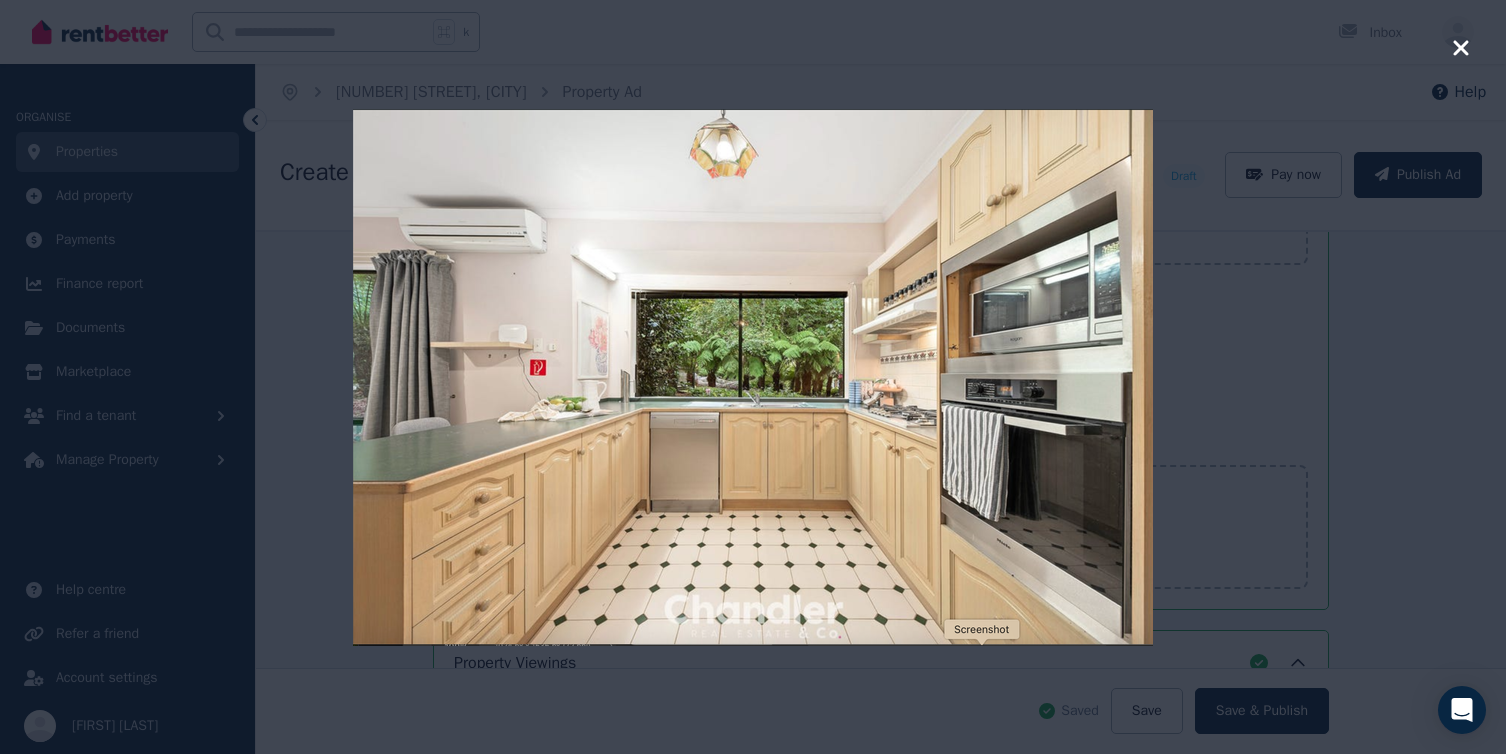 click 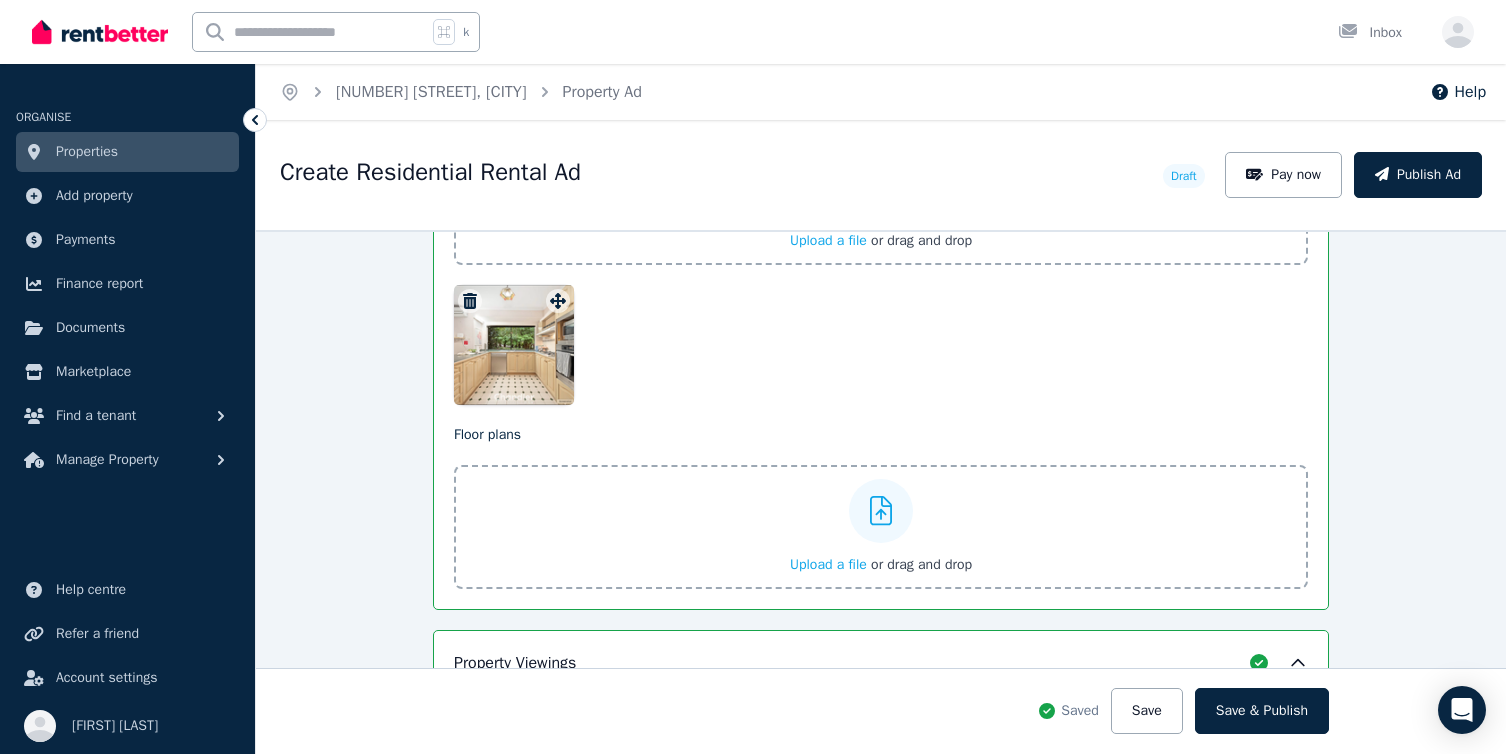 click 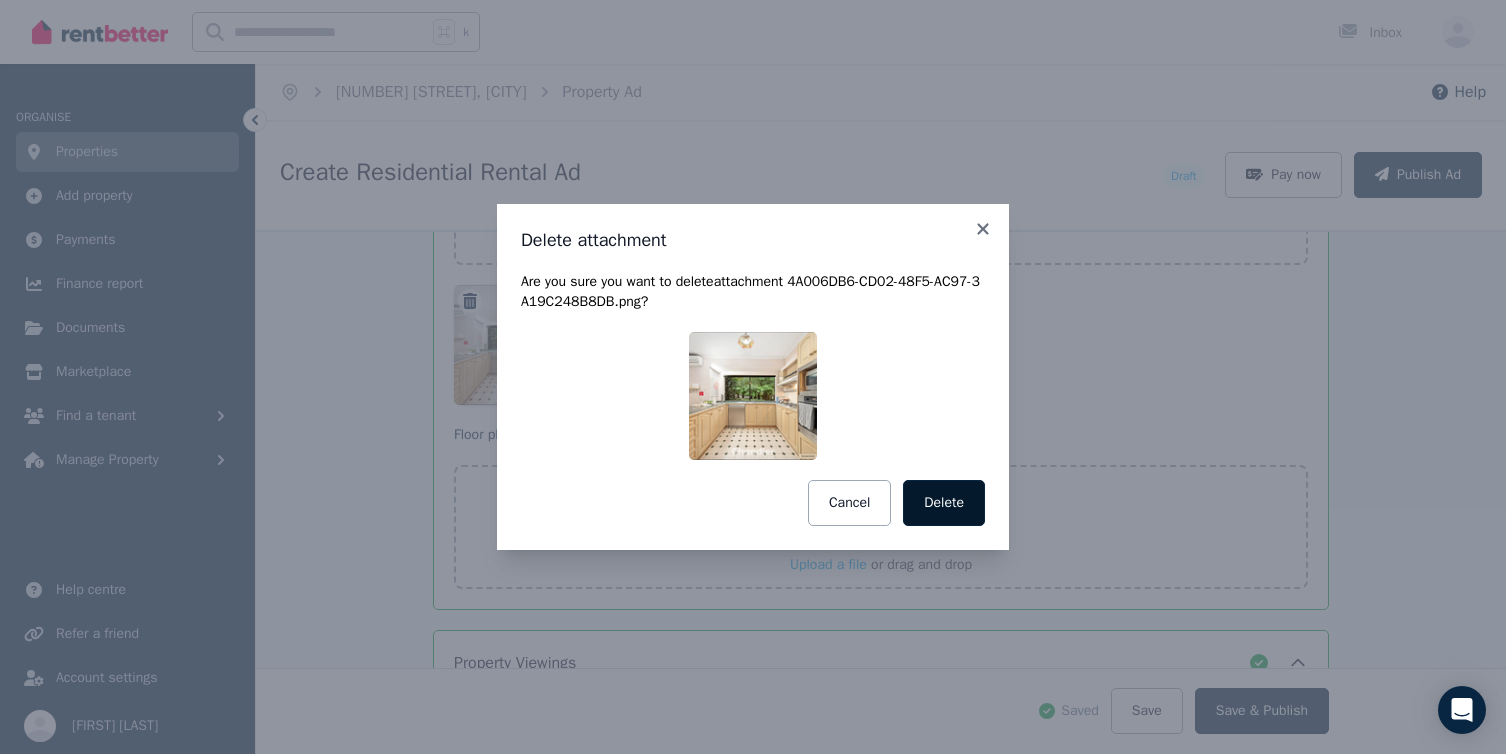 click on "Delete" at bounding box center [944, 503] 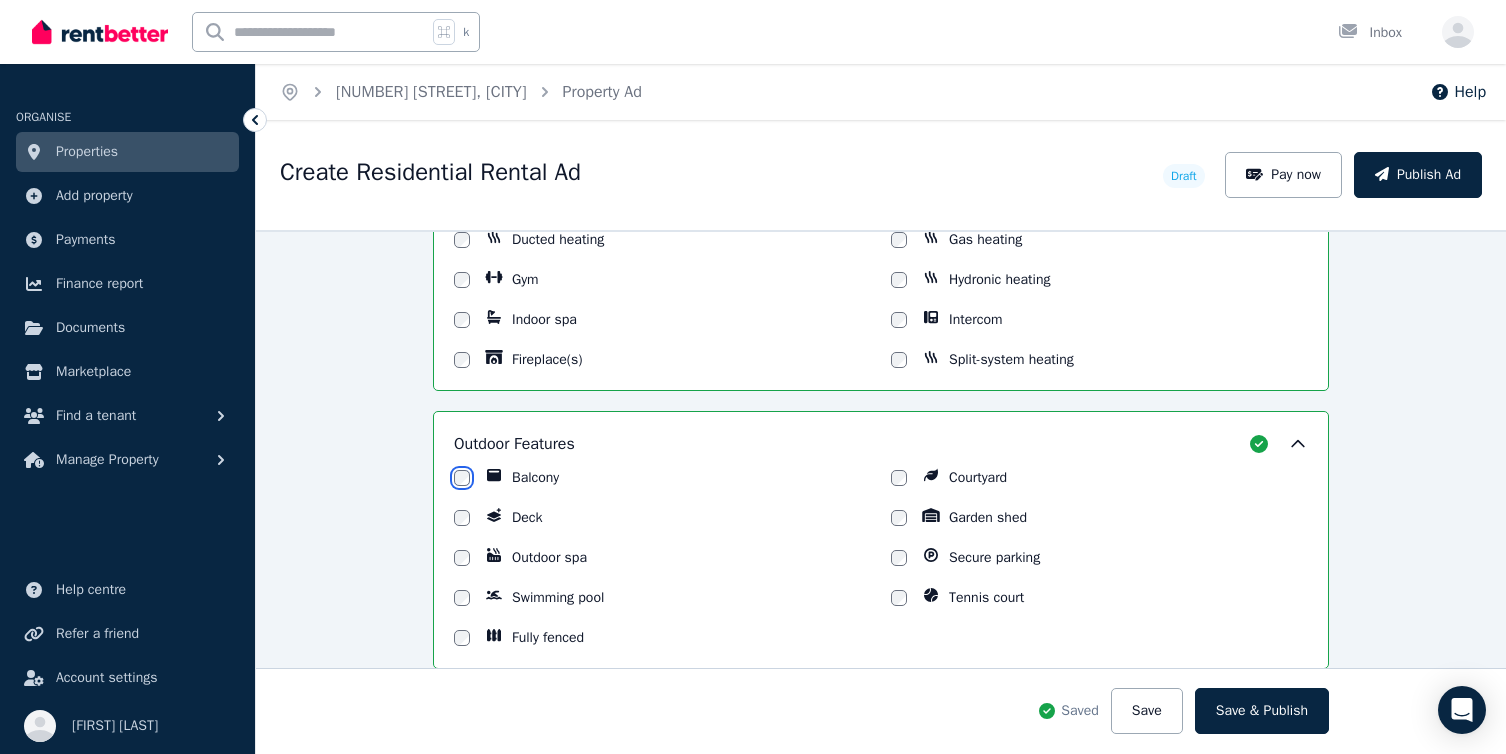 scroll, scrollTop: 1291, scrollLeft: 0, axis: vertical 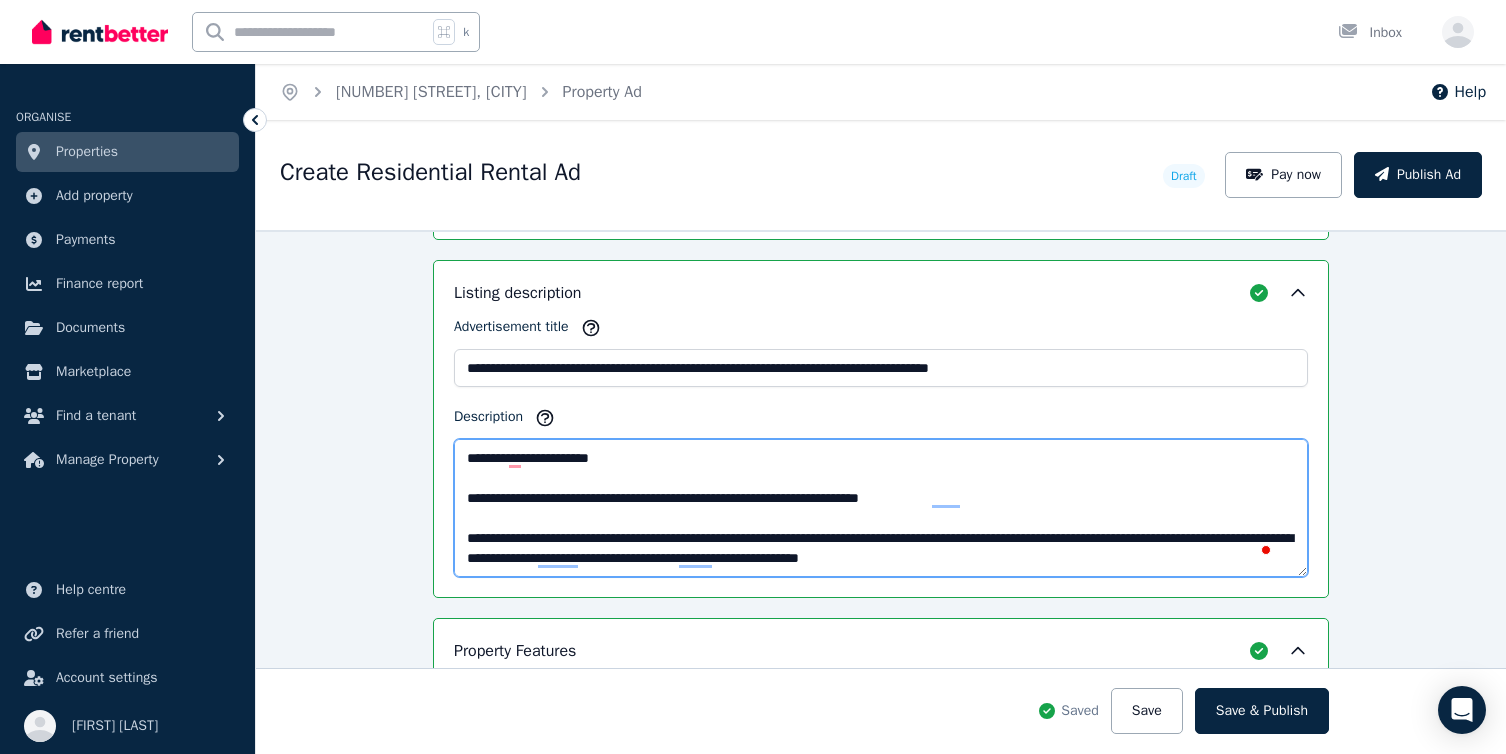 click on "Description" at bounding box center [881, 508] 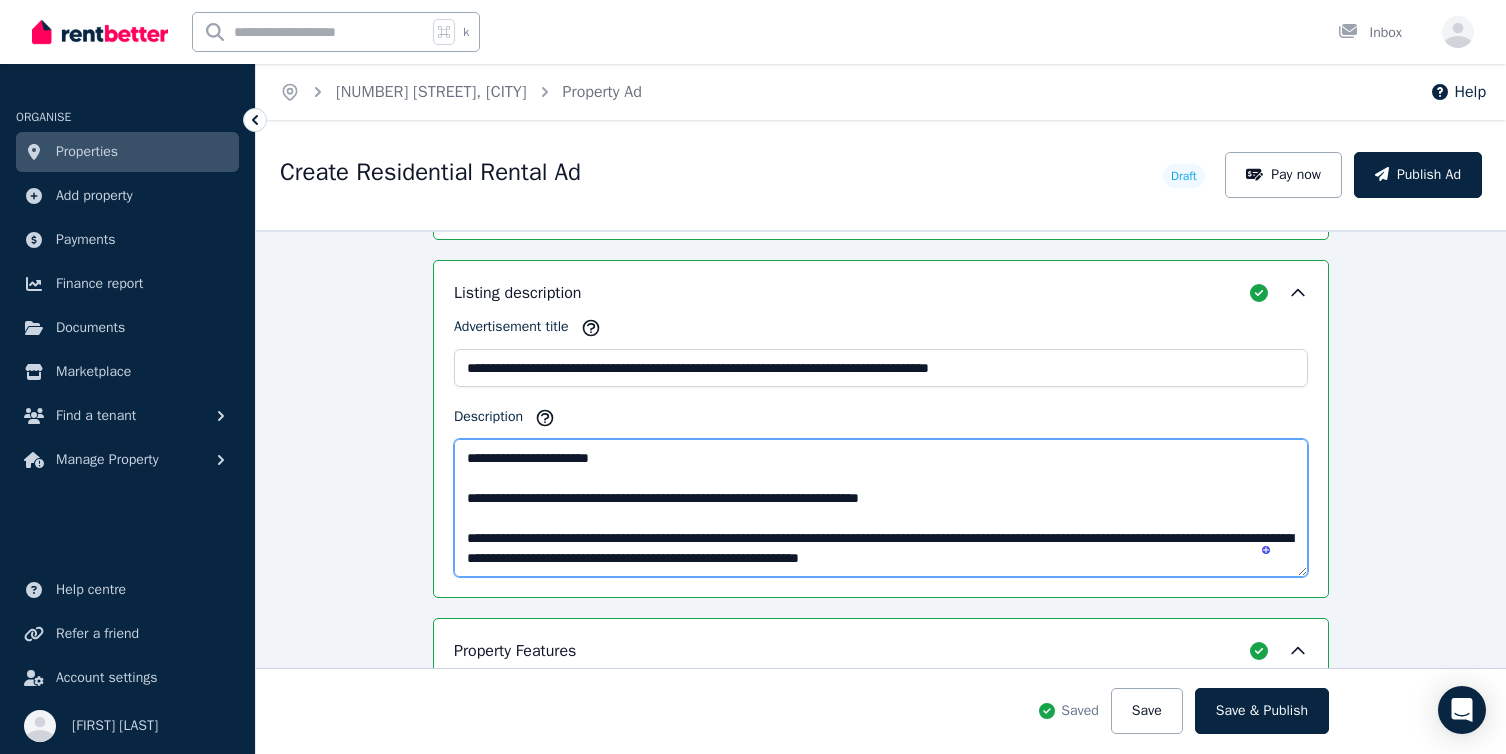 scroll, scrollTop: 676, scrollLeft: 0, axis: vertical 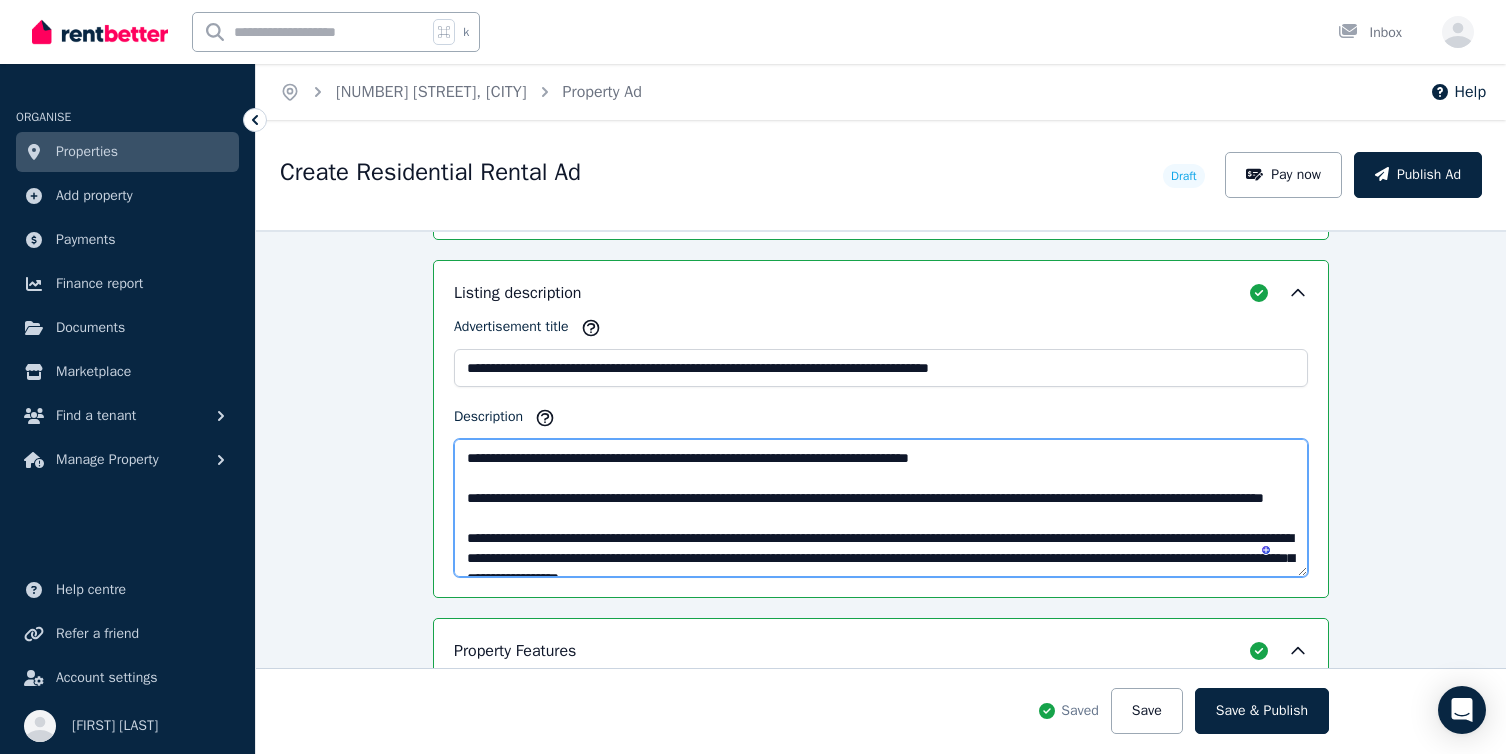 click on "Description" at bounding box center [881, 508] 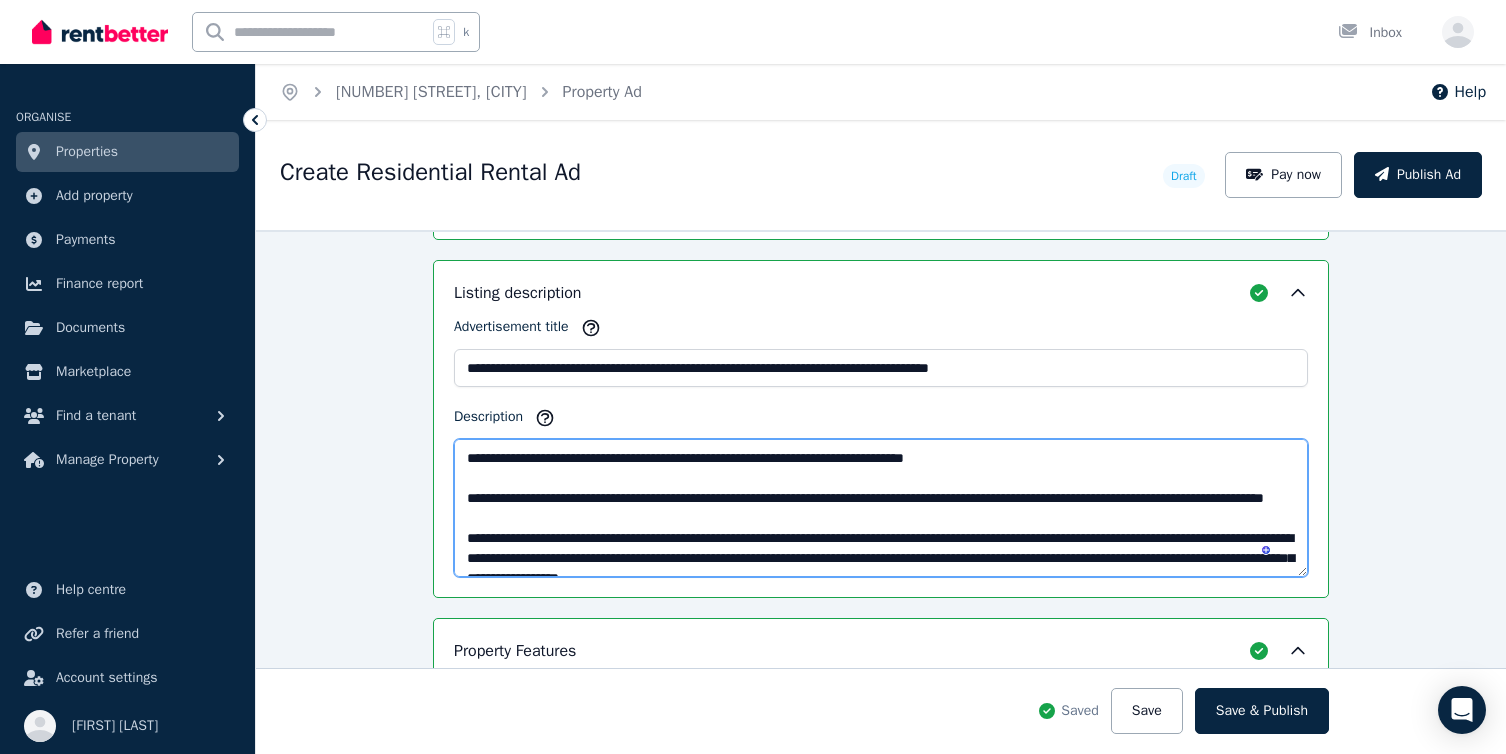 scroll, scrollTop: 12, scrollLeft: 0, axis: vertical 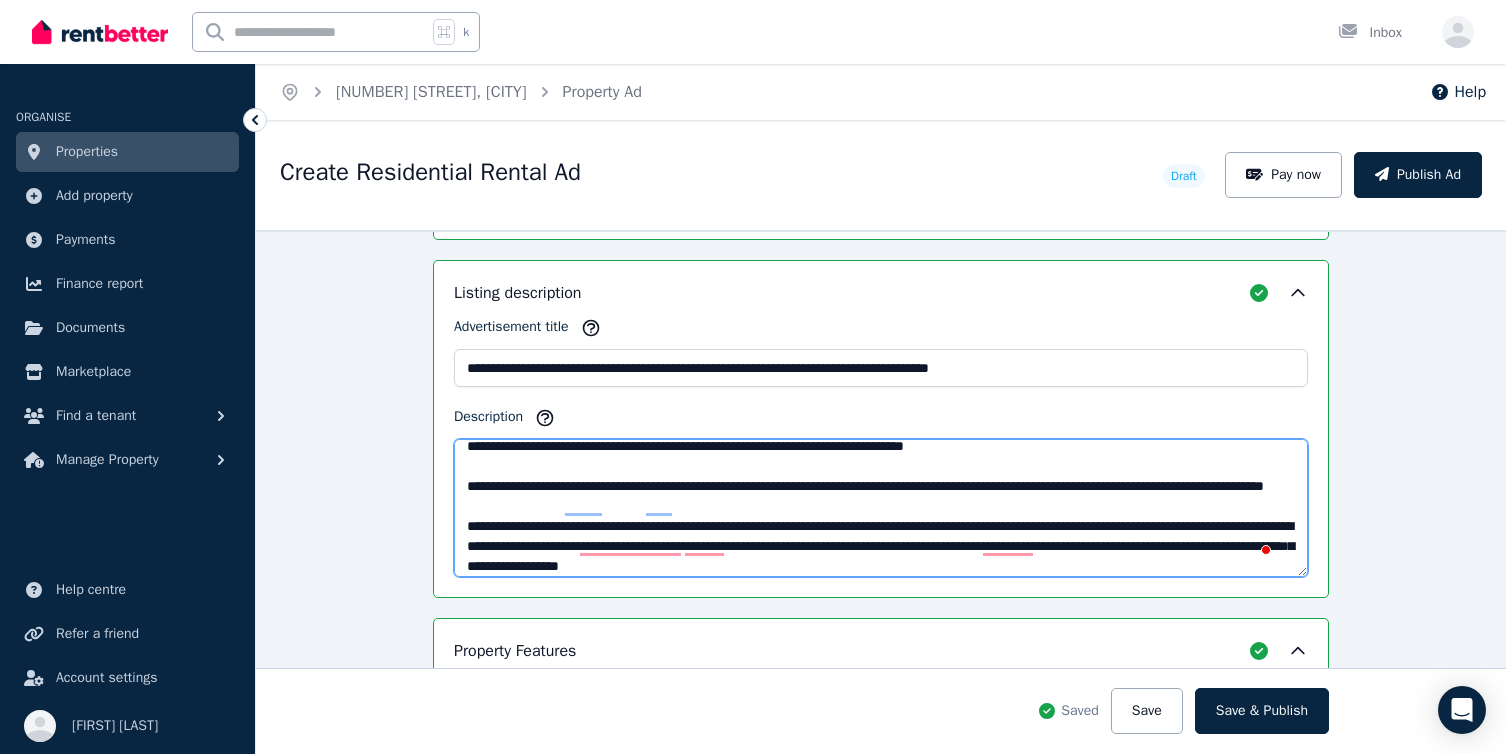 click on "Description" at bounding box center (881, 508) 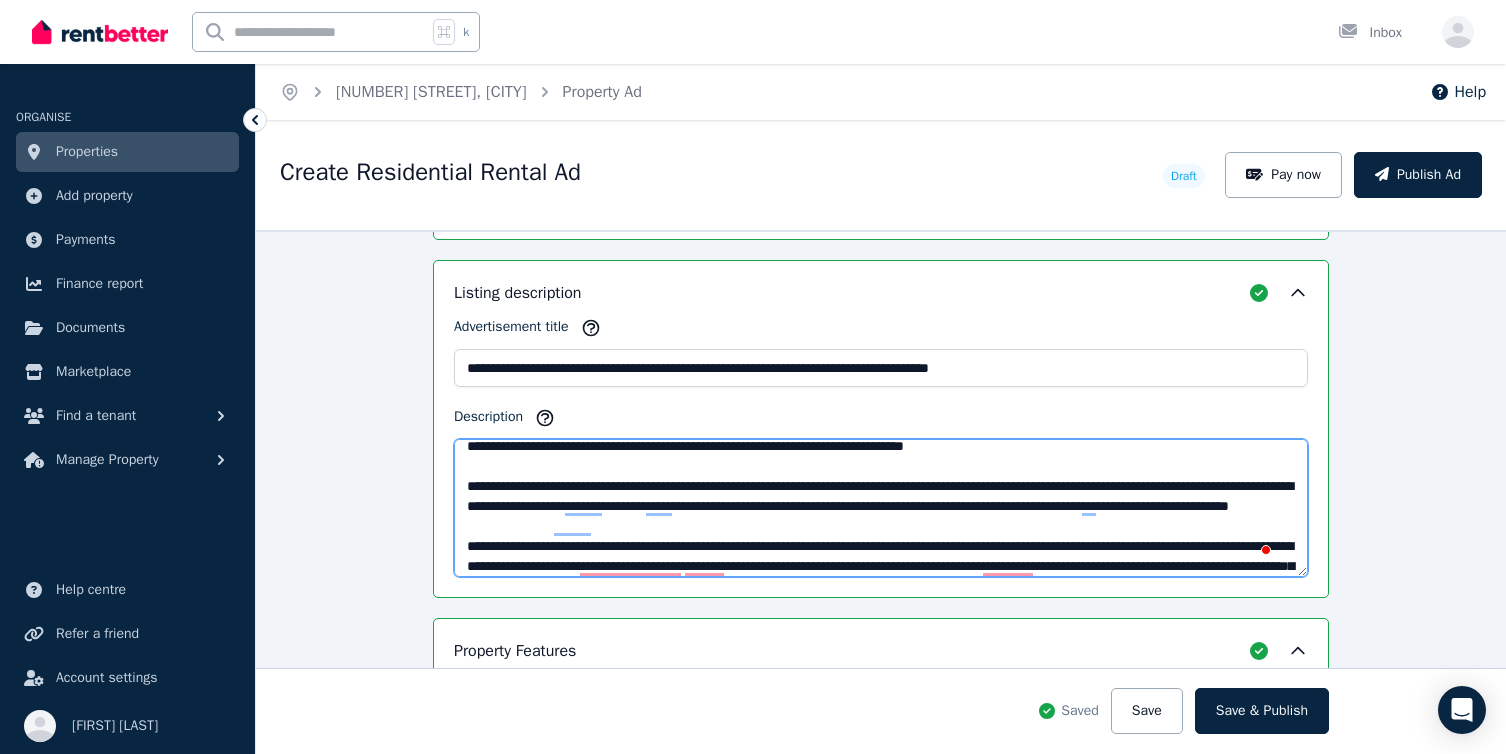 scroll, scrollTop: 38, scrollLeft: 0, axis: vertical 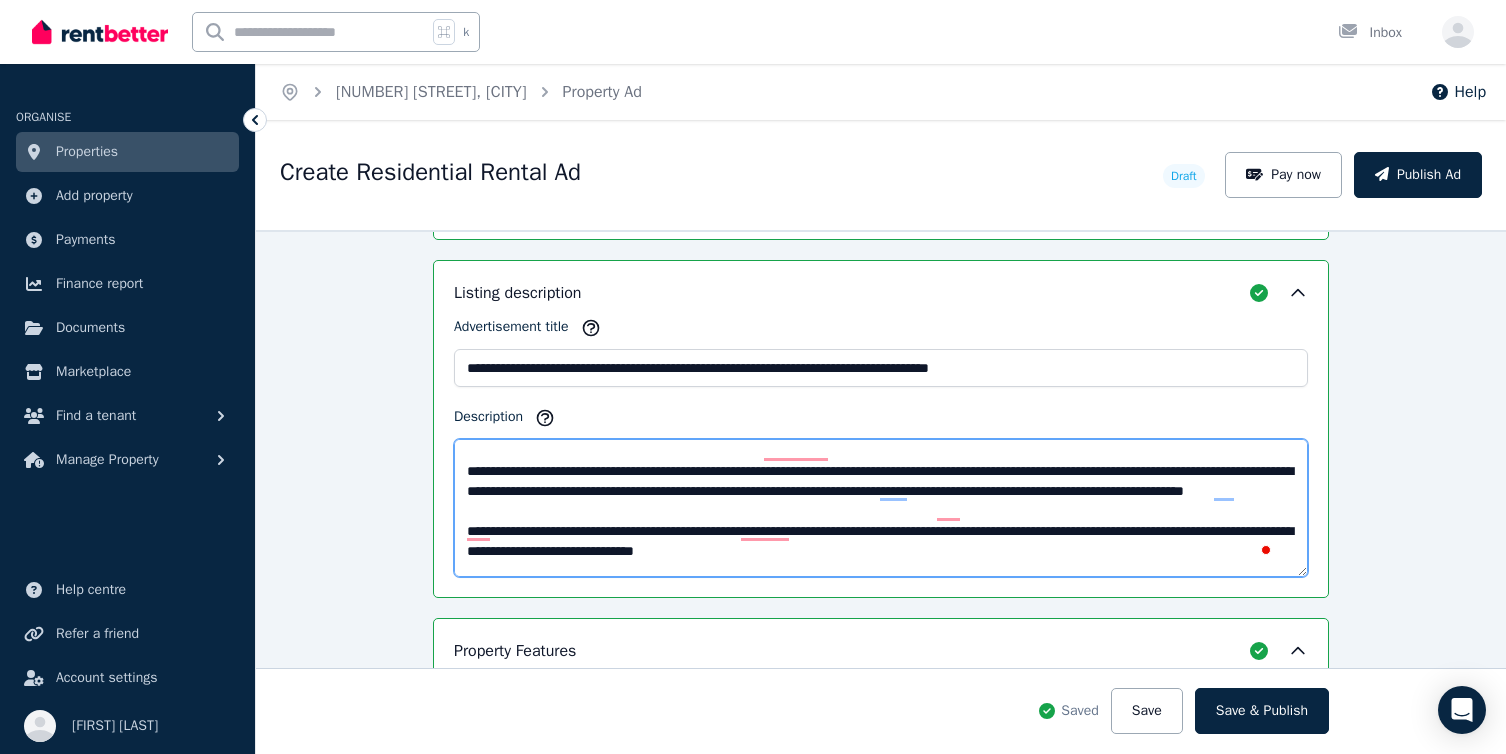 click on "Description" at bounding box center [881, 508] 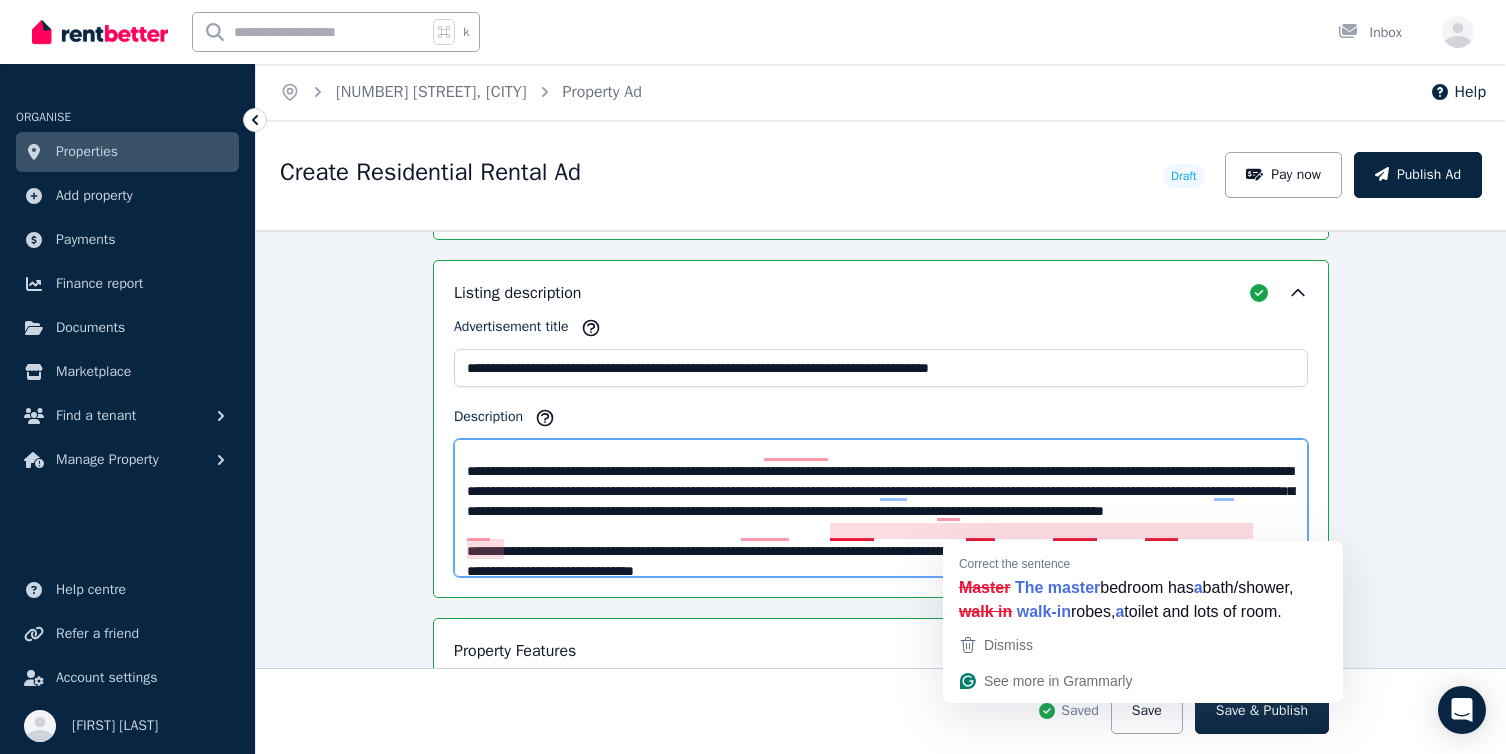 click on "Description" at bounding box center [881, 508] 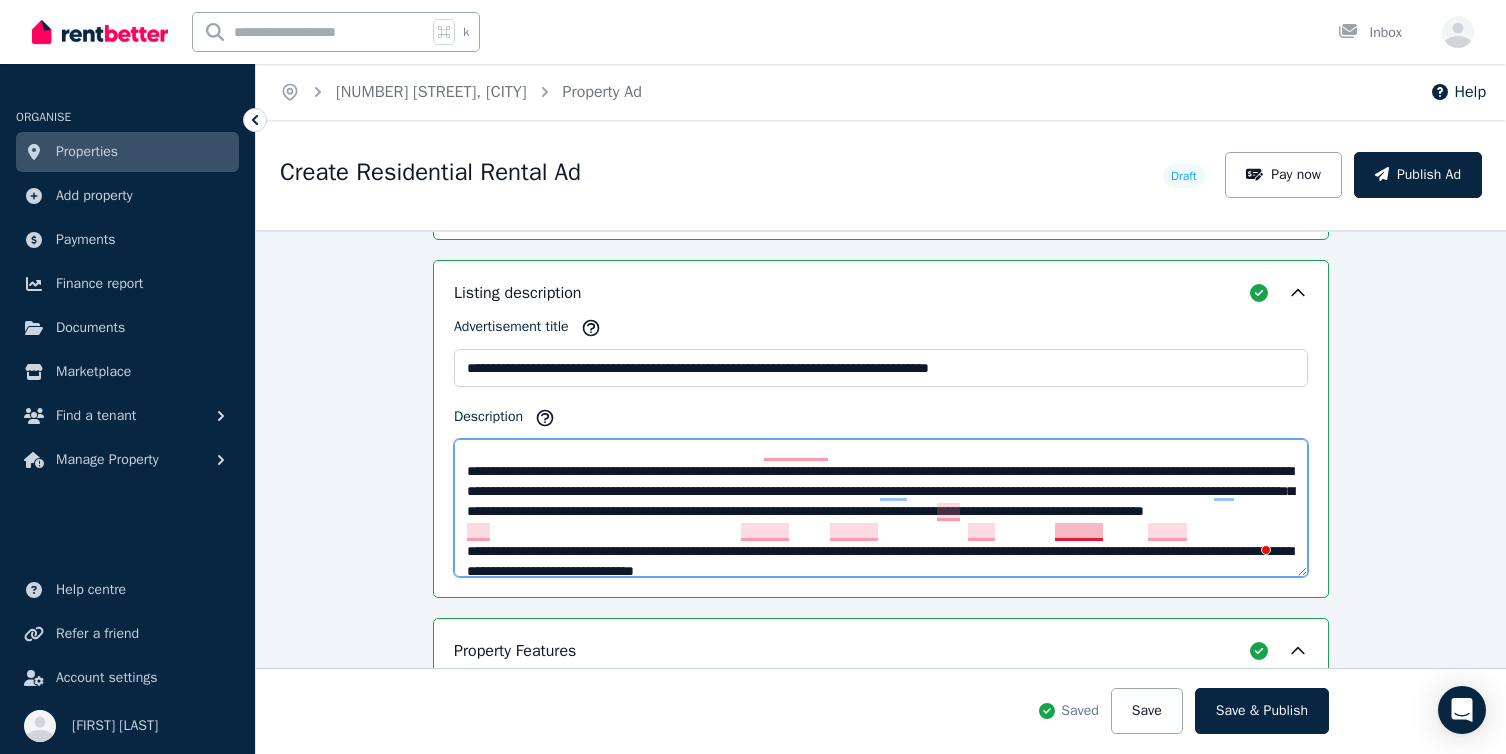 click on "Description" at bounding box center [881, 508] 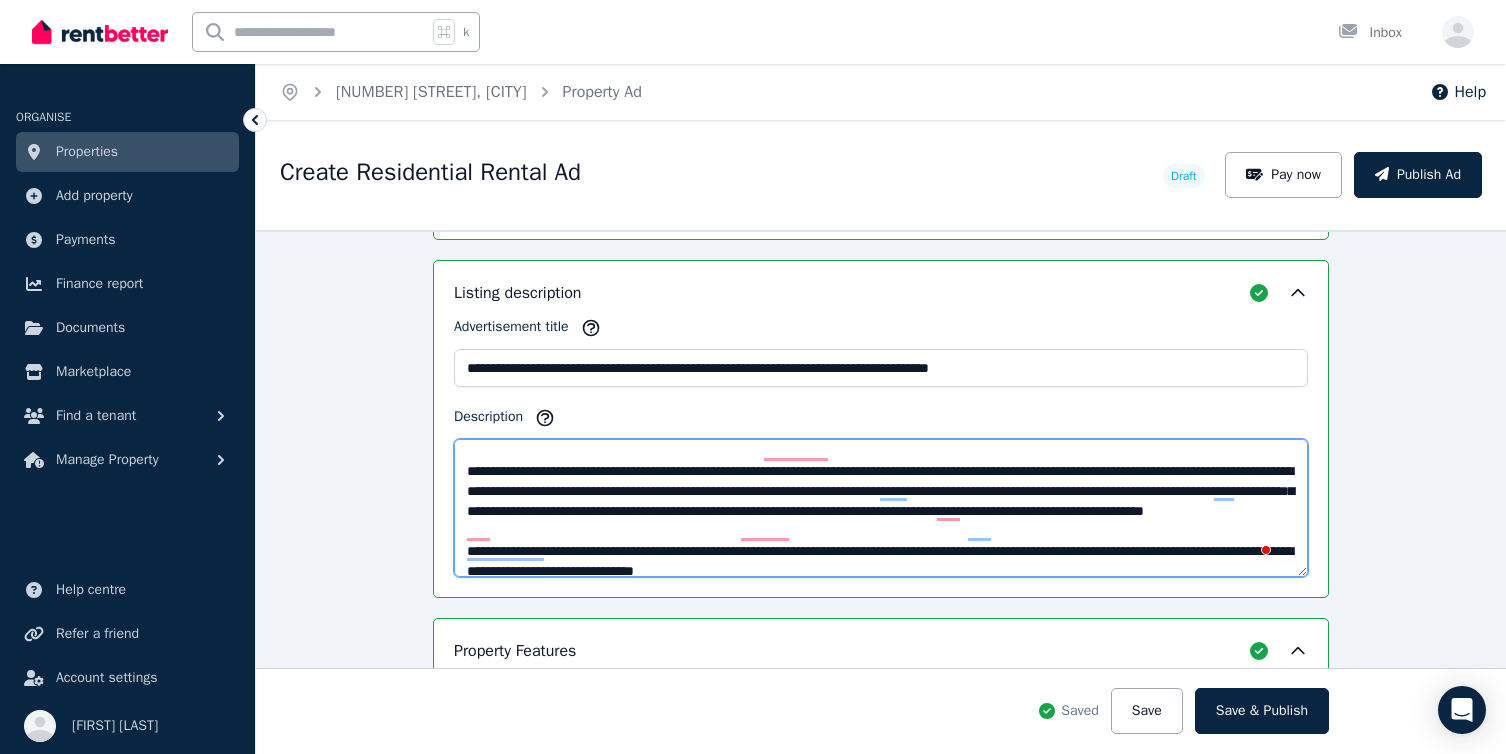 click on "Description" at bounding box center [881, 508] 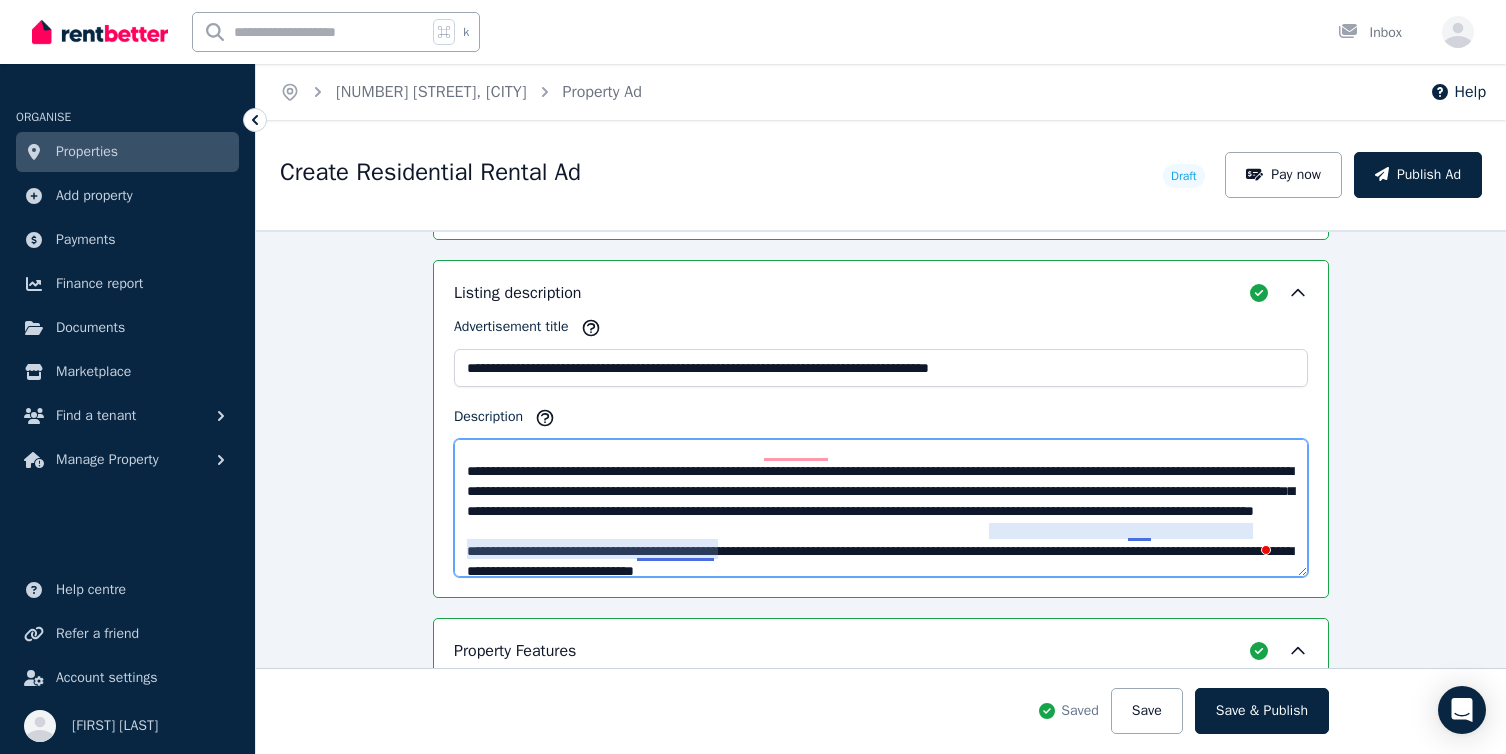 click on "Description" at bounding box center (881, 508) 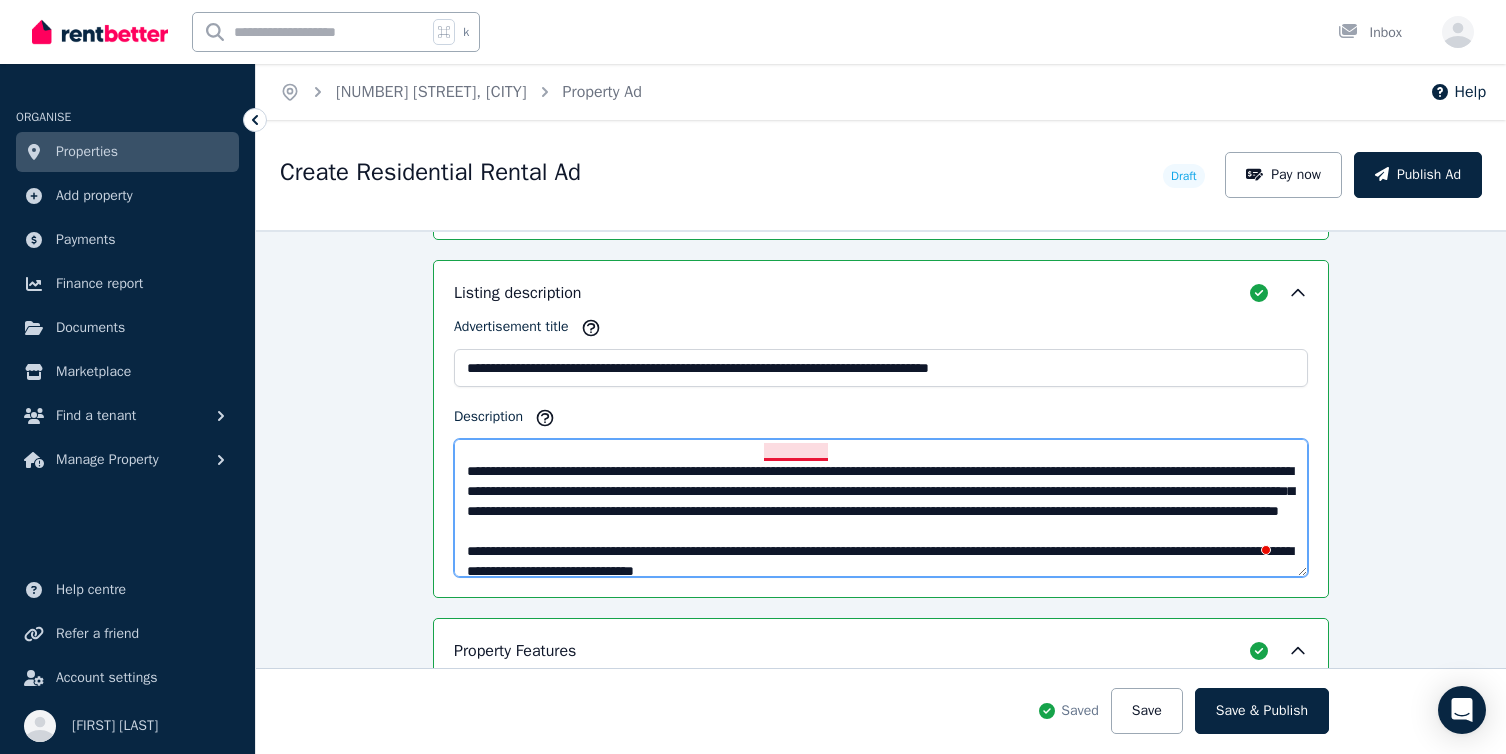 click on "Description" at bounding box center [881, 508] 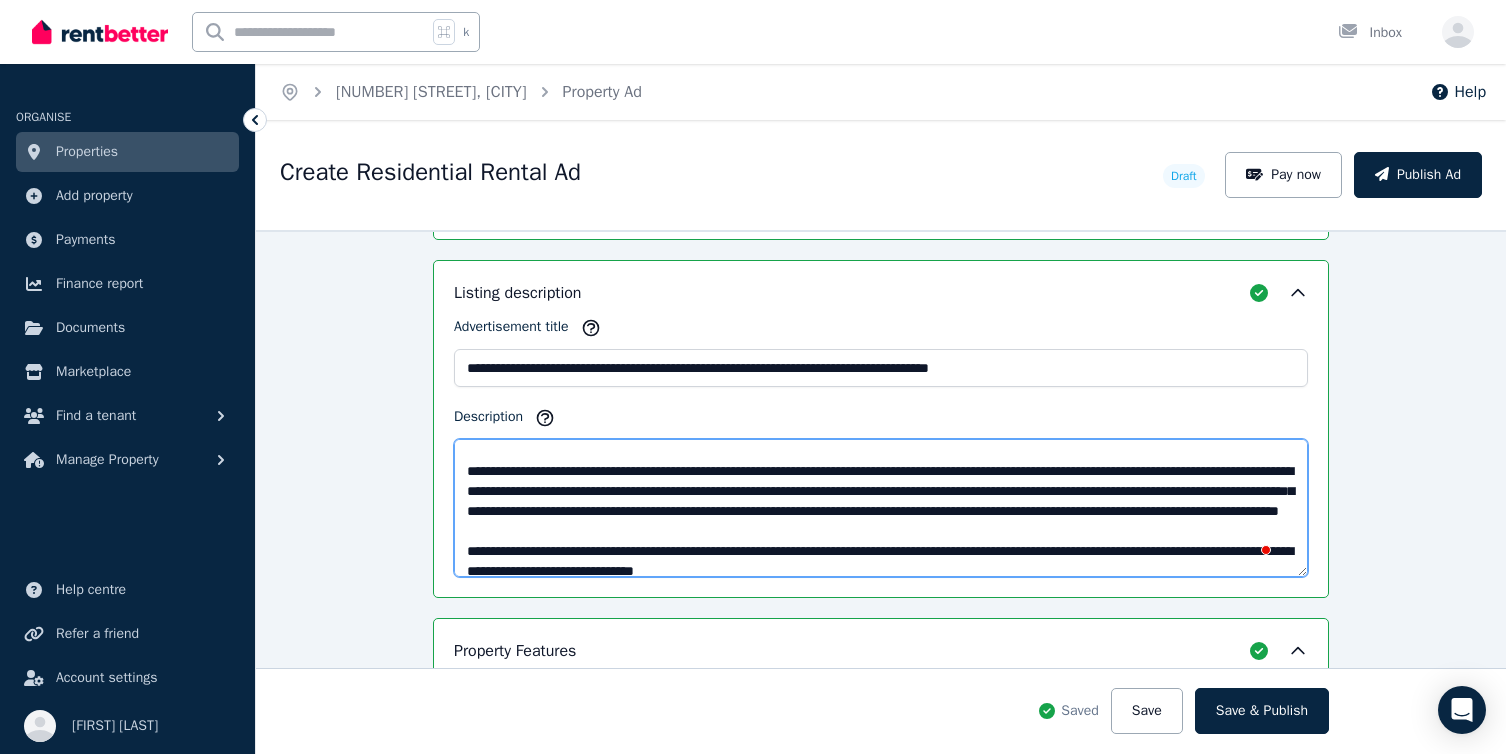 scroll, scrollTop: 193, scrollLeft: 0, axis: vertical 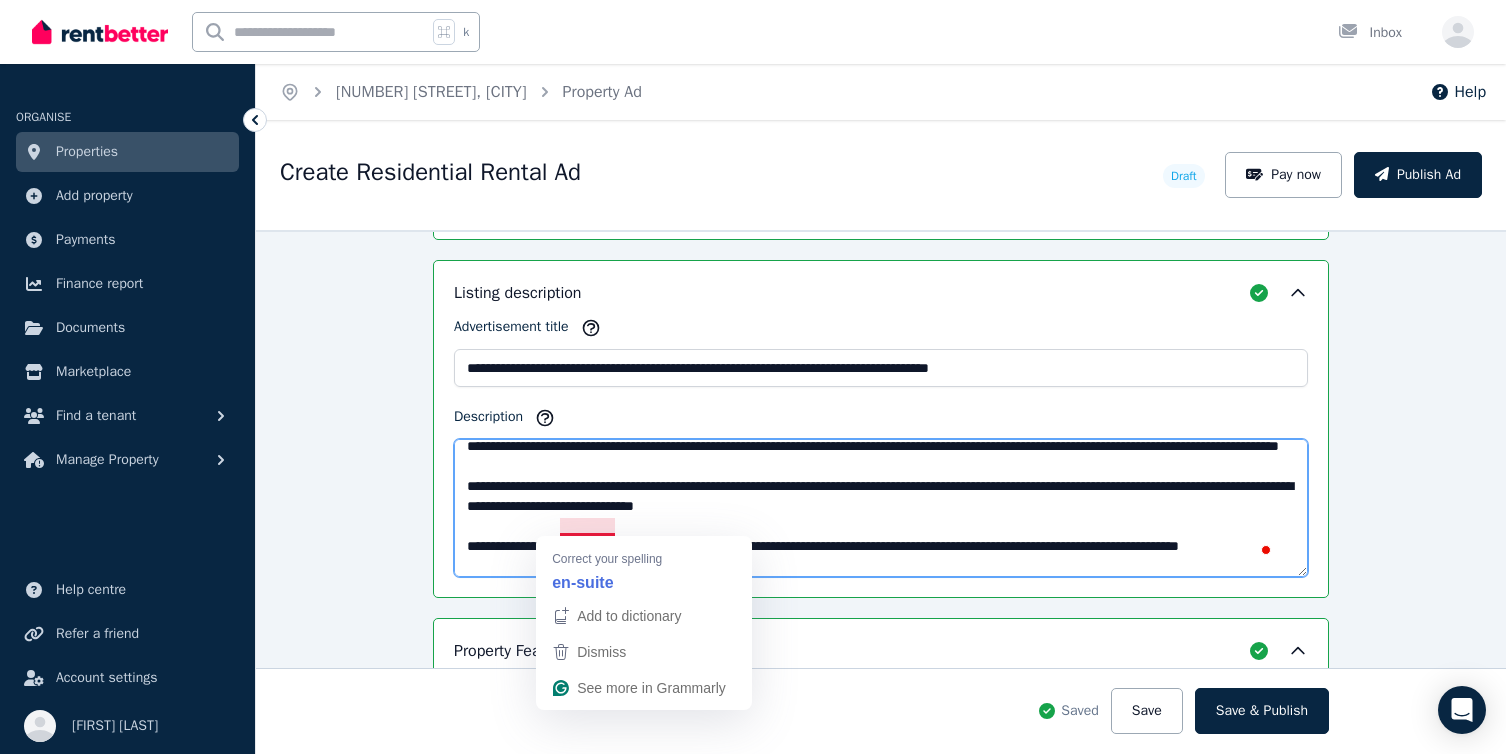 click on "Description" at bounding box center (881, 508) 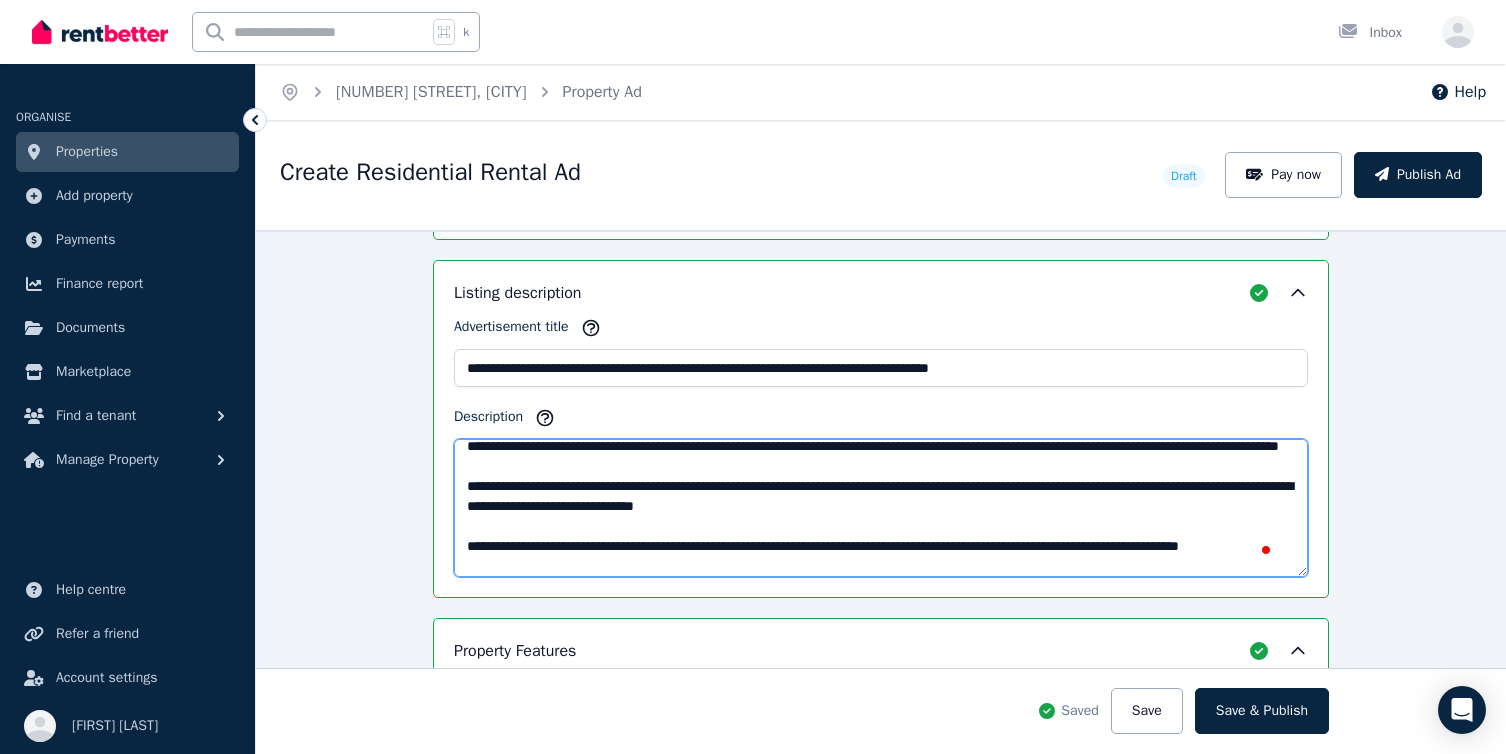scroll, scrollTop: 245, scrollLeft: 0, axis: vertical 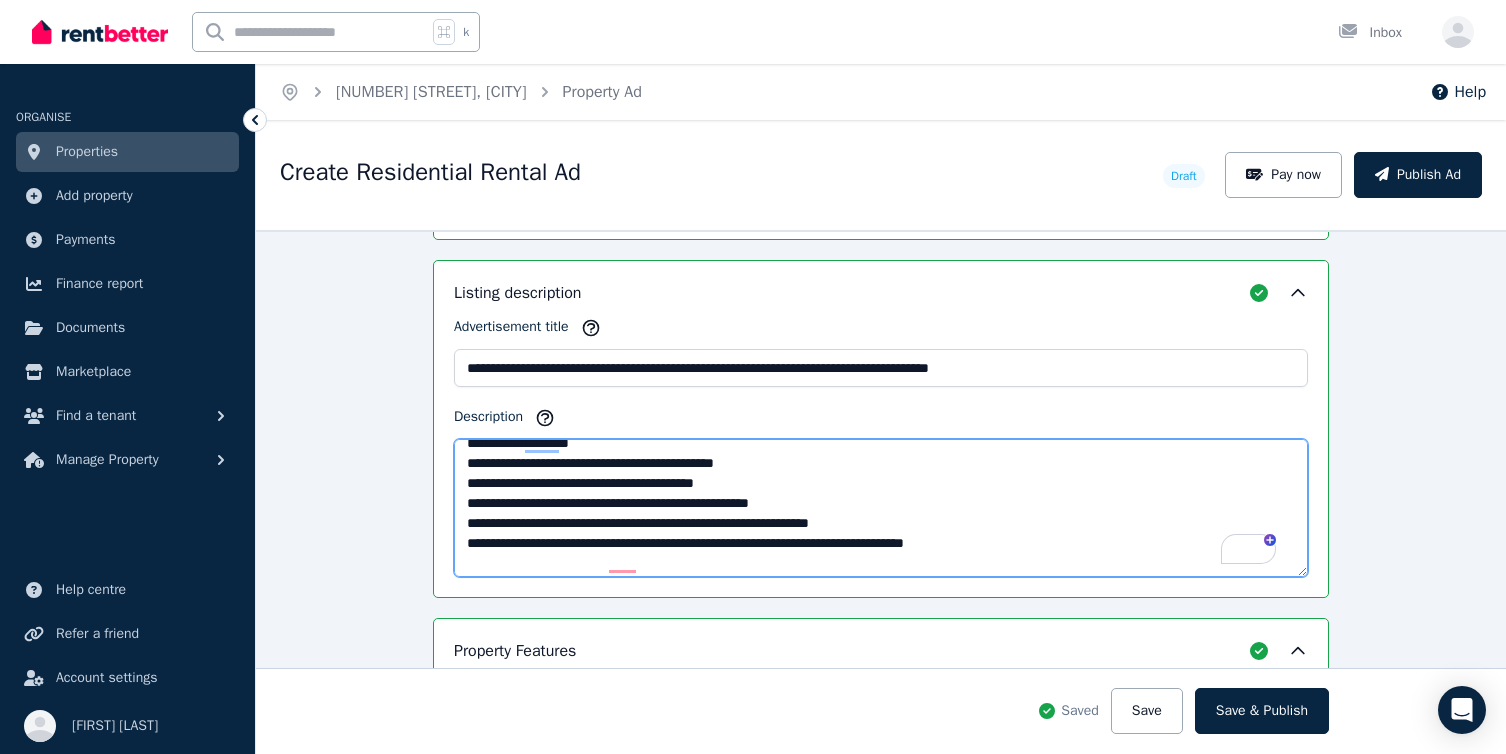 click on "Description" at bounding box center [881, 508] 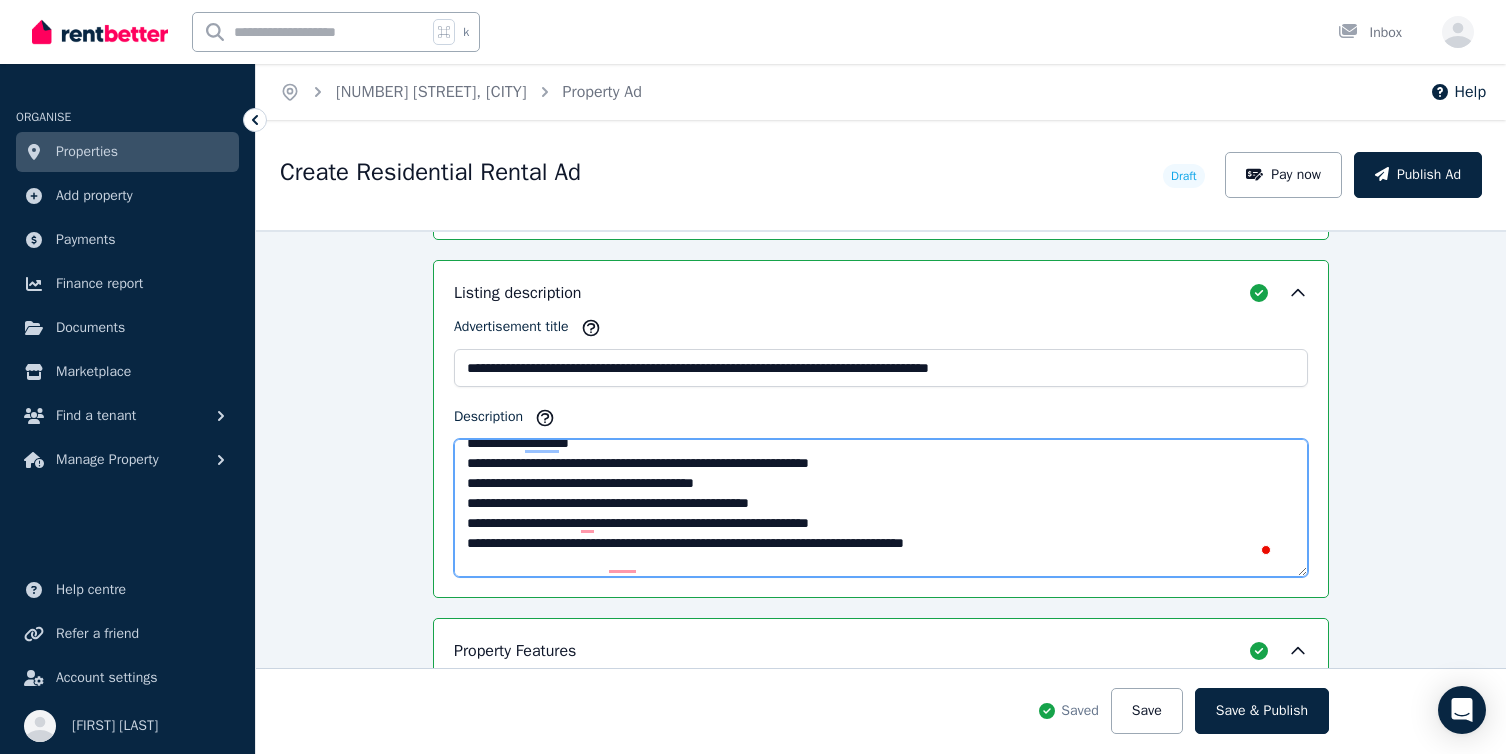 type on "**********" 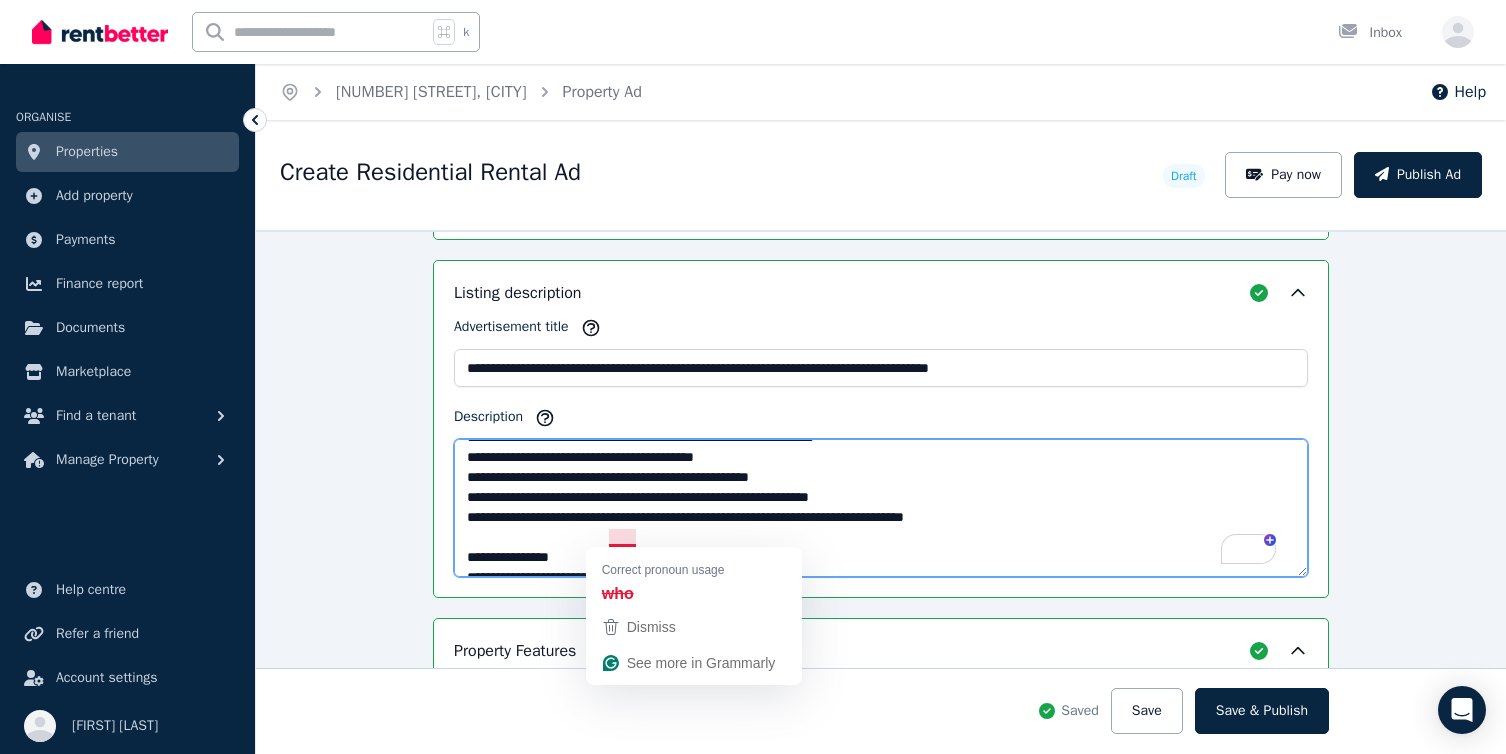 click on "Description" at bounding box center (881, 508) 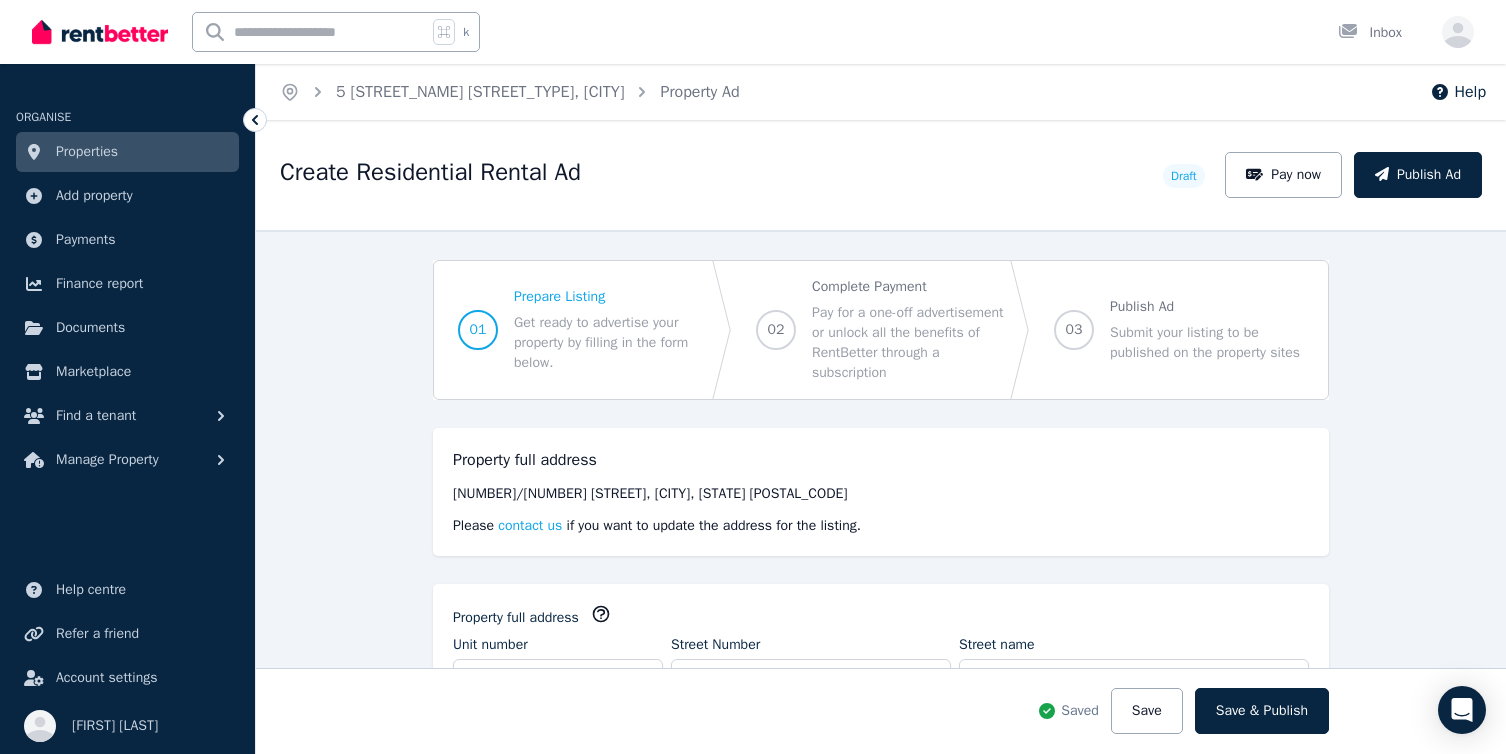 select on "***" 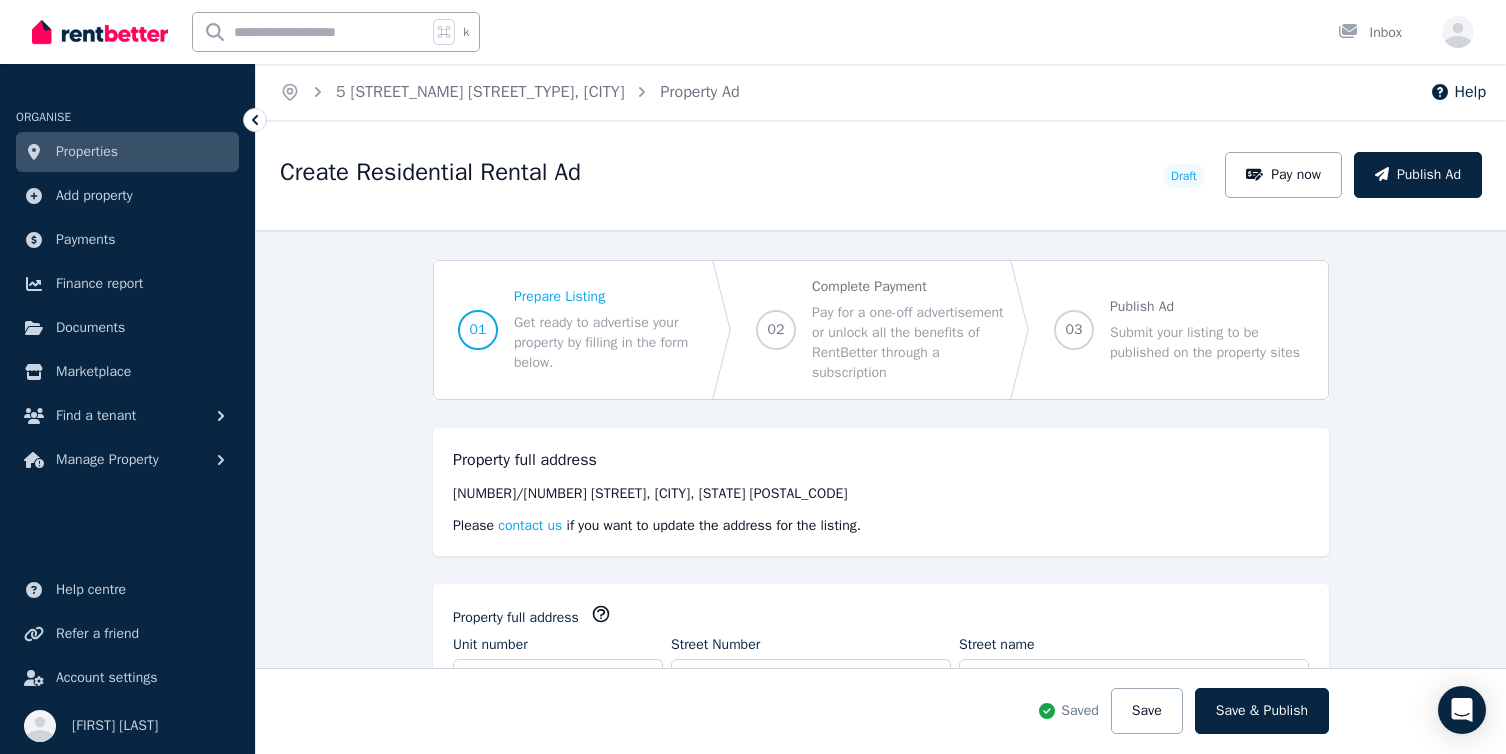 scroll, scrollTop: 0, scrollLeft: 0, axis: both 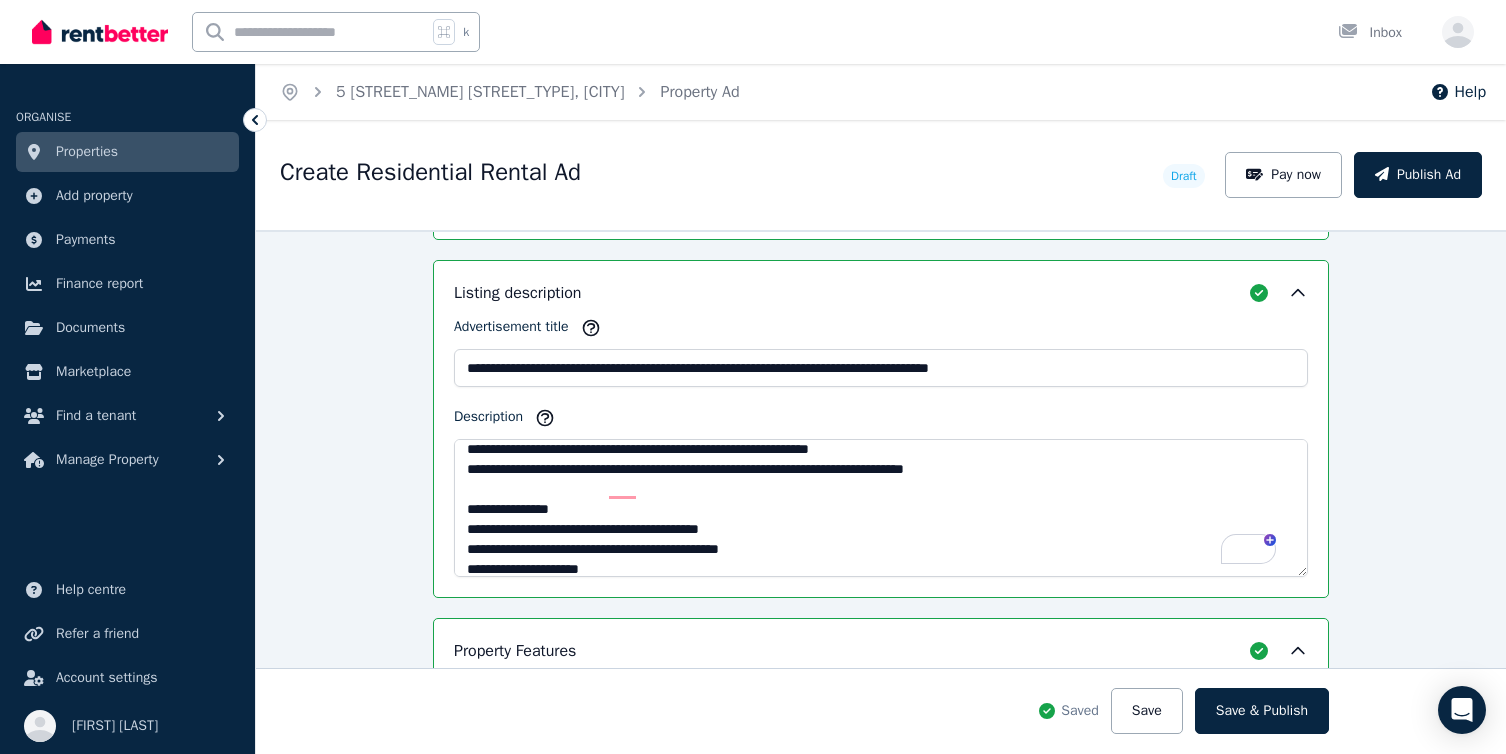 click on "Description" at bounding box center [881, 508] 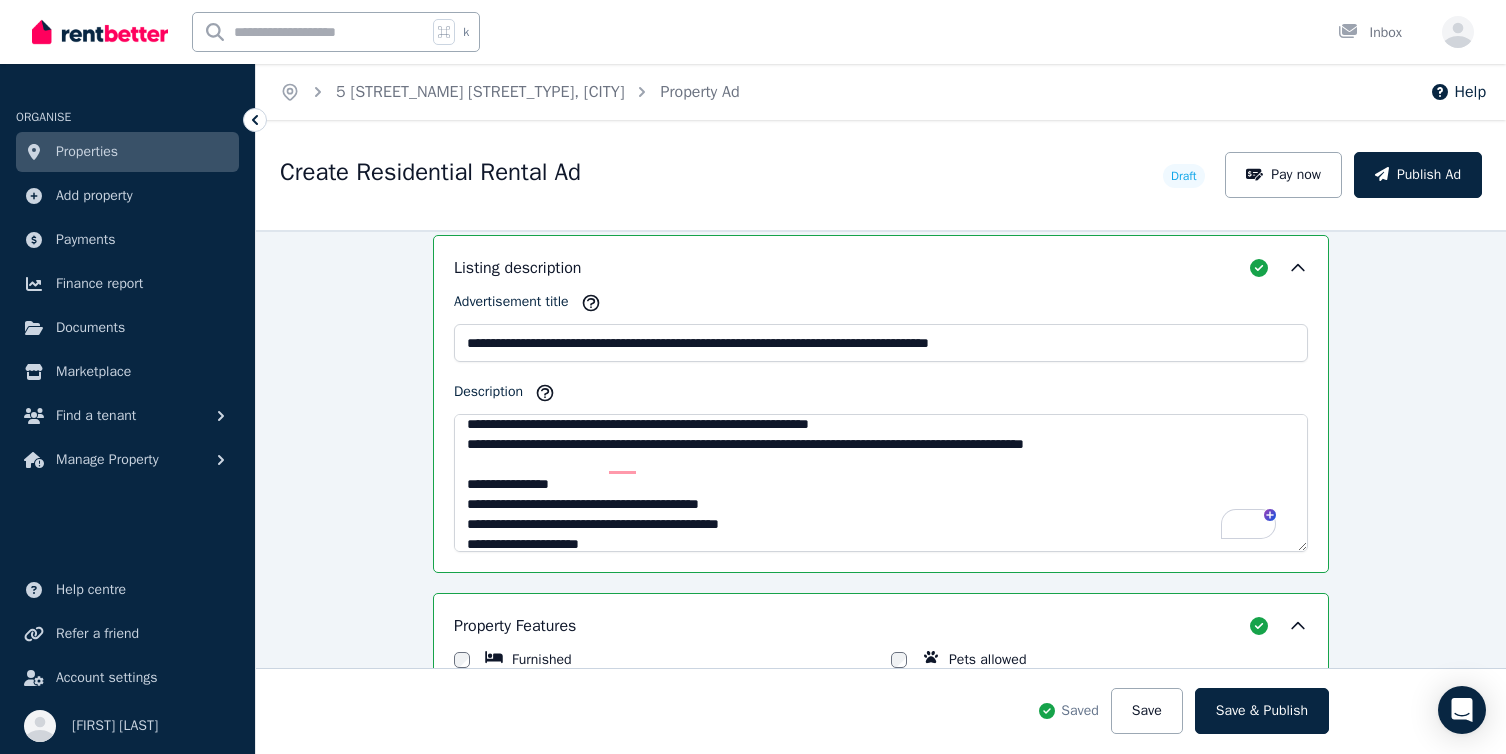 click on "Description" at bounding box center (881, 483) 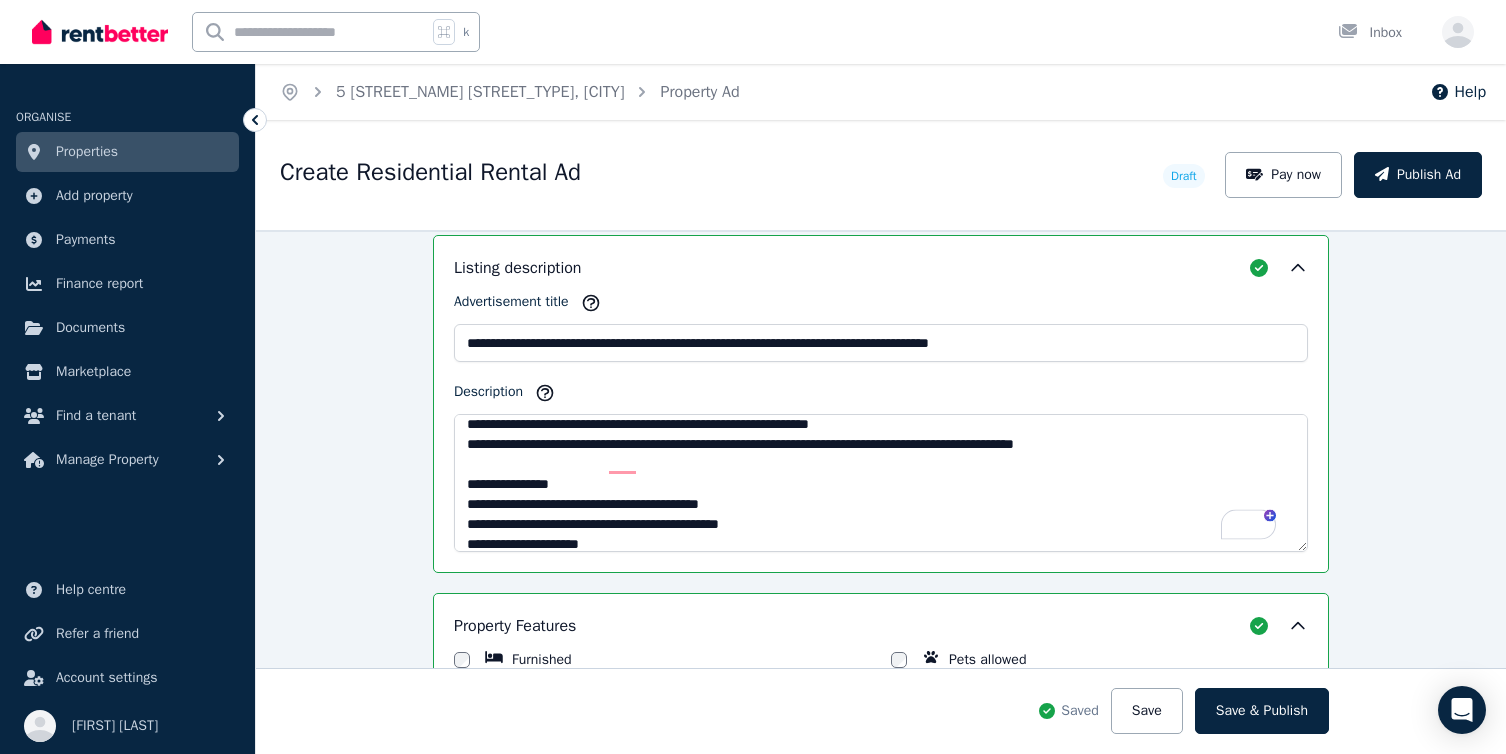 type on "**********" 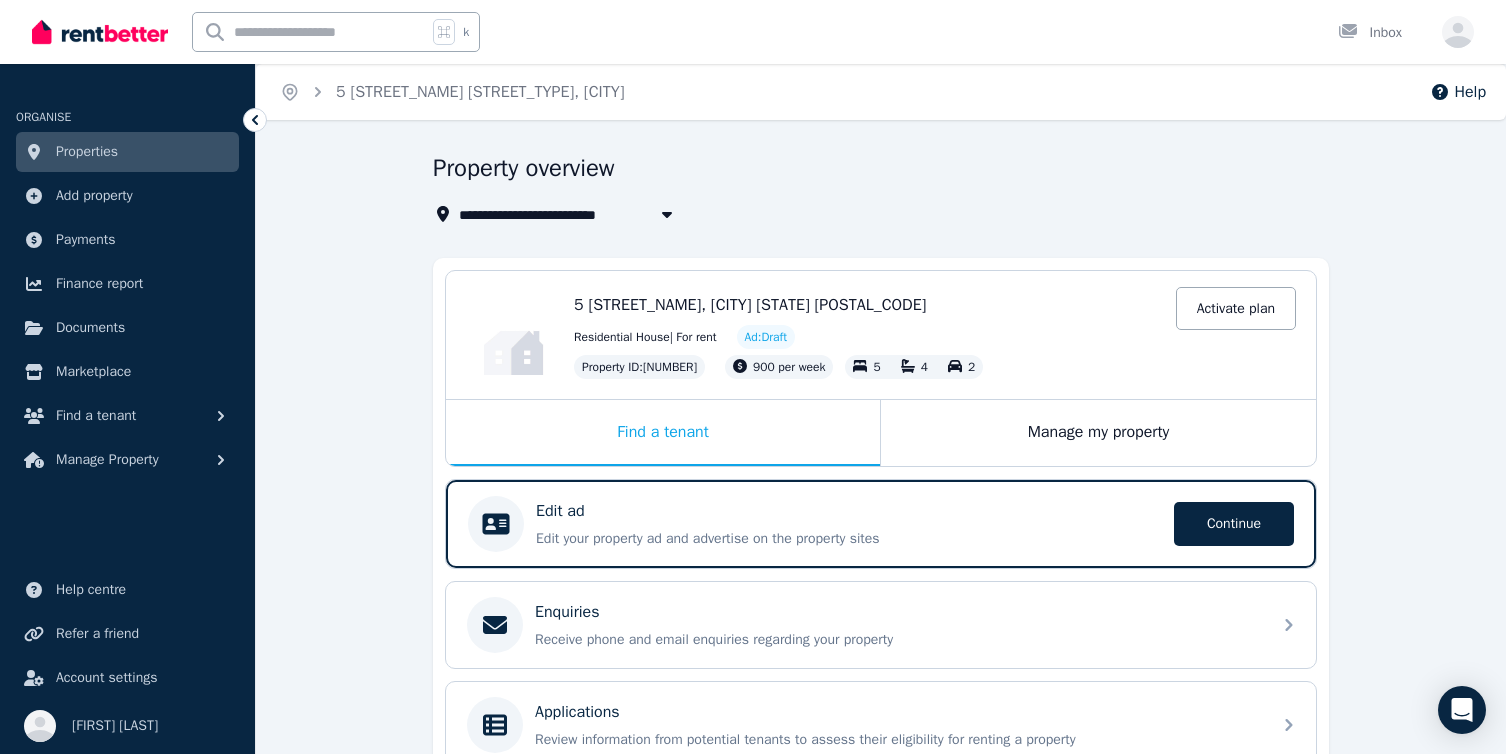 select on "***" 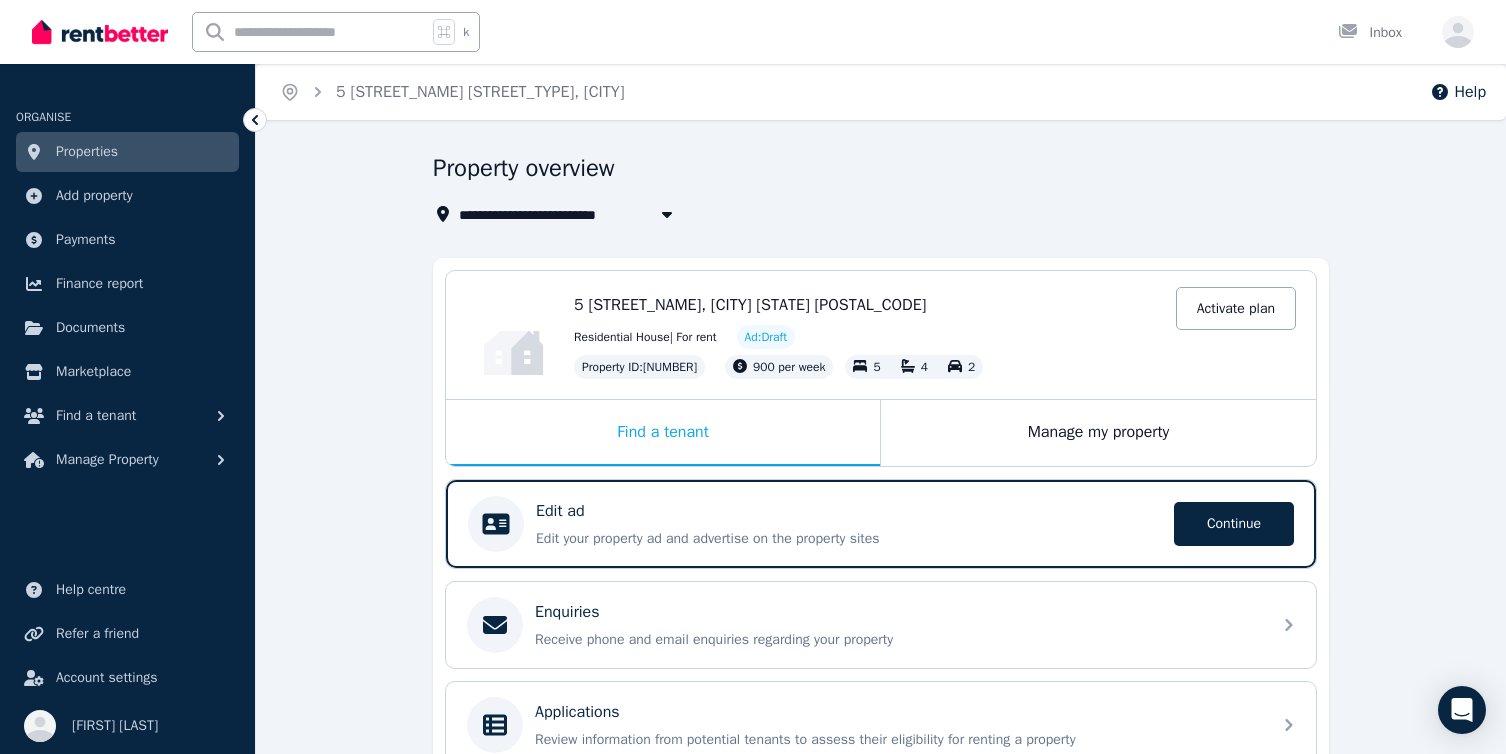select on "**********" 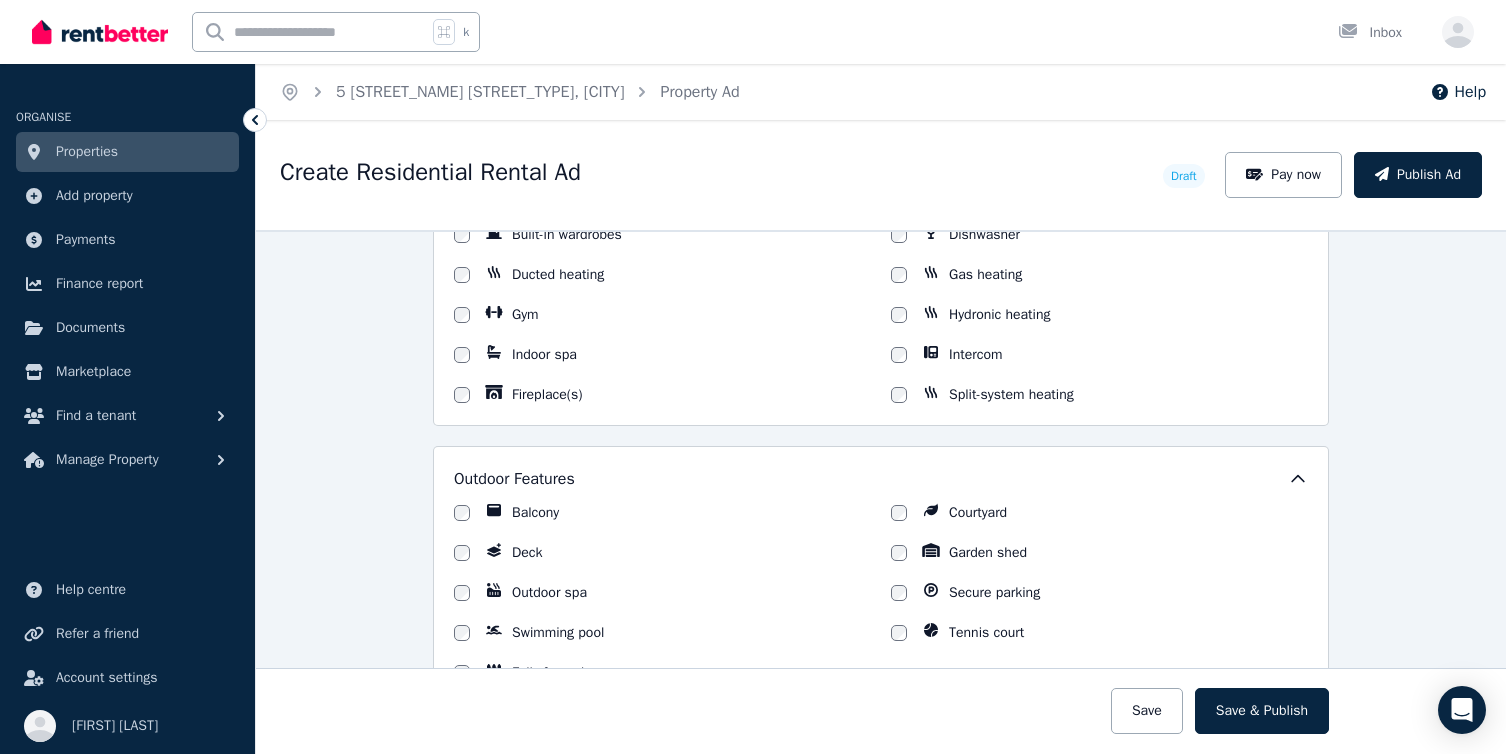 scroll, scrollTop: 1769, scrollLeft: 0, axis: vertical 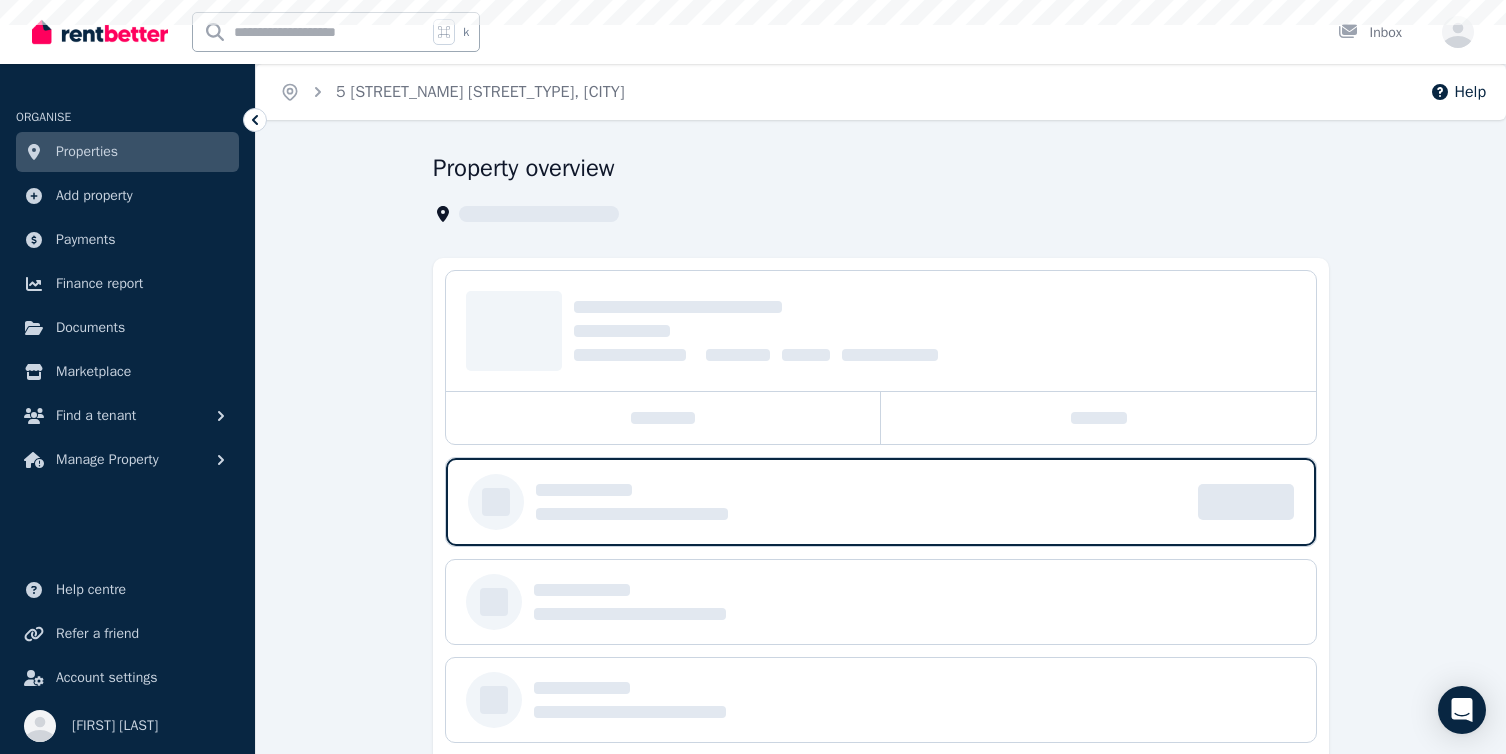 select on "***" 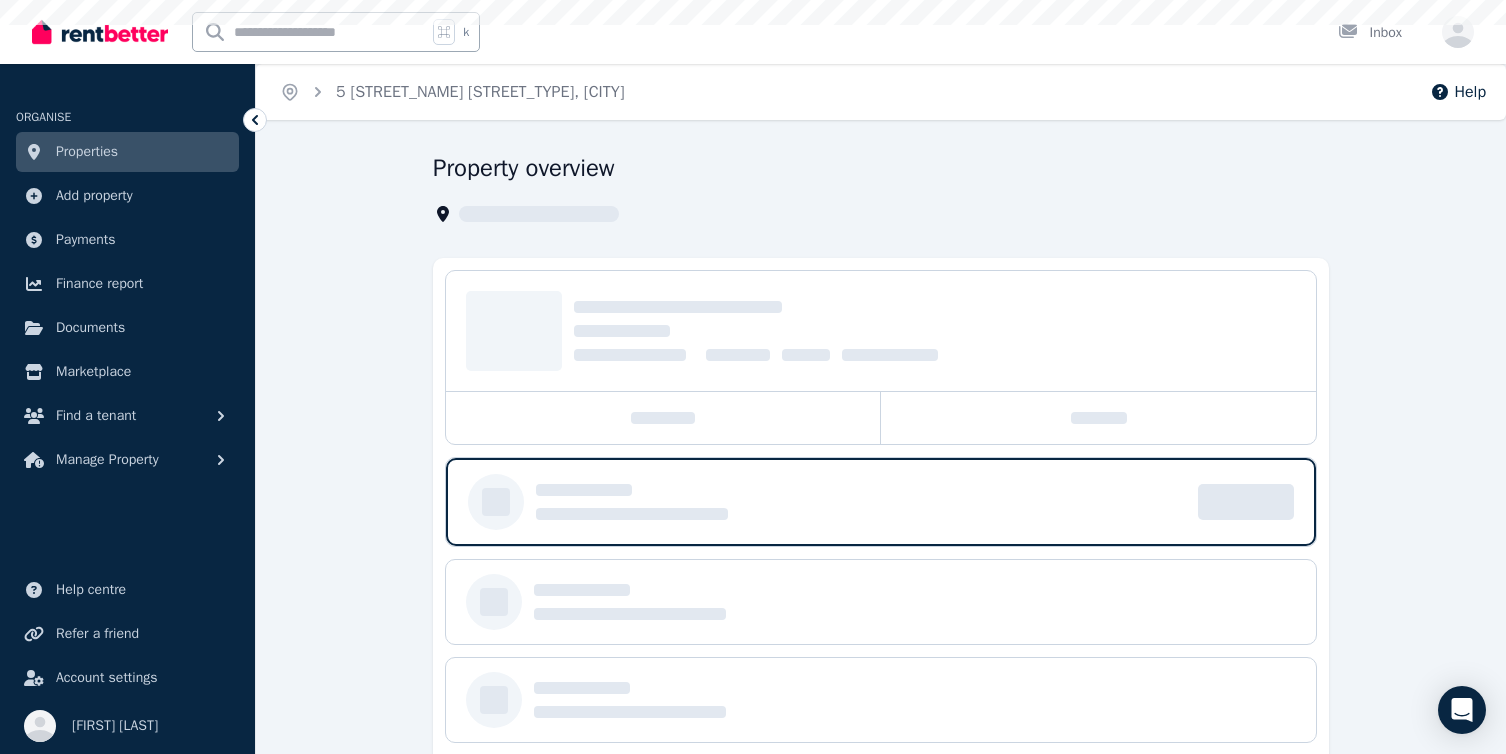 select on "**********" 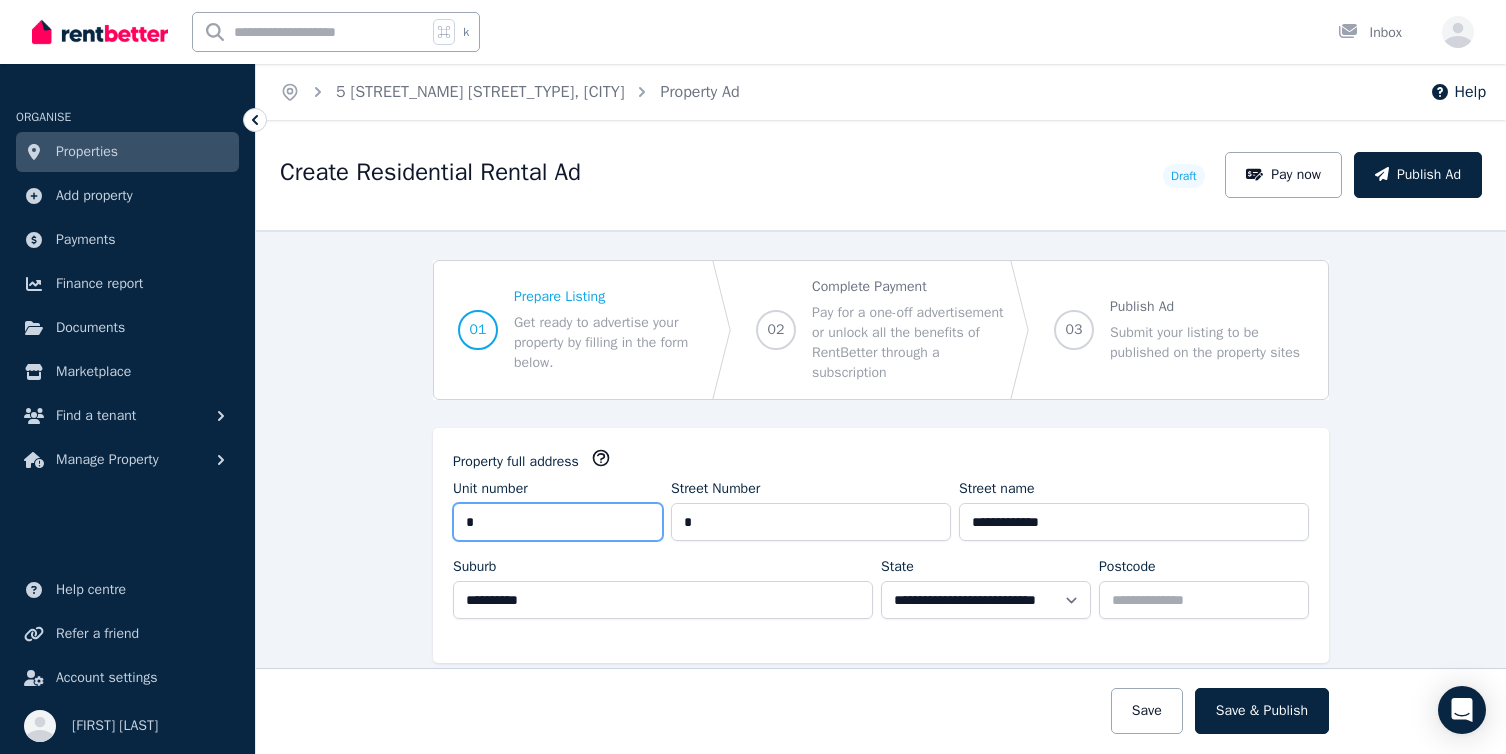 click on "*" at bounding box center (558, 522) 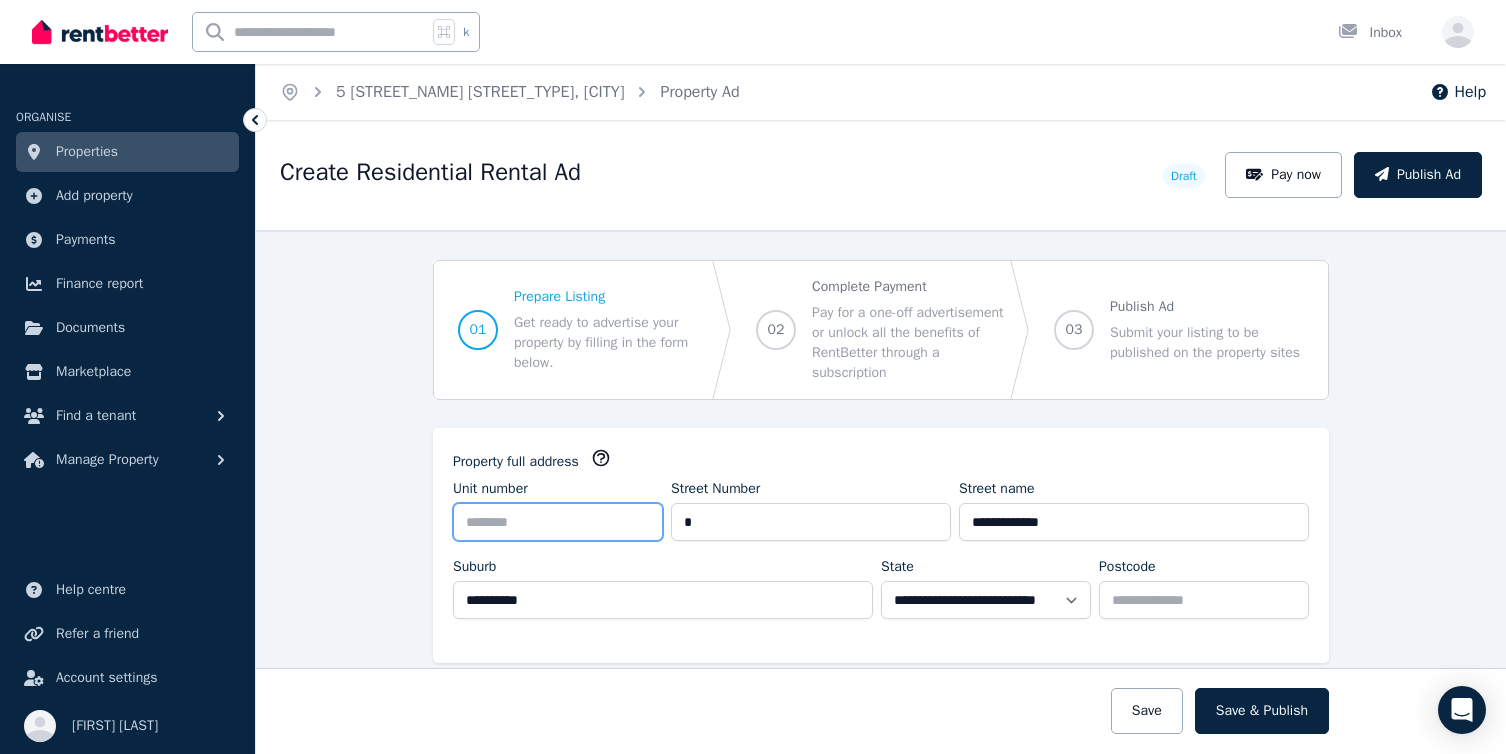 type 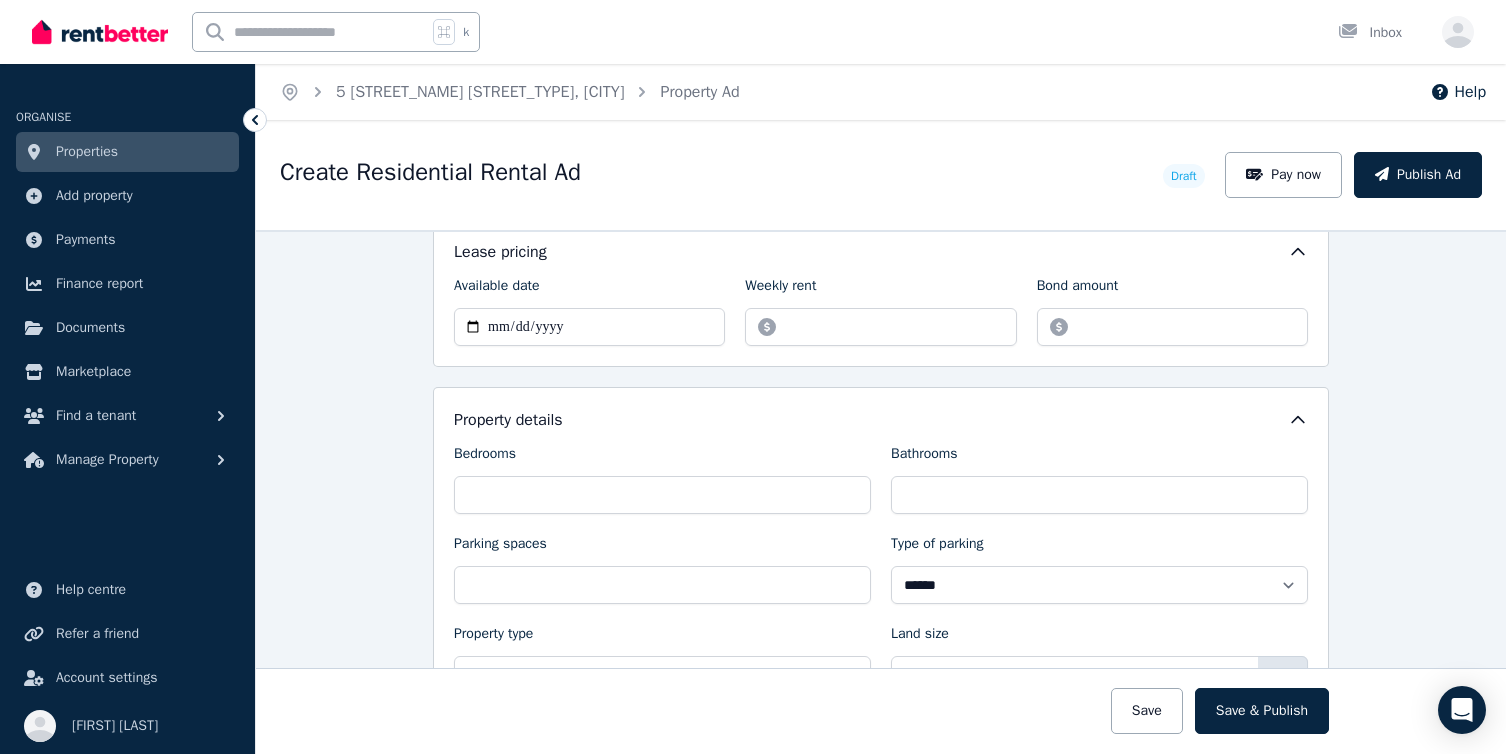 scroll, scrollTop: 673, scrollLeft: 0, axis: vertical 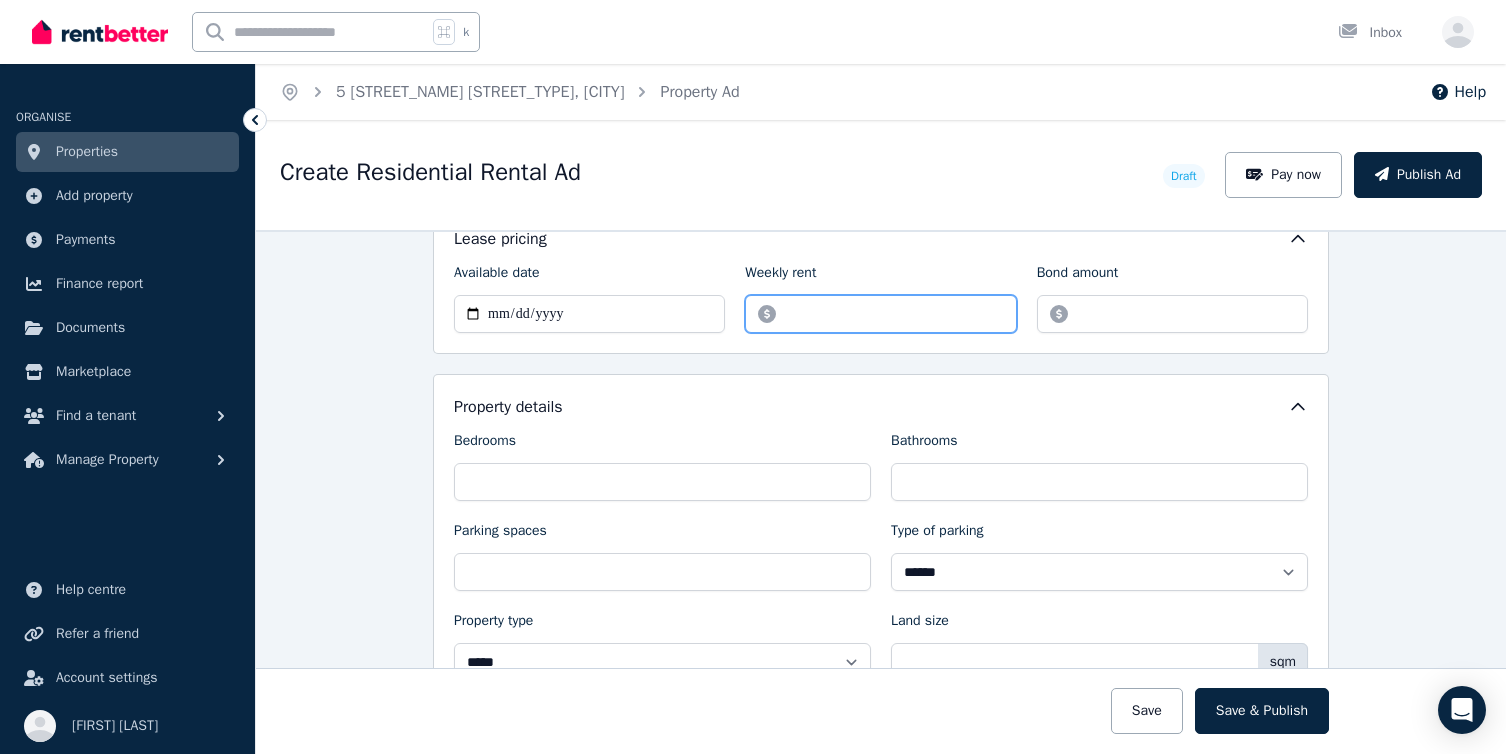click on "******" at bounding box center [880, 314] 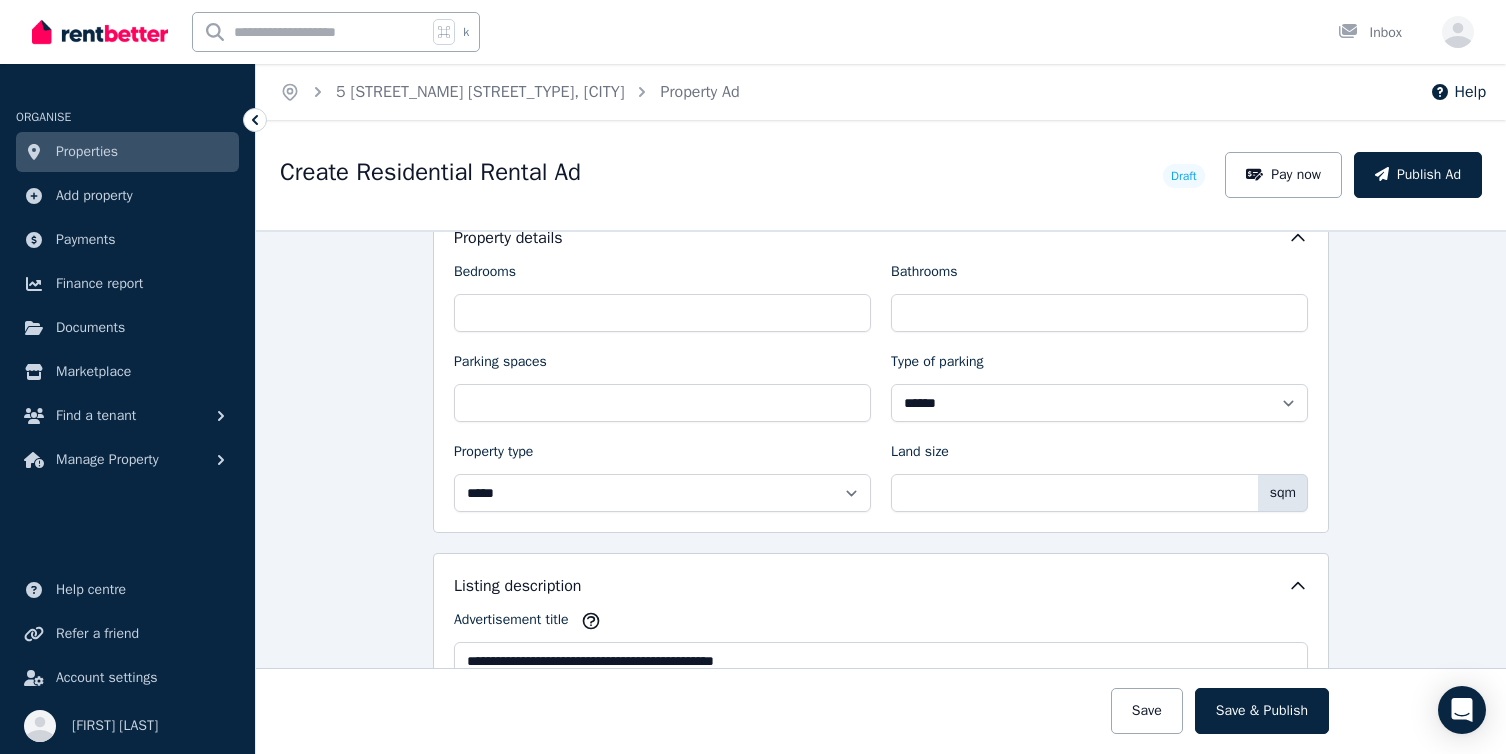 scroll, scrollTop: 868, scrollLeft: 0, axis: vertical 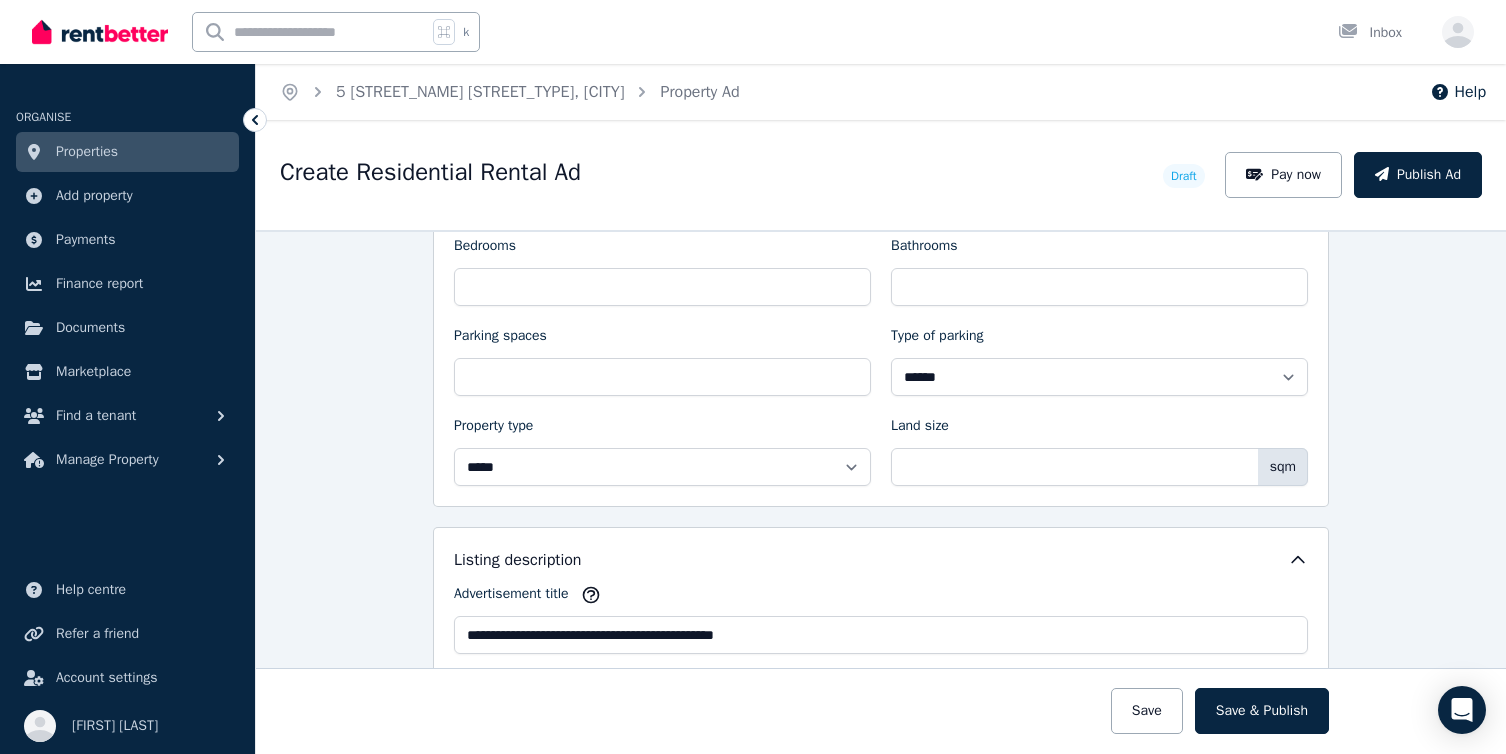 type on "******" 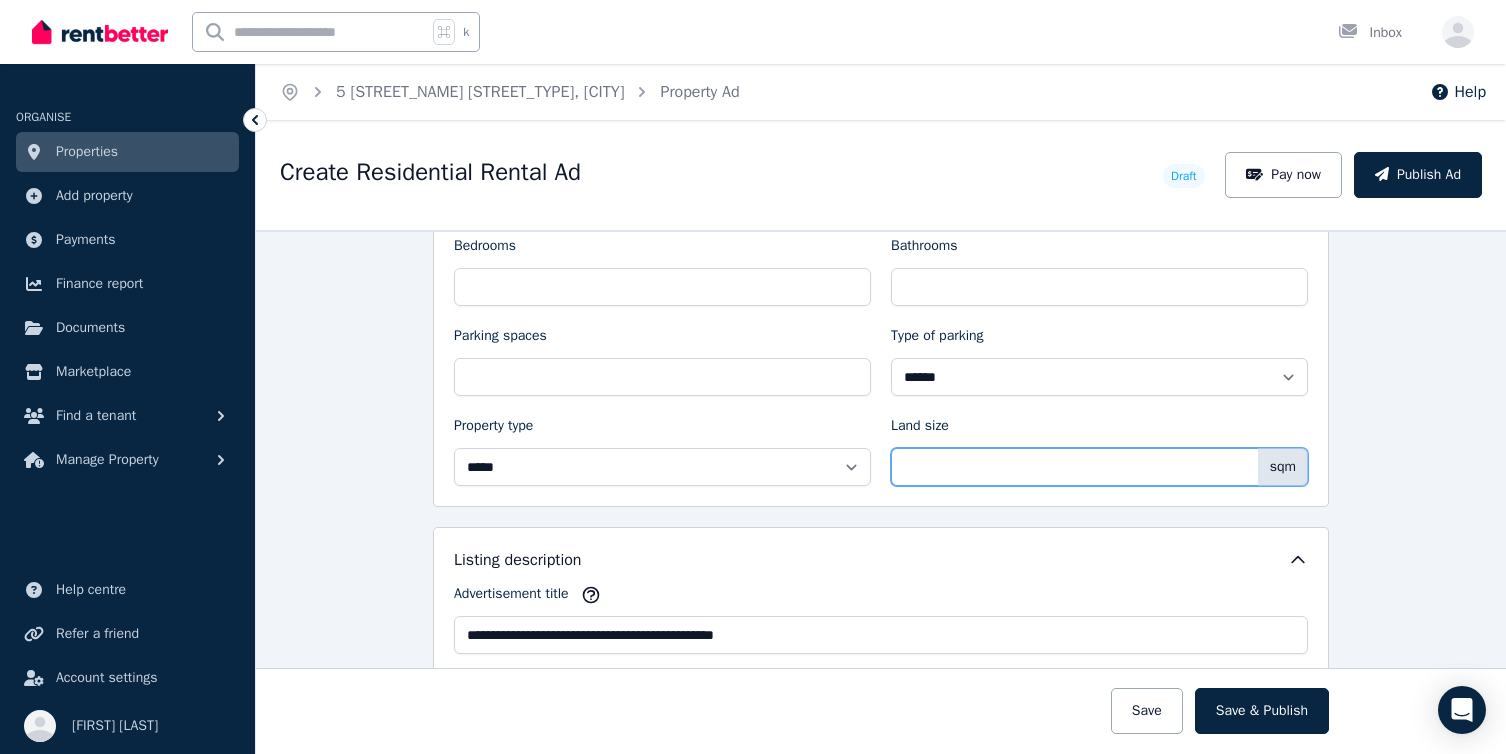 click on "****" at bounding box center [1099, 467] 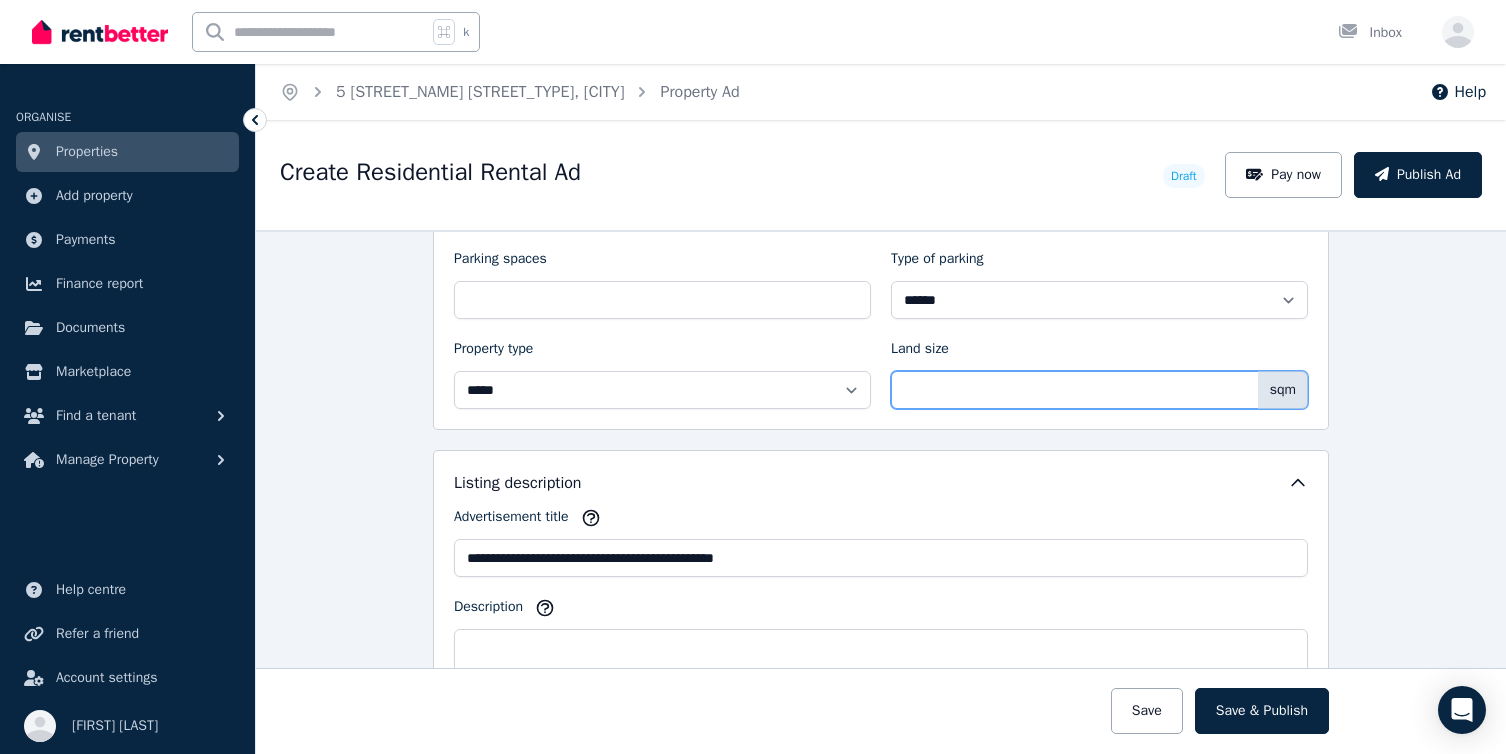 scroll, scrollTop: 984, scrollLeft: 0, axis: vertical 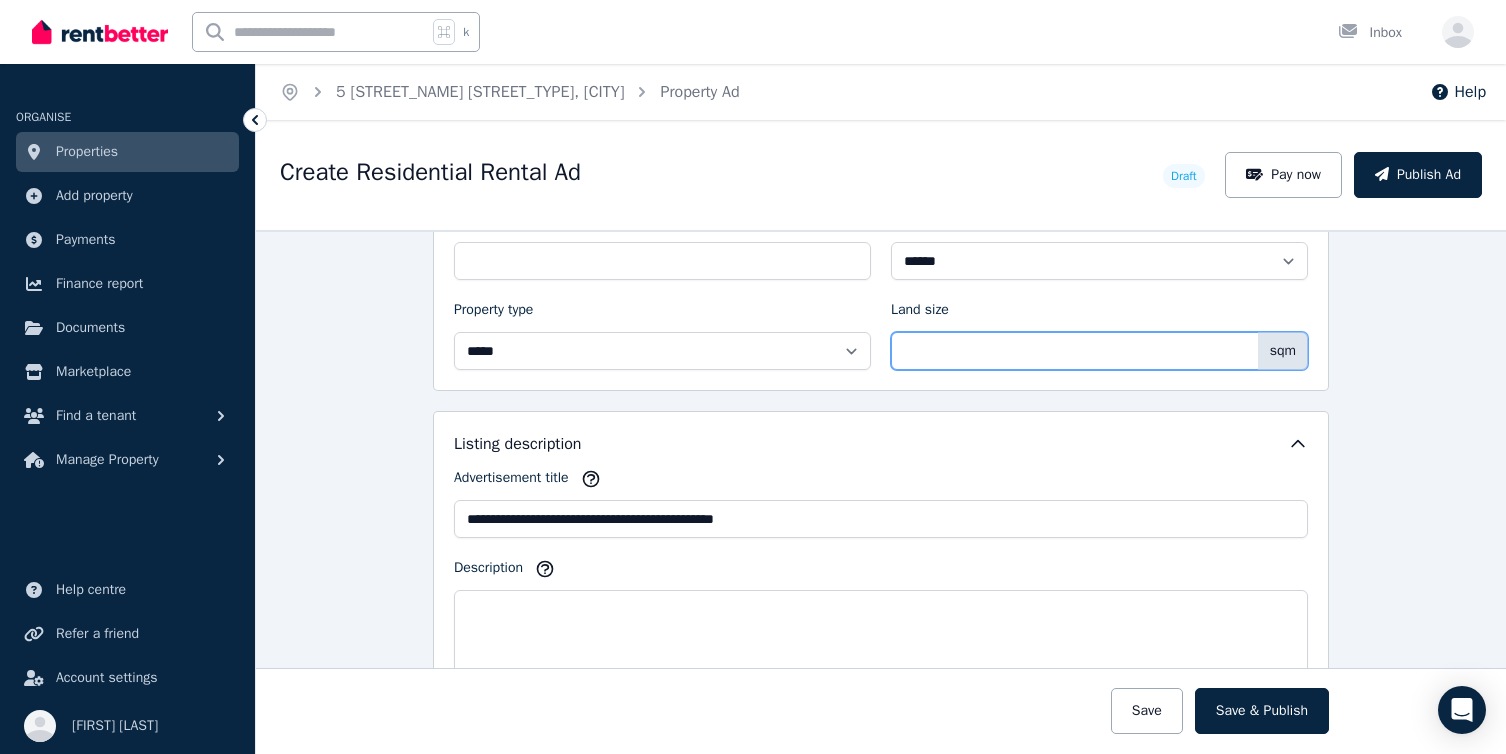 type on "*****" 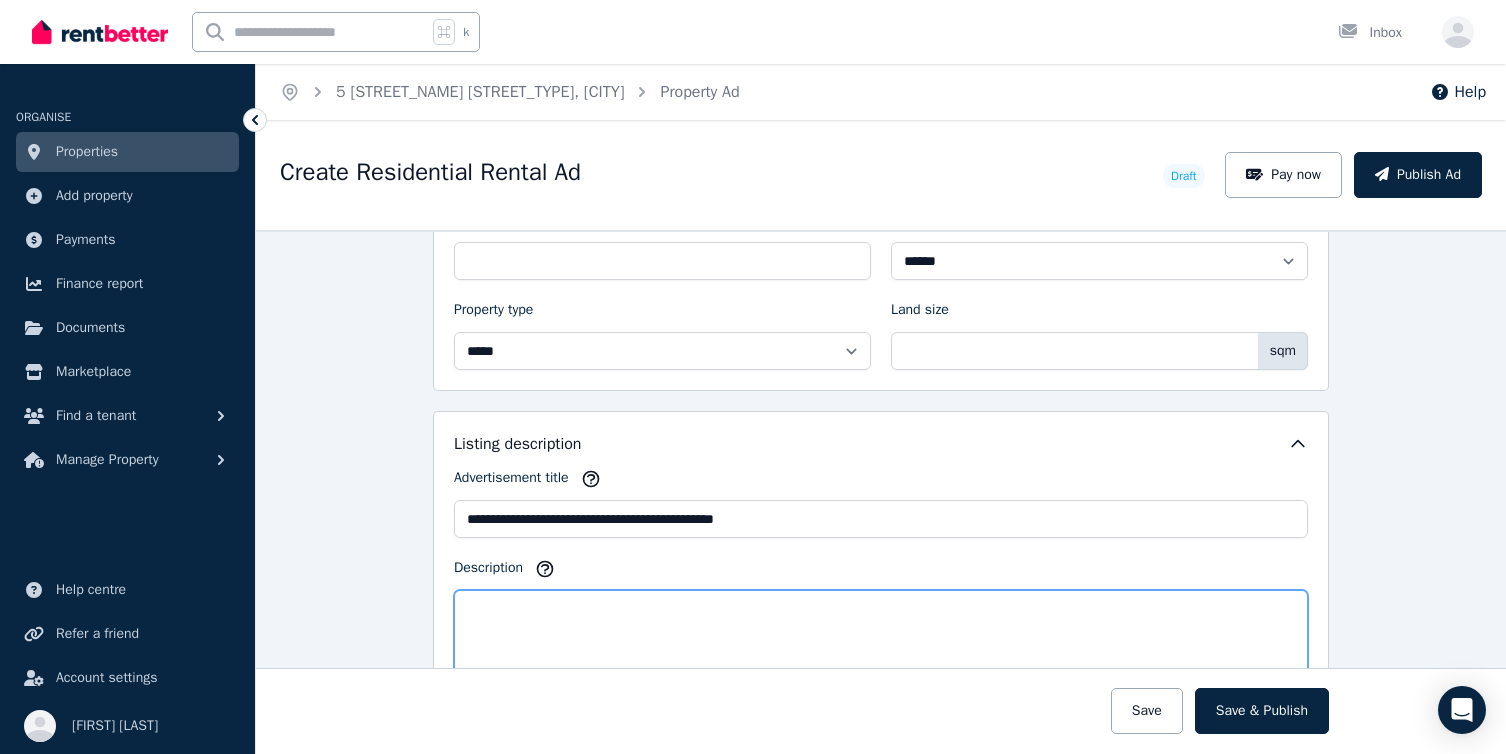 click on "Description" at bounding box center [881, 659] 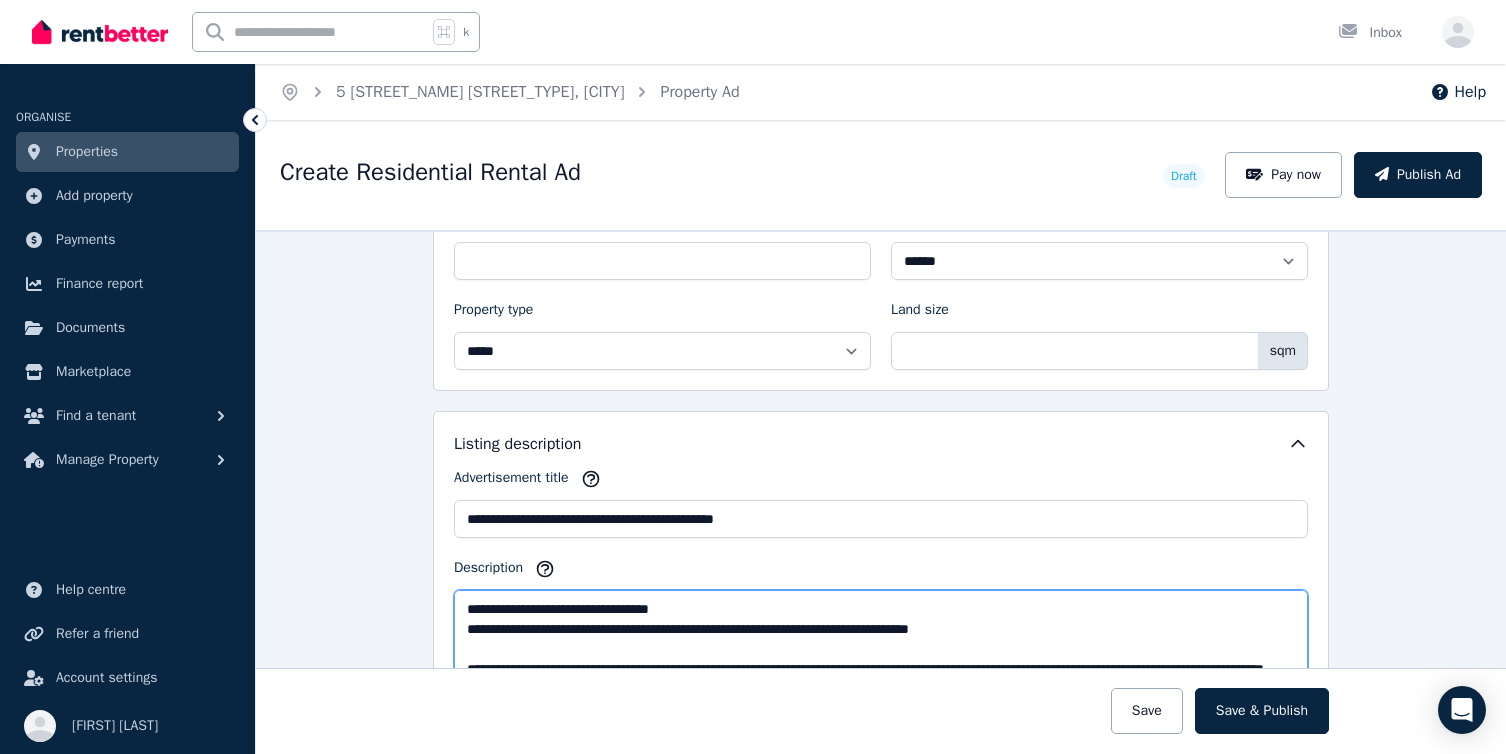 scroll, scrollTop: 930, scrollLeft: 0, axis: vertical 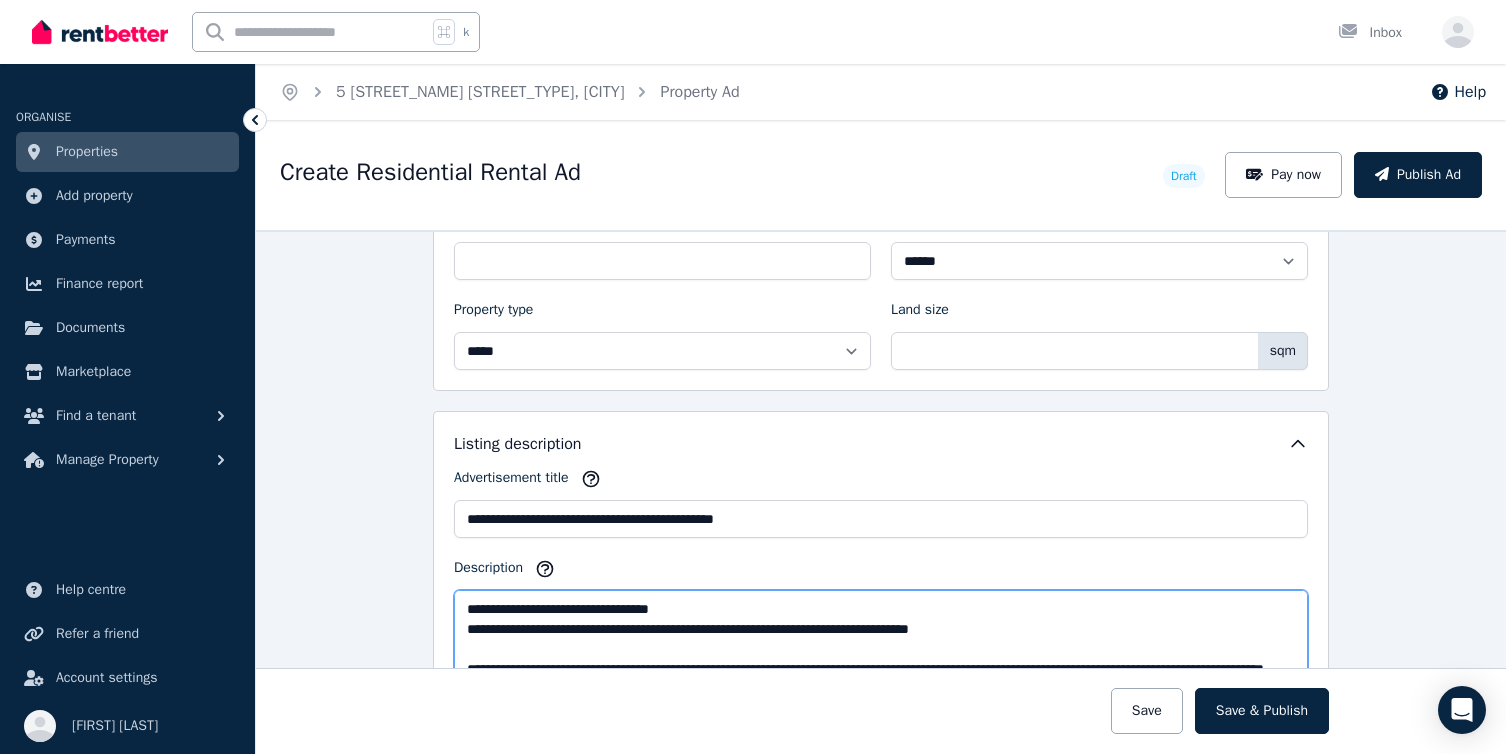 type on "**********" 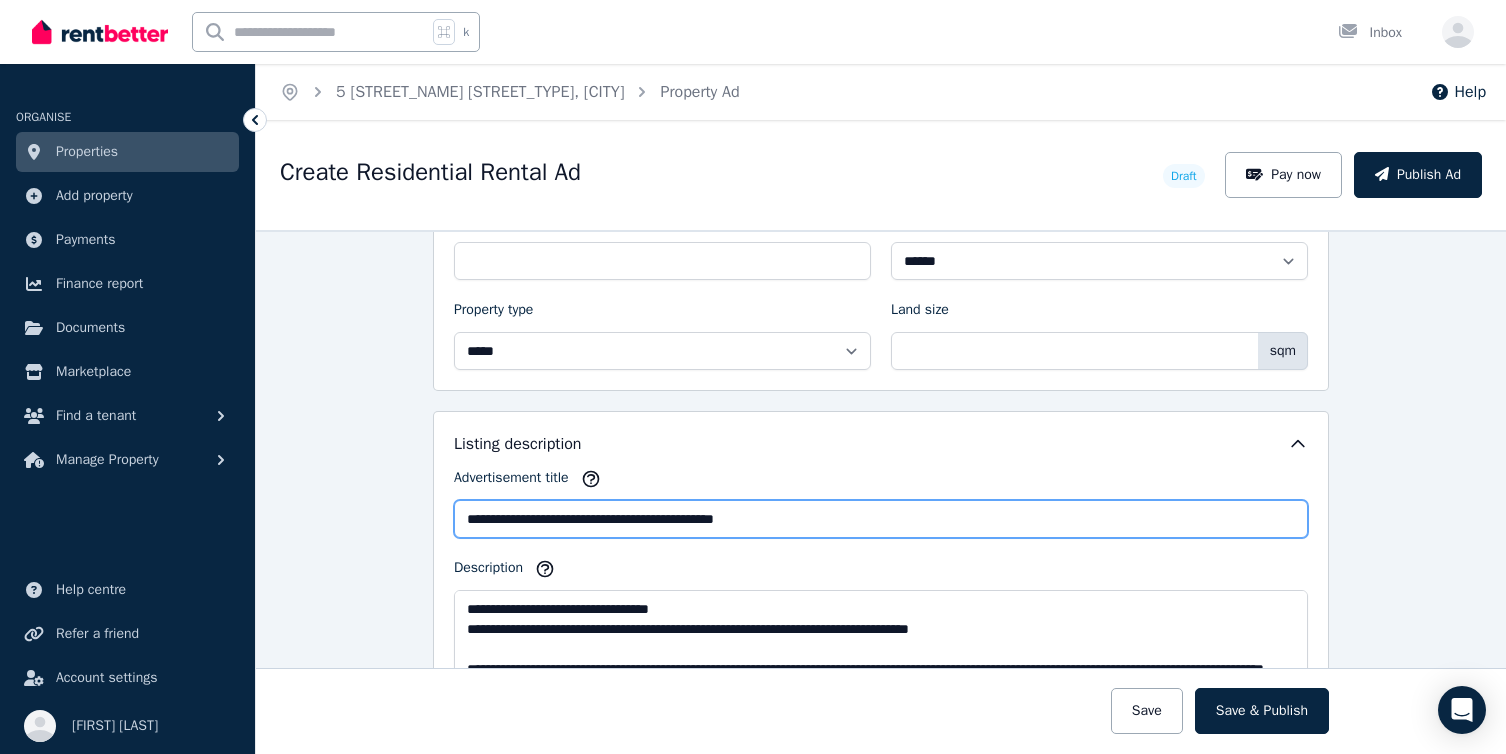 click on "**********" at bounding box center (881, 519) 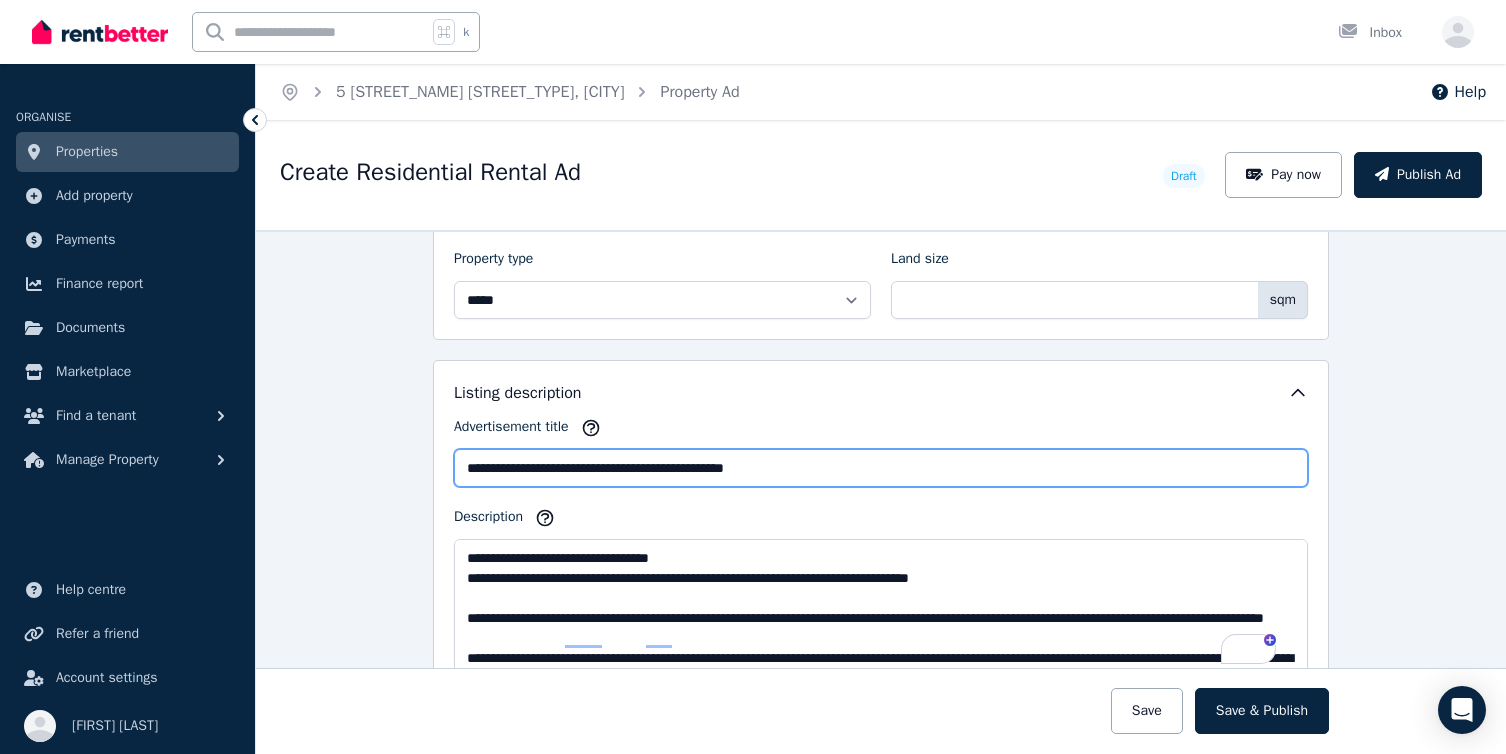 type on "**********" 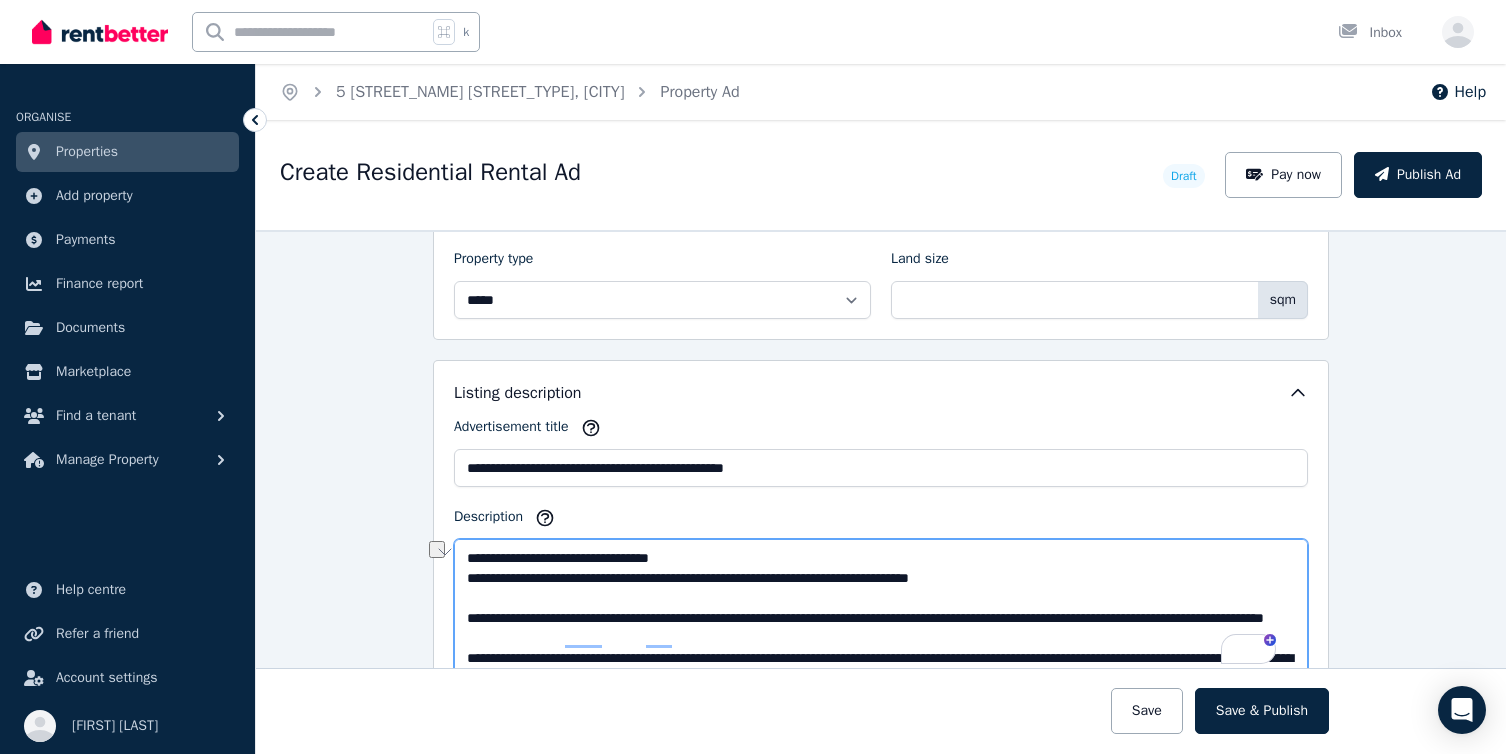 drag, startPoint x: 759, startPoint y: 558, endPoint x: 438, endPoint y: 552, distance: 321.05606 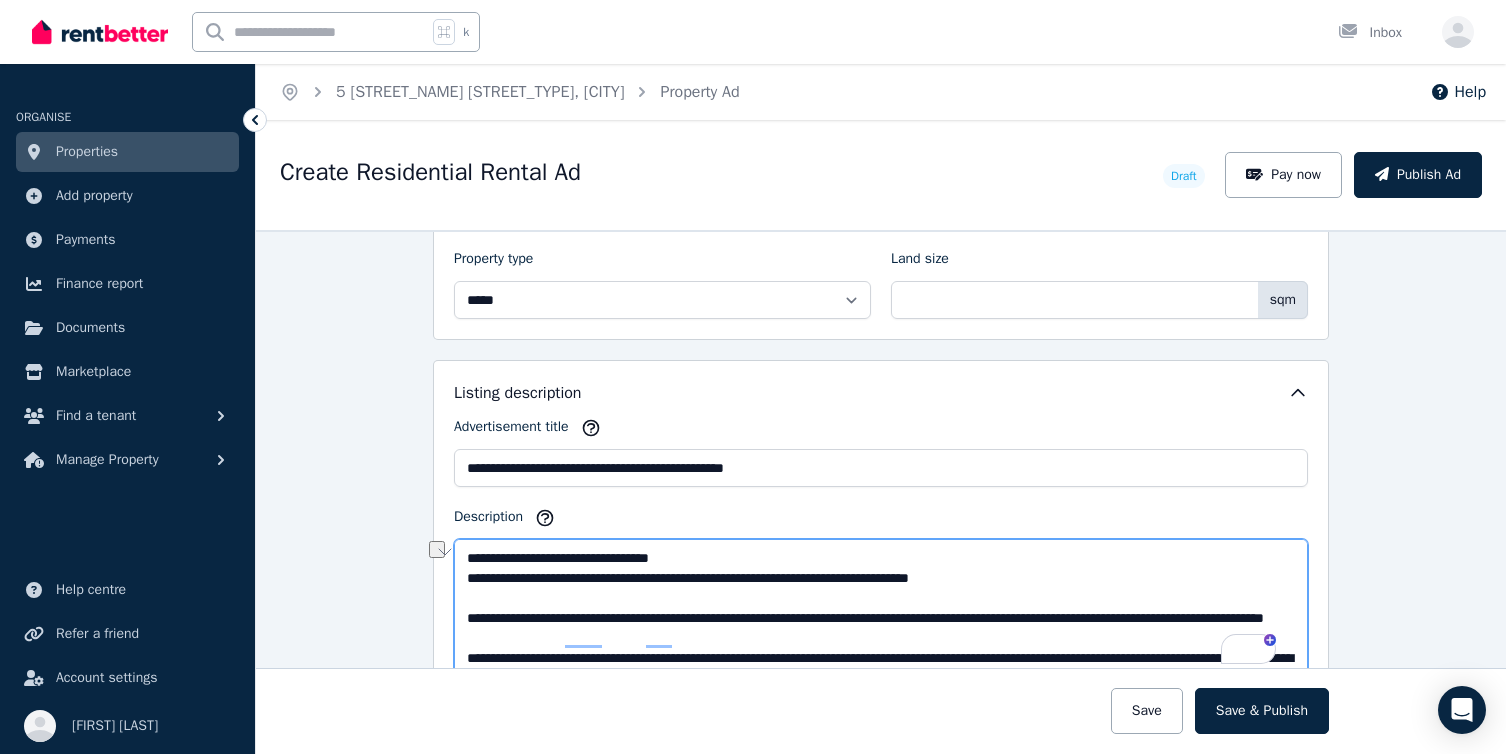 click on "**********" at bounding box center [881, 529] 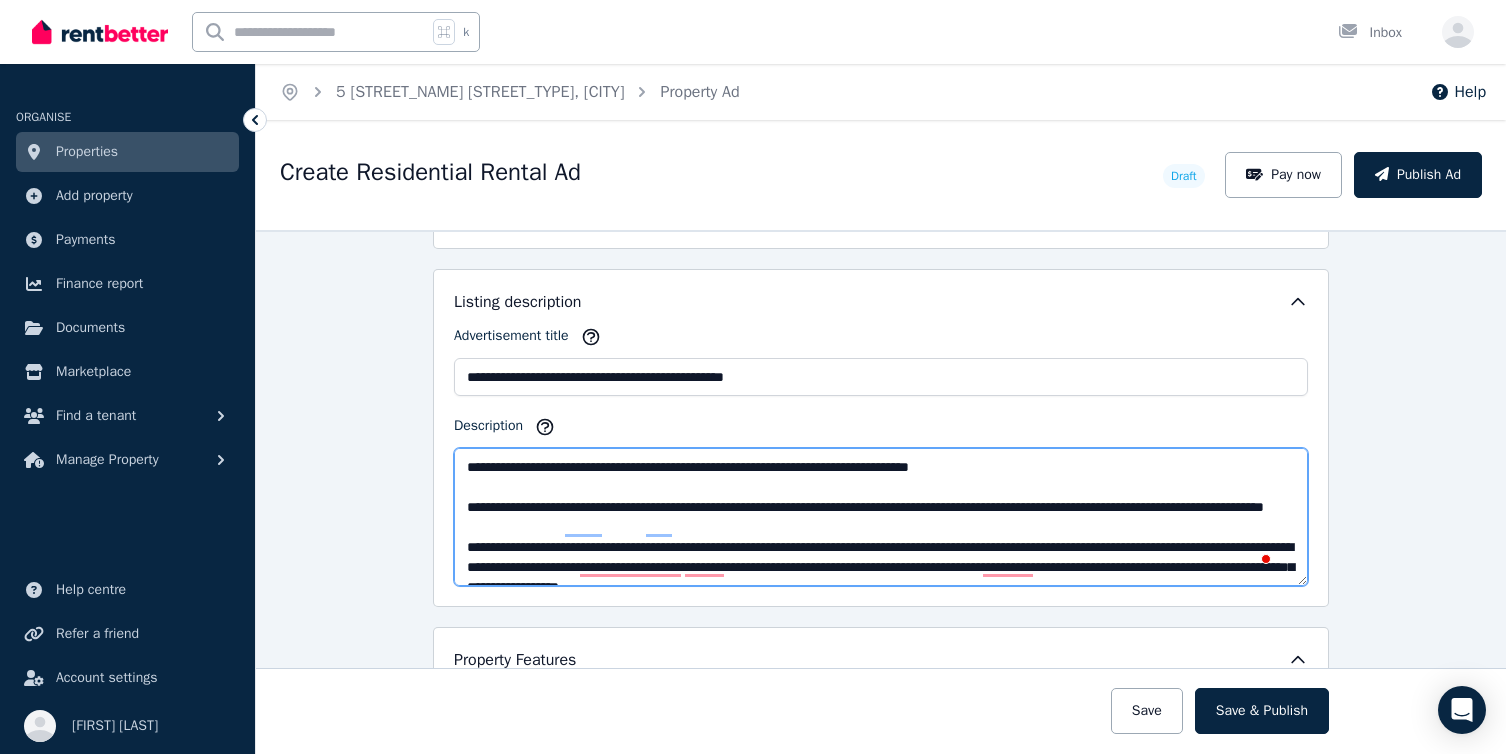 click on "Description" at bounding box center (881, 517) 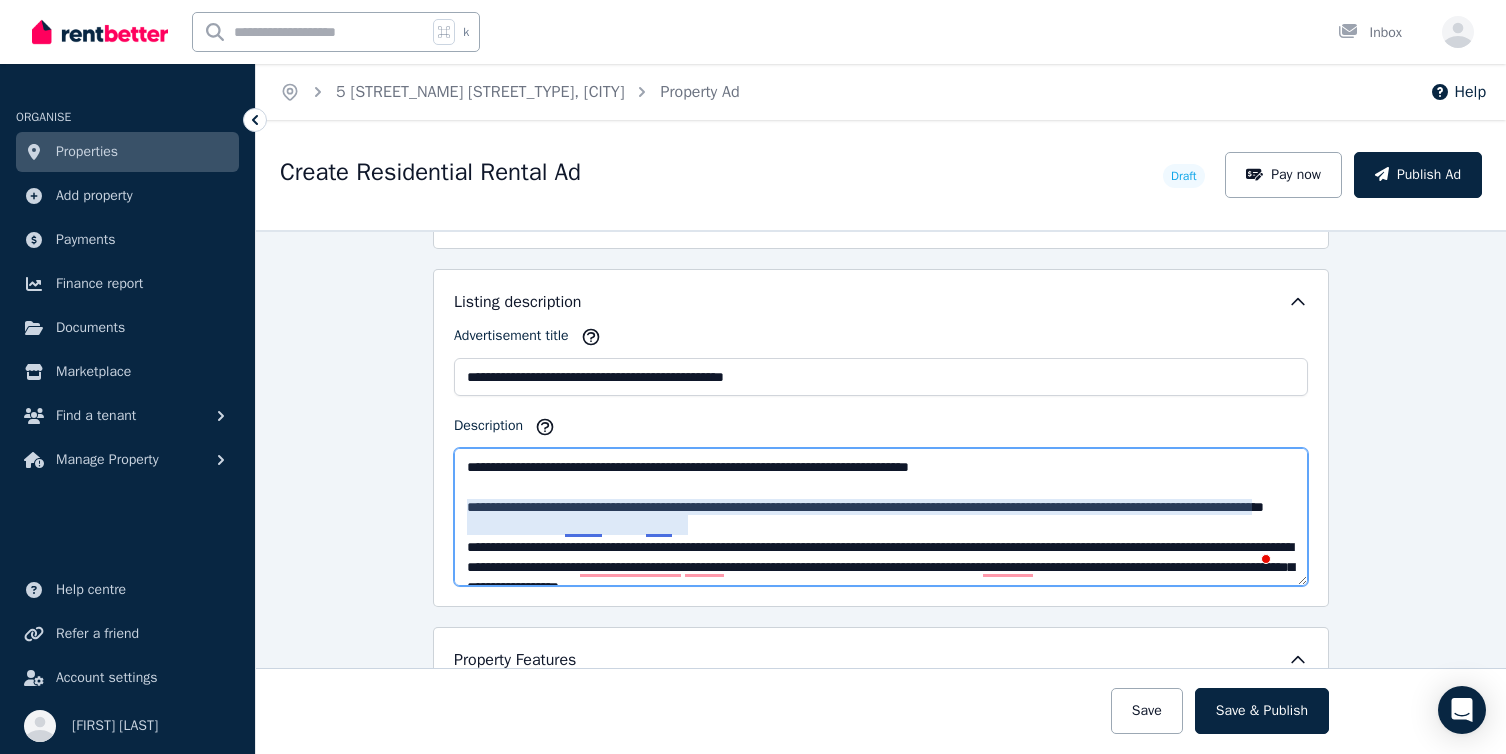 click on "Description" at bounding box center (881, 517) 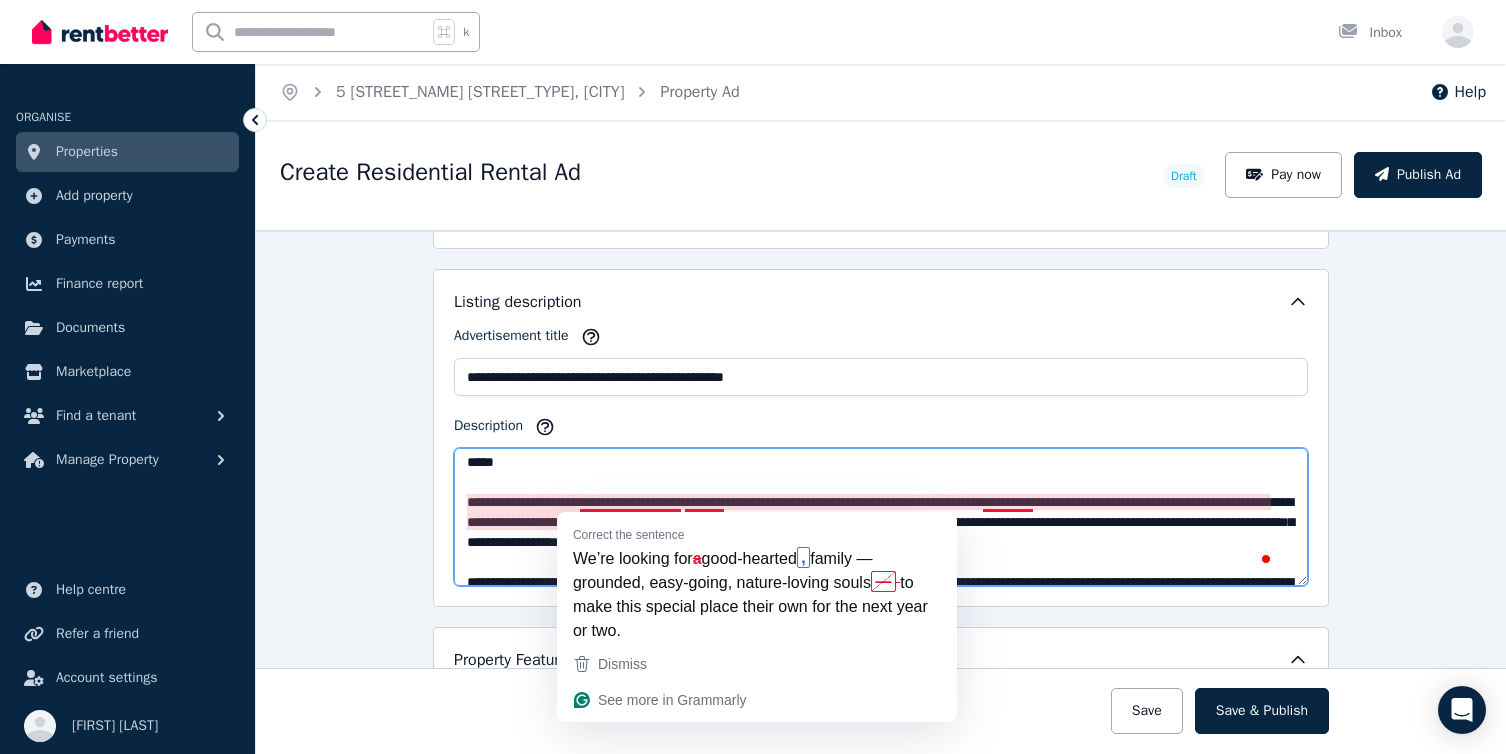 click on "Description" at bounding box center [881, 517] 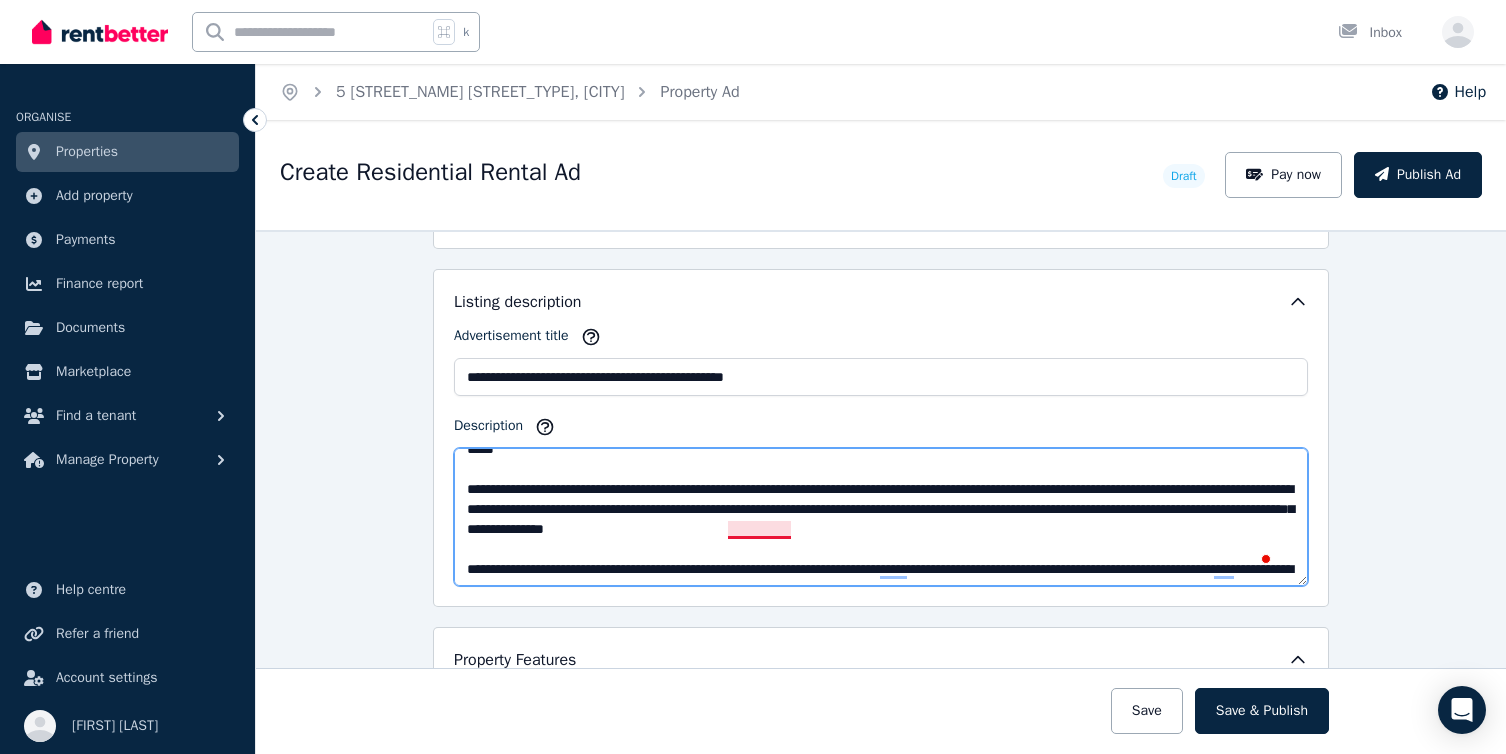 click on "Description" at bounding box center (881, 517) 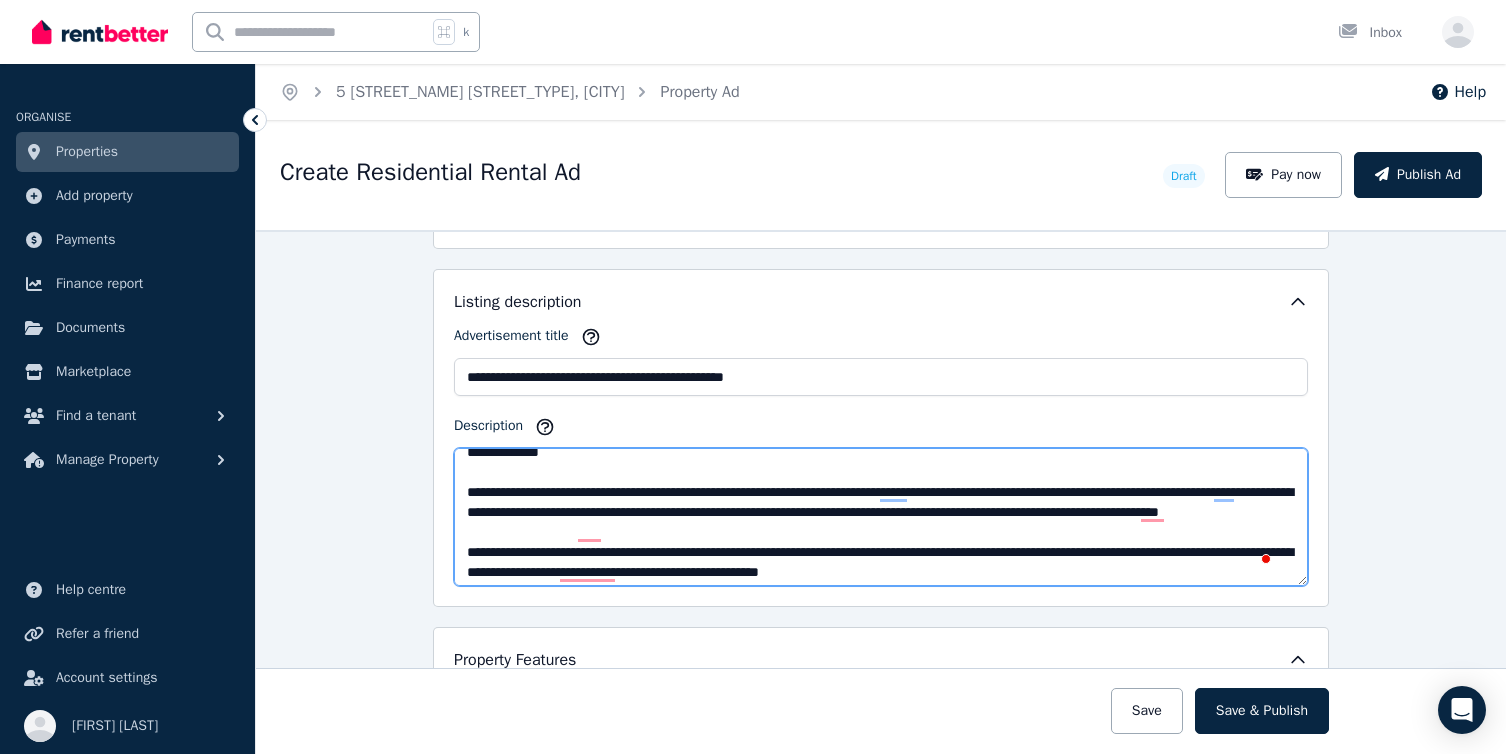 click on "Description" at bounding box center (881, 517) 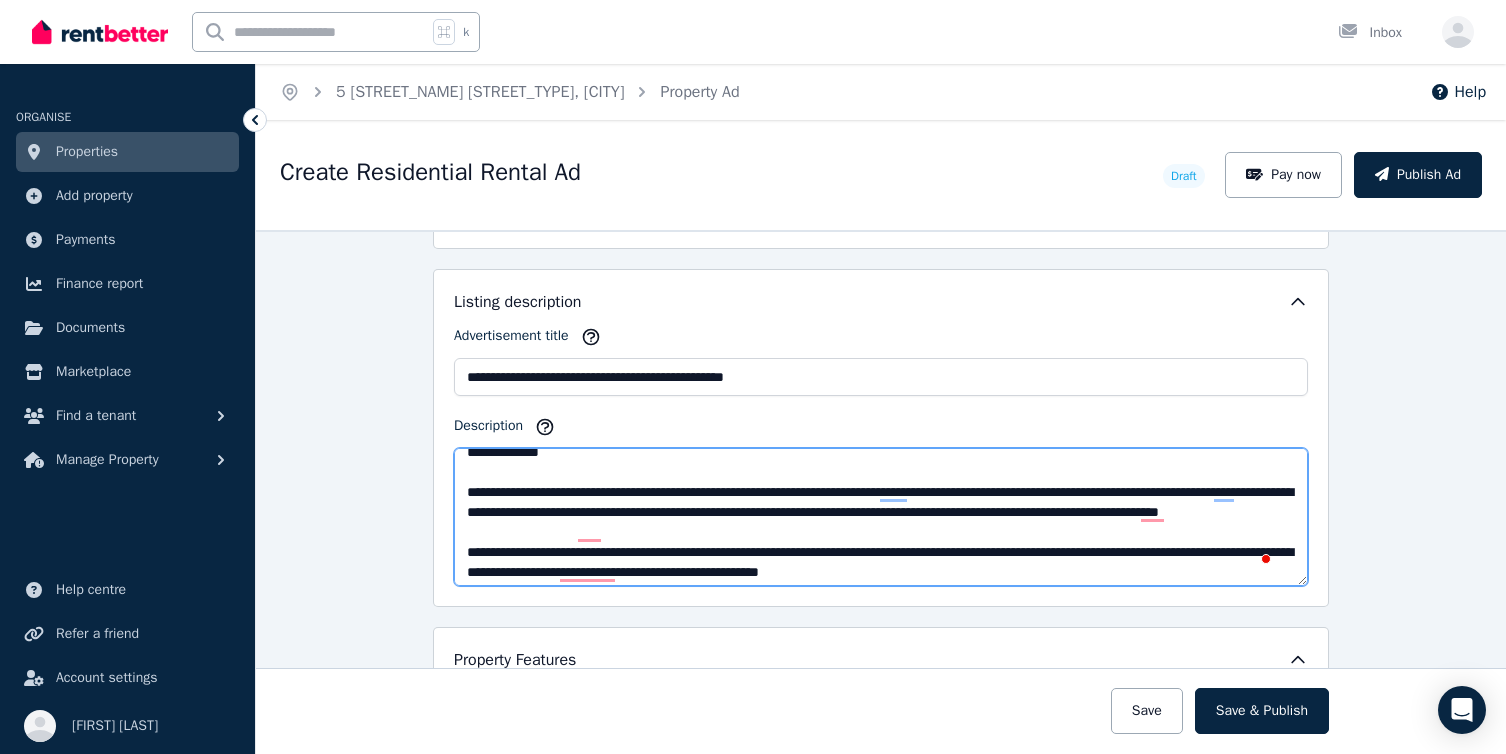 drag, startPoint x: 1185, startPoint y: 511, endPoint x: 926, endPoint y: 518, distance: 259.09457 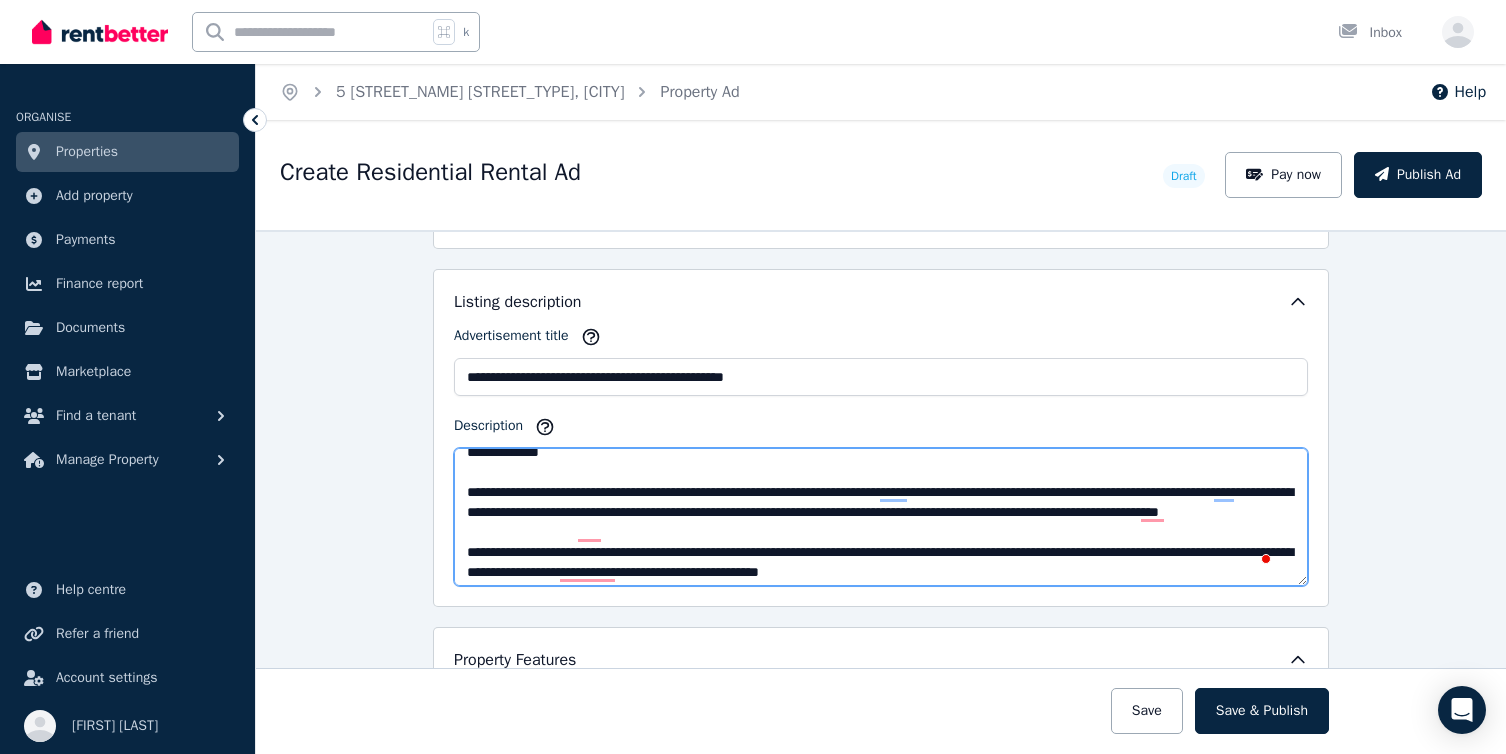 click on "Description" at bounding box center (881, 517) 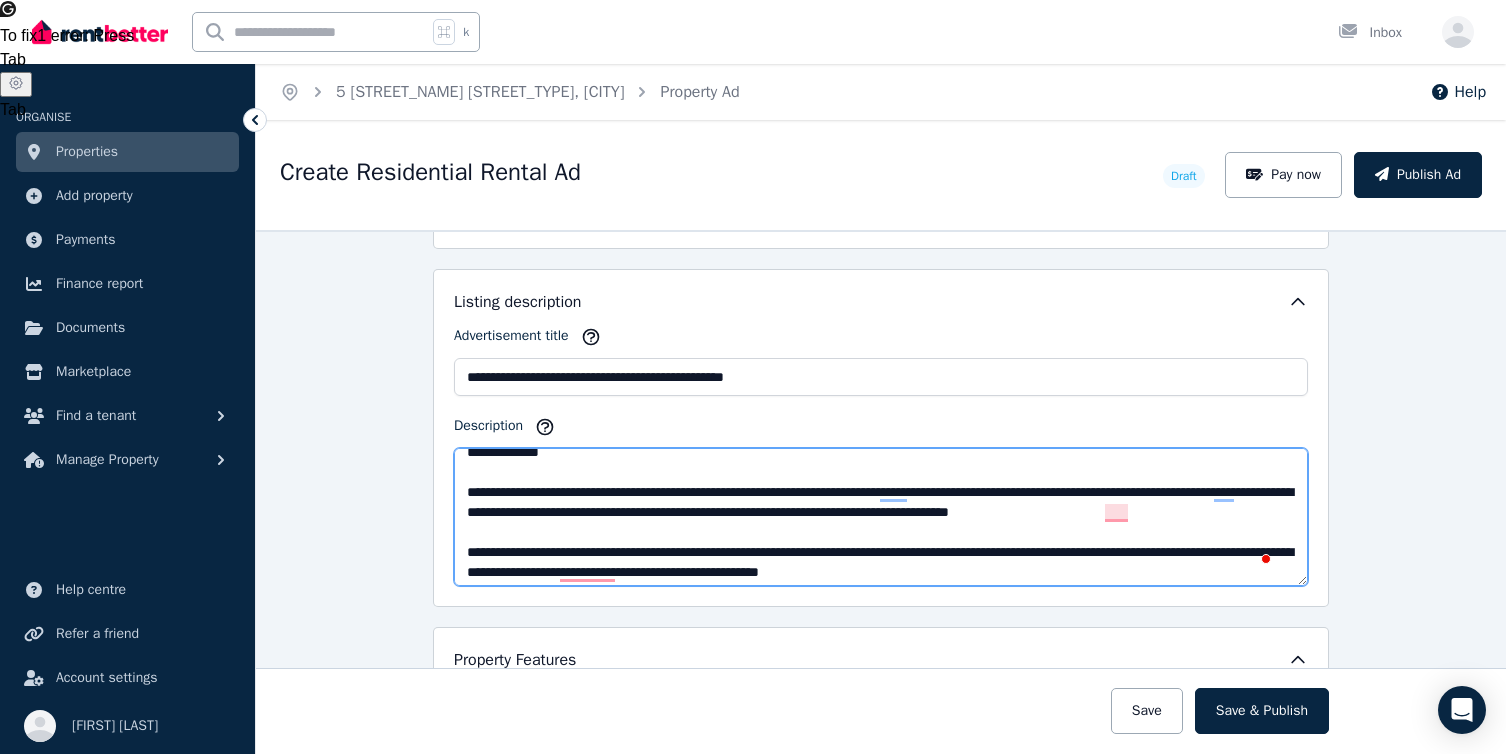 click on "Description" at bounding box center (881, 517) 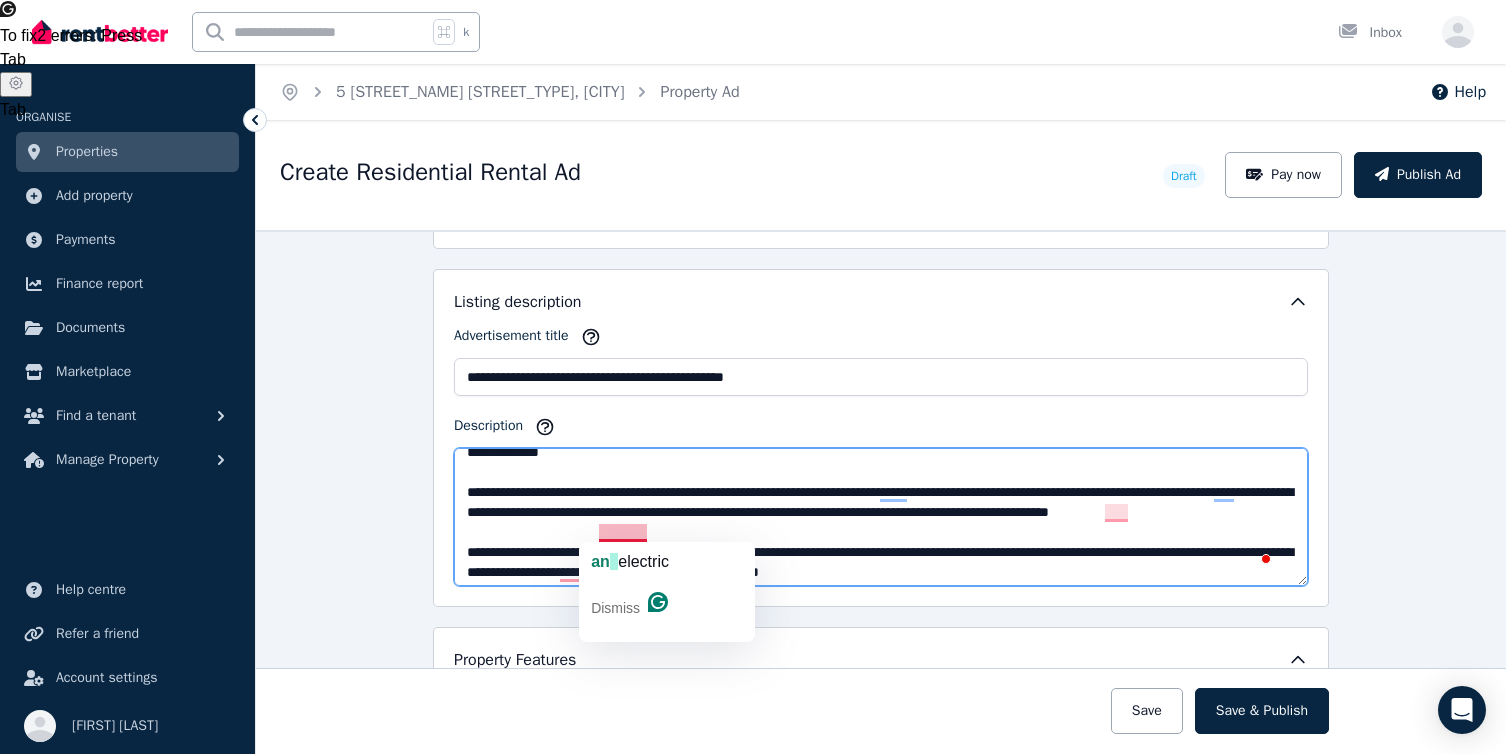 click on "Description" at bounding box center [881, 517] 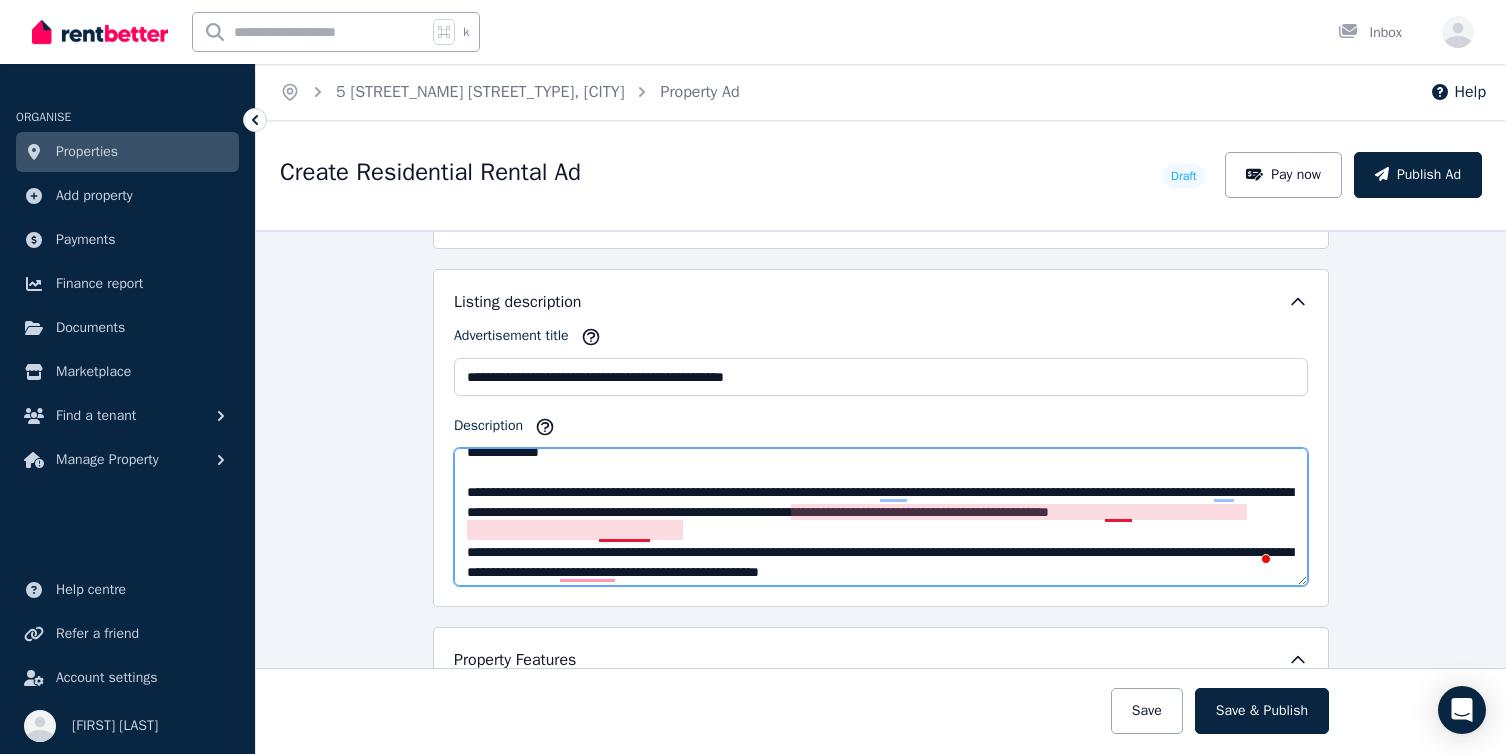 click on "Description" at bounding box center (881, 517) 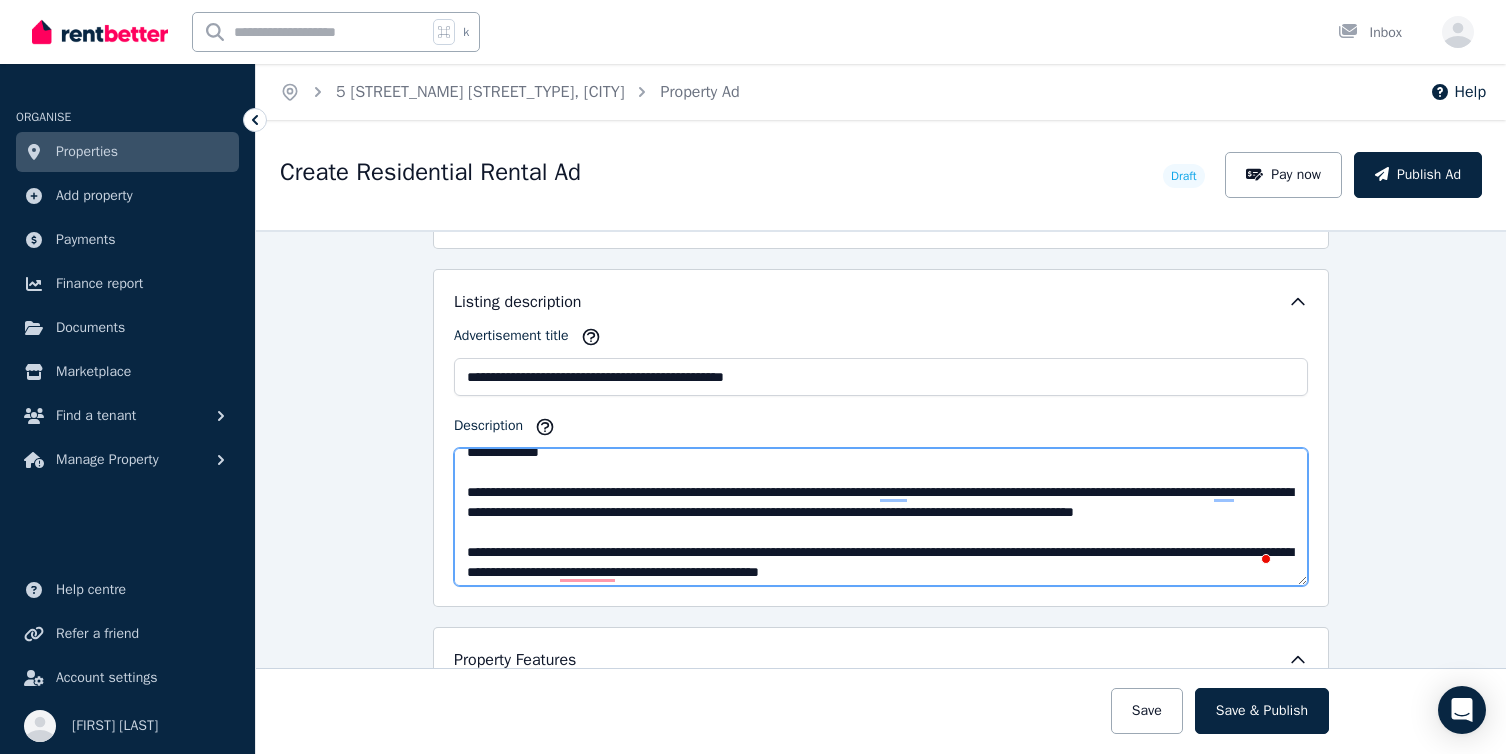 scroll, scrollTop: 168, scrollLeft: 0, axis: vertical 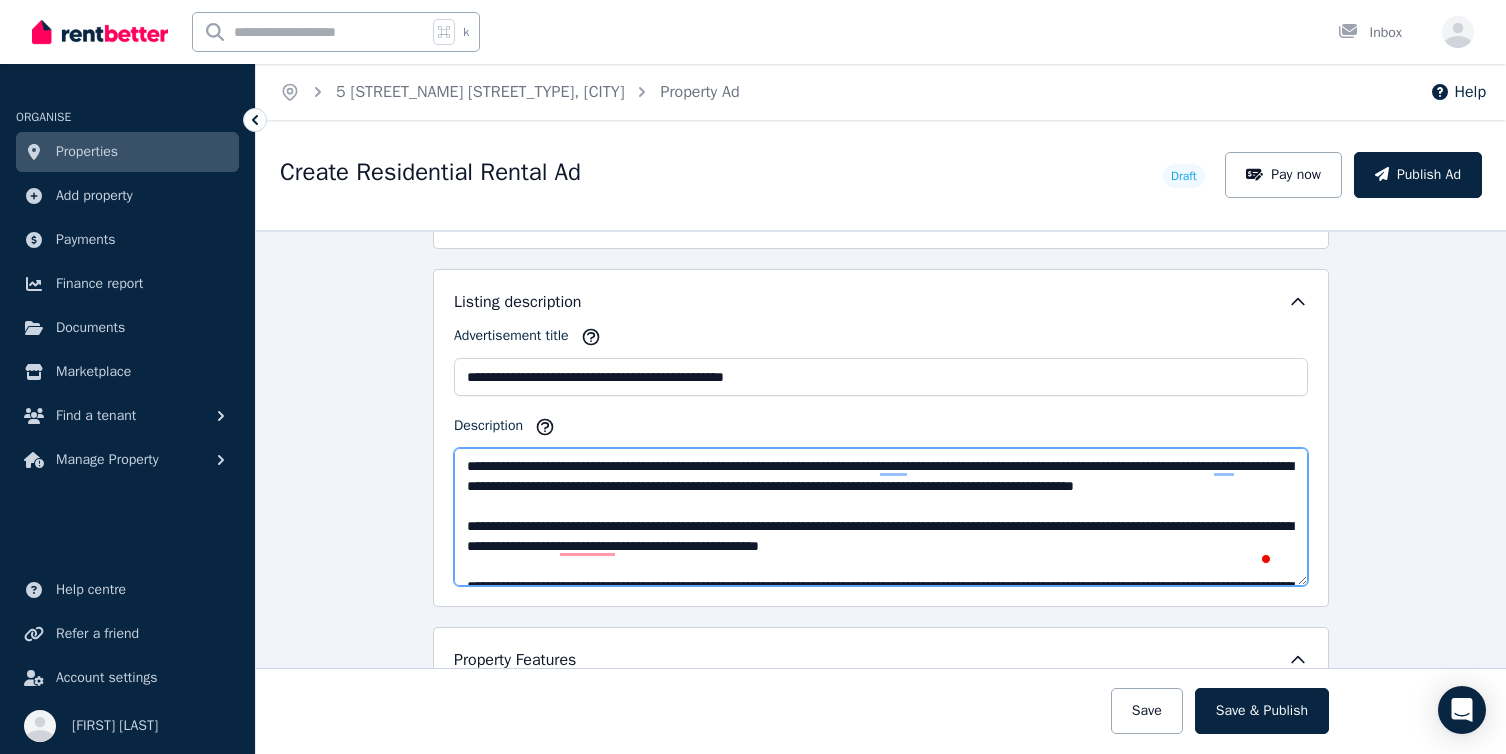 click on "Description" at bounding box center [881, 517] 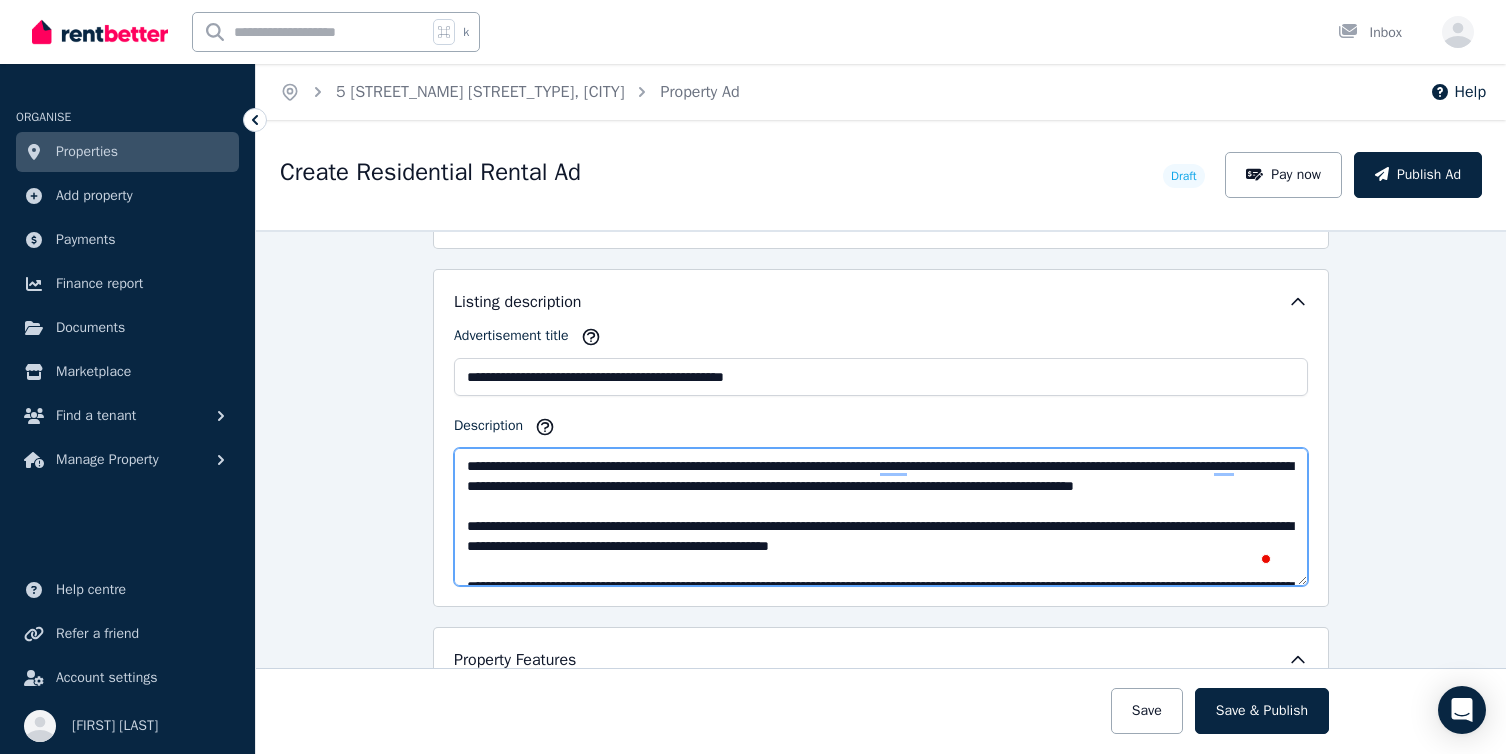 scroll, scrollTop: 194, scrollLeft: 0, axis: vertical 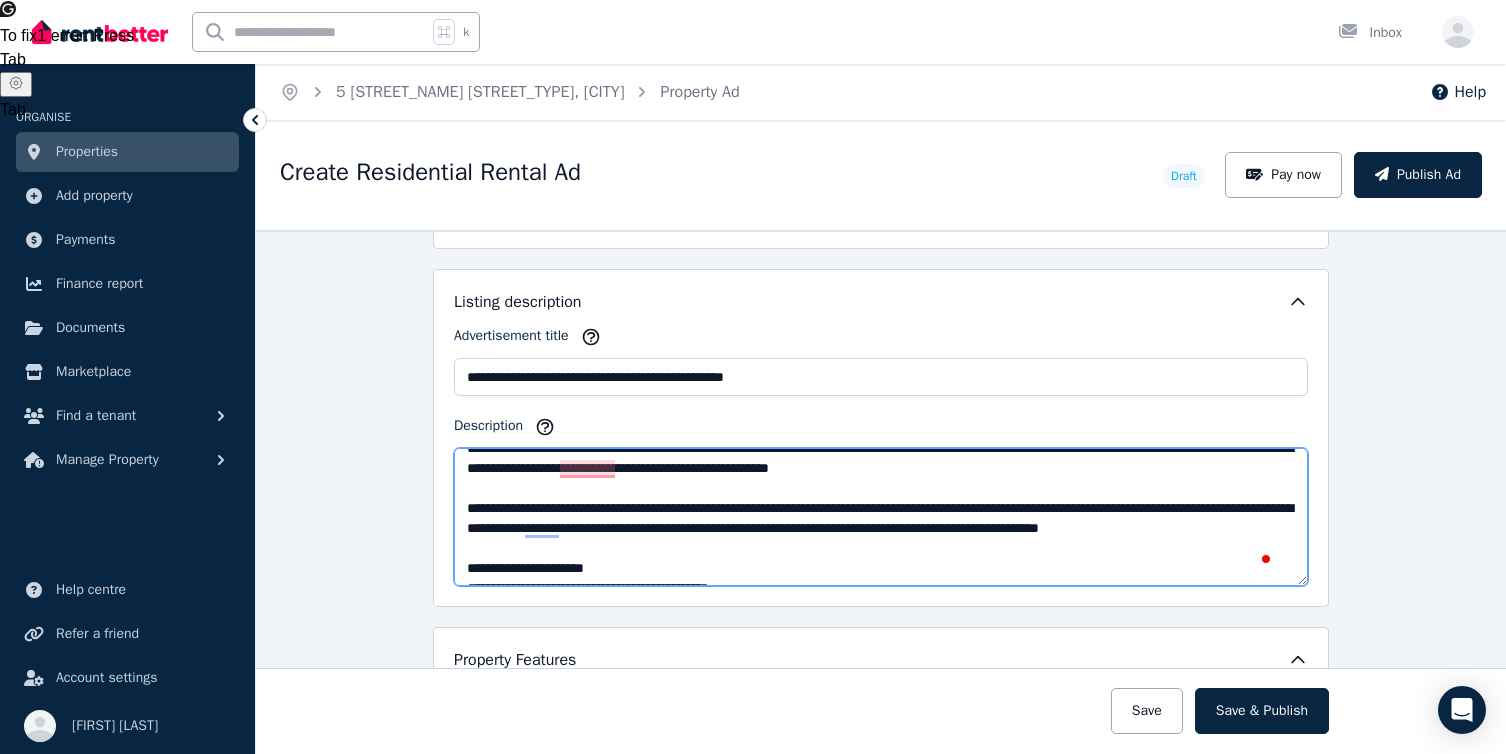 click on "Description" at bounding box center (881, 517) 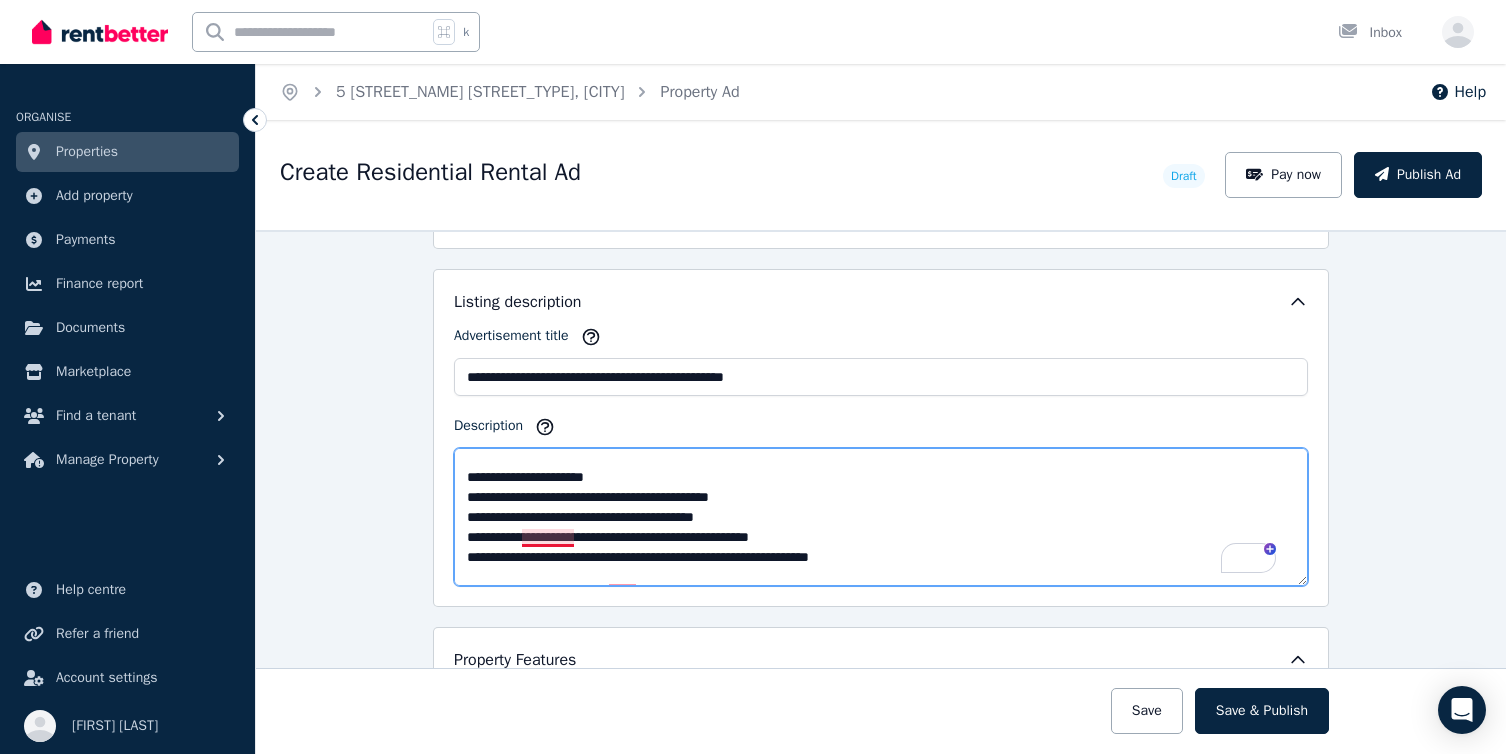 click on "Description" at bounding box center (881, 517) 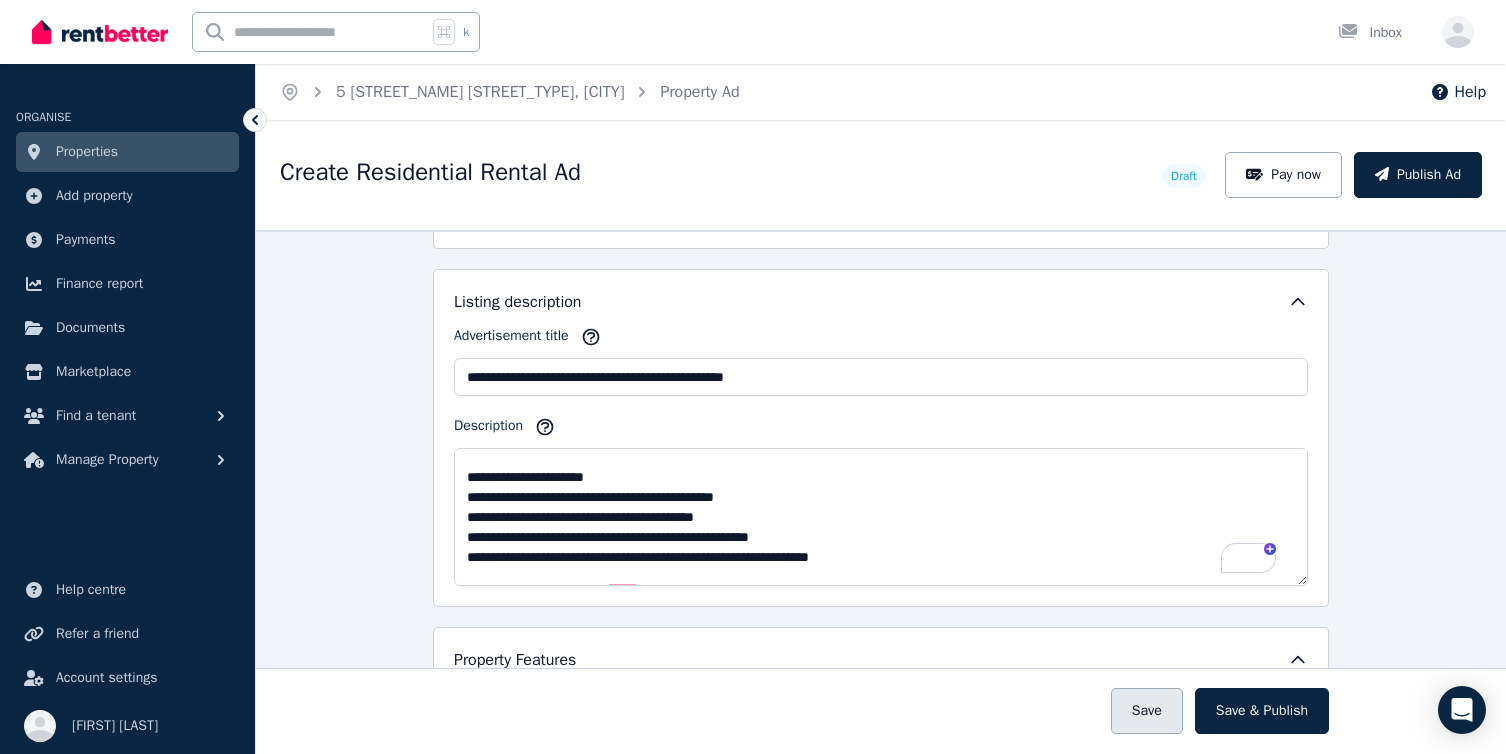 click on "Save" at bounding box center [1147, 711] 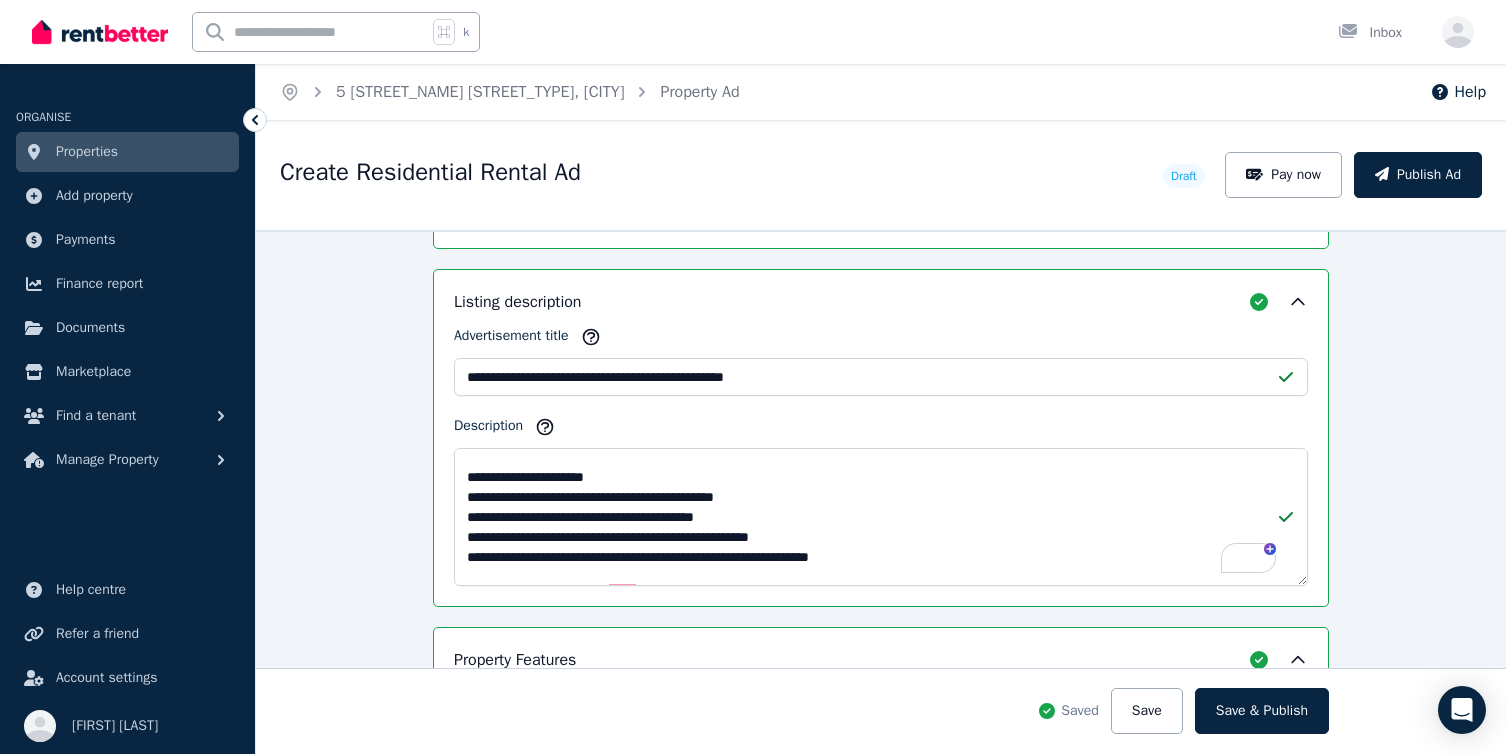 scroll, scrollTop: 1307, scrollLeft: 0, axis: vertical 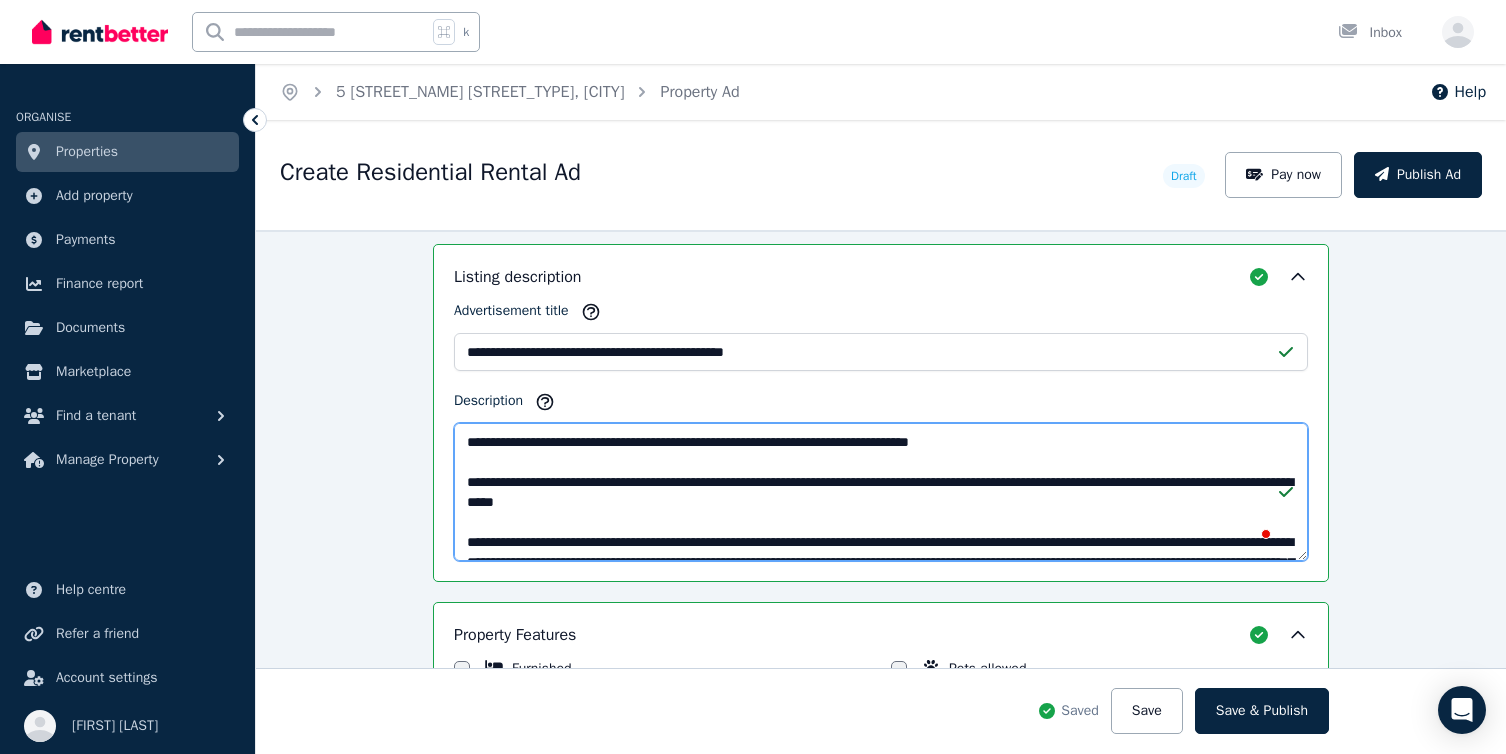 click on "Description" at bounding box center [881, 492] 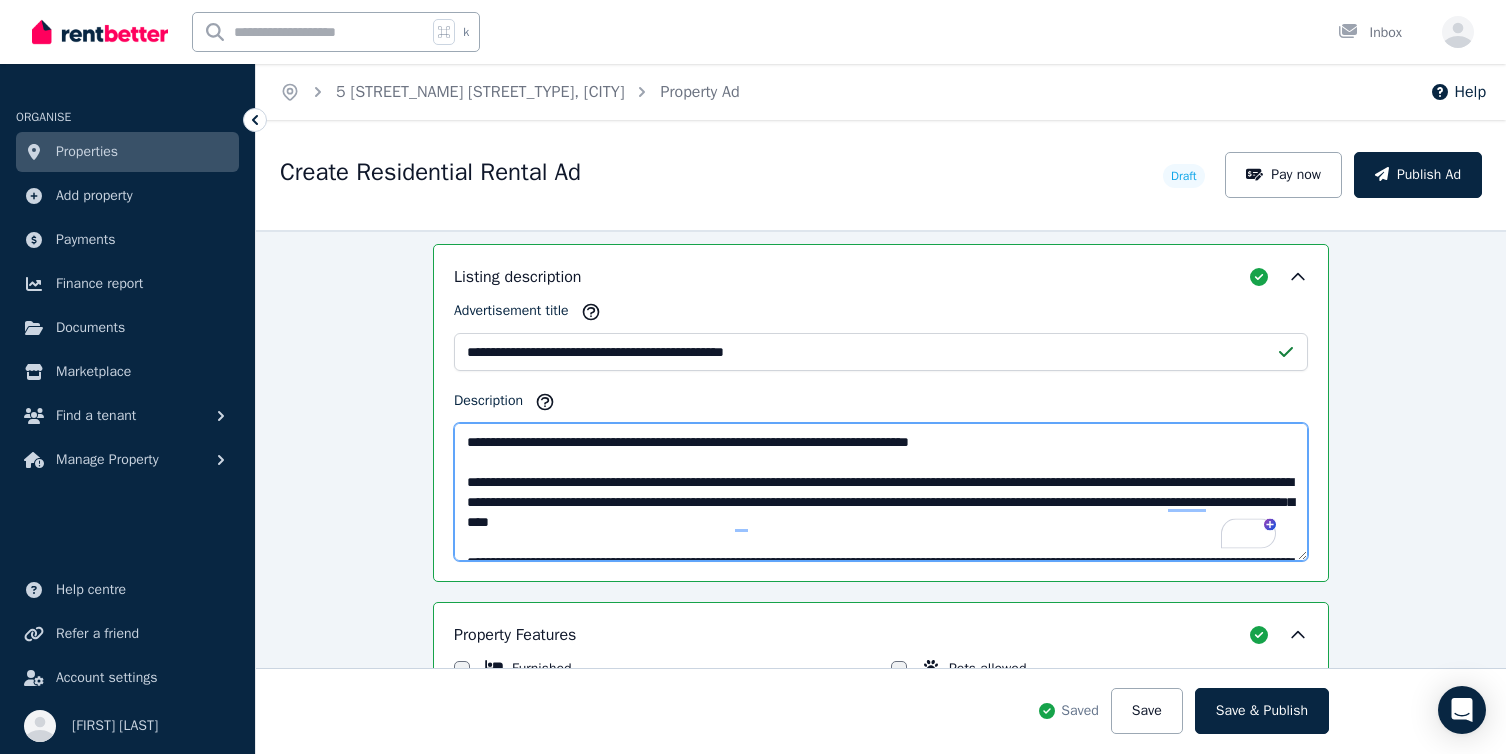 scroll, scrollTop: 1295, scrollLeft: 0, axis: vertical 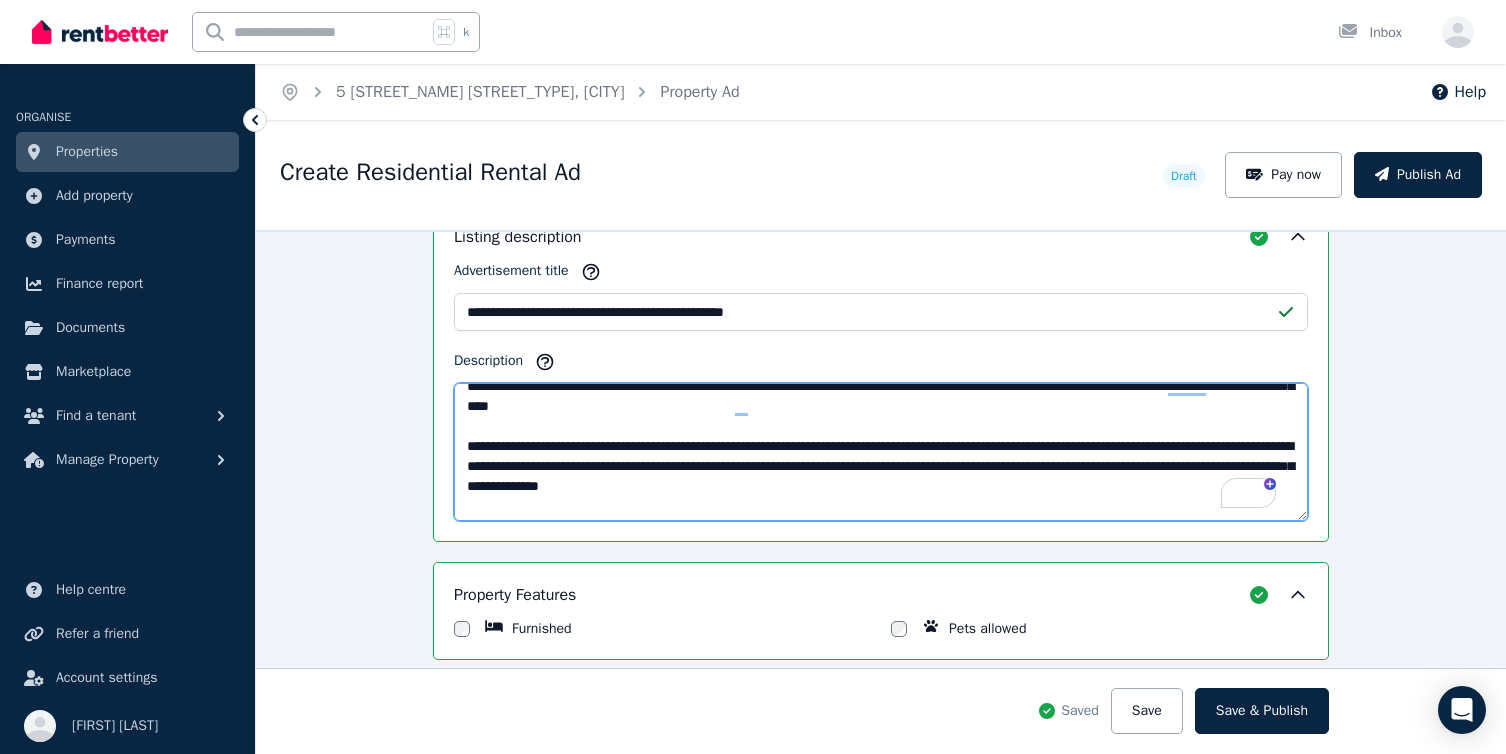 click on "Description" at bounding box center (881, 452) 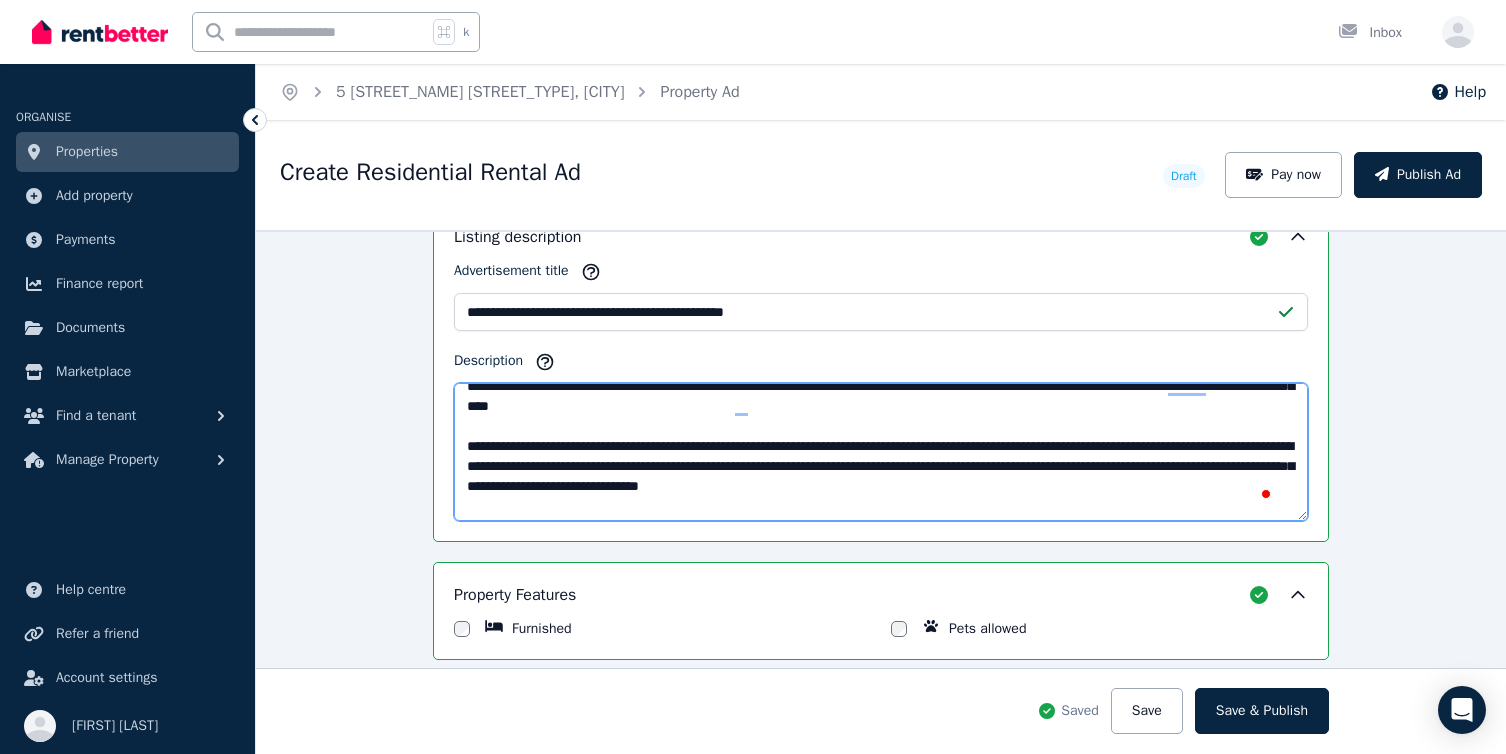scroll, scrollTop: 115, scrollLeft: 0, axis: vertical 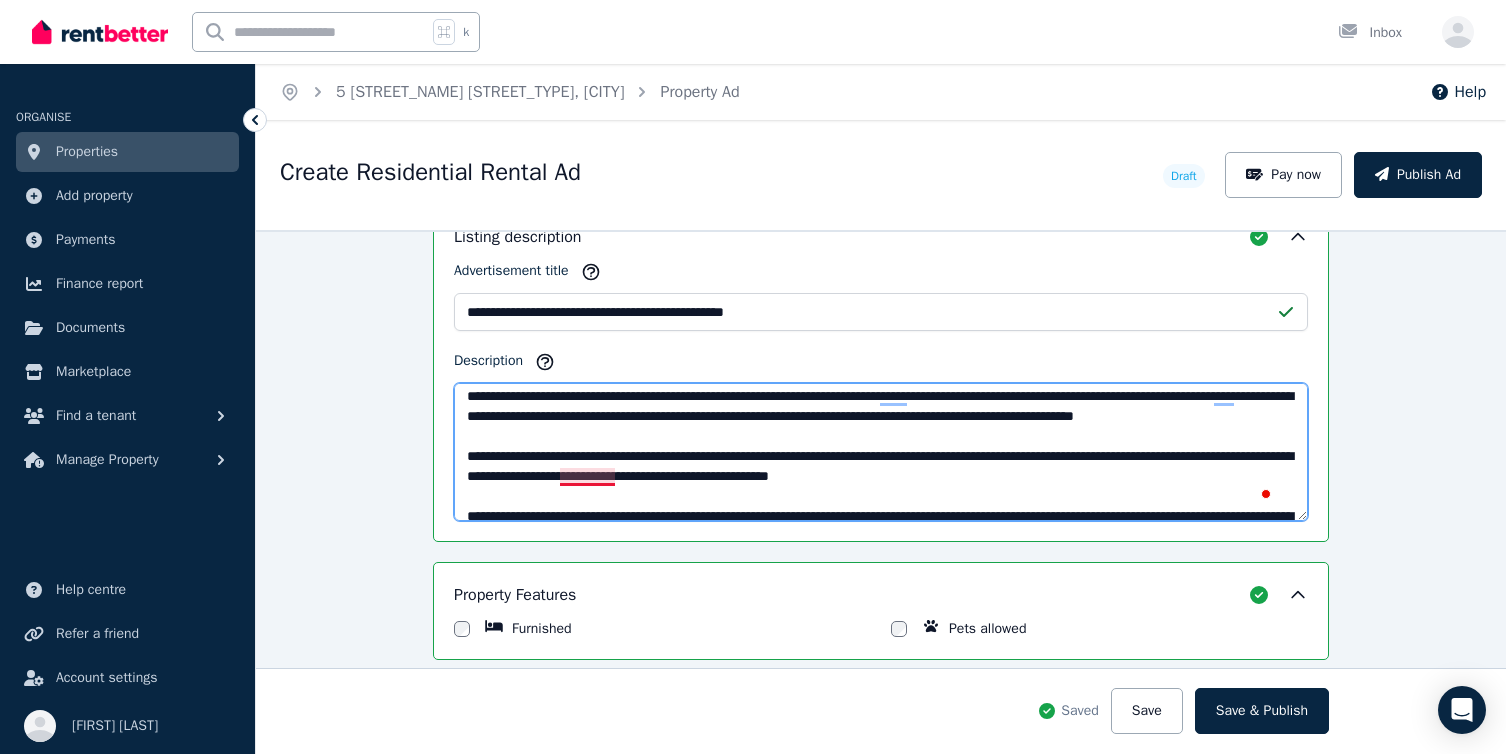 click on "Description" at bounding box center (881, 452) 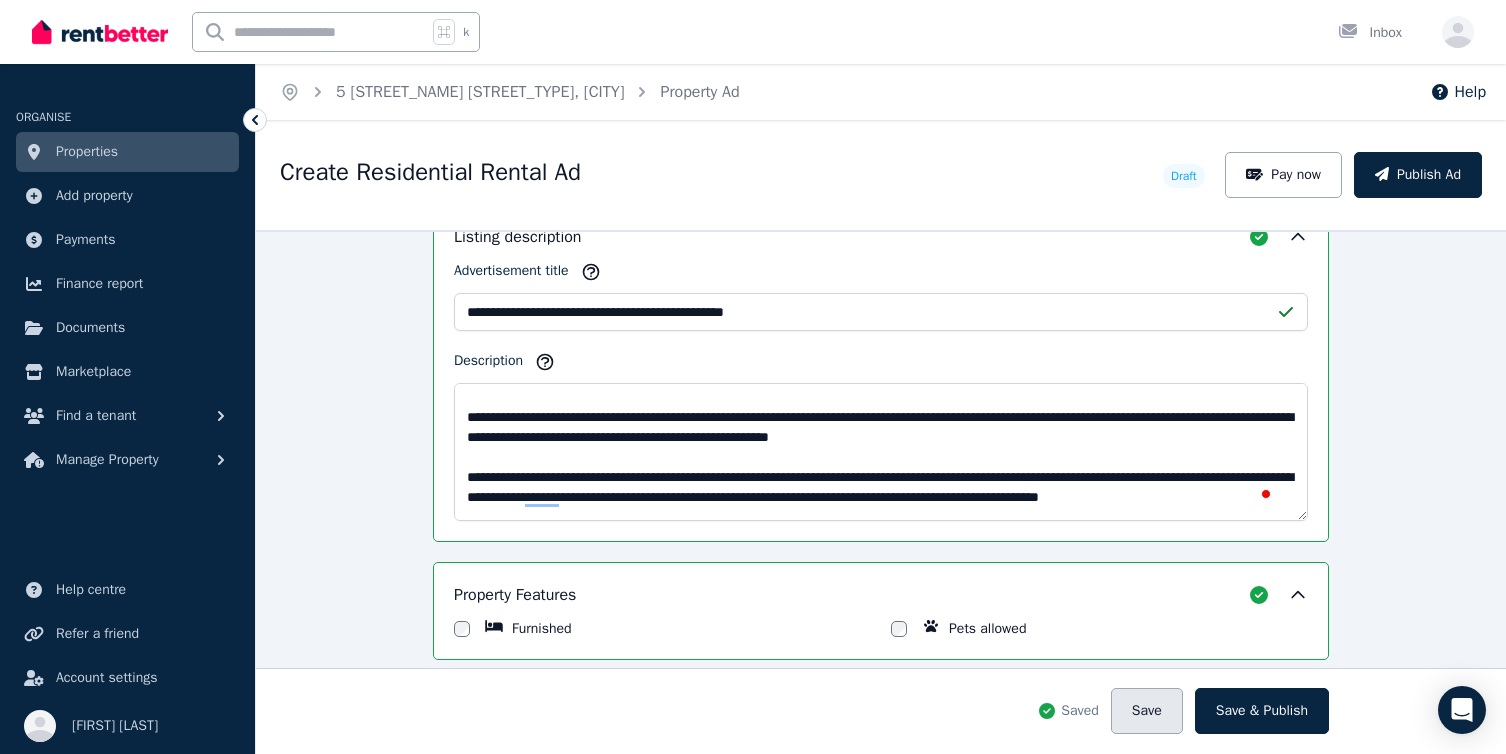 click on "Save" at bounding box center [1147, 711] 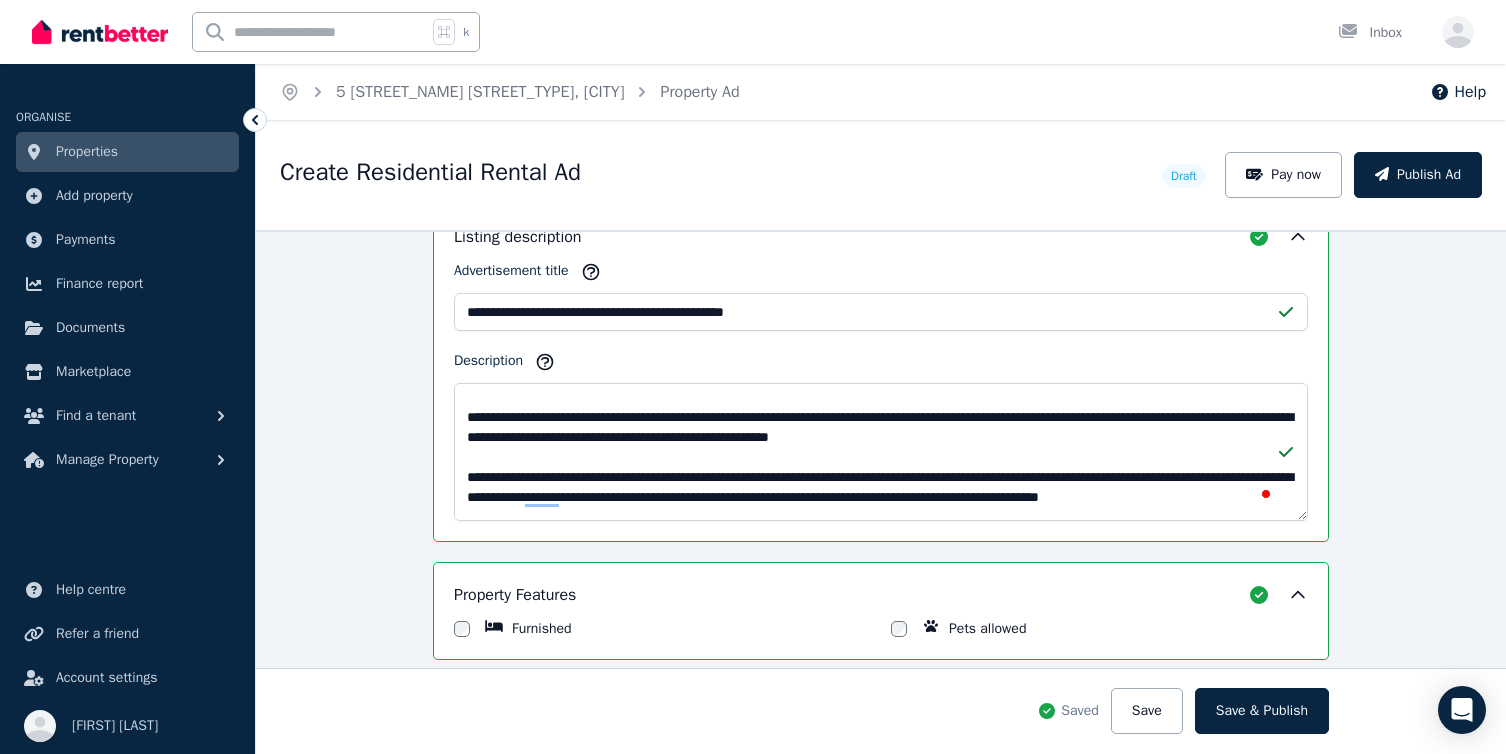 scroll, scrollTop: 271, scrollLeft: 0, axis: vertical 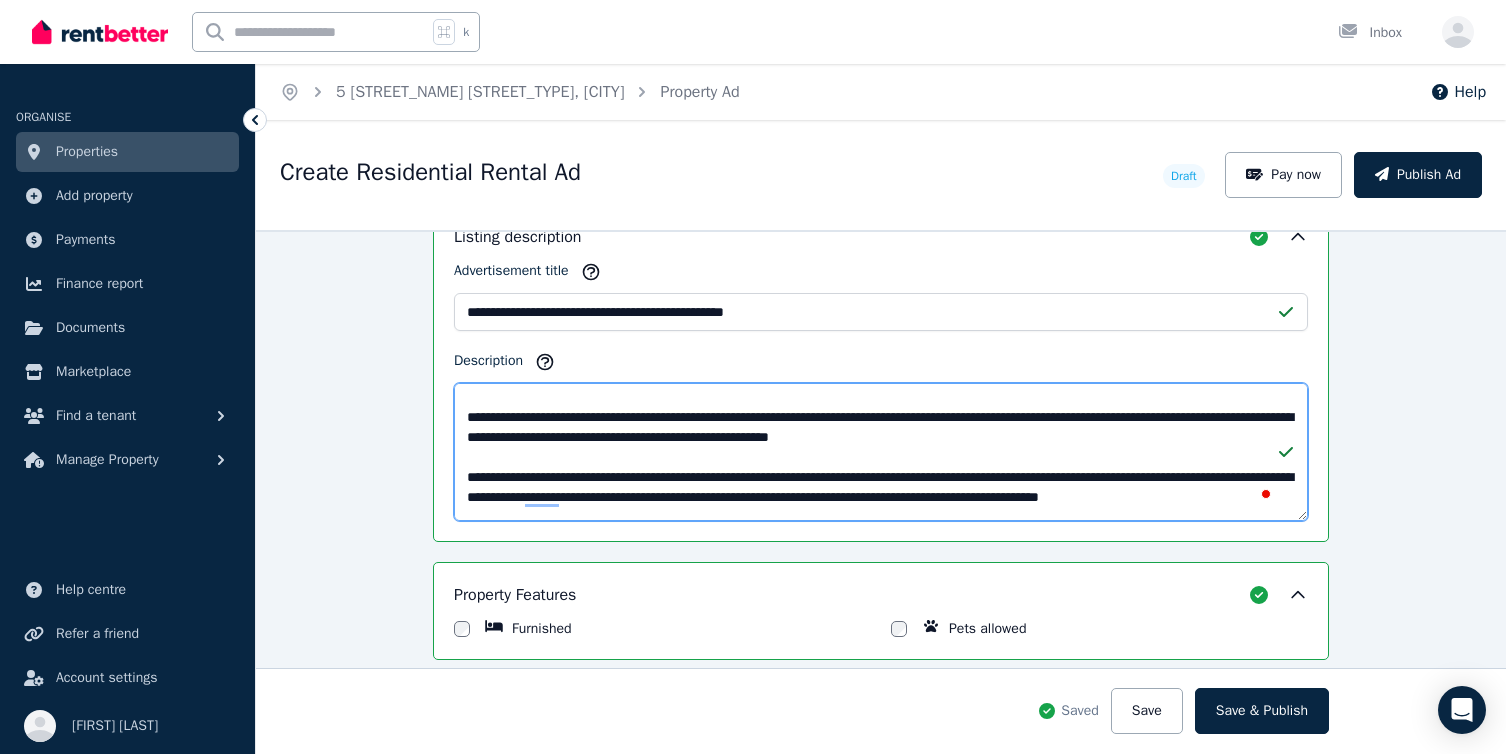 click on "Description" at bounding box center [881, 452] 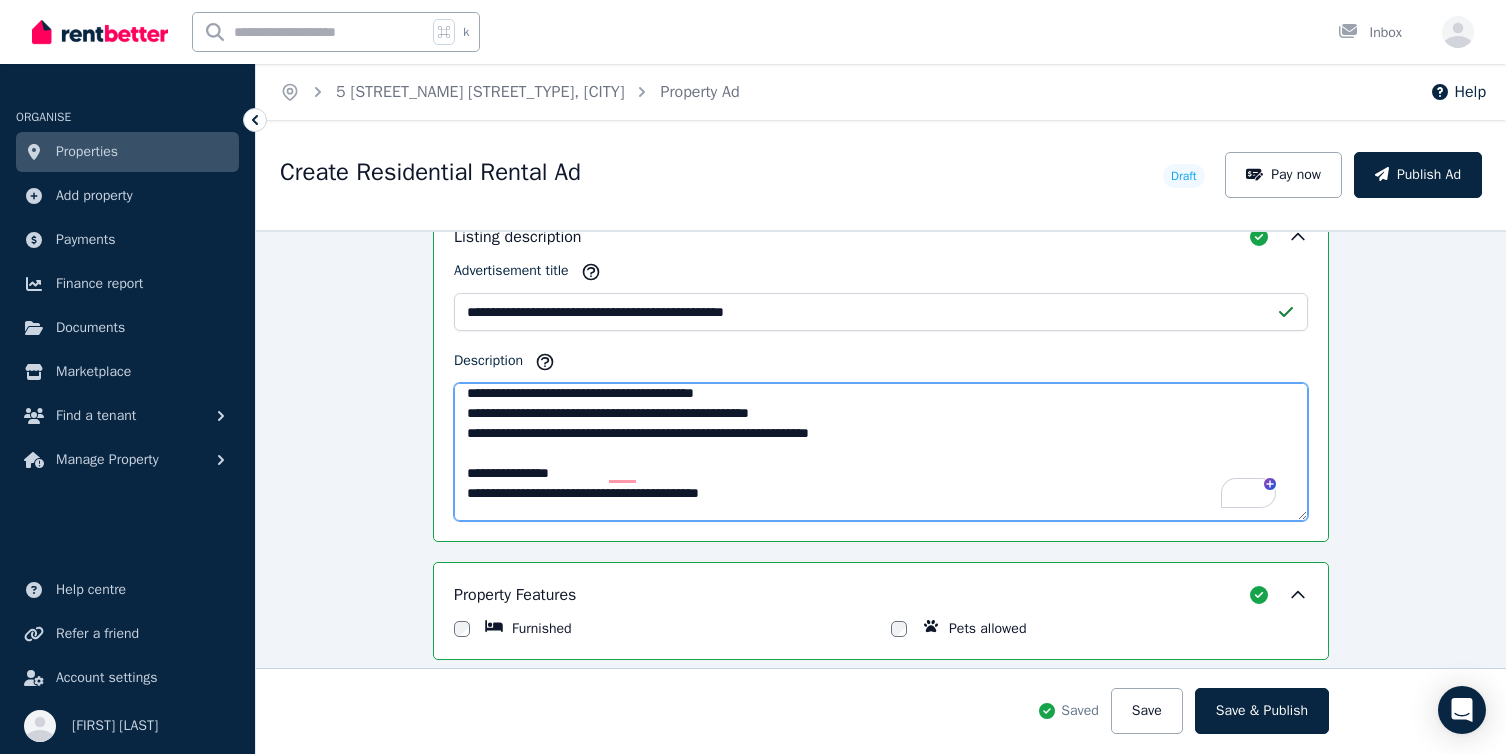 click on "Description" at bounding box center (881, 452) 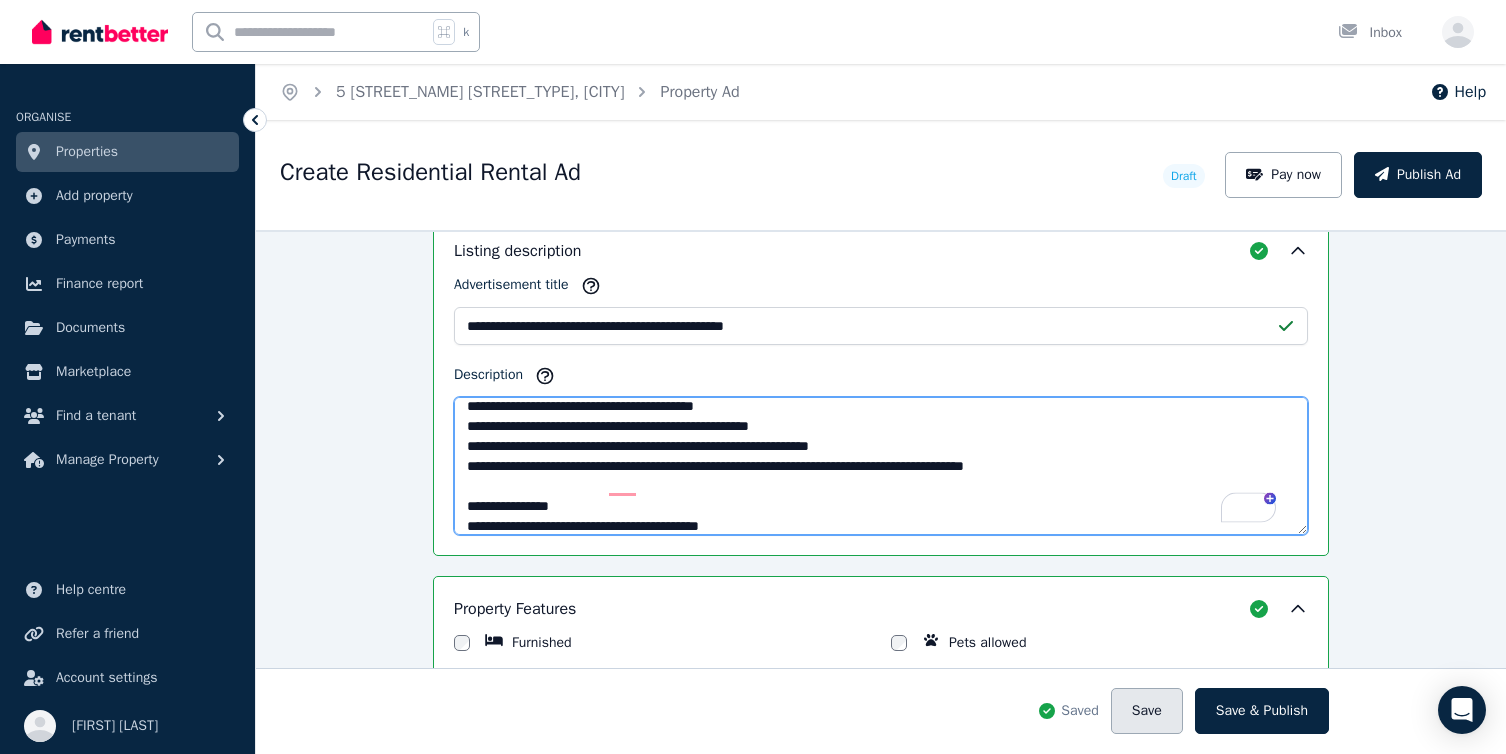 type on "**********" 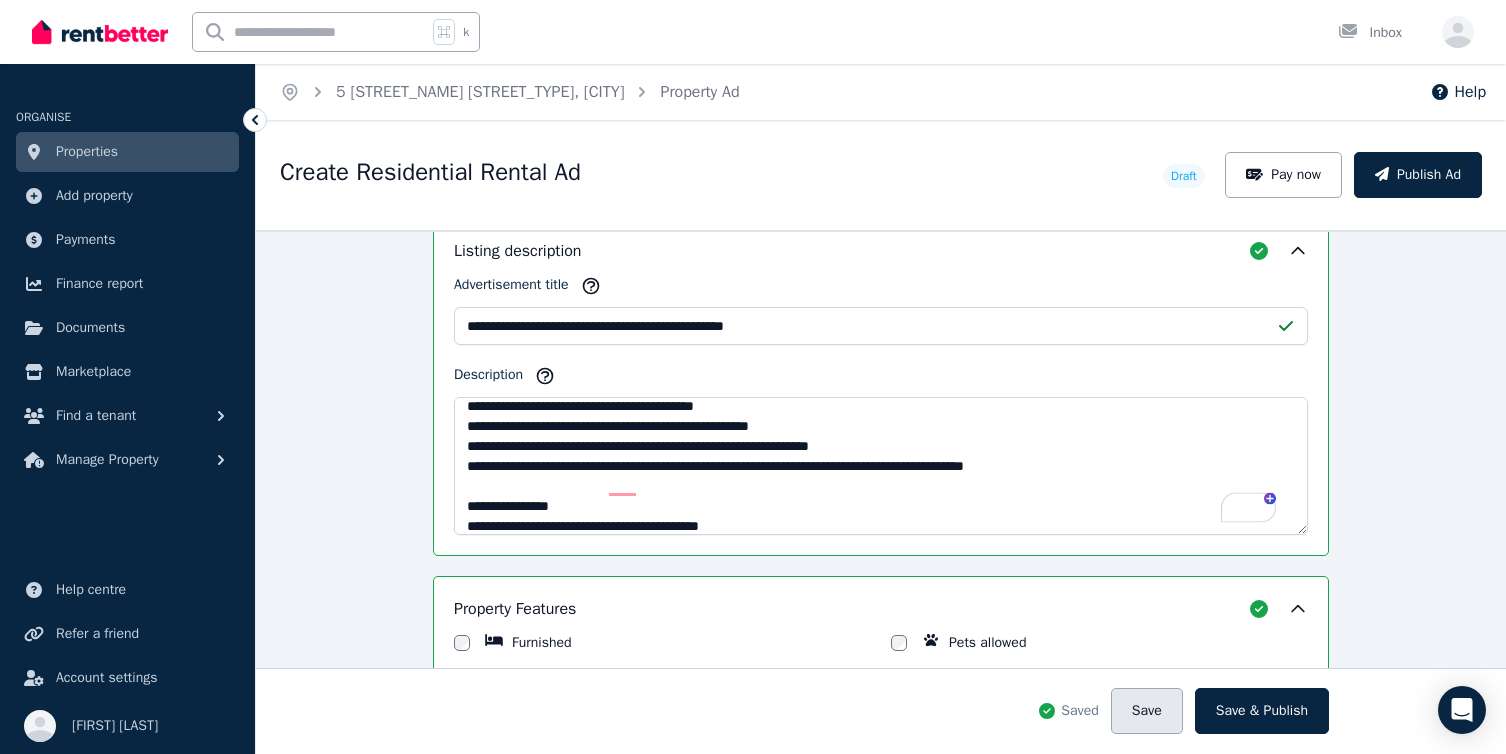 click on "Save" at bounding box center [1147, 711] 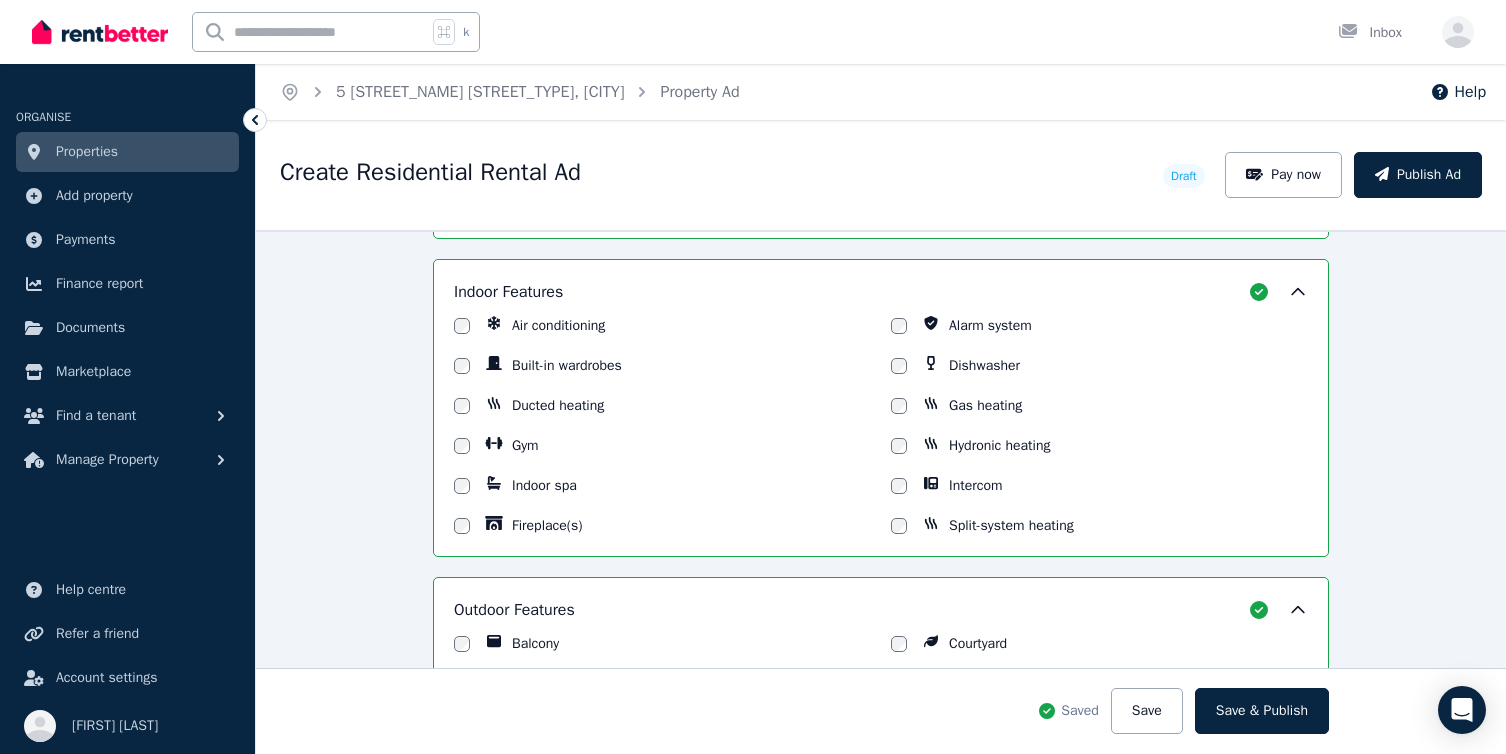 click at bounding box center (899, 526) 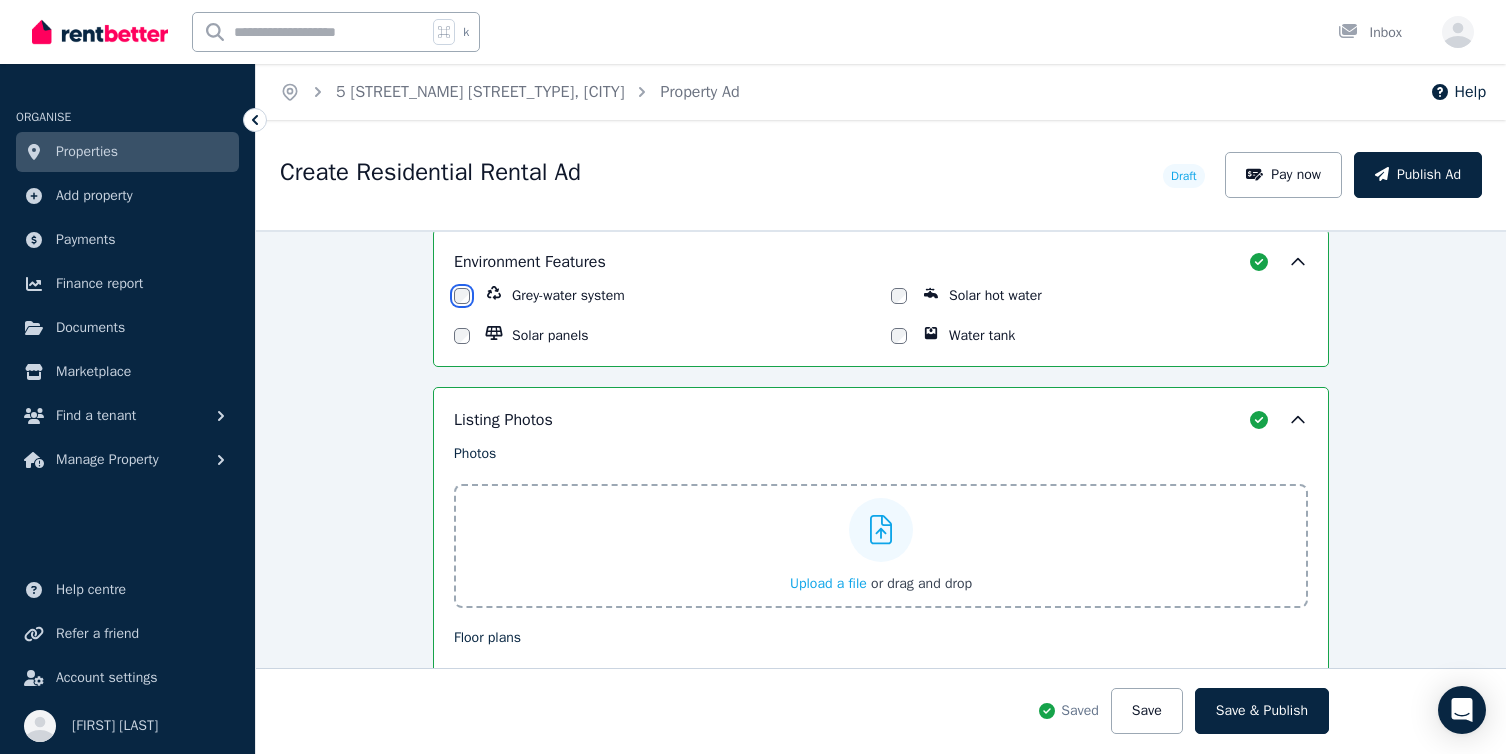 scroll, scrollTop: 2407, scrollLeft: 0, axis: vertical 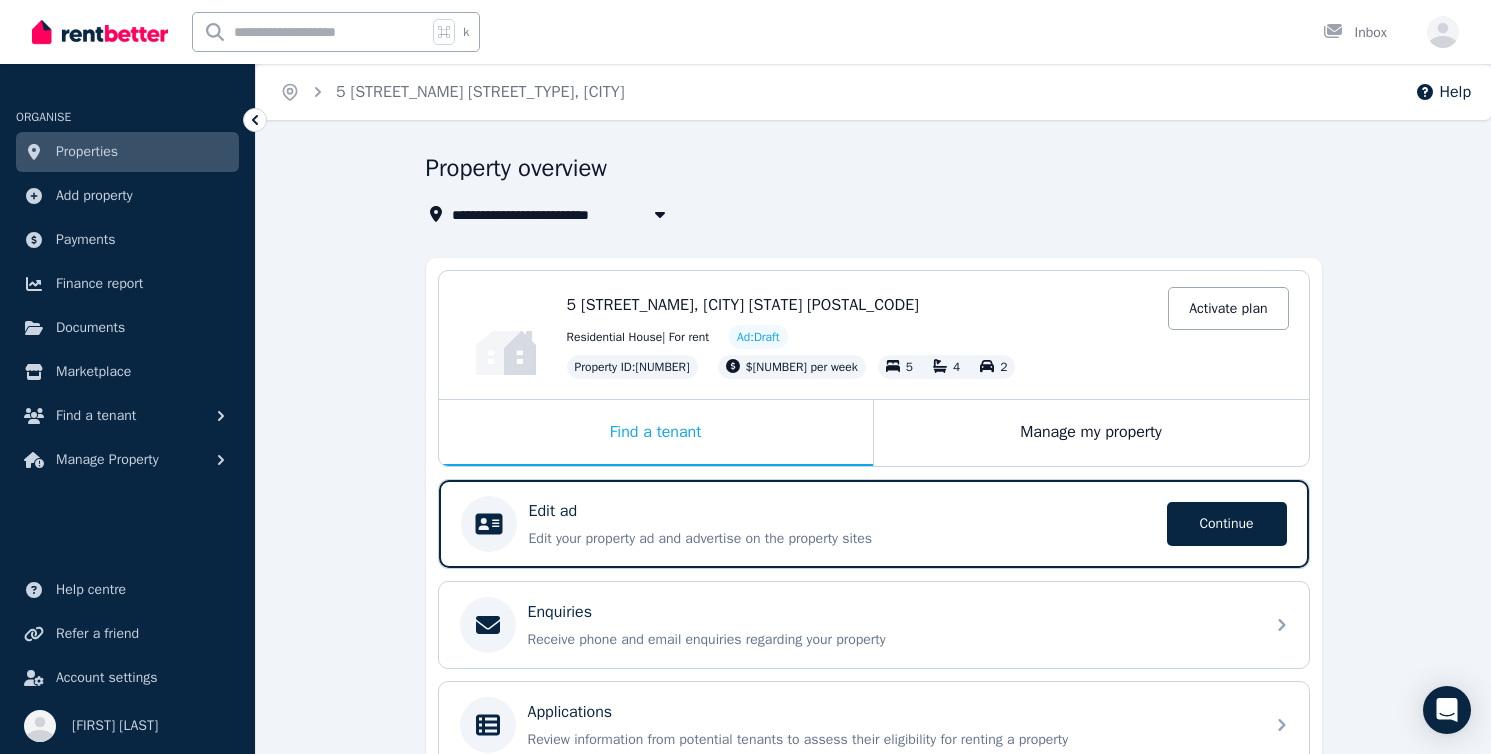 select on "***" 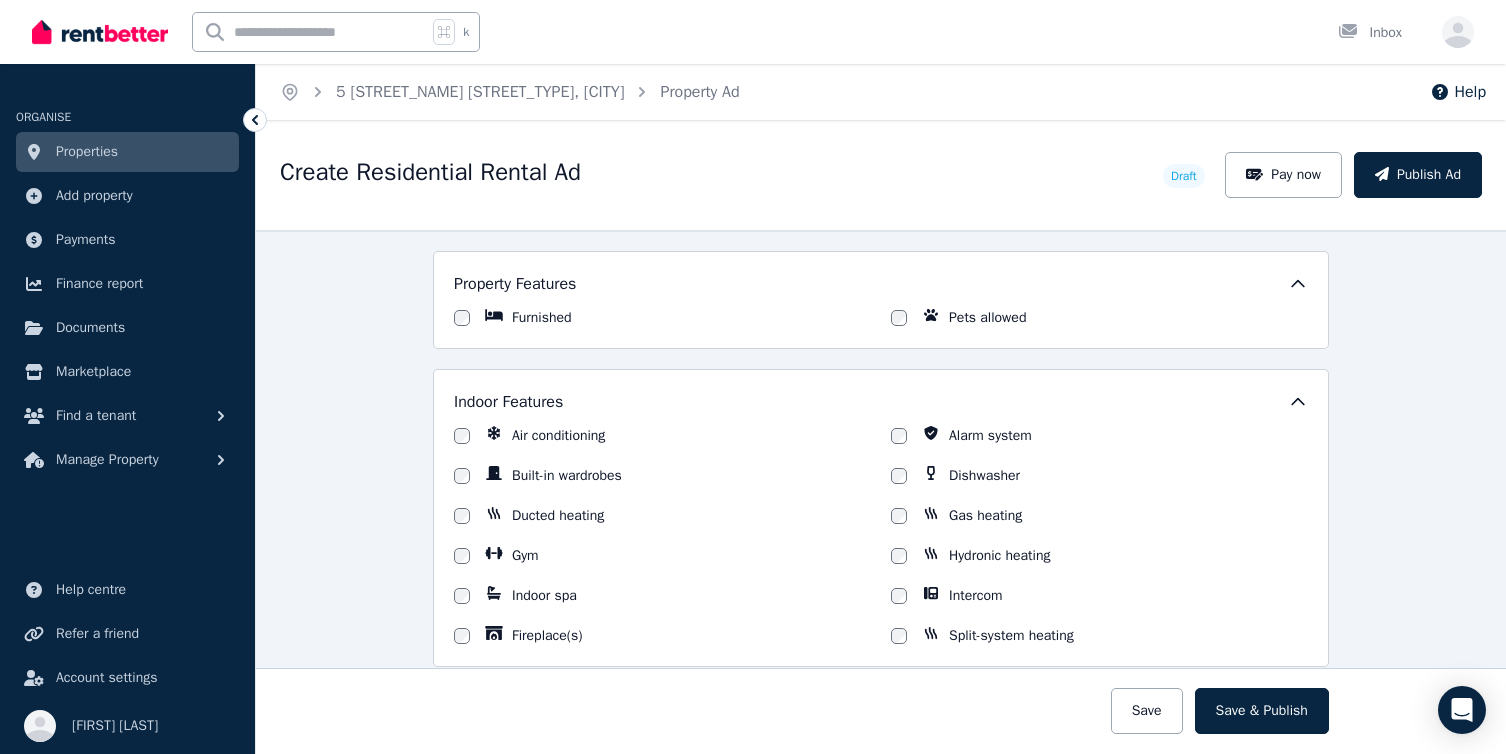 scroll, scrollTop: 1515, scrollLeft: 0, axis: vertical 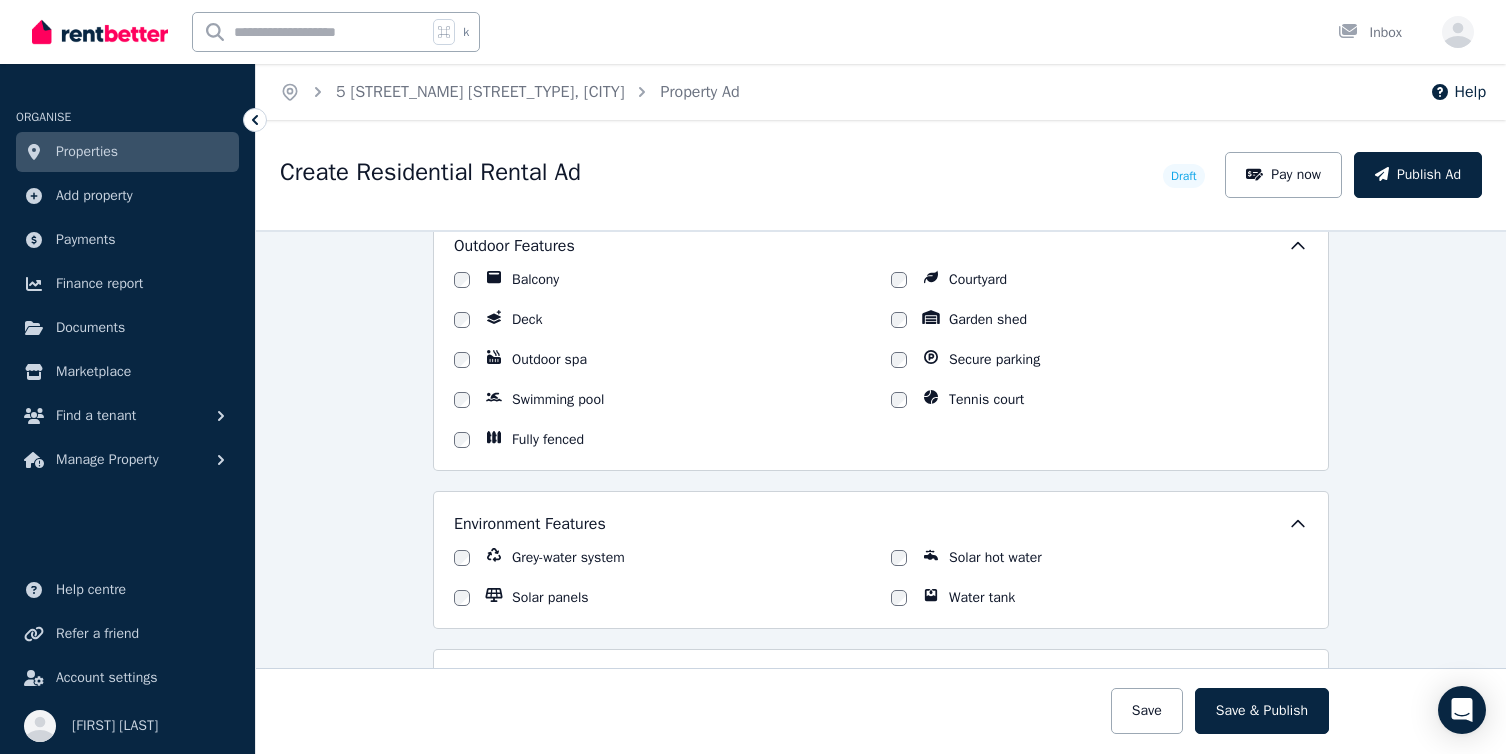 click on "Environment Features Grey-water system Solar hot water Solar panels Water tank" at bounding box center (881, 560) 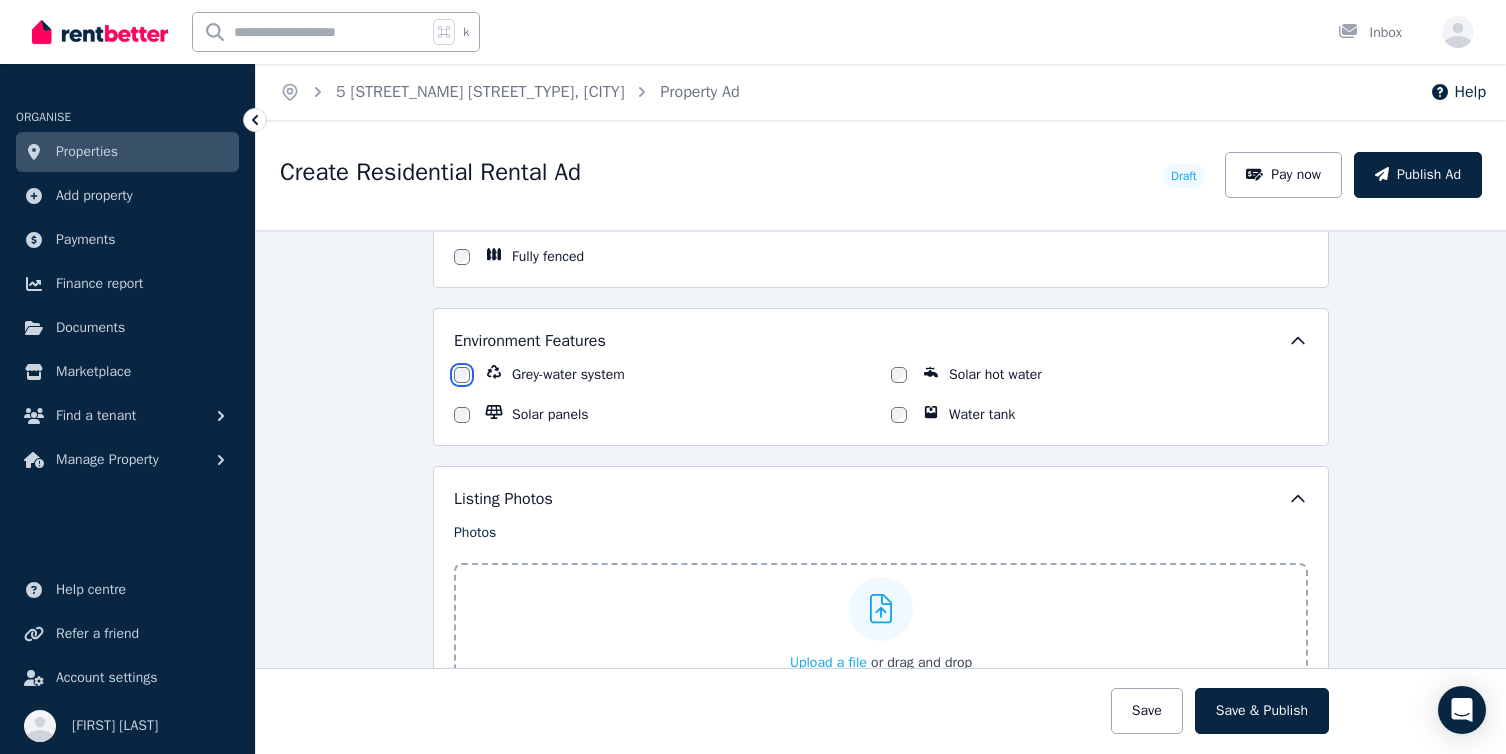 scroll, scrollTop: 2274, scrollLeft: 0, axis: vertical 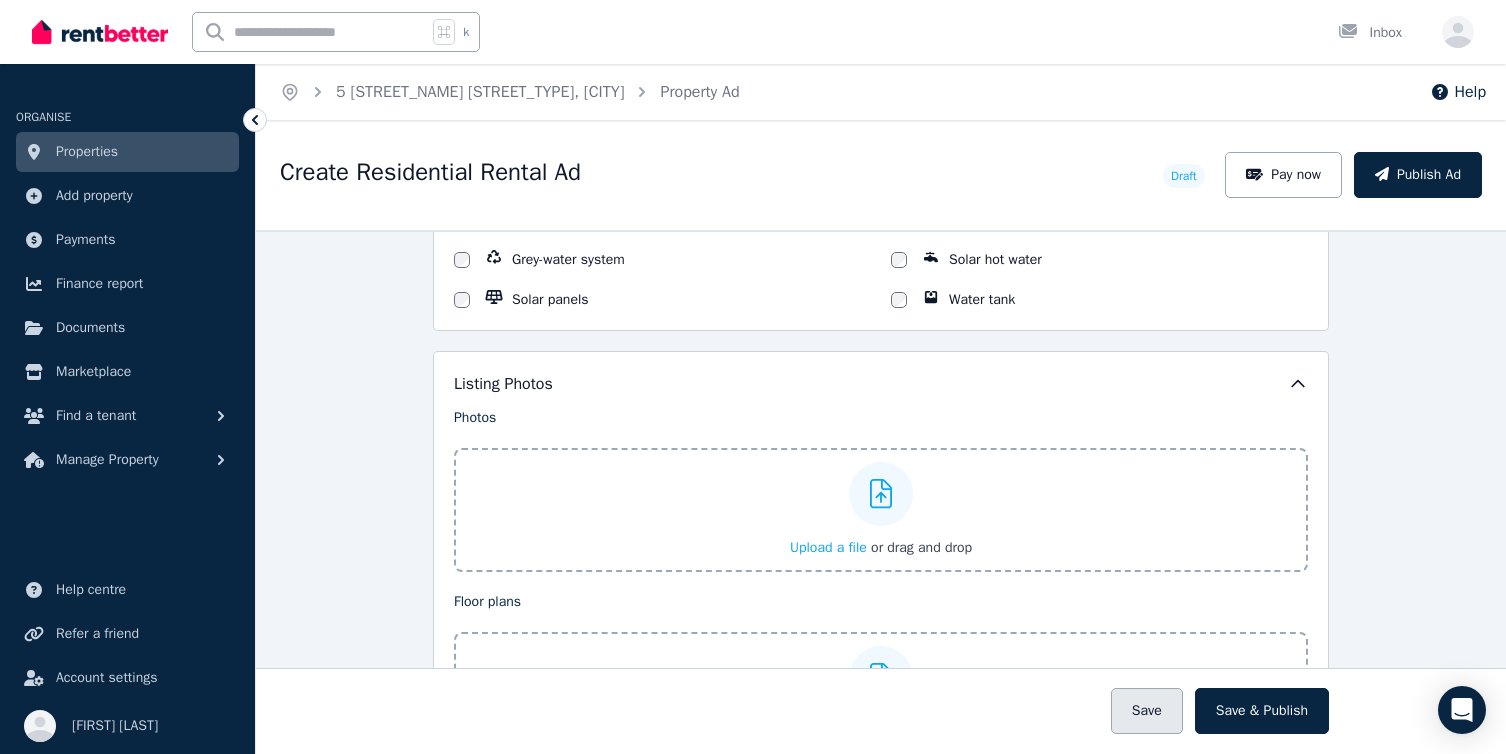 click on "Save" at bounding box center [1147, 711] 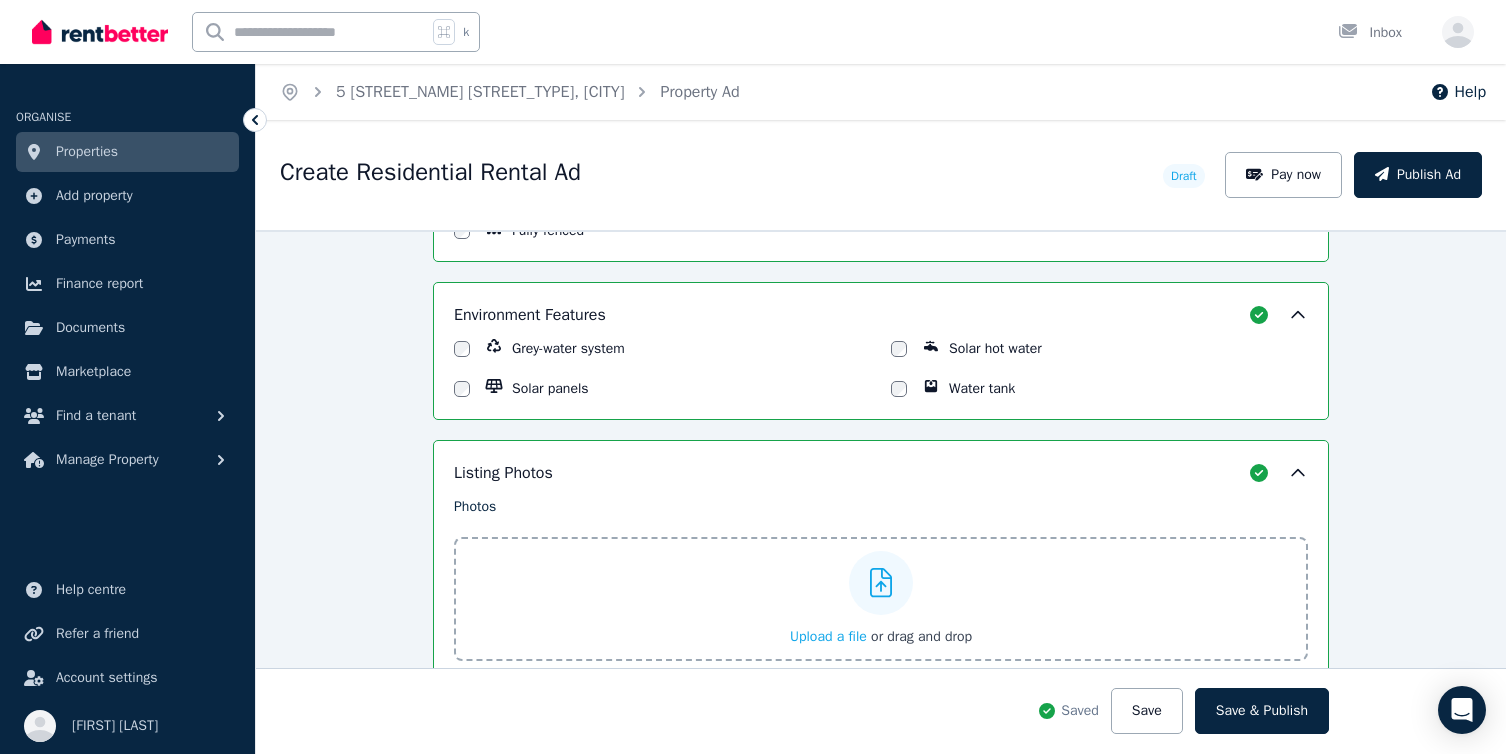 scroll, scrollTop: 2354, scrollLeft: 0, axis: vertical 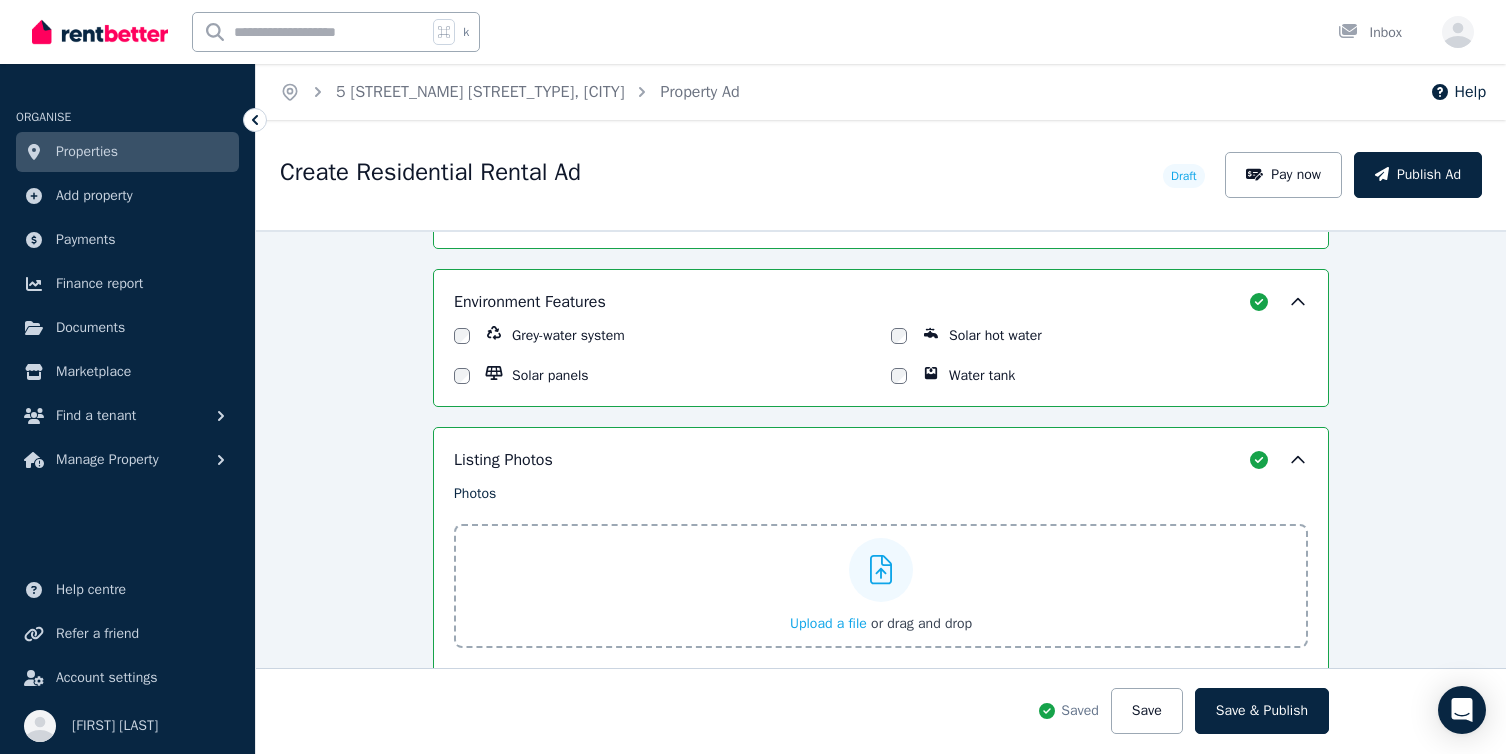 click on "Upload a file" at bounding box center (828, 623) 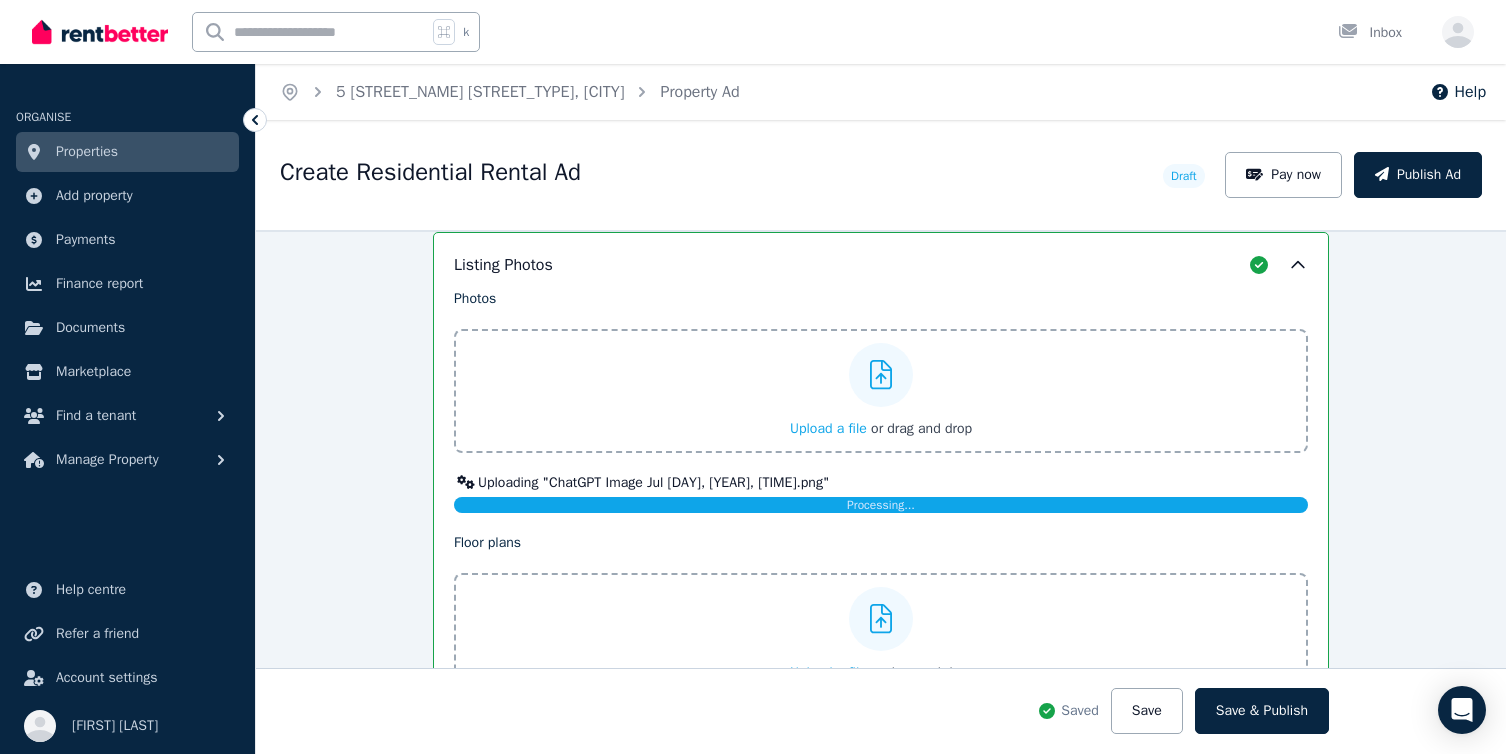 scroll, scrollTop: 2537, scrollLeft: 0, axis: vertical 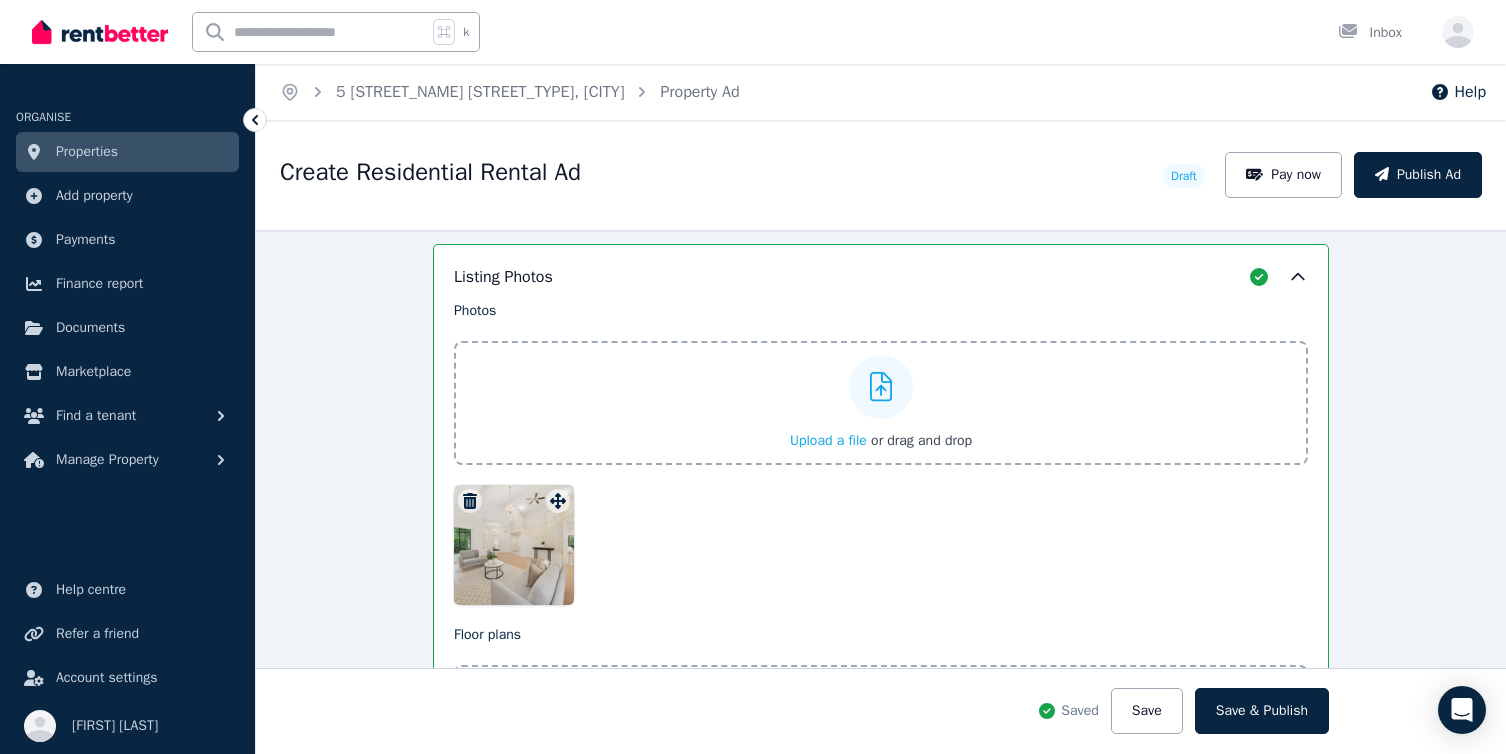 click on "Upload a file" at bounding box center (828, 440) 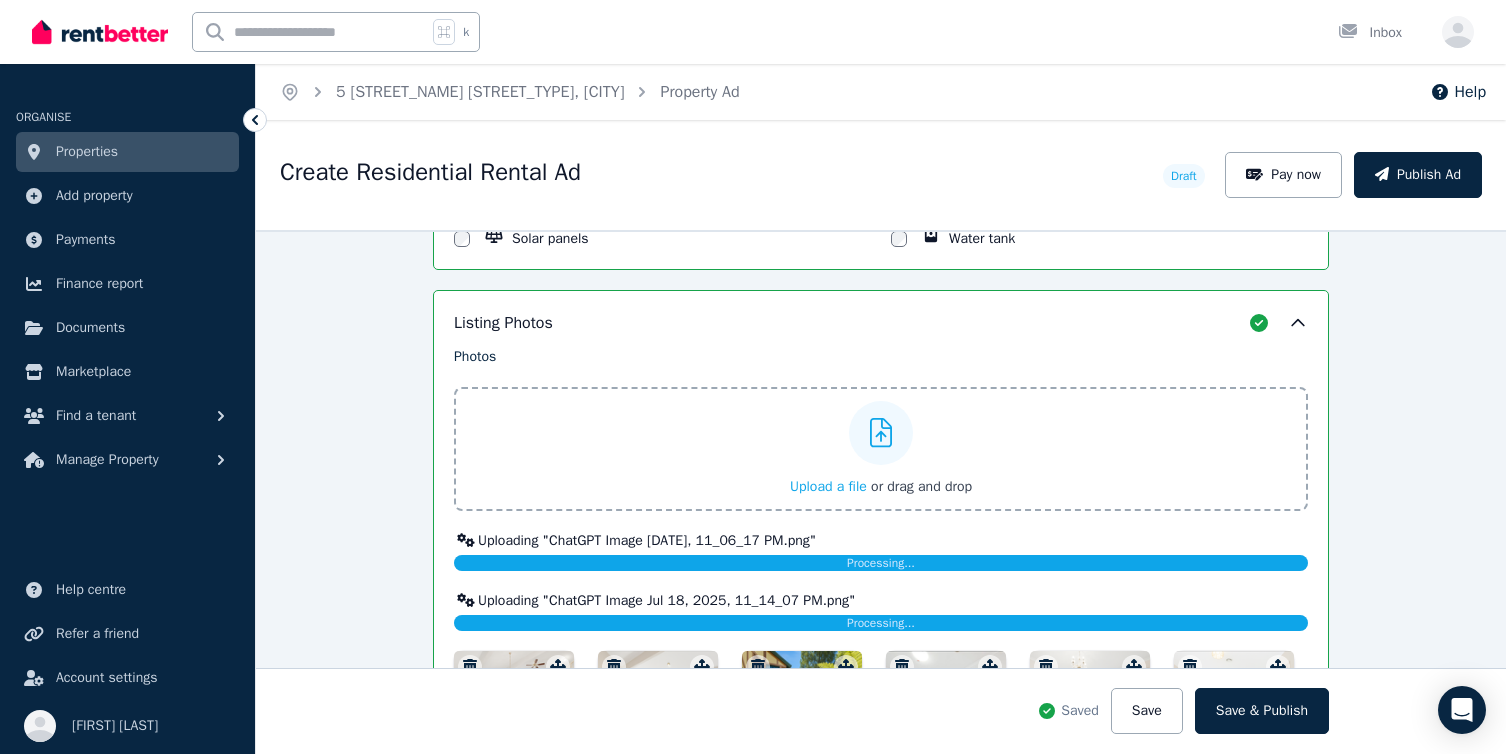 scroll, scrollTop: 2335, scrollLeft: 0, axis: vertical 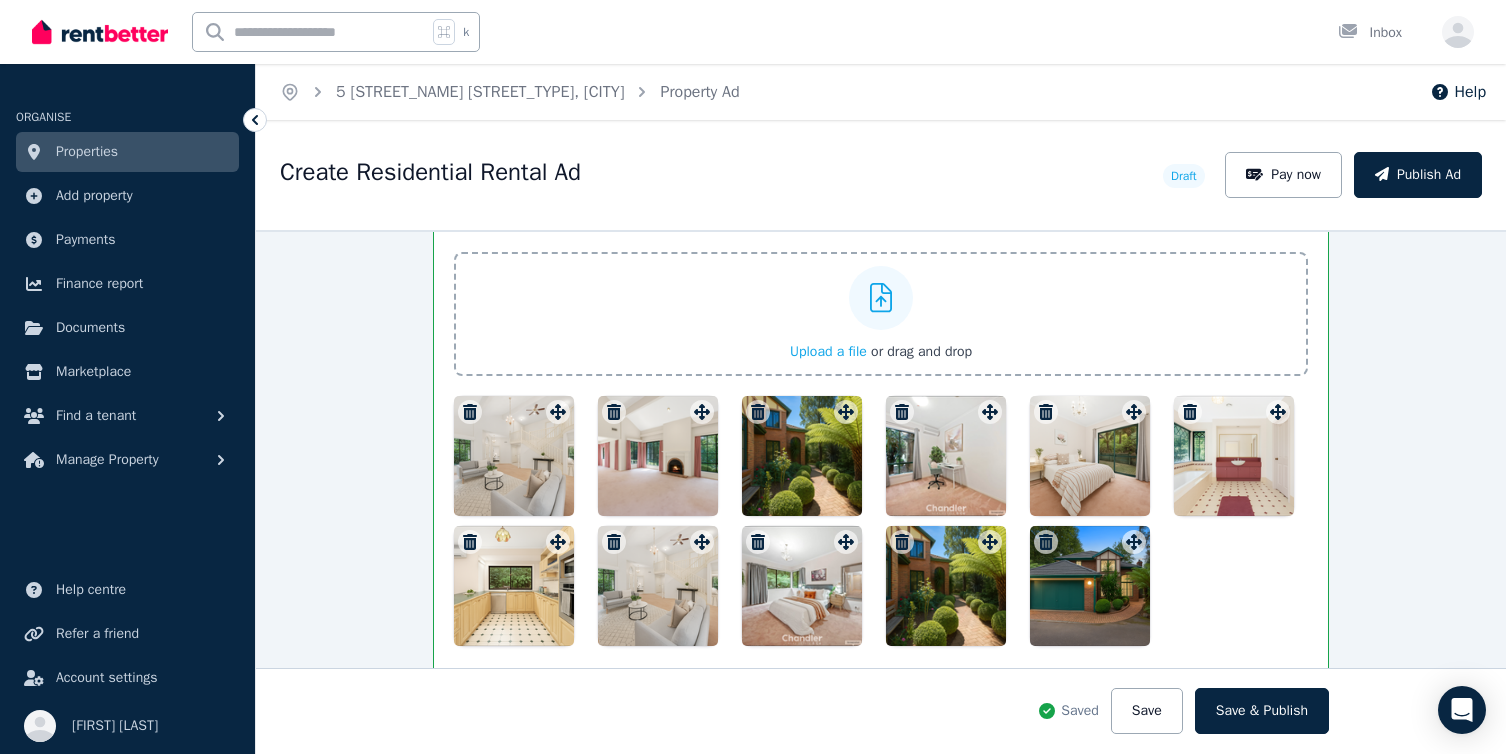 type 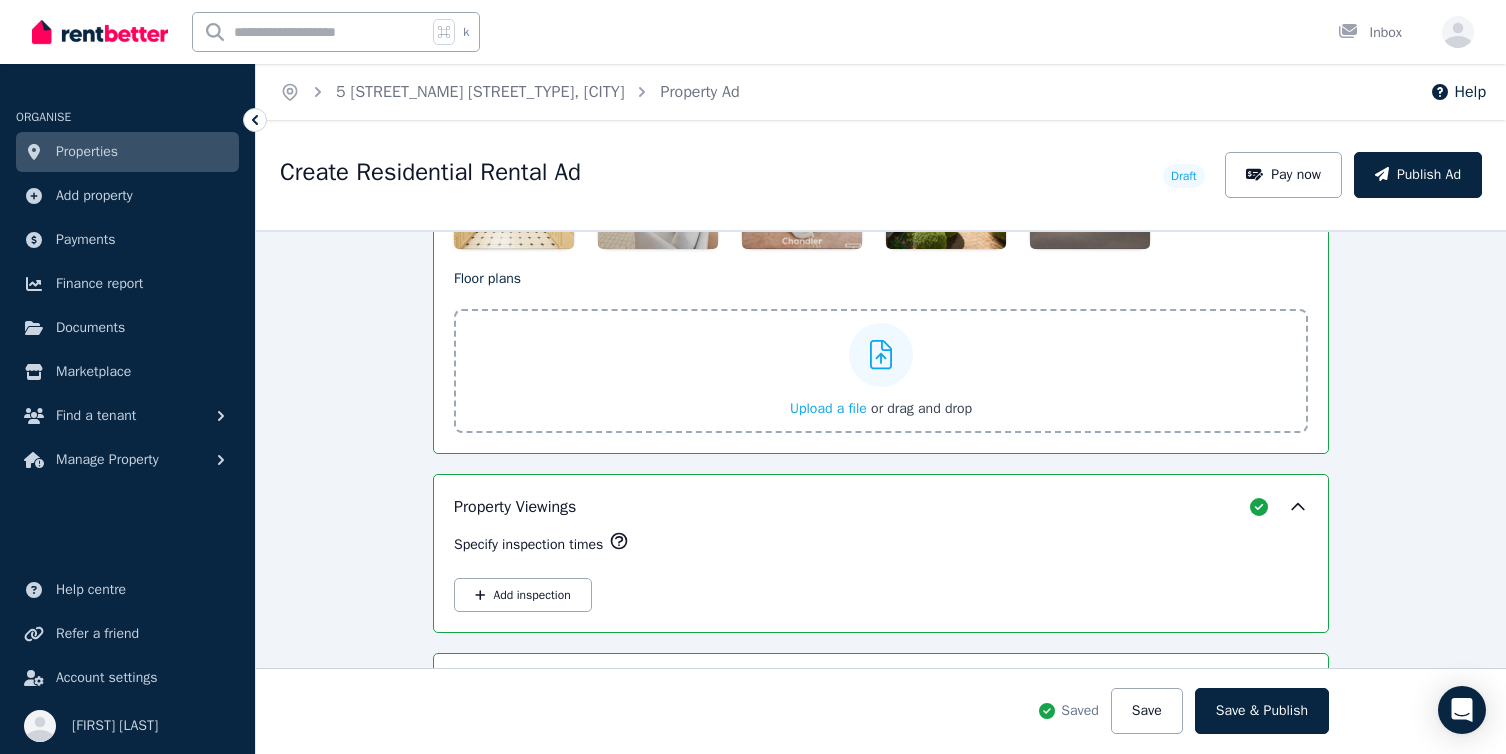 scroll, scrollTop: 3036, scrollLeft: 0, axis: vertical 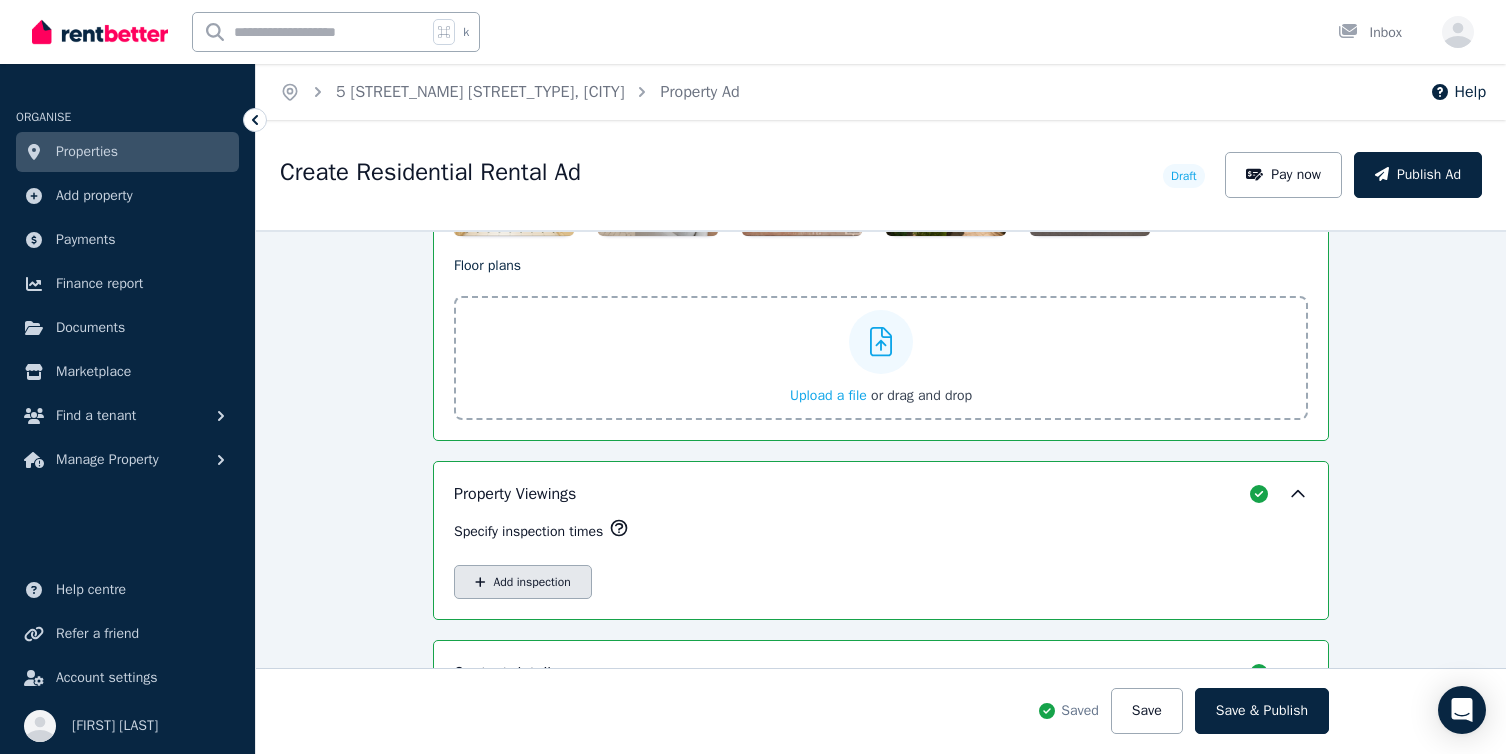 click on "Add inspection" at bounding box center [523, 582] 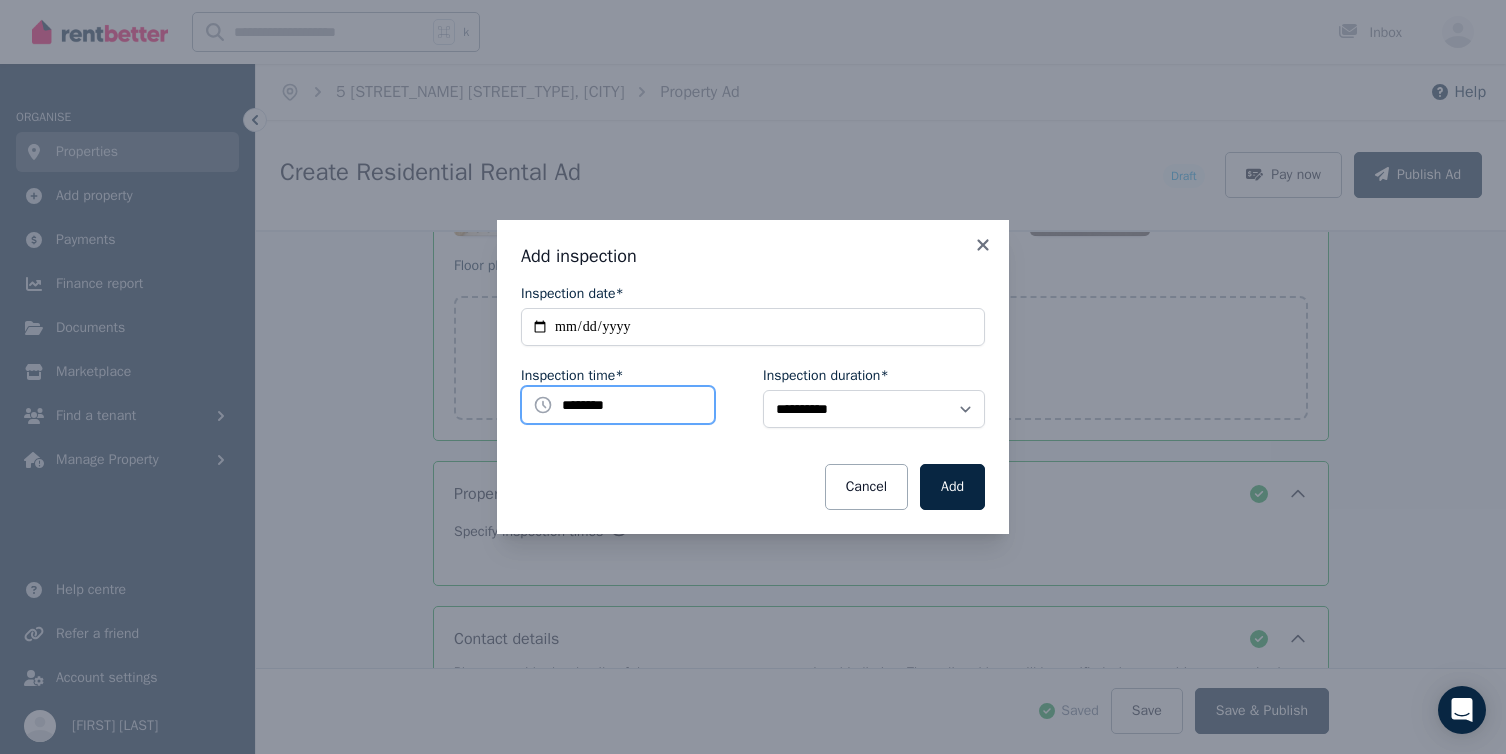 click on "********" at bounding box center [618, 405] 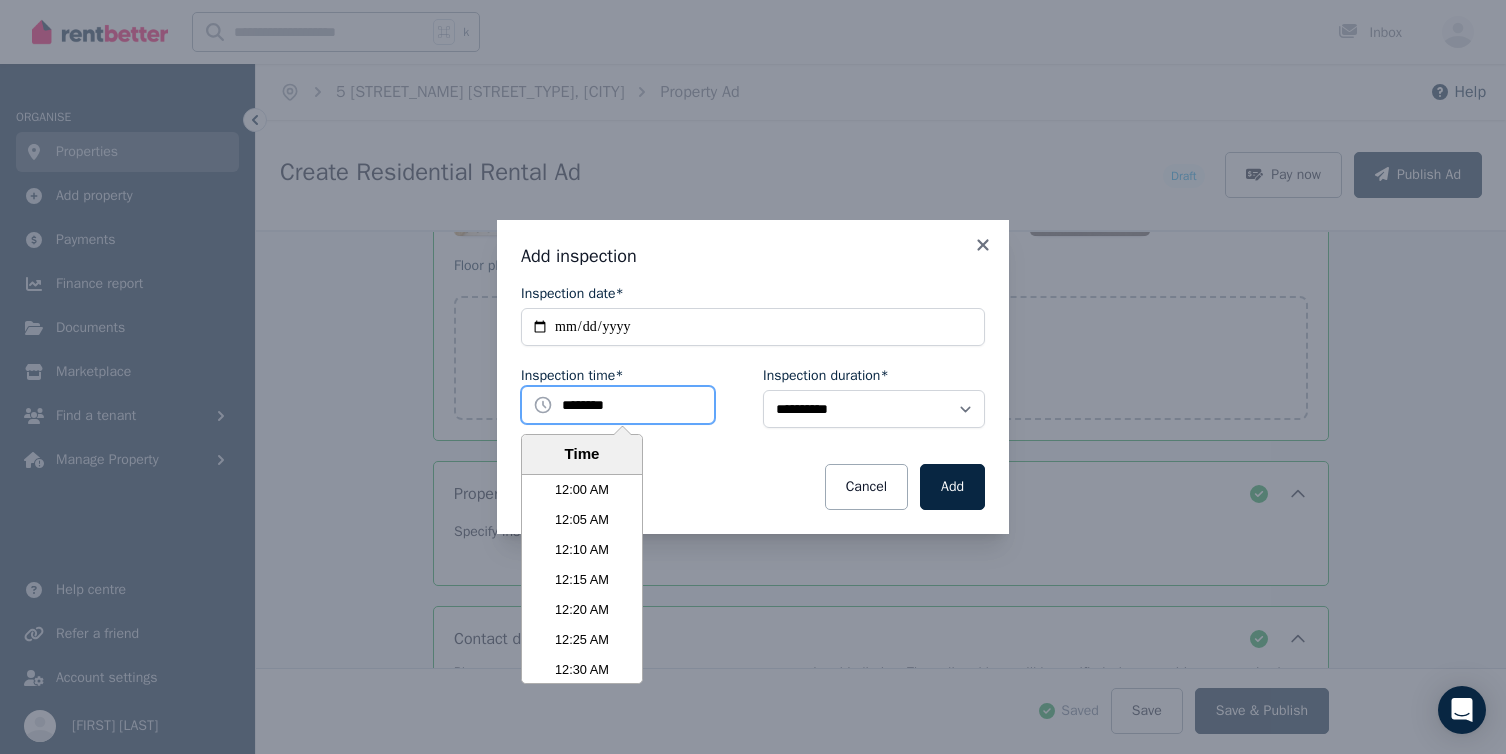 scroll, scrollTop: 3690, scrollLeft: 0, axis: vertical 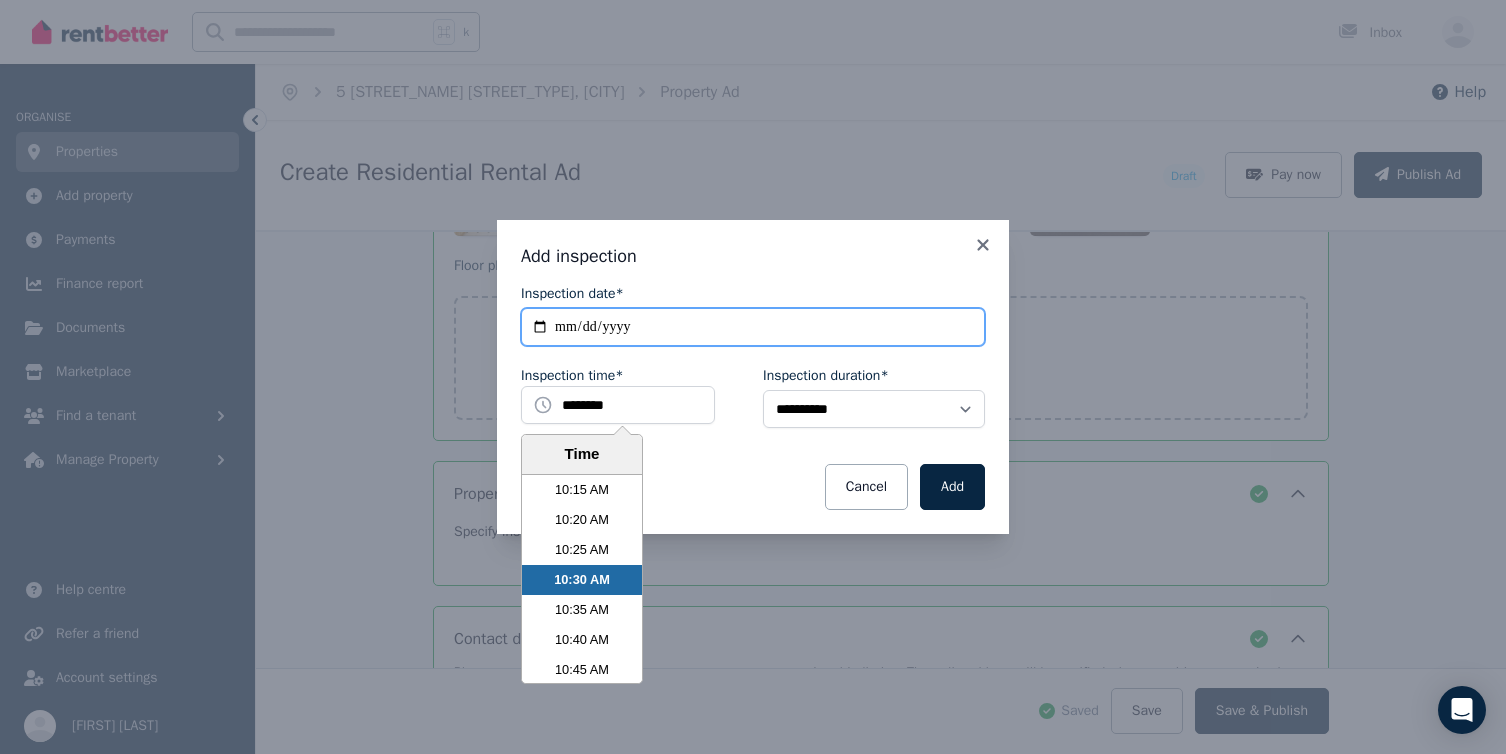 click on "**********" at bounding box center (753, 327) 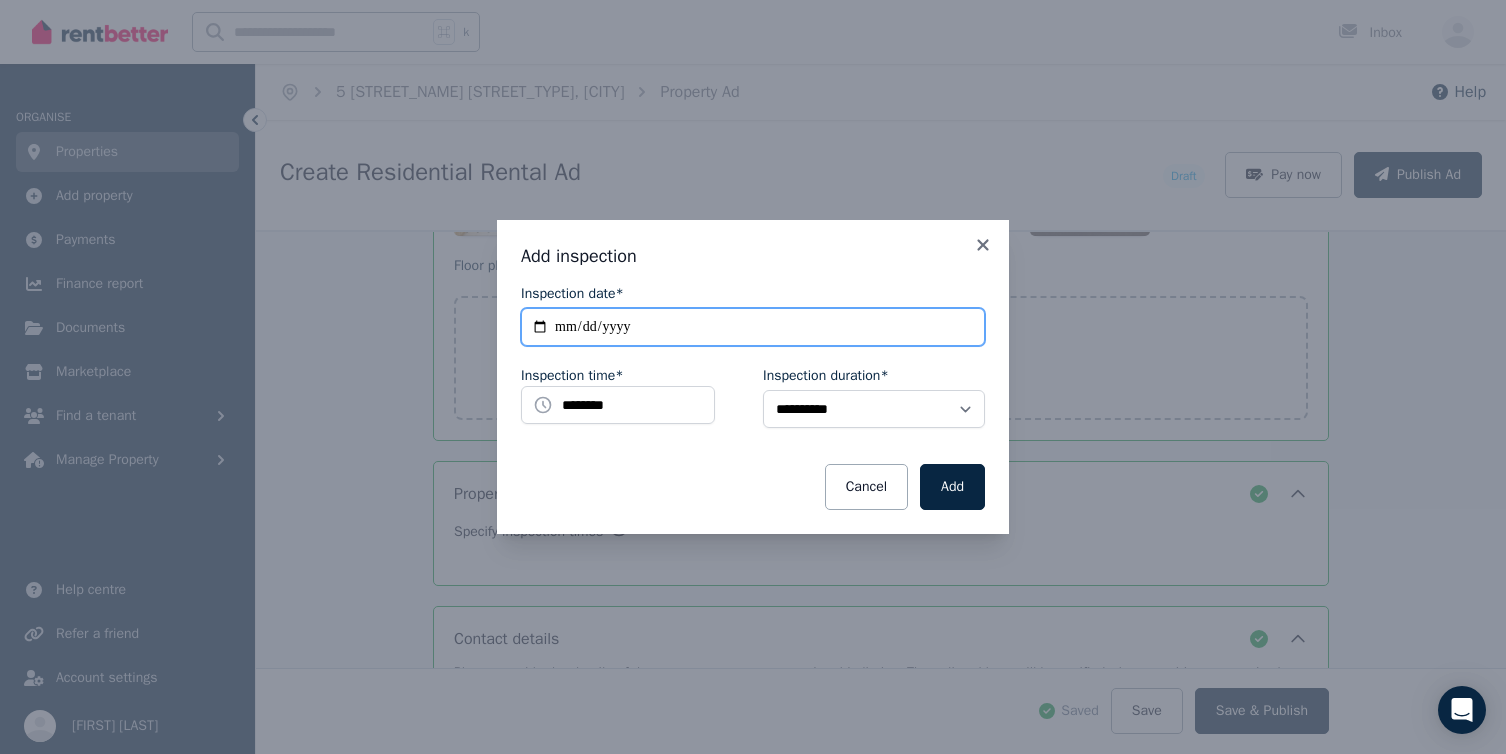 click on "**********" at bounding box center [753, 327] 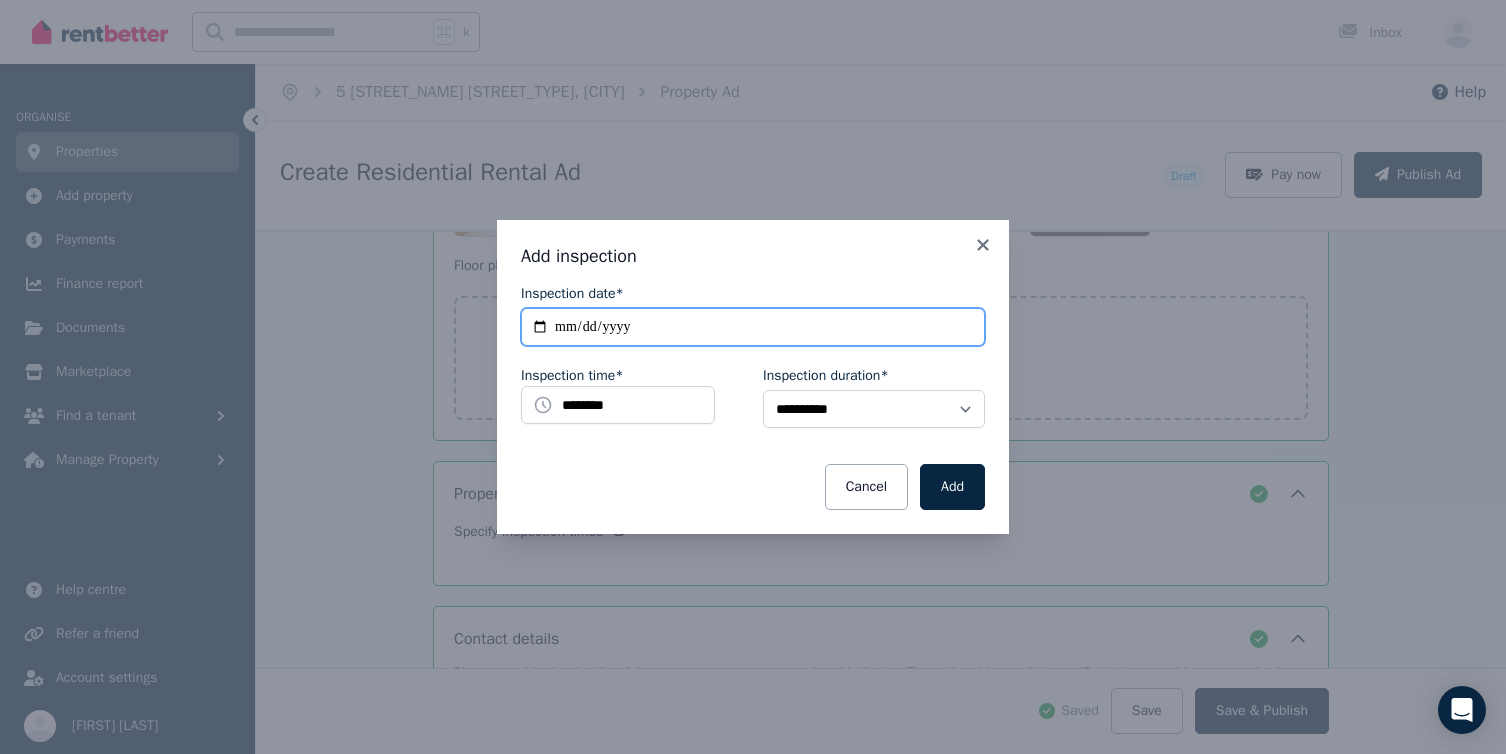 type on "**********" 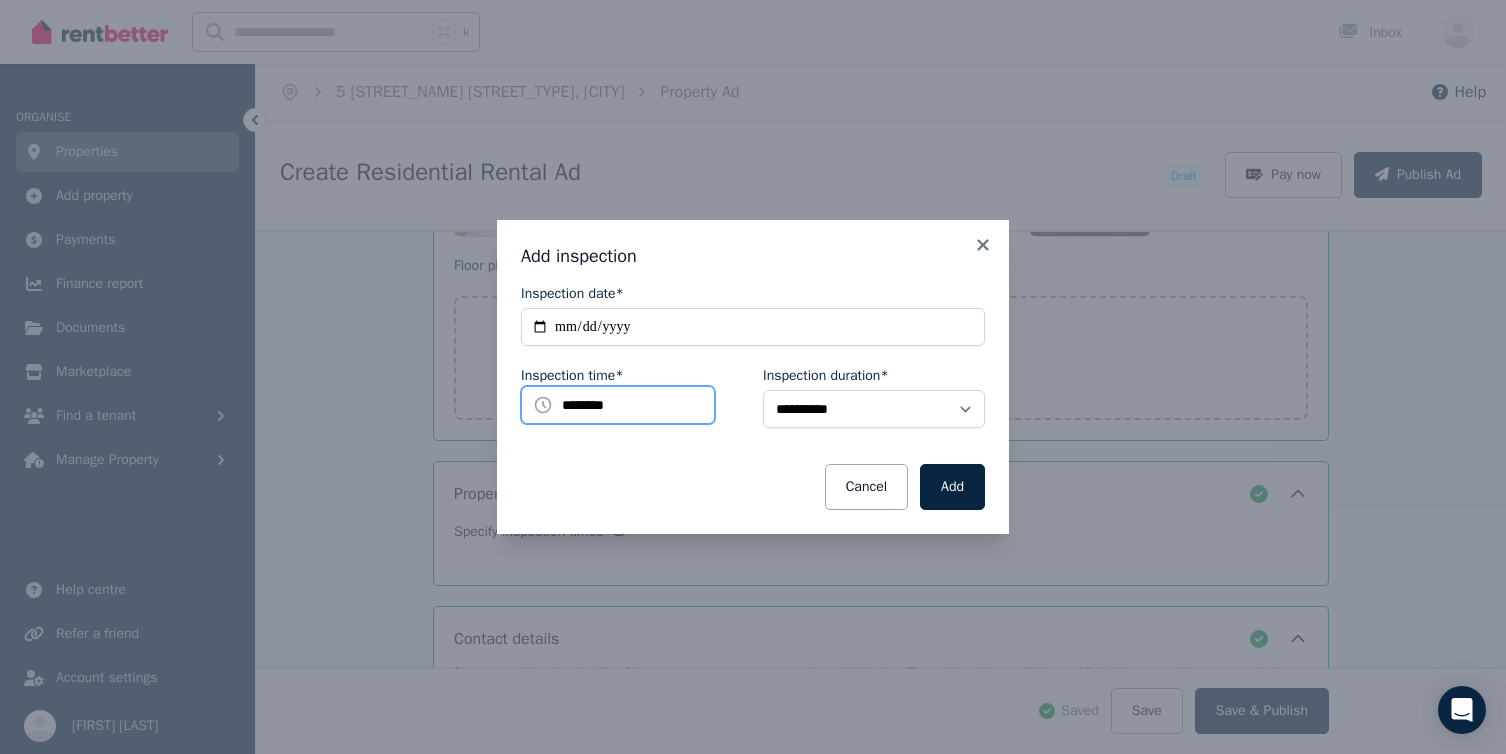 click on "********" at bounding box center [618, 405] 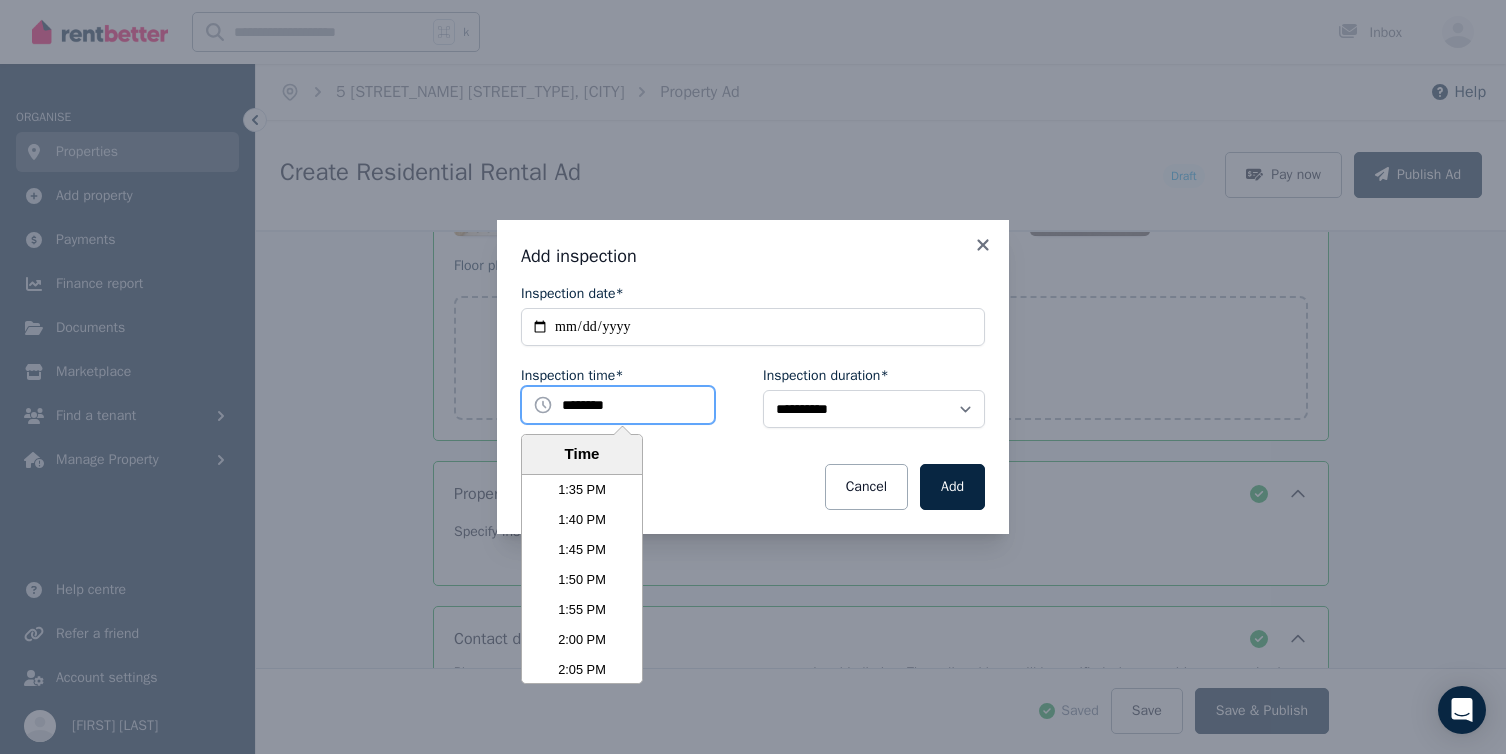 scroll, scrollTop: 4903, scrollLeft: 0, axis: vertical 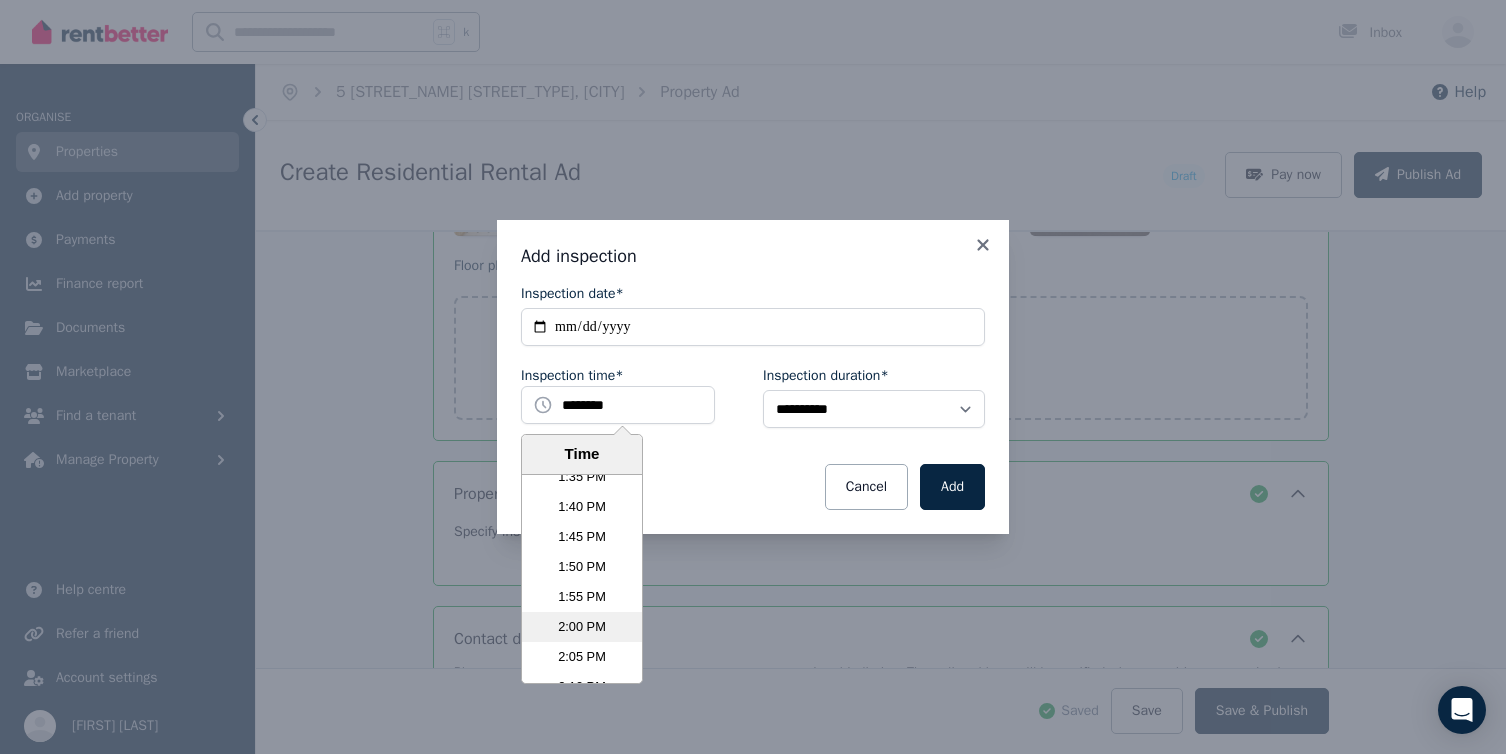 click on "2:00 PM" at bounding box center (582, 627) 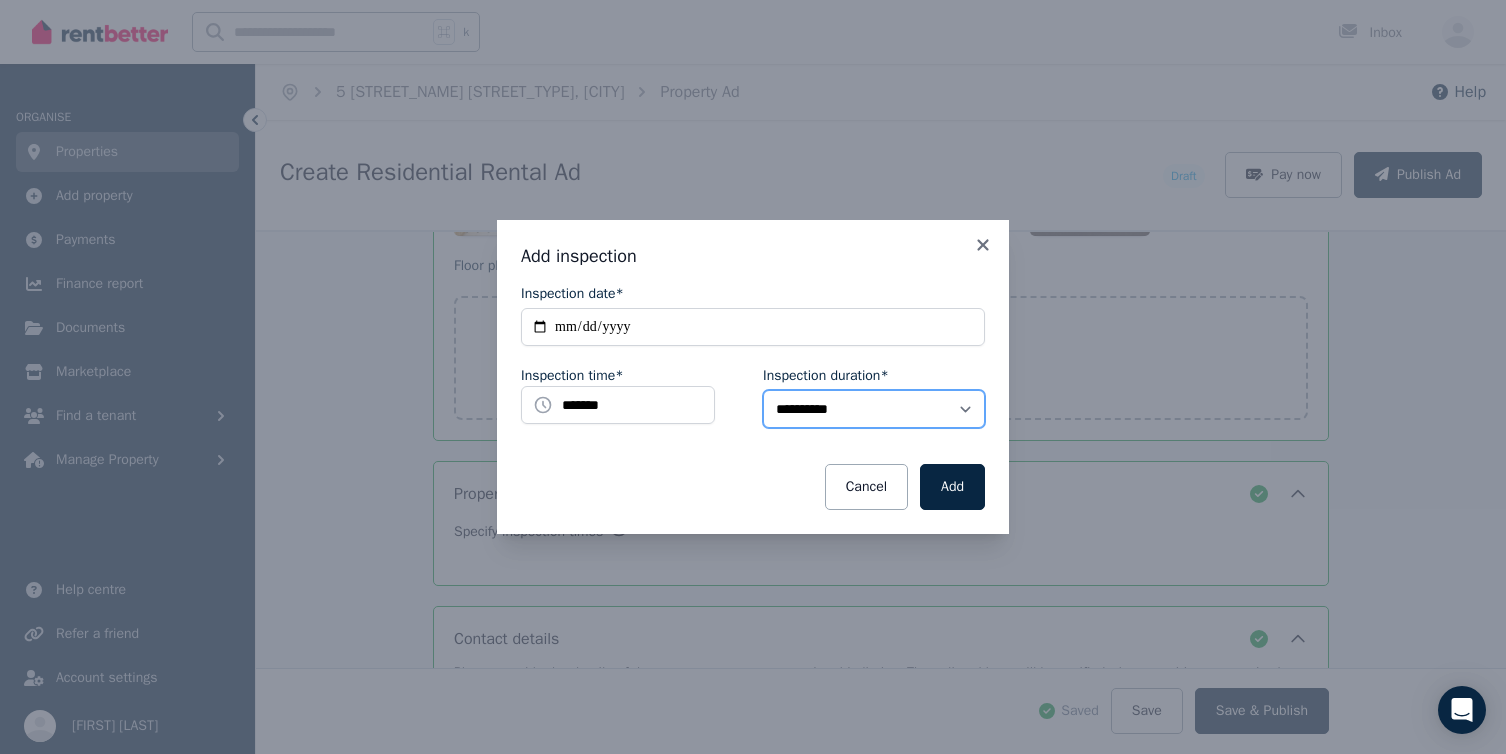 click on "**********" at bounding box center [874, 409] 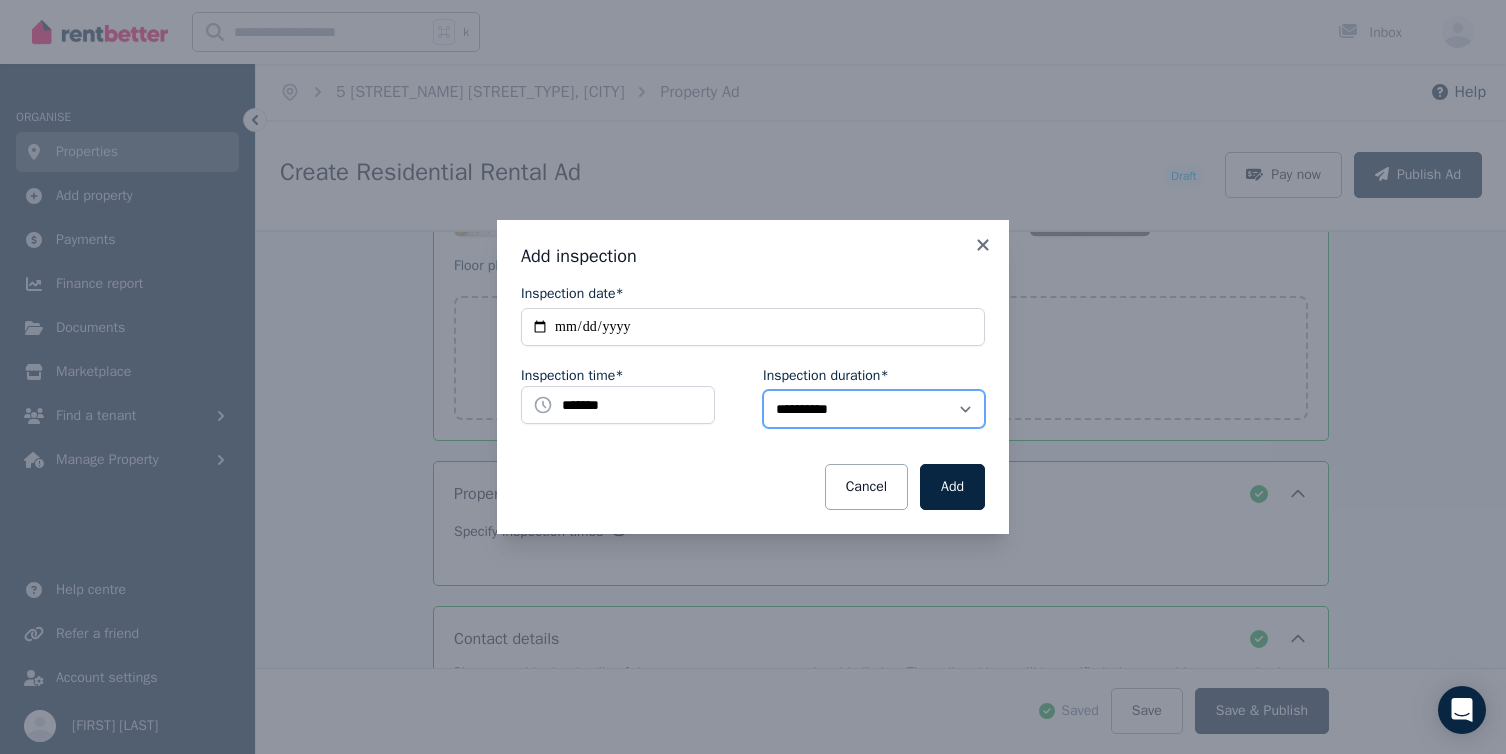 select on "**" 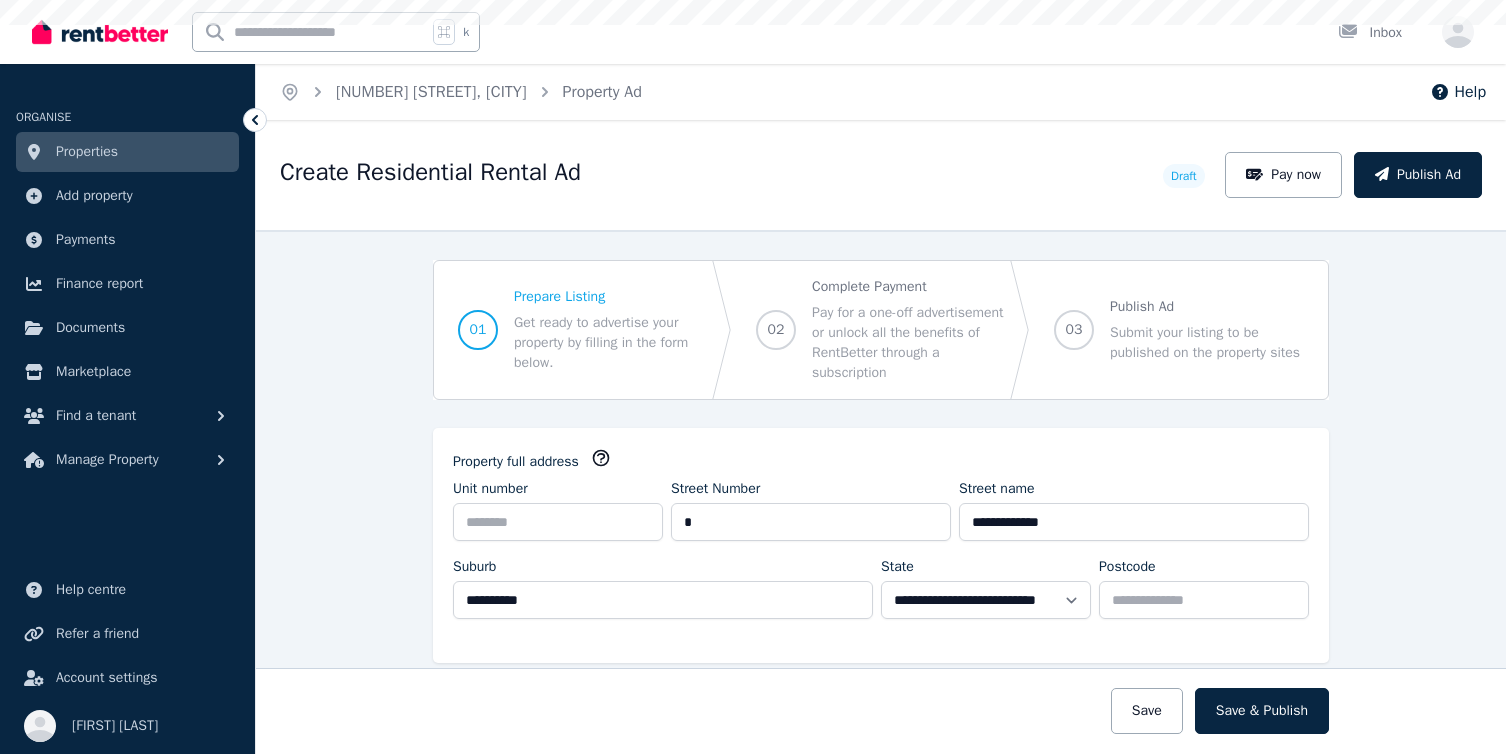 select on "***" 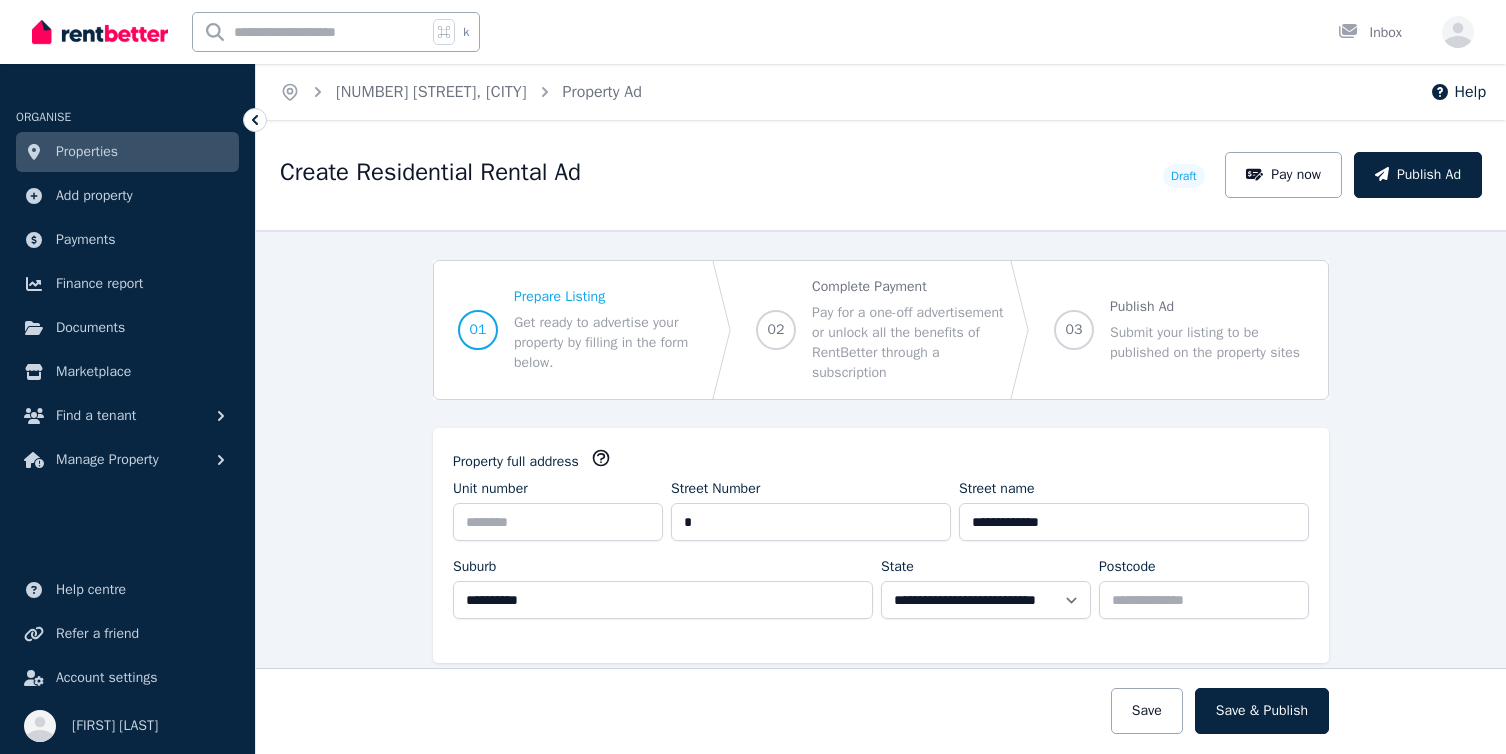 scroll, scrollTop: 0, scrollLeft: 0, axis: both 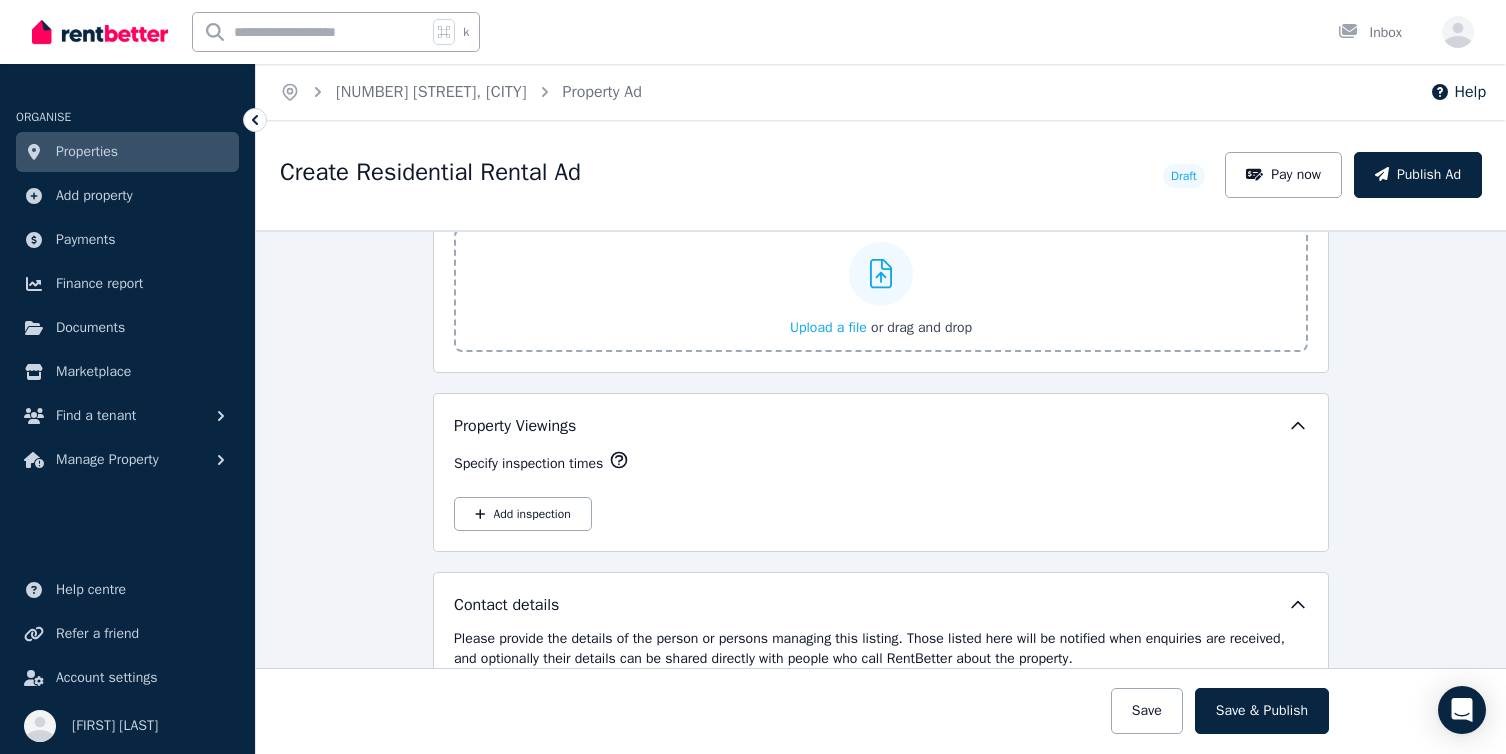 click on "Upload a file" at bounding box center [828, 327] 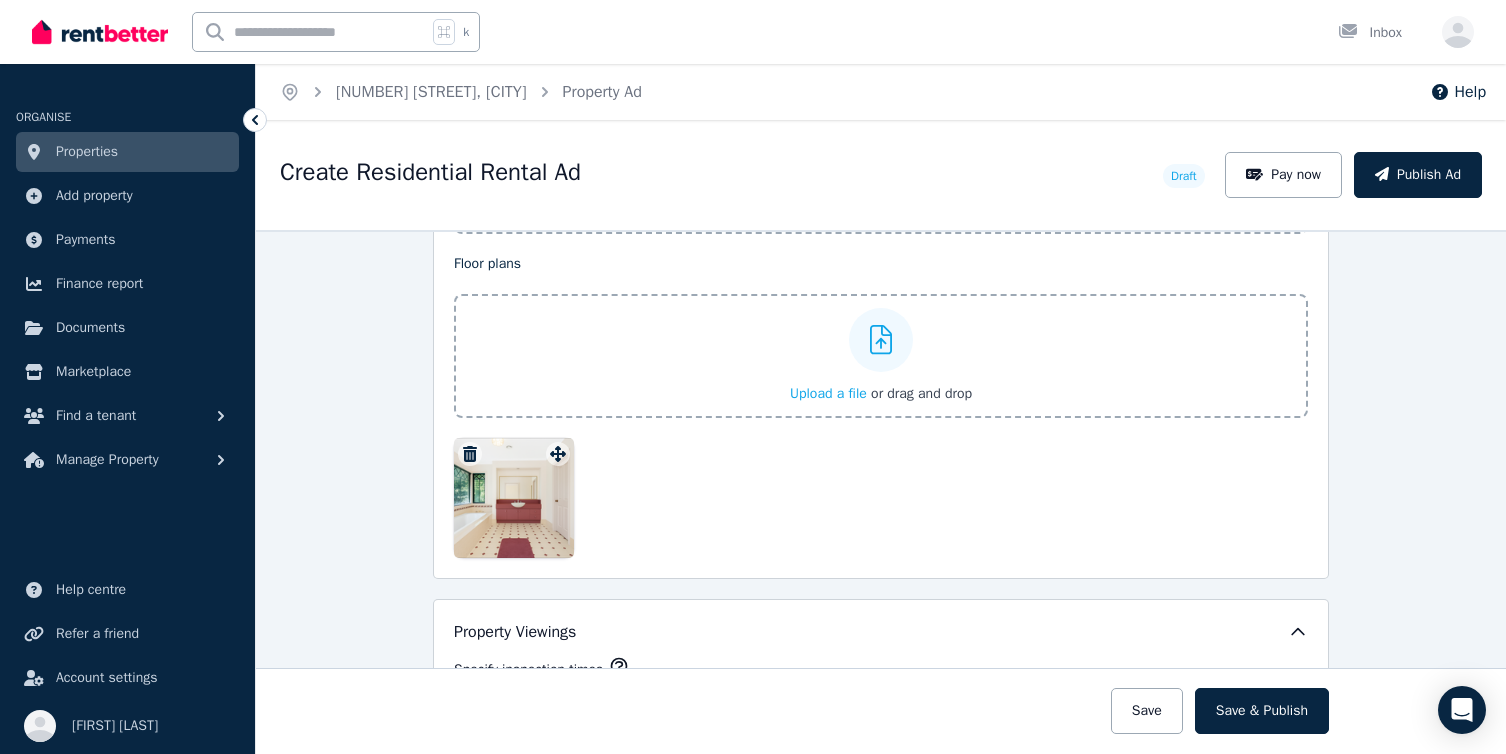 scroll, scrollTop: 2600, scrollLeft: 0, axis: vertical 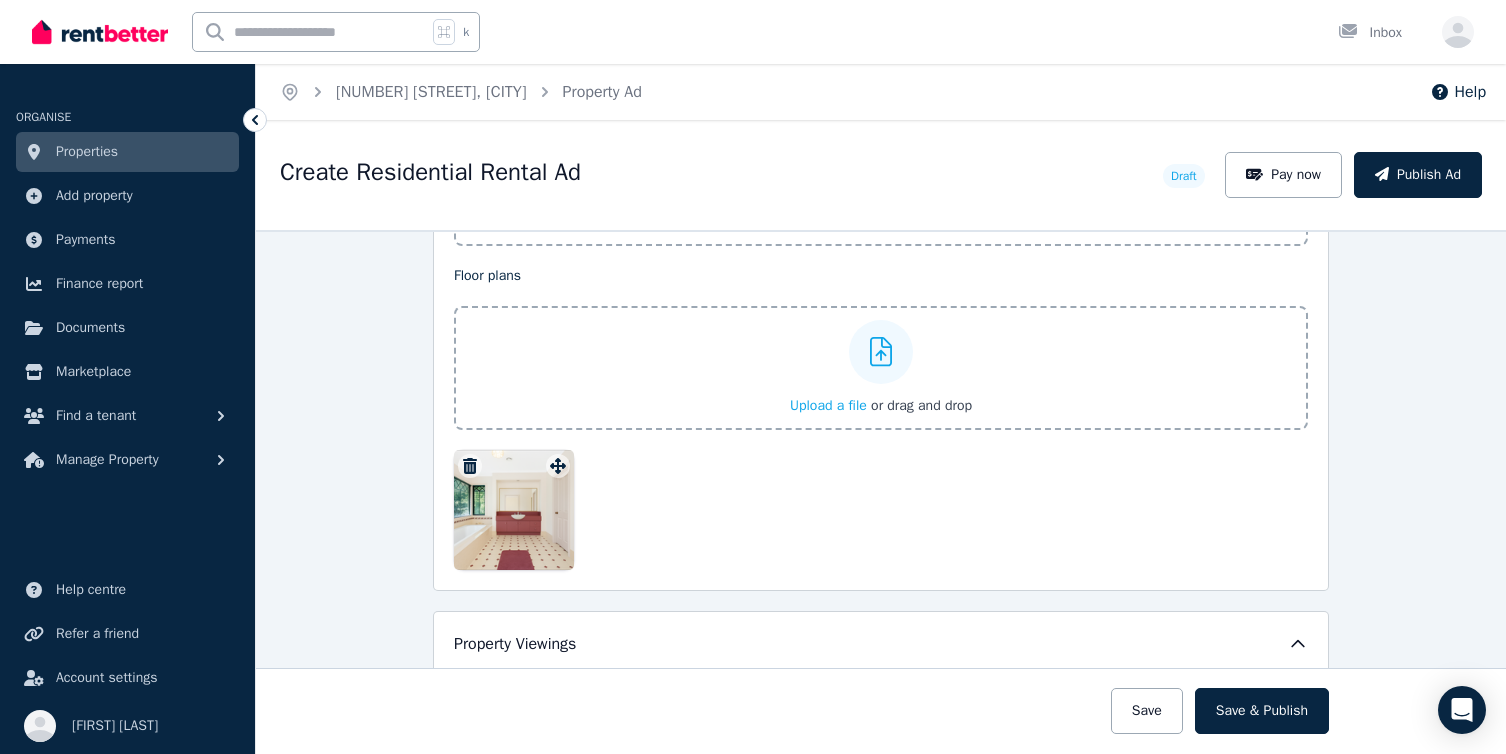 click 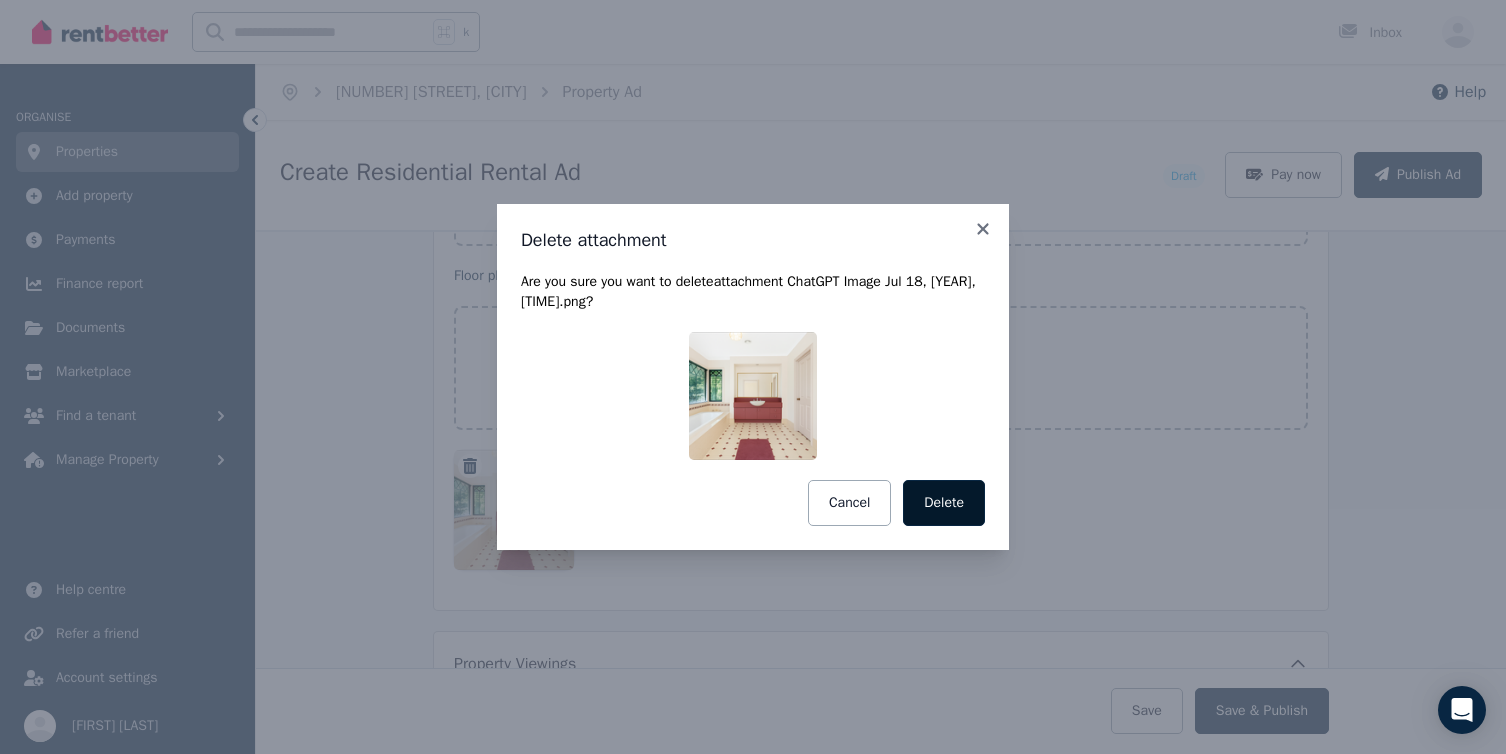 click on "Delete" at bounding box center (944, 503) 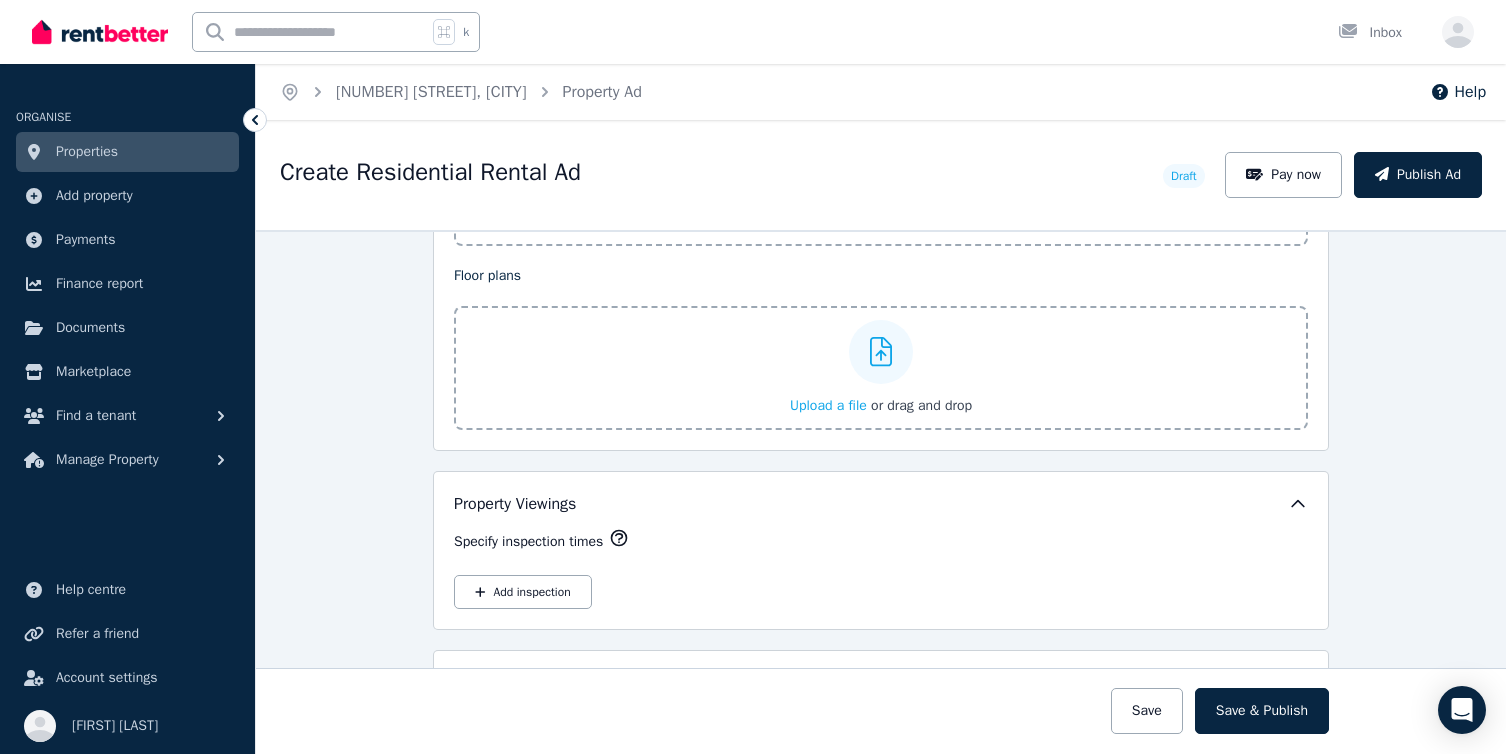 click on "**********" at bounding box center (881, 492) 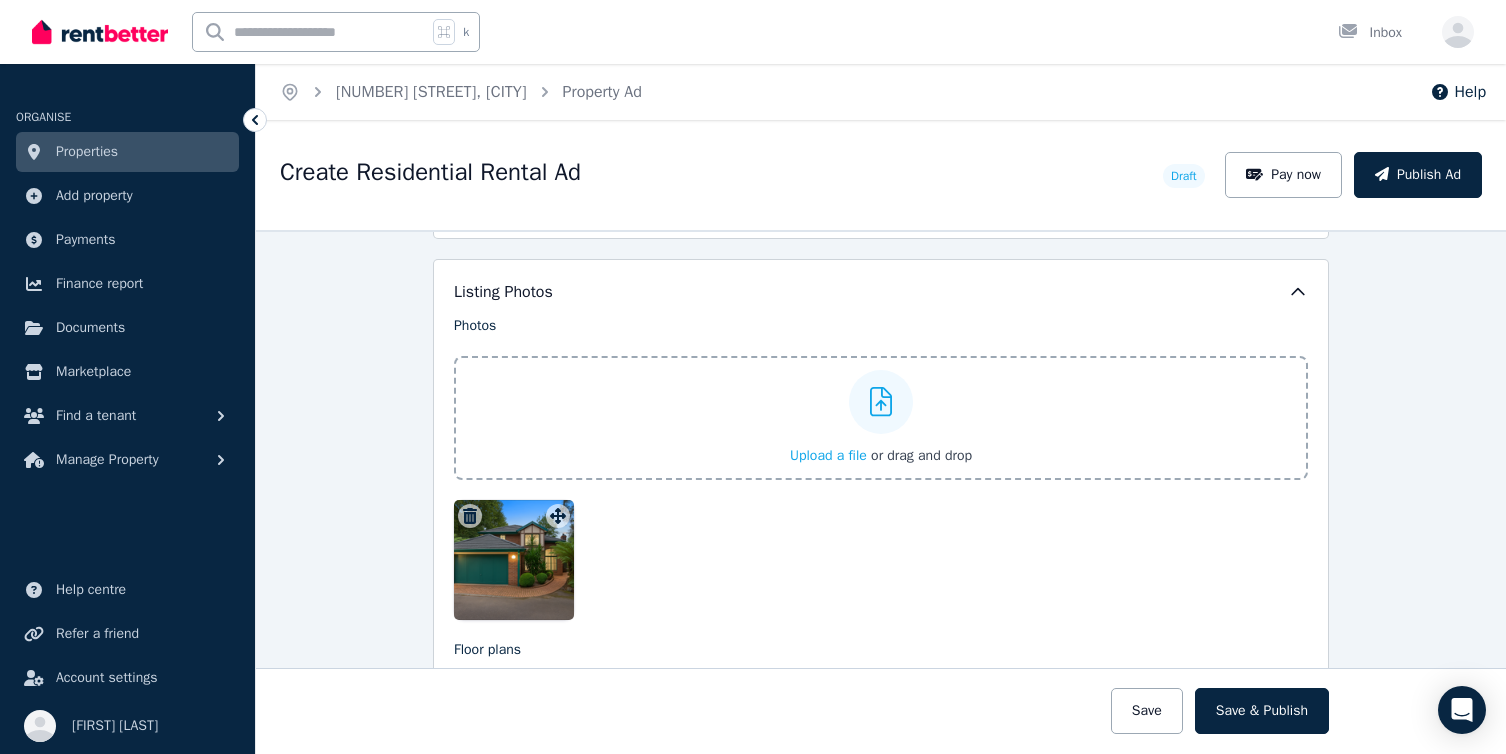 scroll, scrollTop: 2405, scrollLeft: 0, axis: vertical 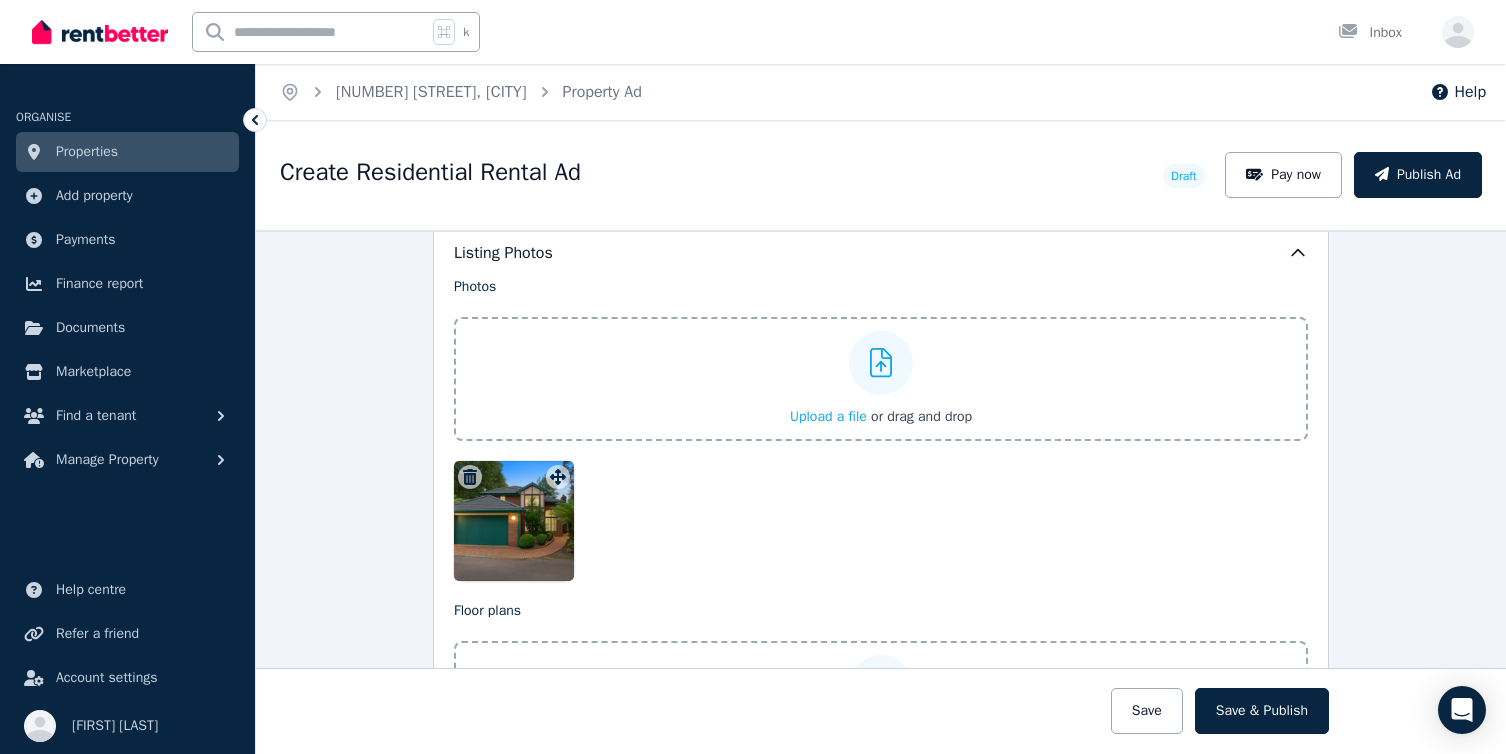 click at bounding box center [514, 521] 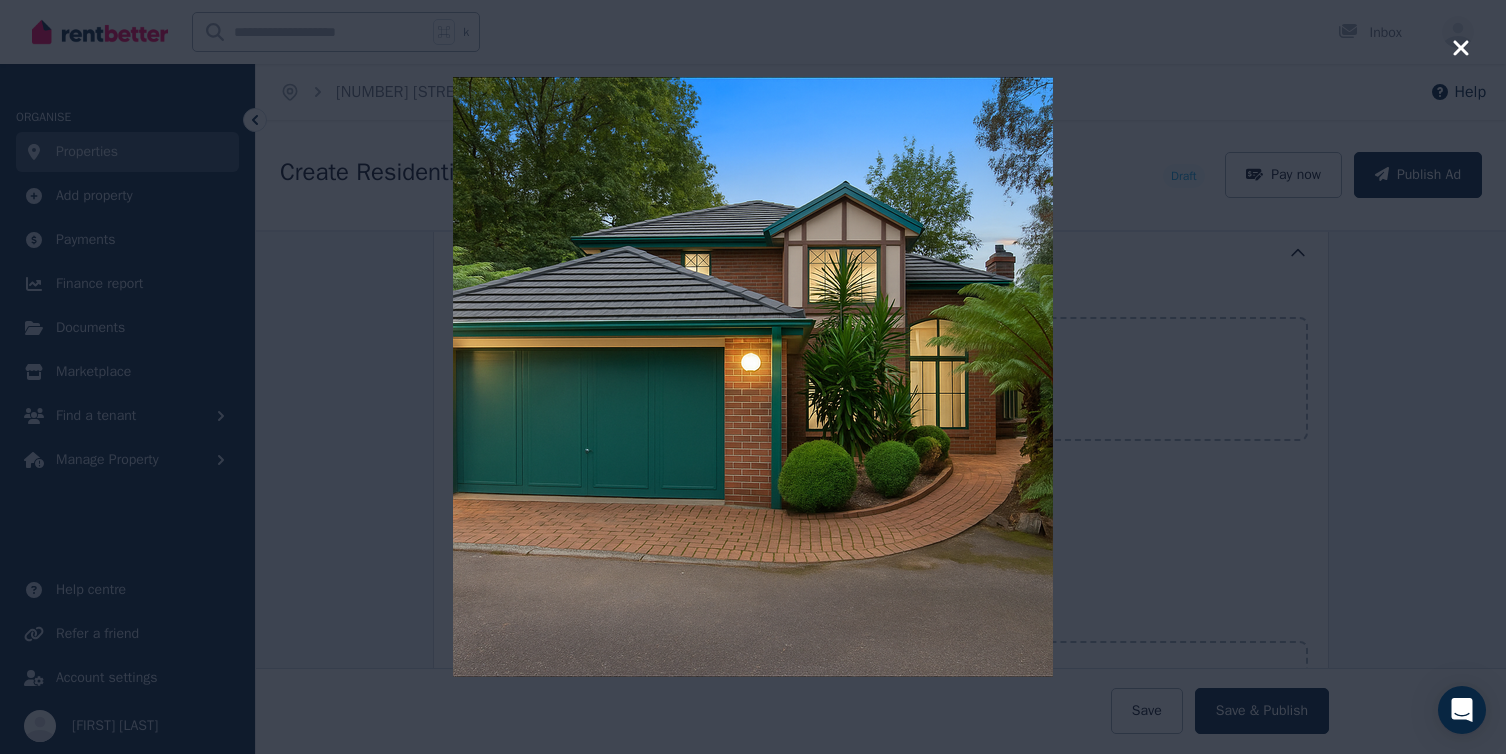click 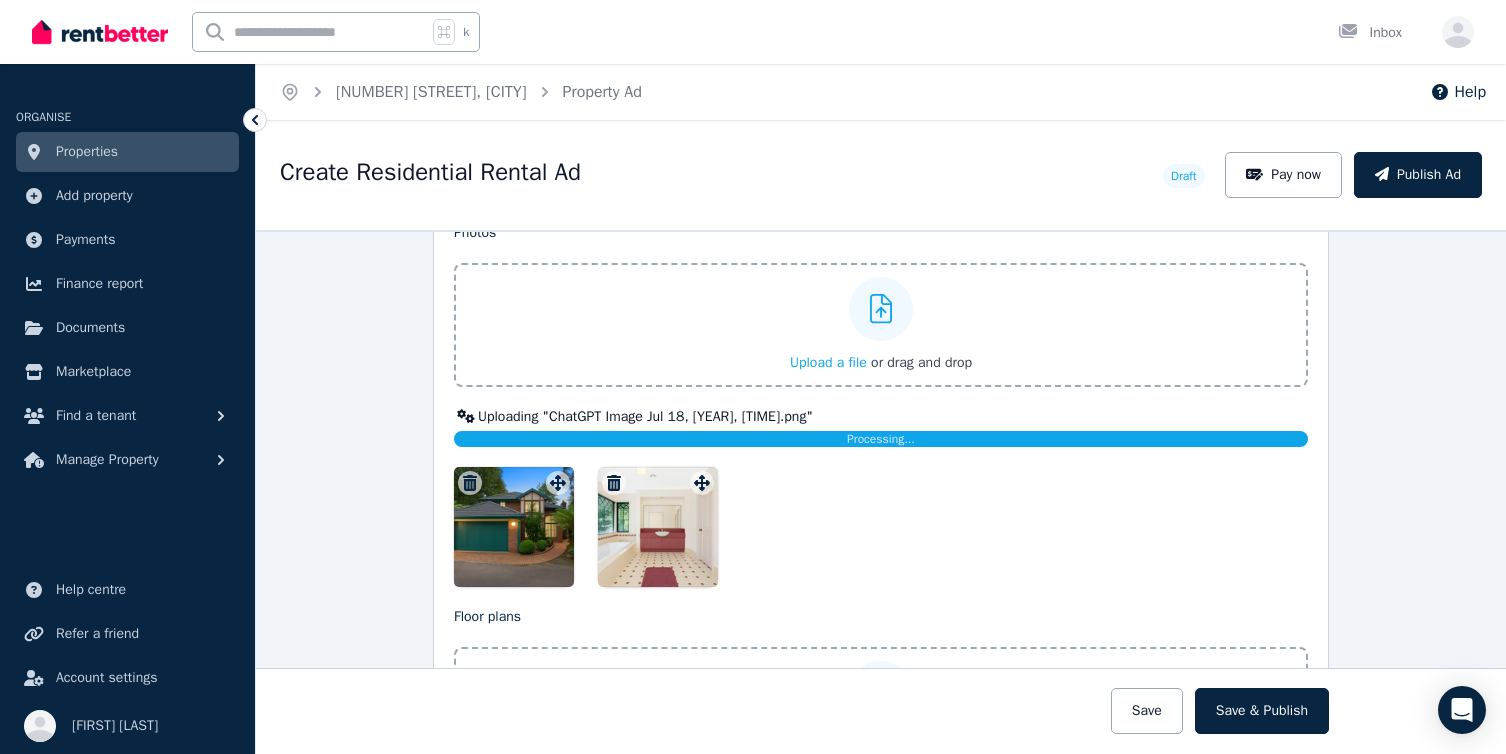 scroll, scrollTop: 2491, scrollLeft: 0, axis: vertical 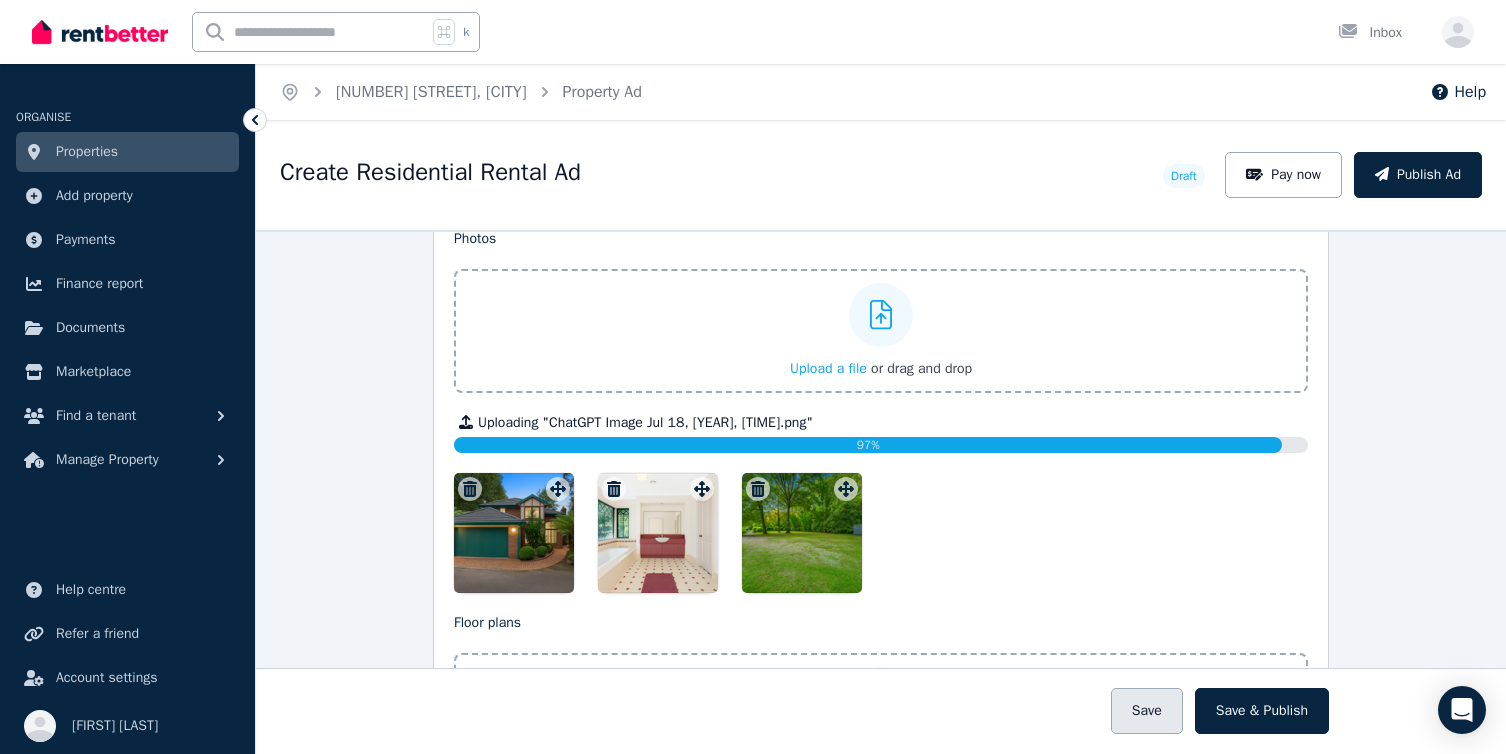 click on "Save" at bounding box center (1147, 711) 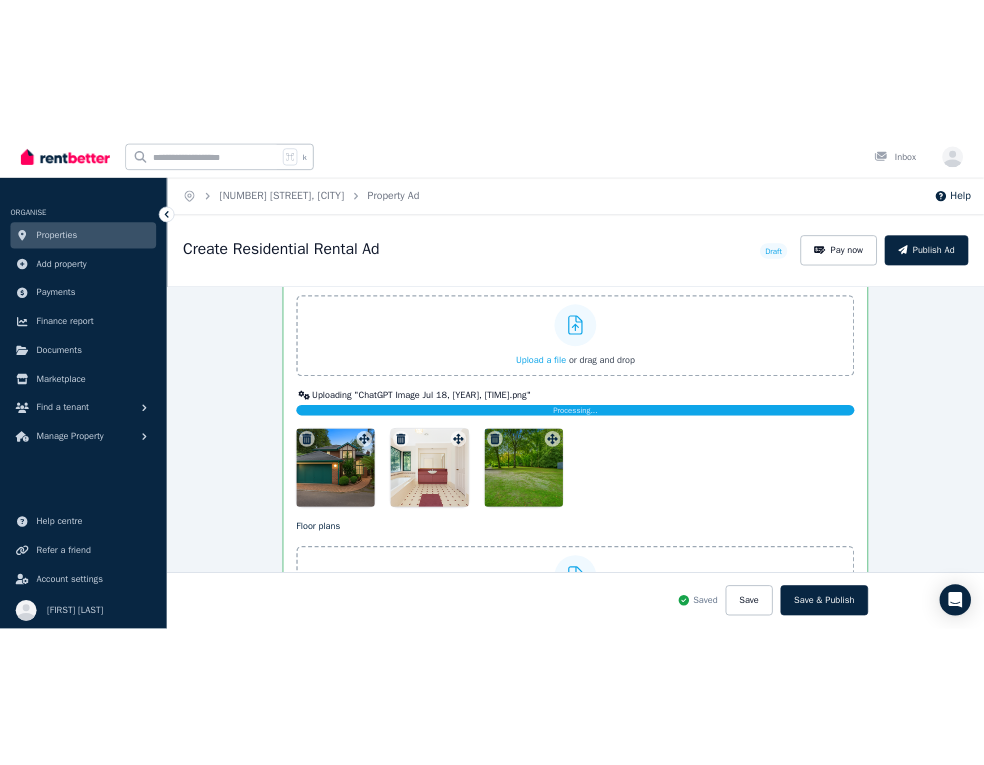 scroll, scrollTop: 2635, scrollLeft: 0, axis: vertical 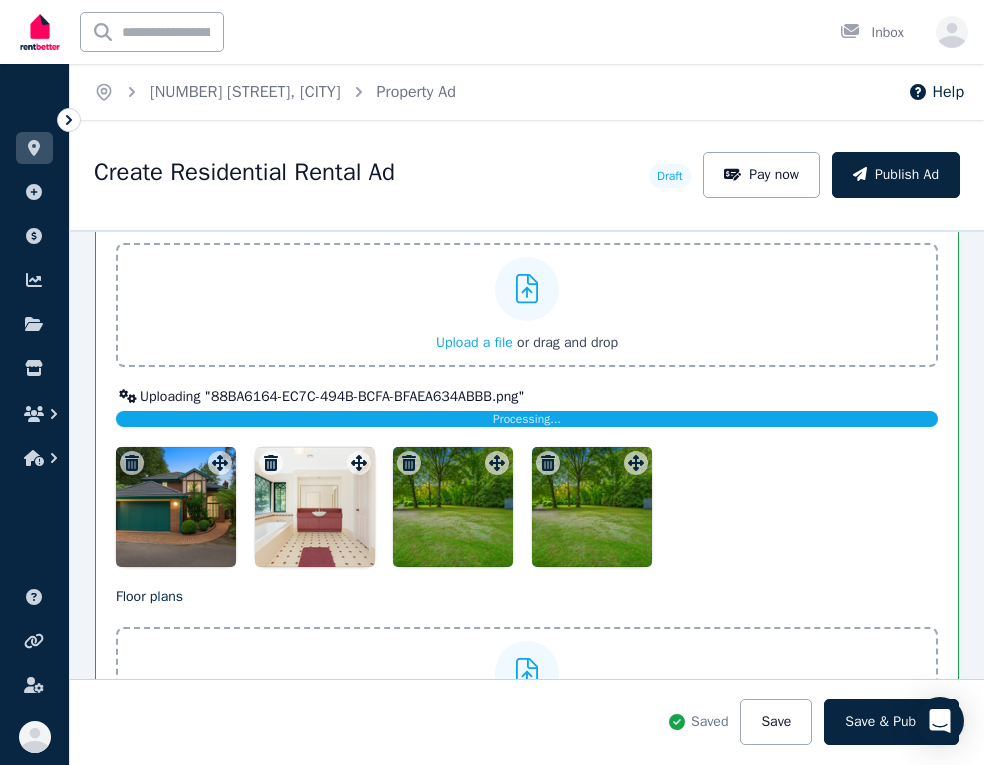 click 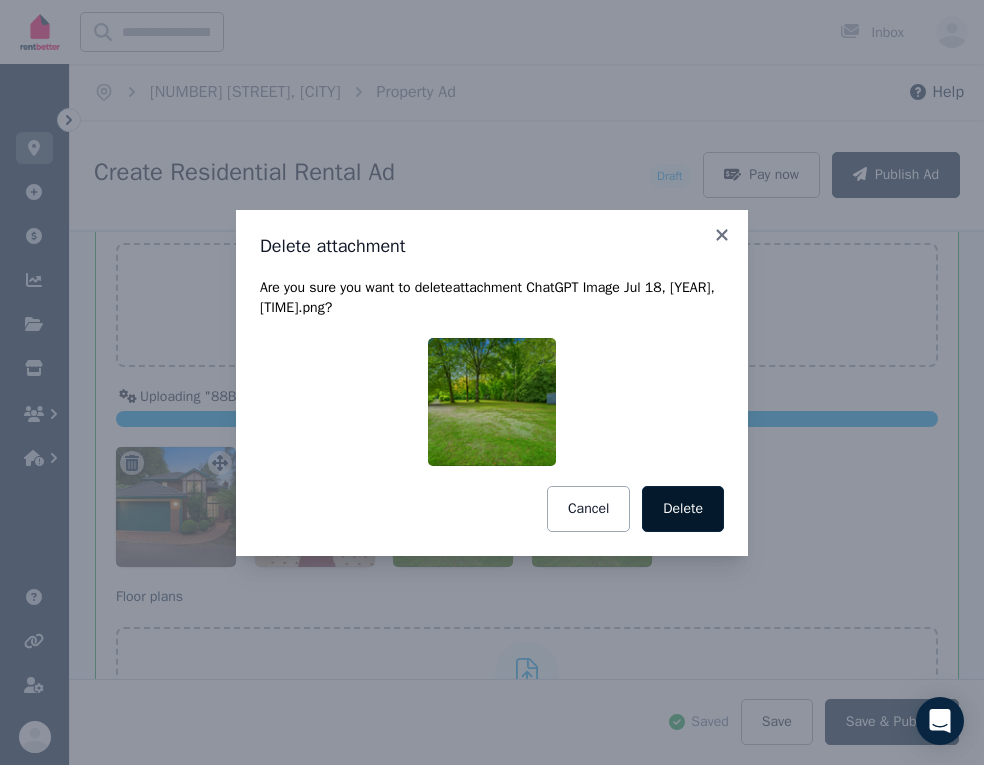 click on "Delete" at bounding box center (683, 509) 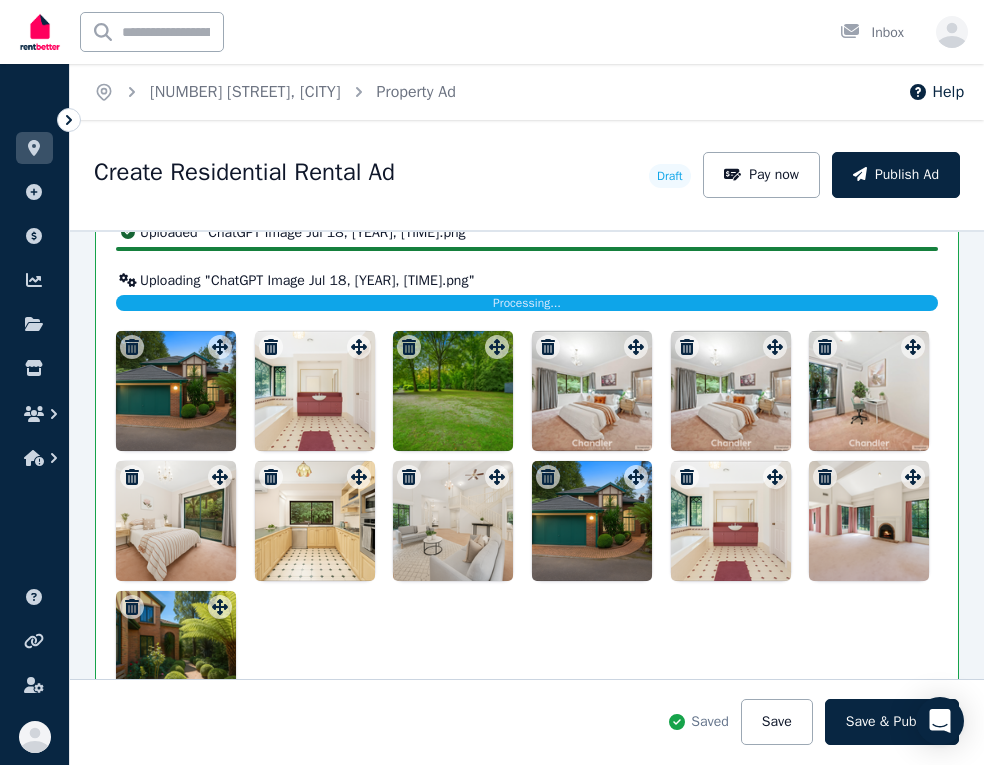 scroll, scrollTop: 2751, scrollLeft: 0, axis: vertical 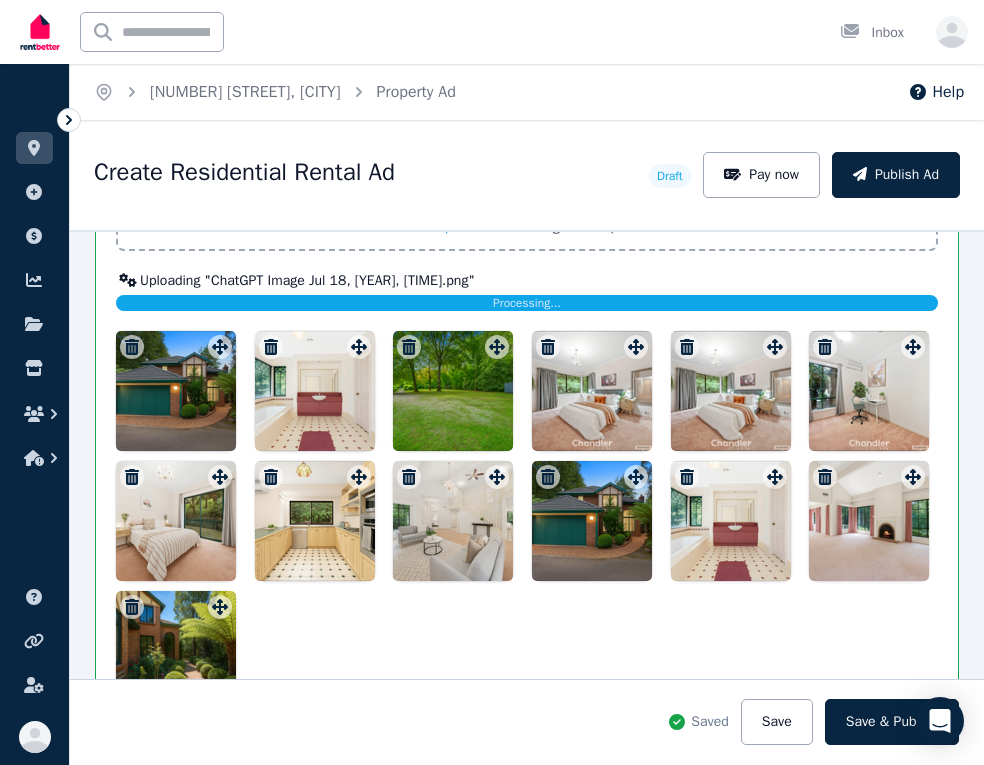 click at bounding box center (453, 521) 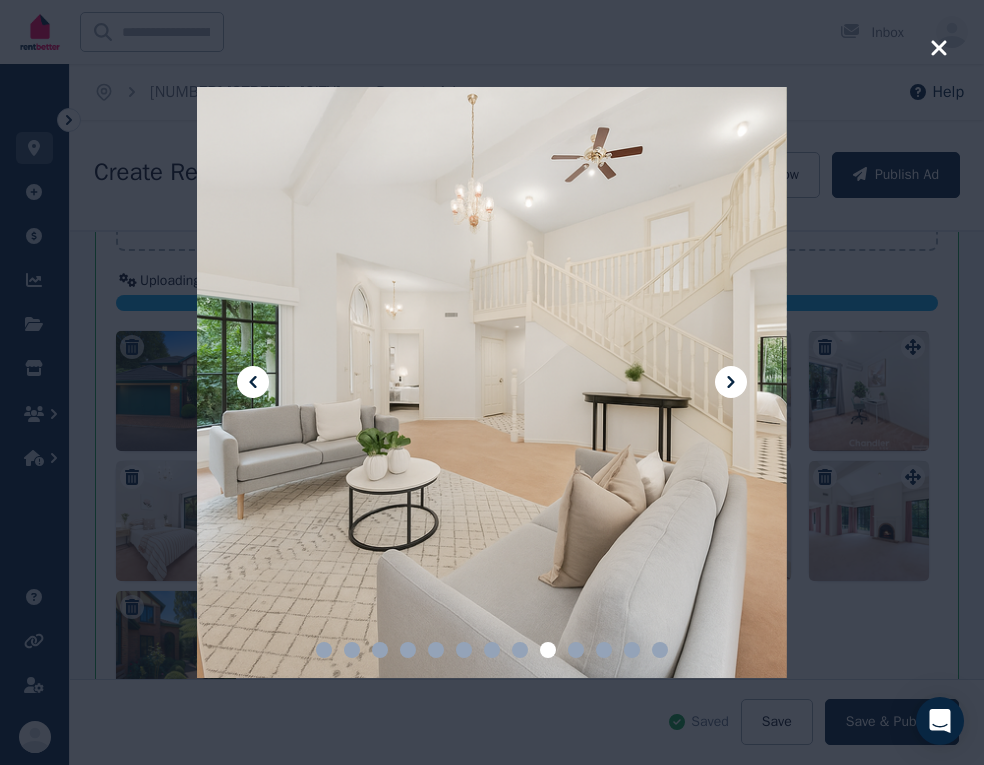 click 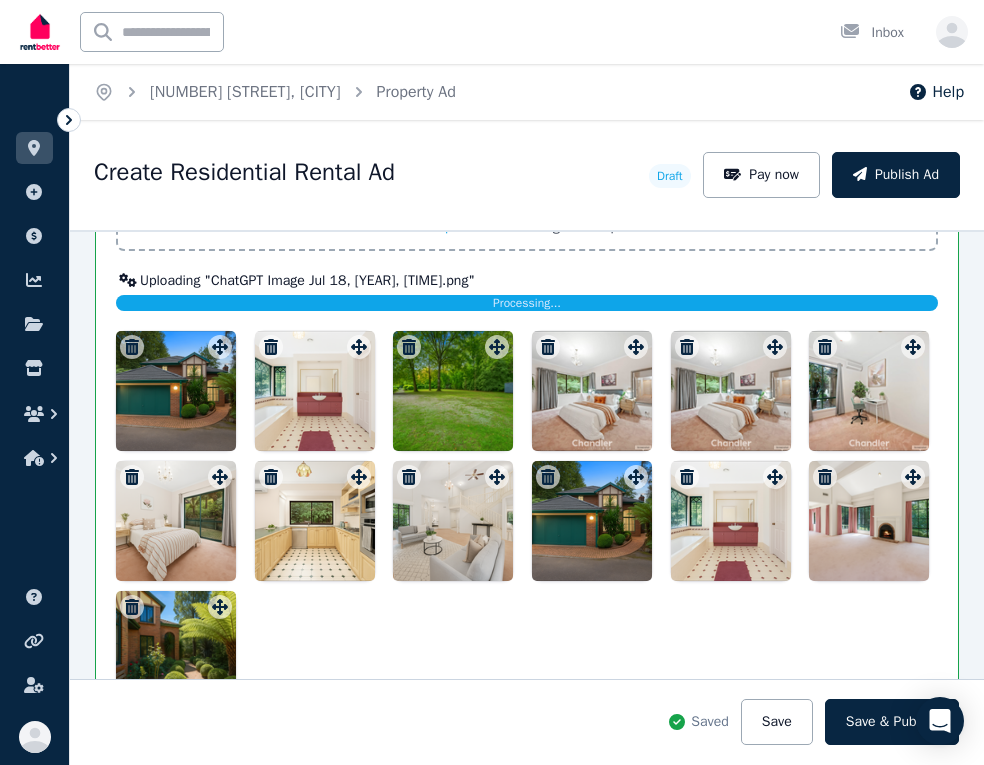 click 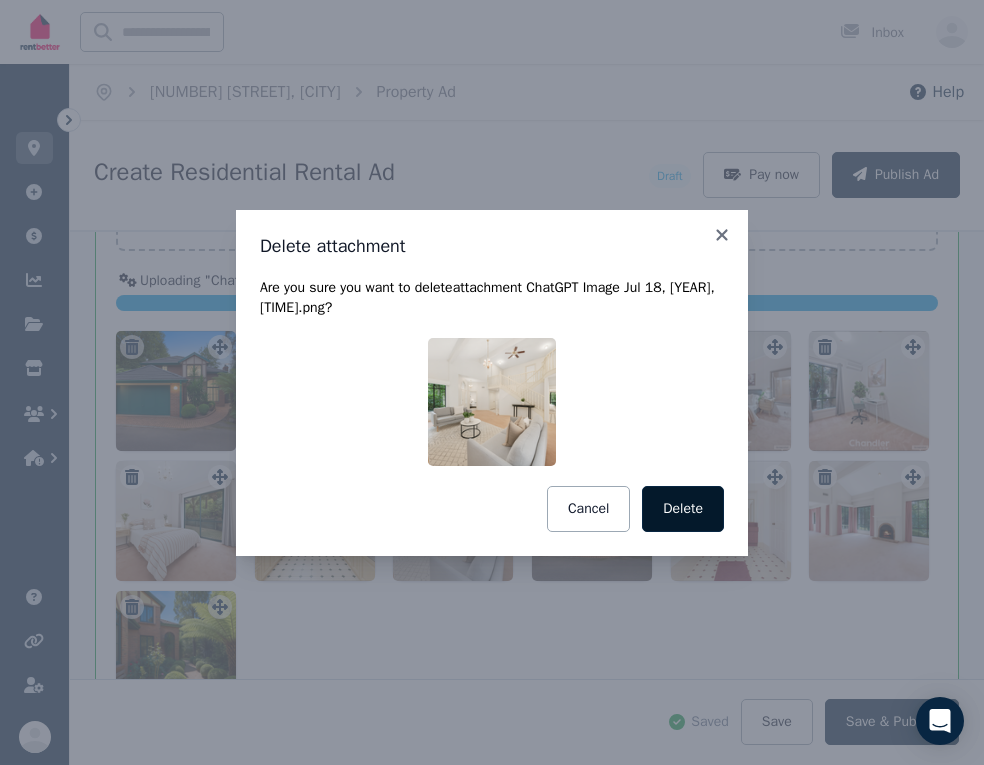 click on "Delete" at bounding box center (683, 509) 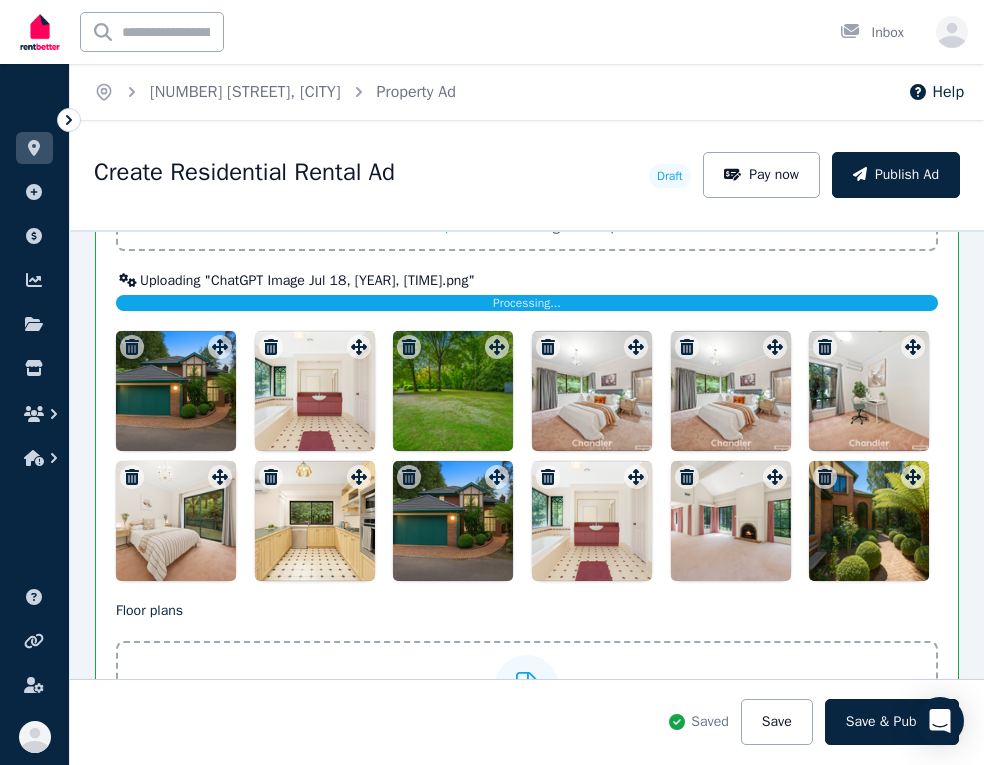 click 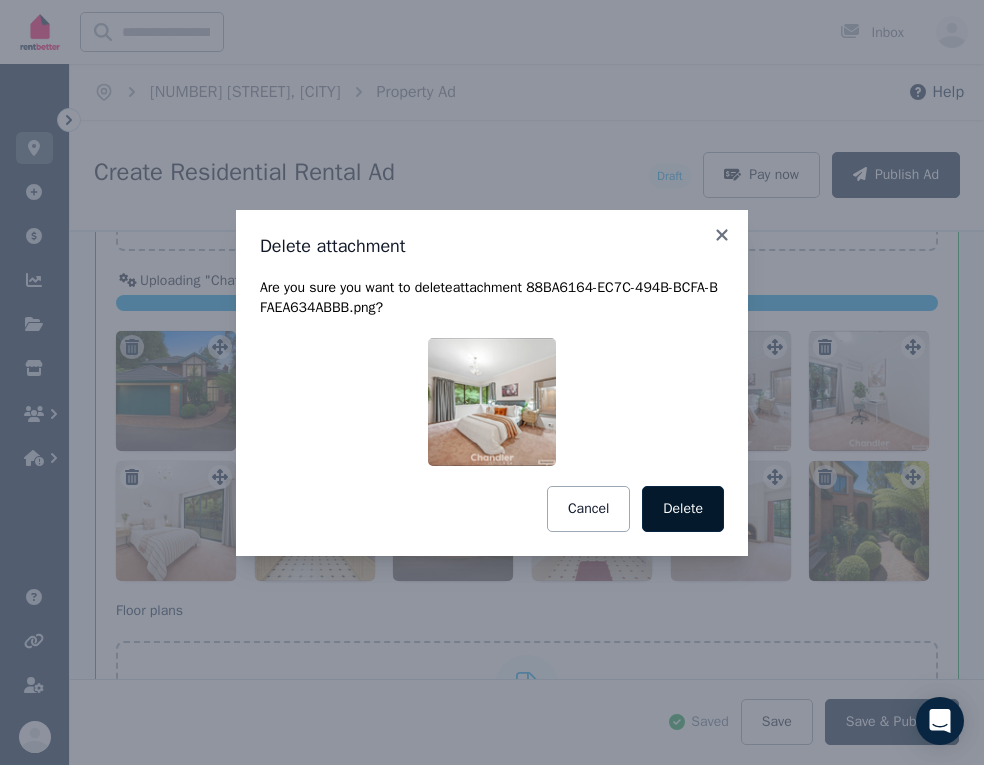 click on "Delete" at bounding box center [683, 509] 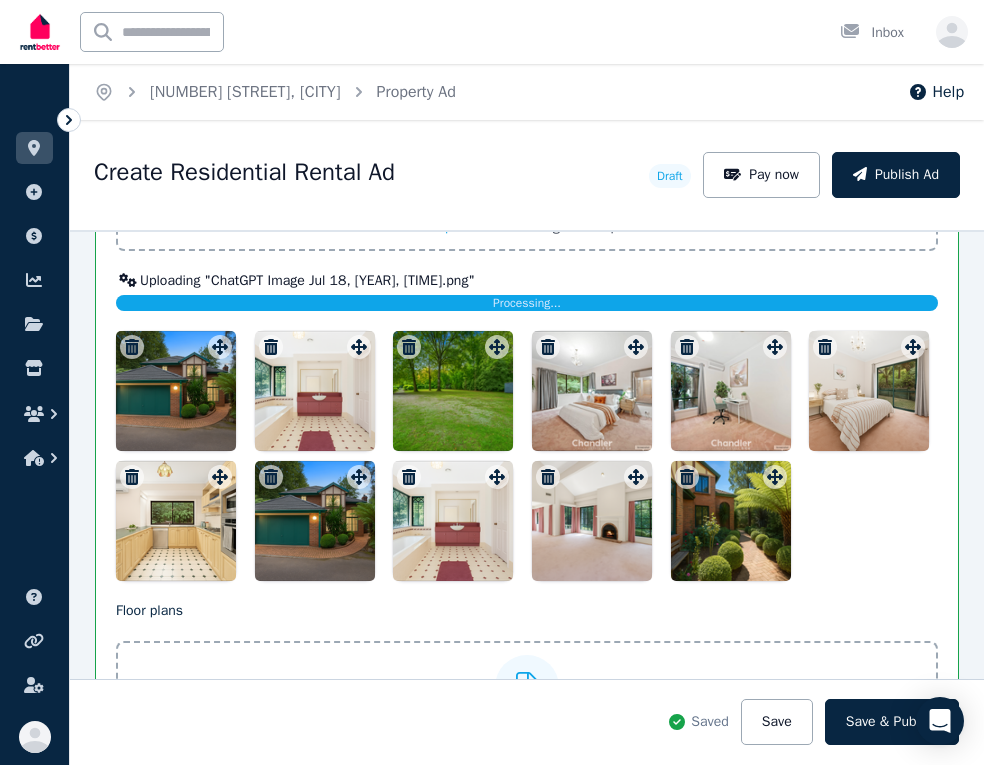 click 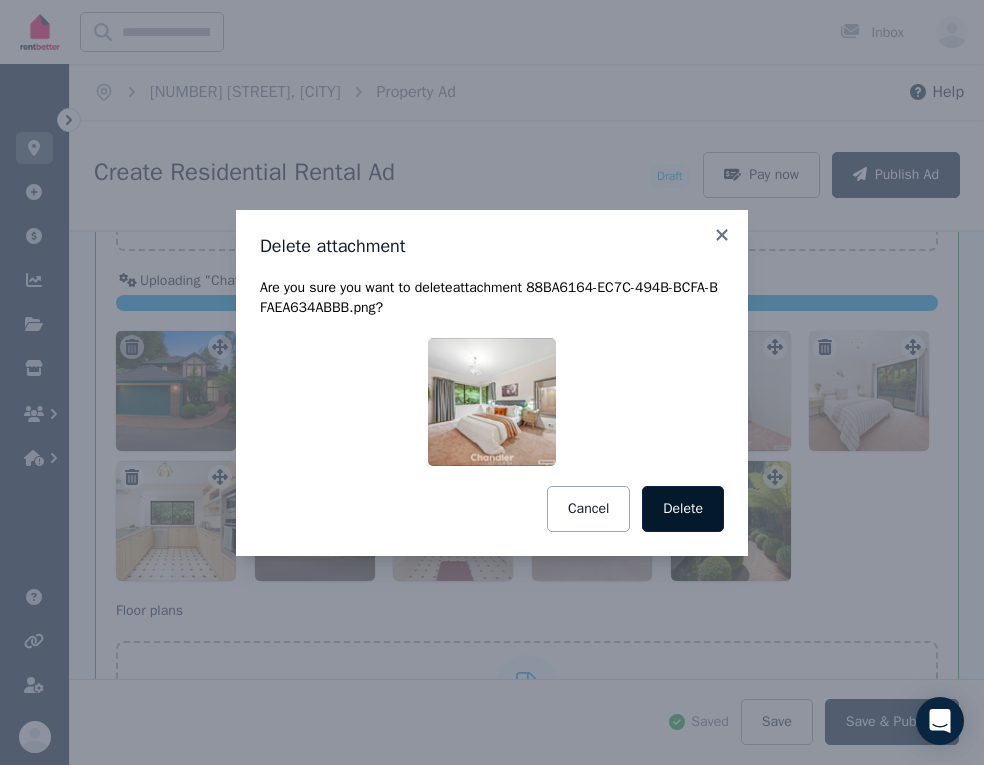 click on "Delete" at bounding box center (683, 509) 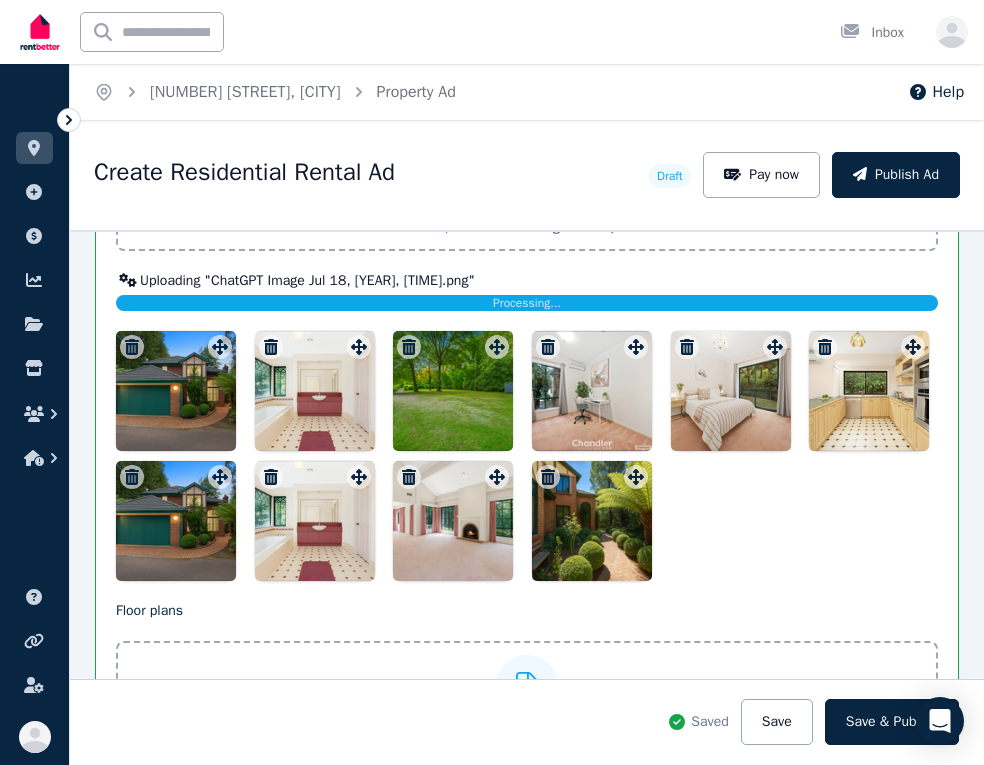 click 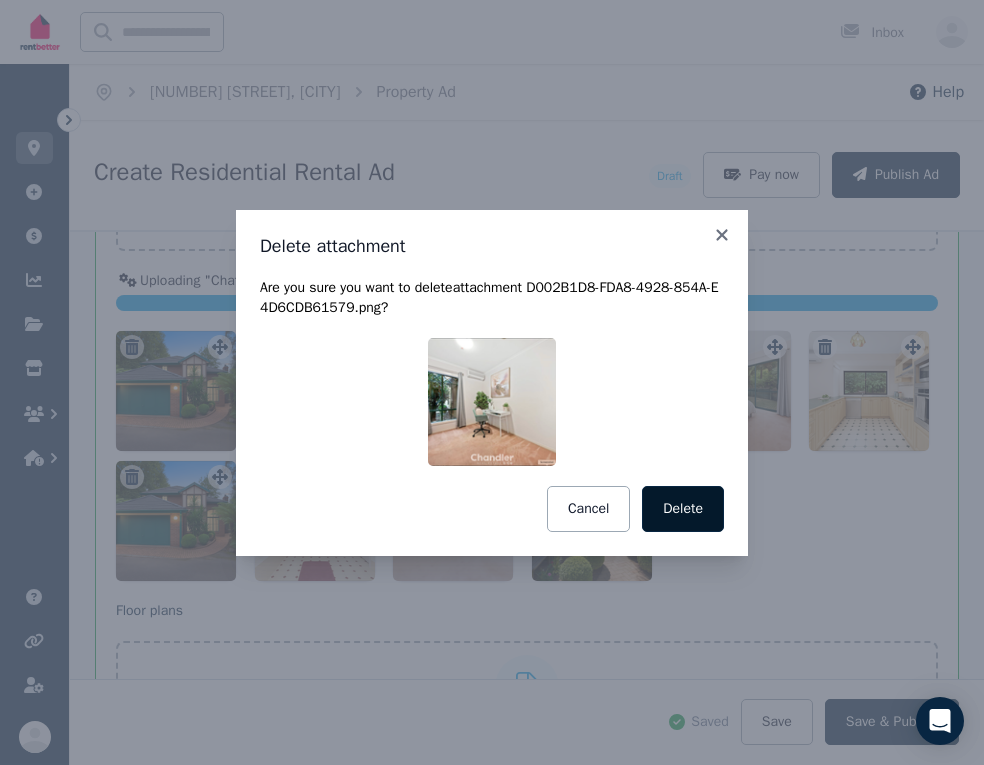 click on "Delete" at bounding box center [683, 509] 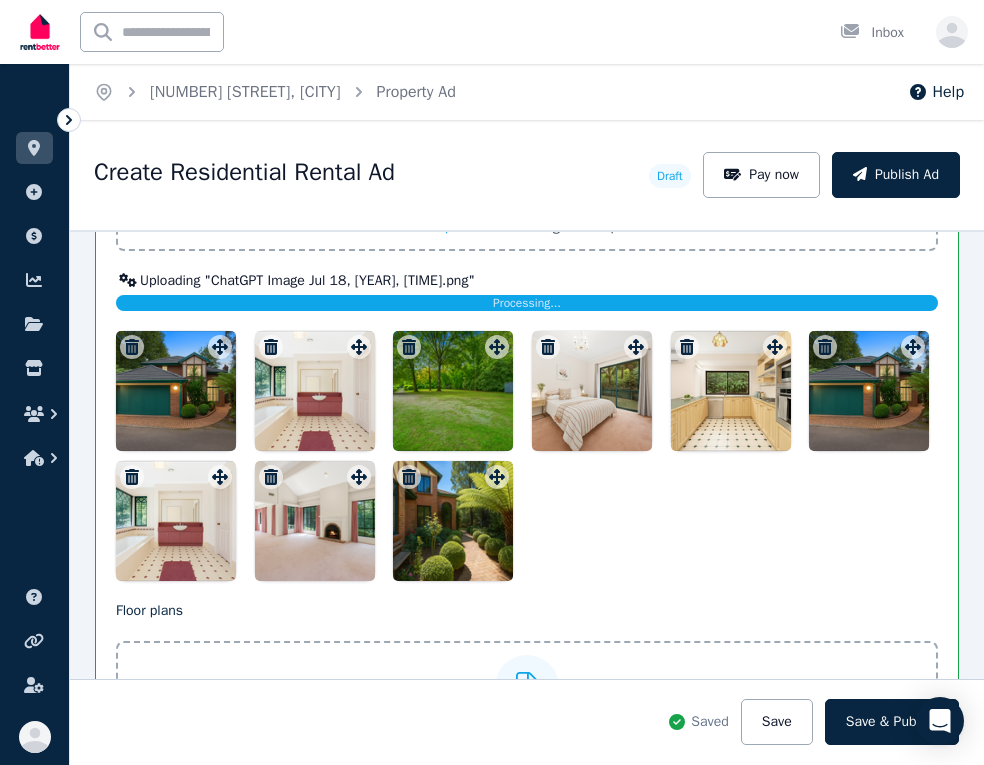 click 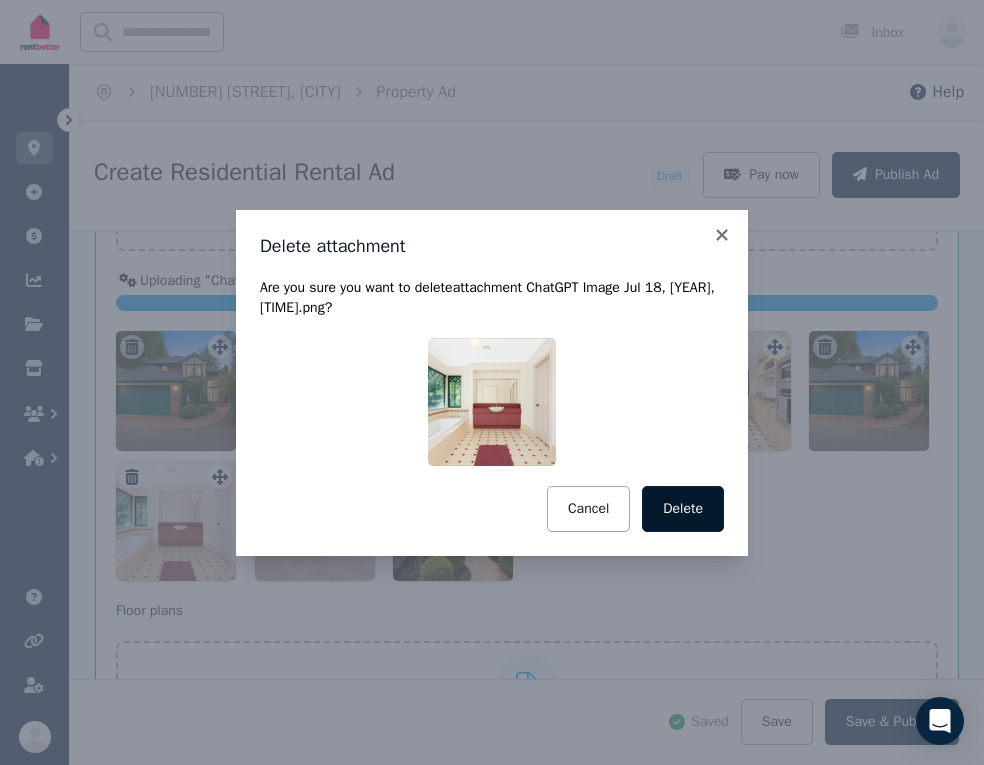click on "Delete" at bounding box center (683, 509) 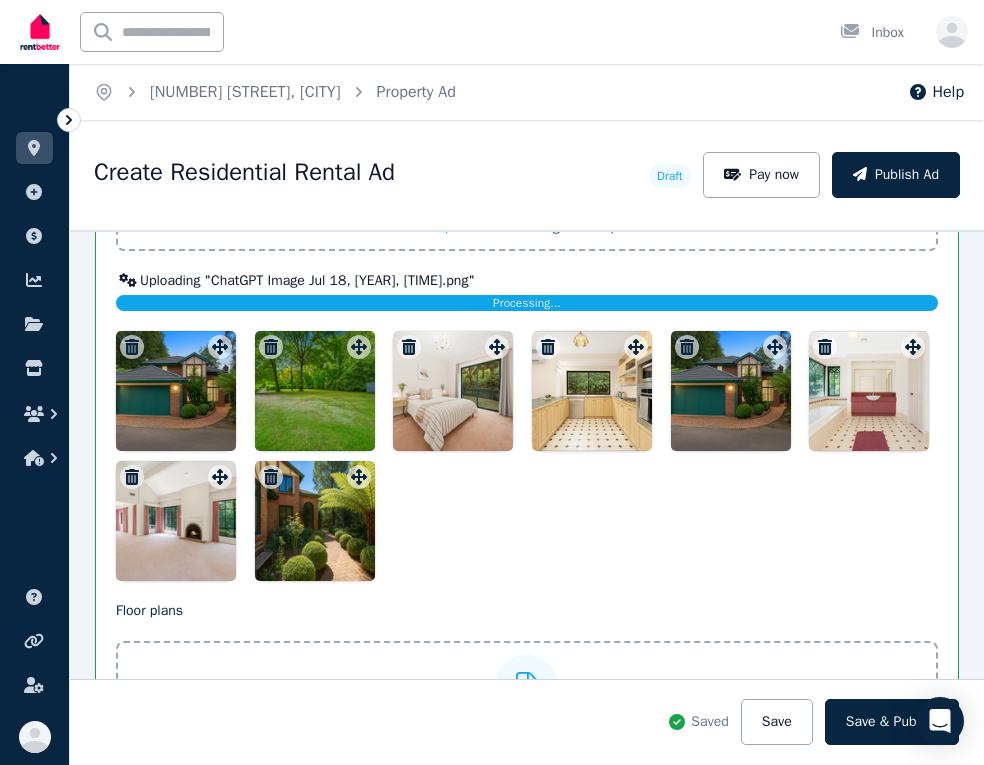 click 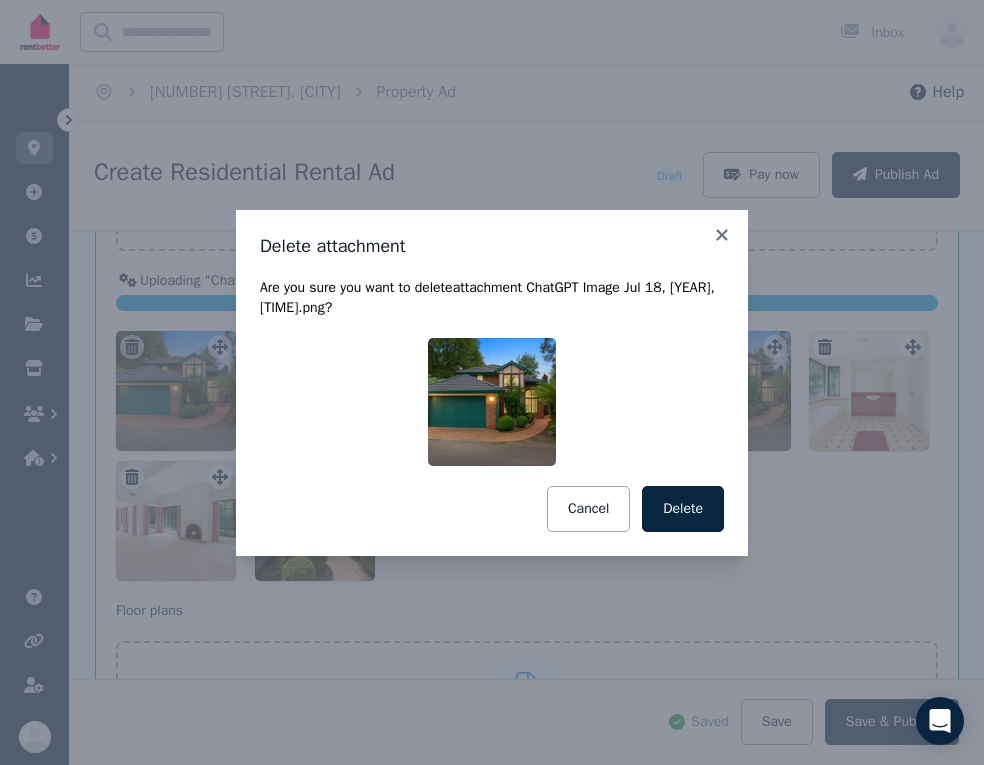 click on "Delete attachment Are you sure you want to delete  attachment   ChatGPT Image Jul 18, [YEAR], [TIME].png ? Cancel Delete" at bounding box center (492, 383) 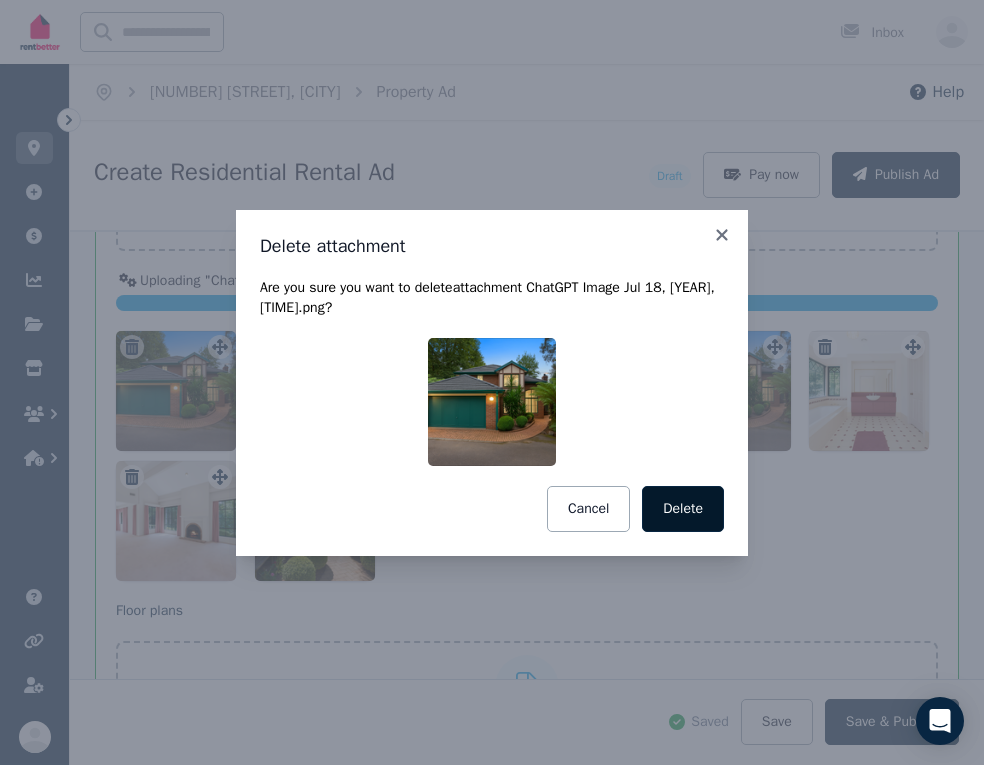 click on "Delete" at bounding box center (683, 509) 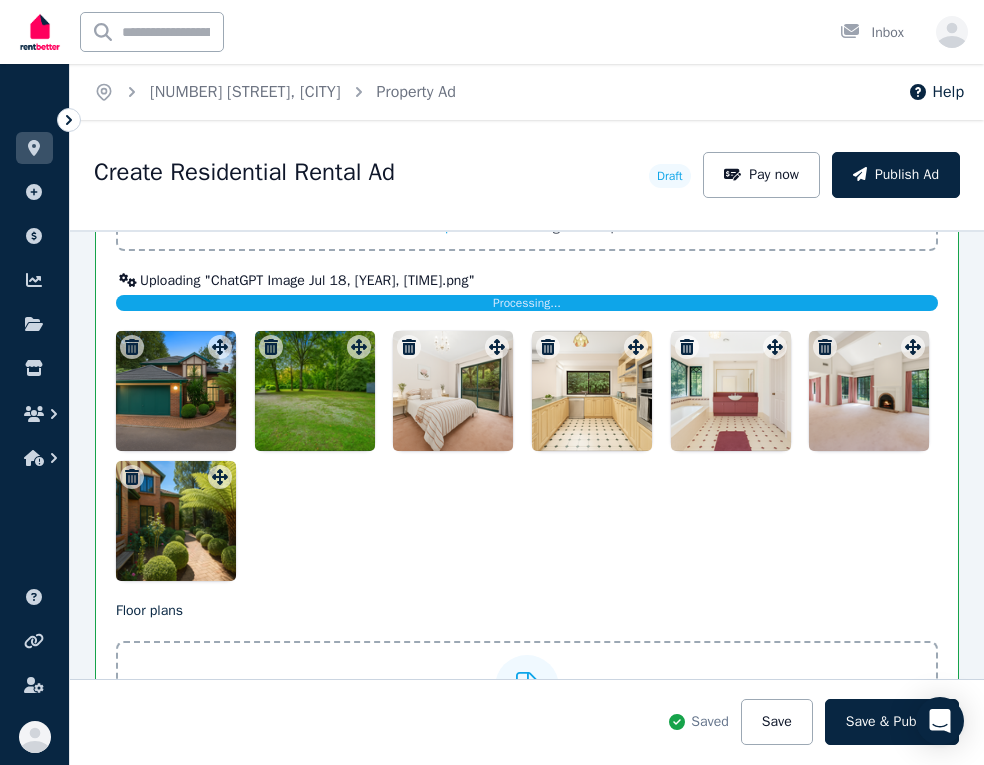 scroll, scrollTop: 2739, scrollLeft: 0, axis: vertical 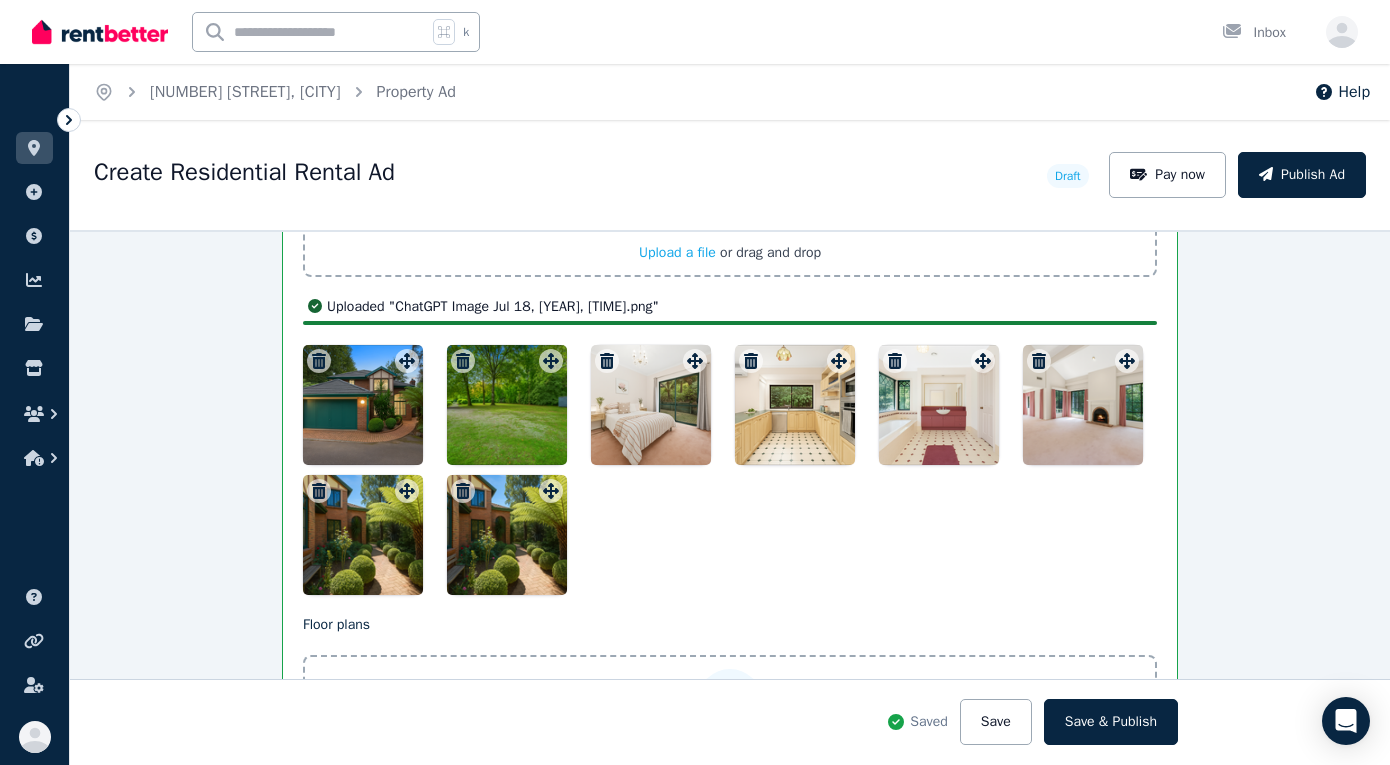 click at bounding box center (507, 535) 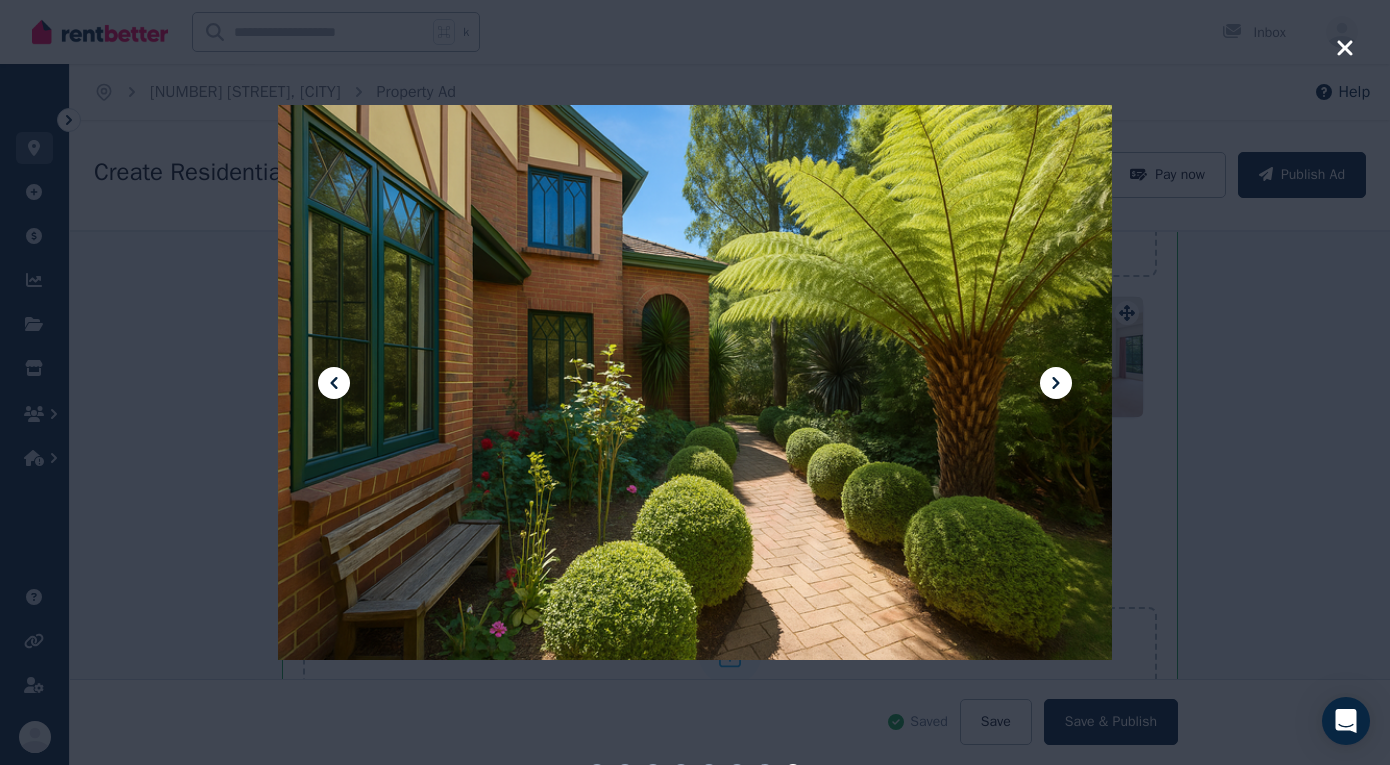 click 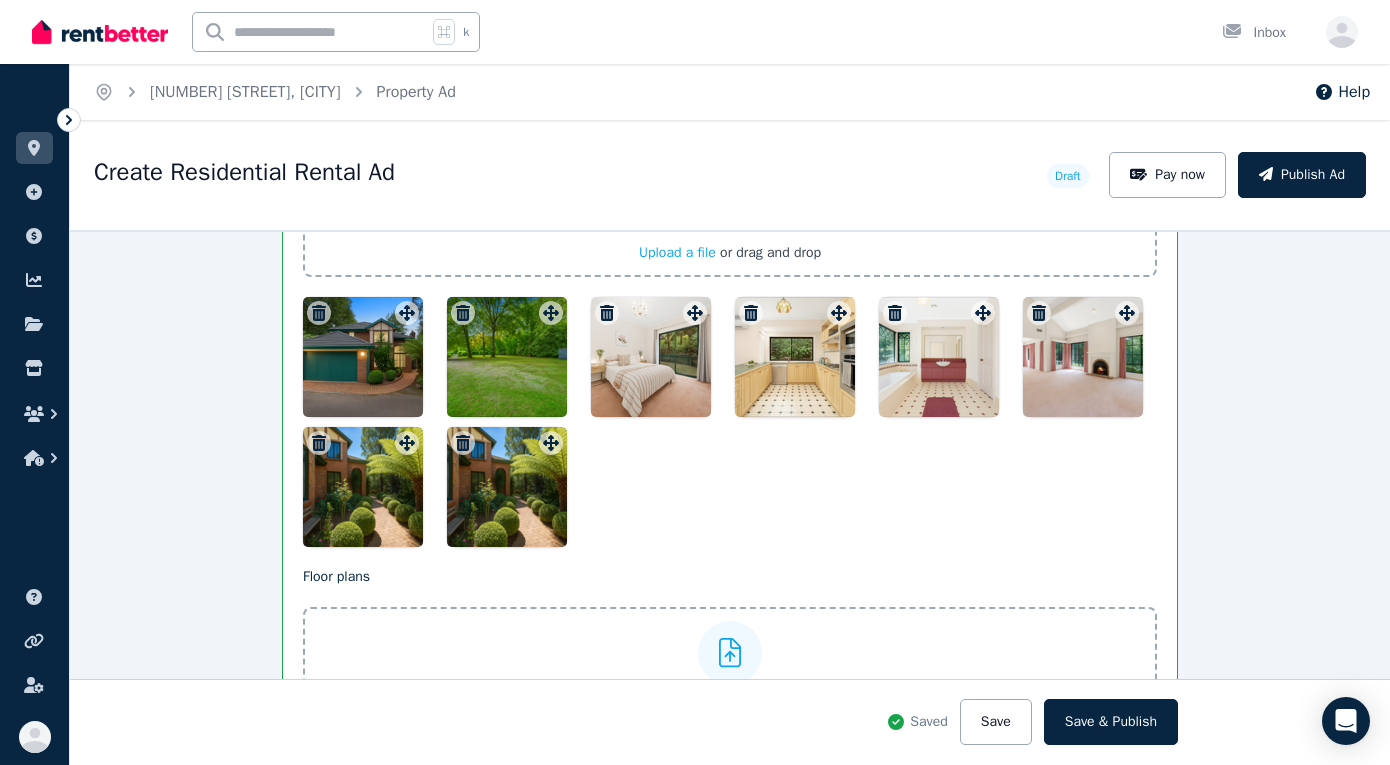 click 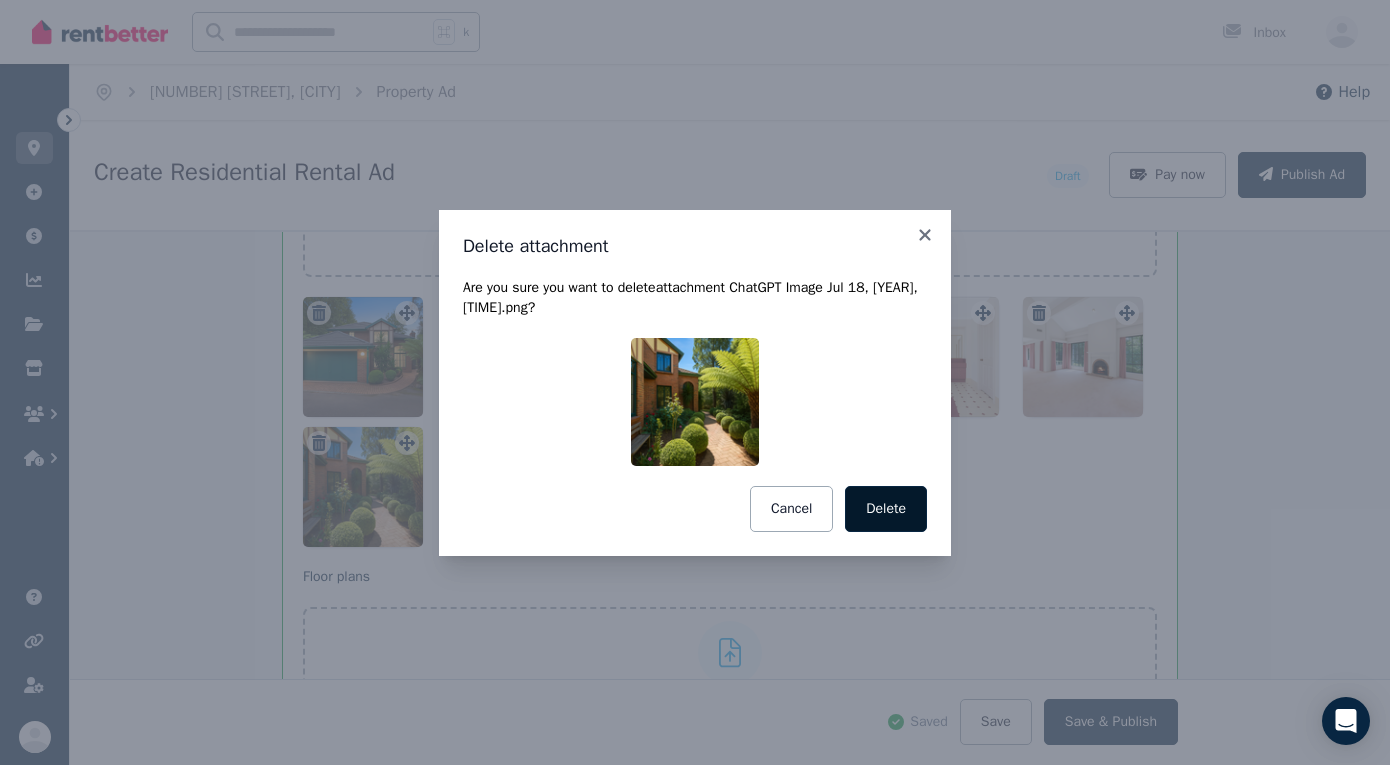 click on "Delete" at bounding box center (886, 509) 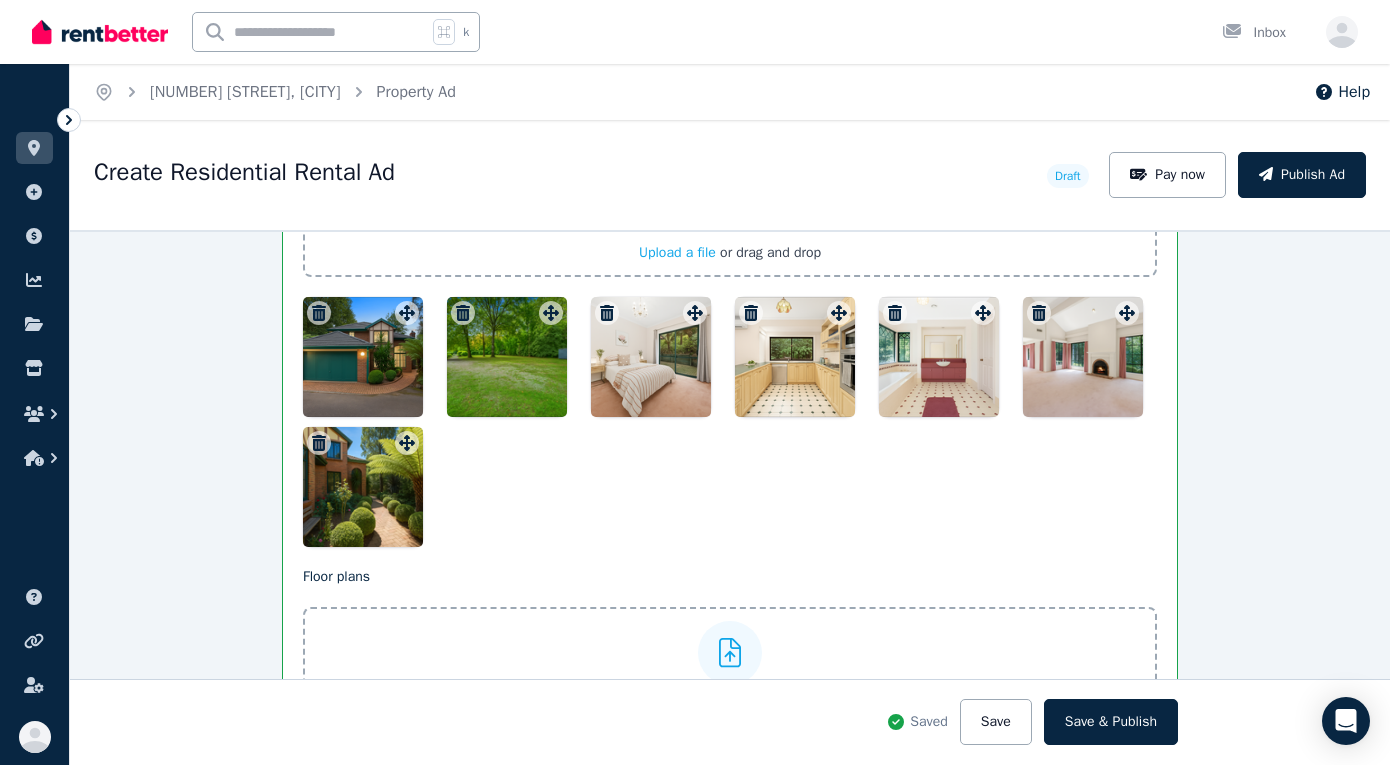 click at bounding box center (1083, 357) 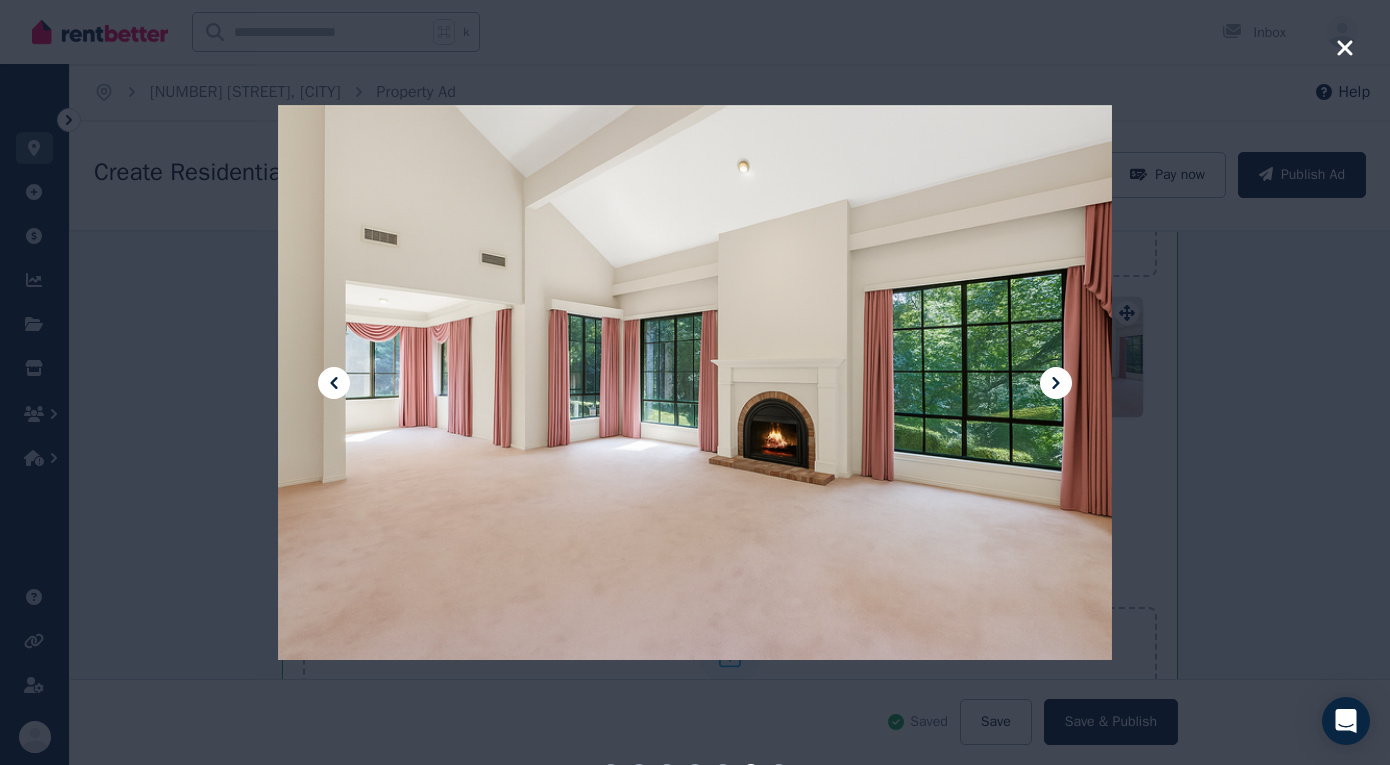 click 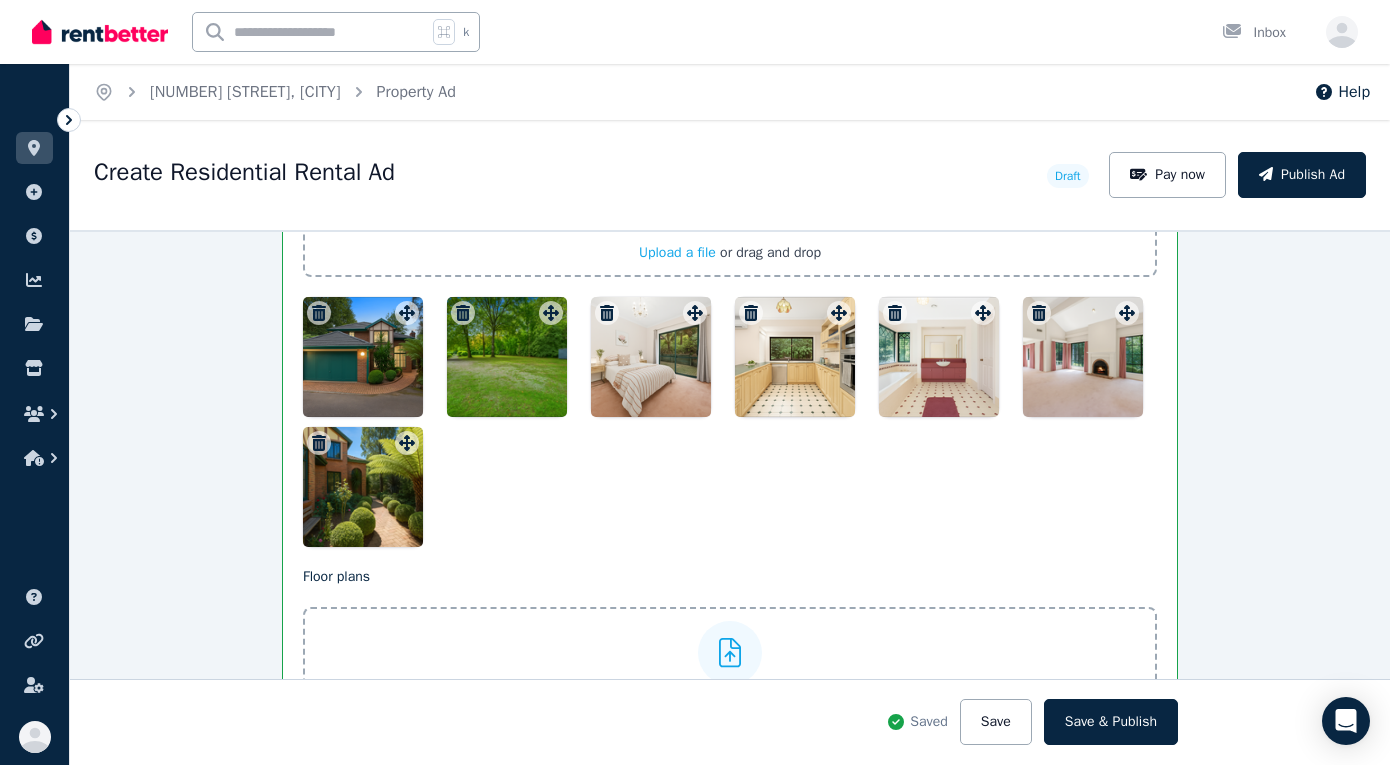 click at bounding box center (363, 357) 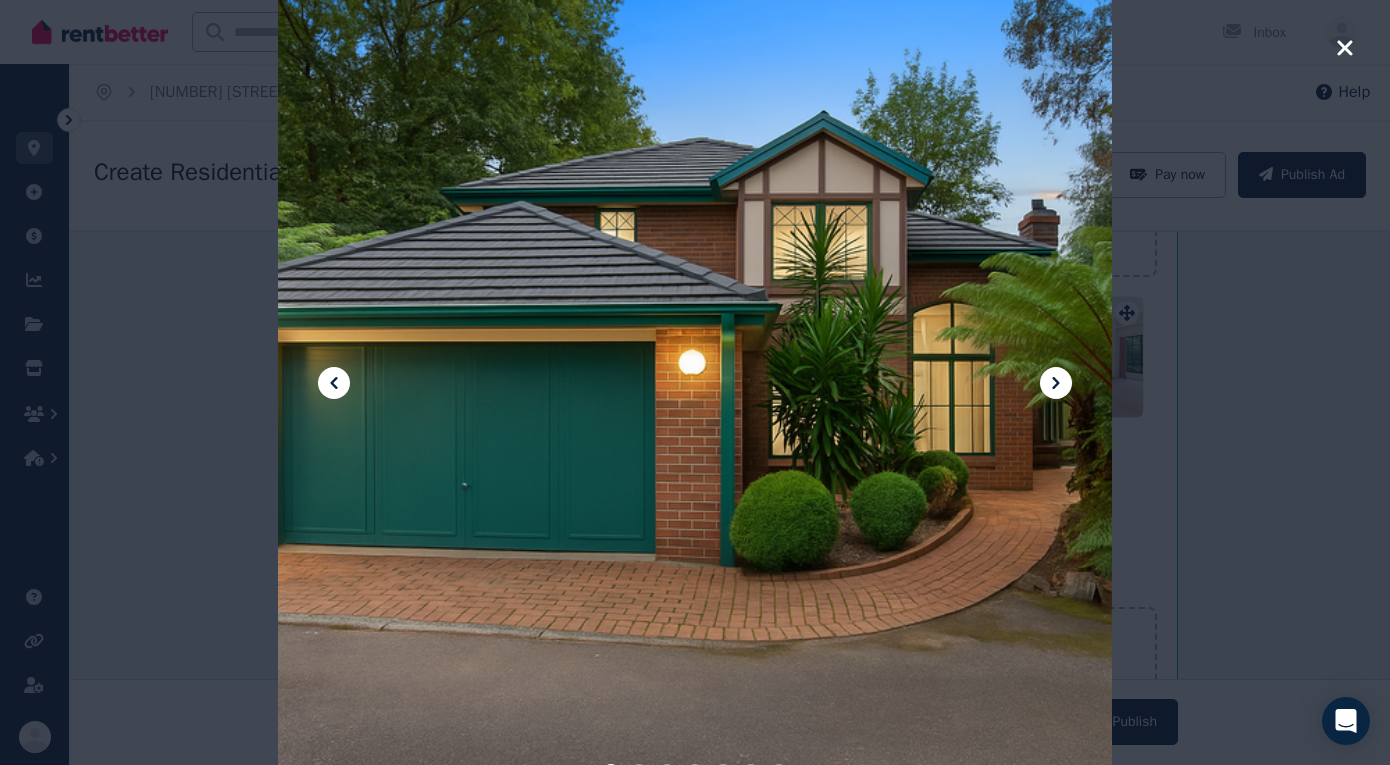 click 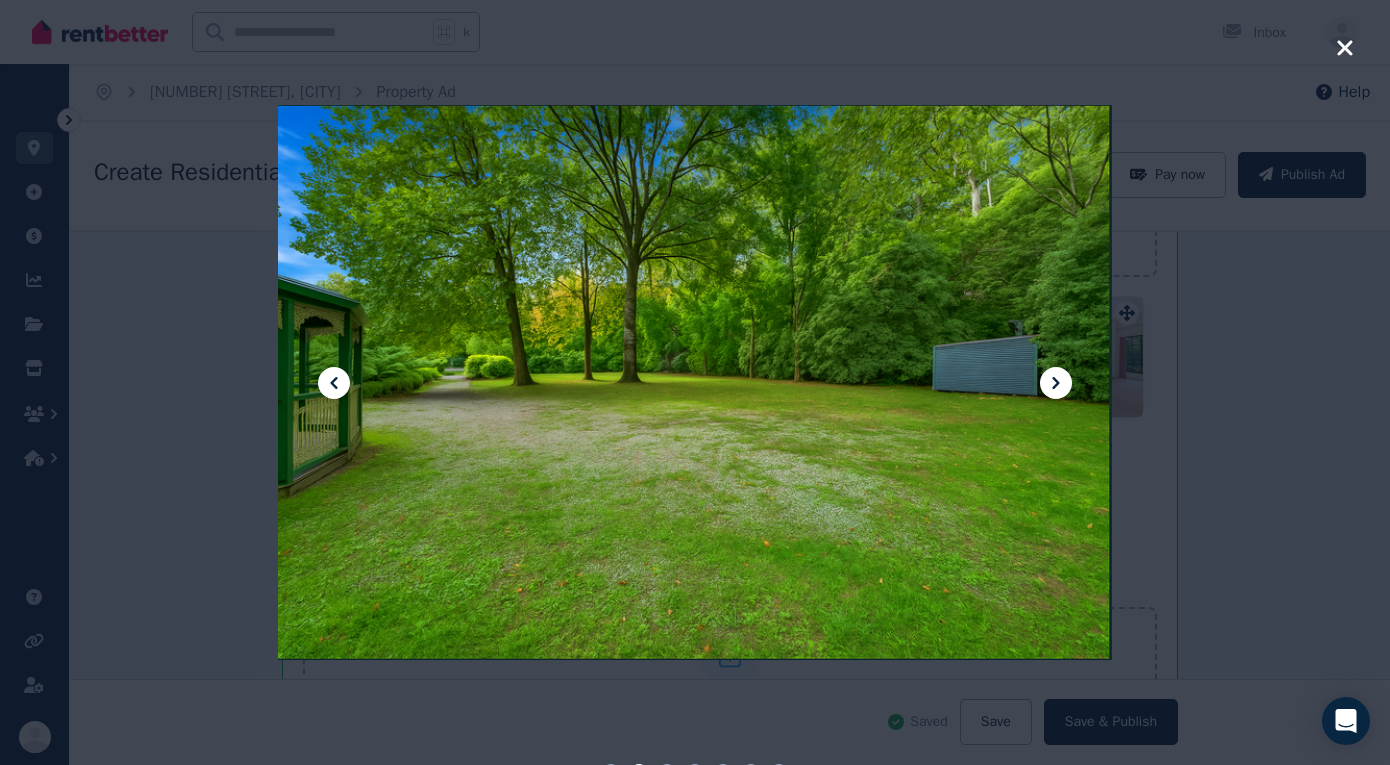 click 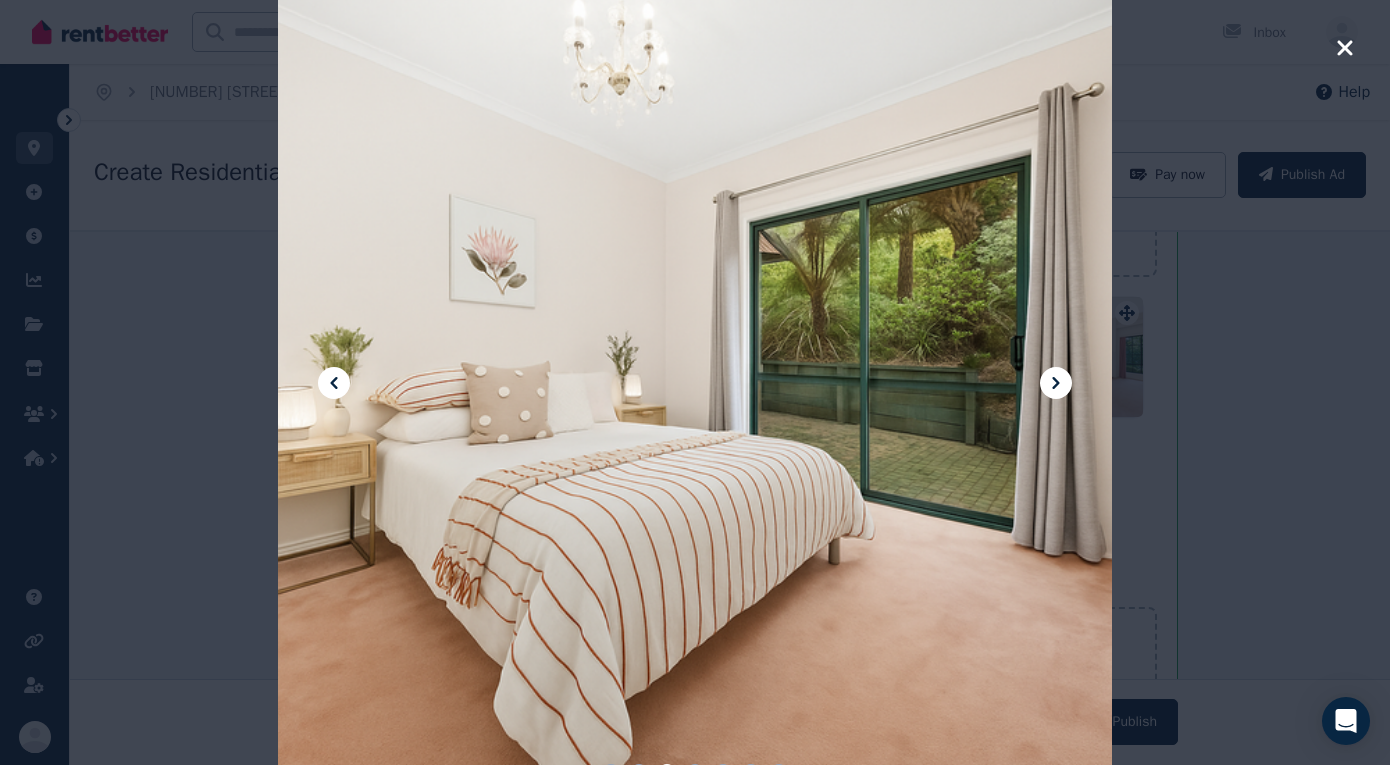click 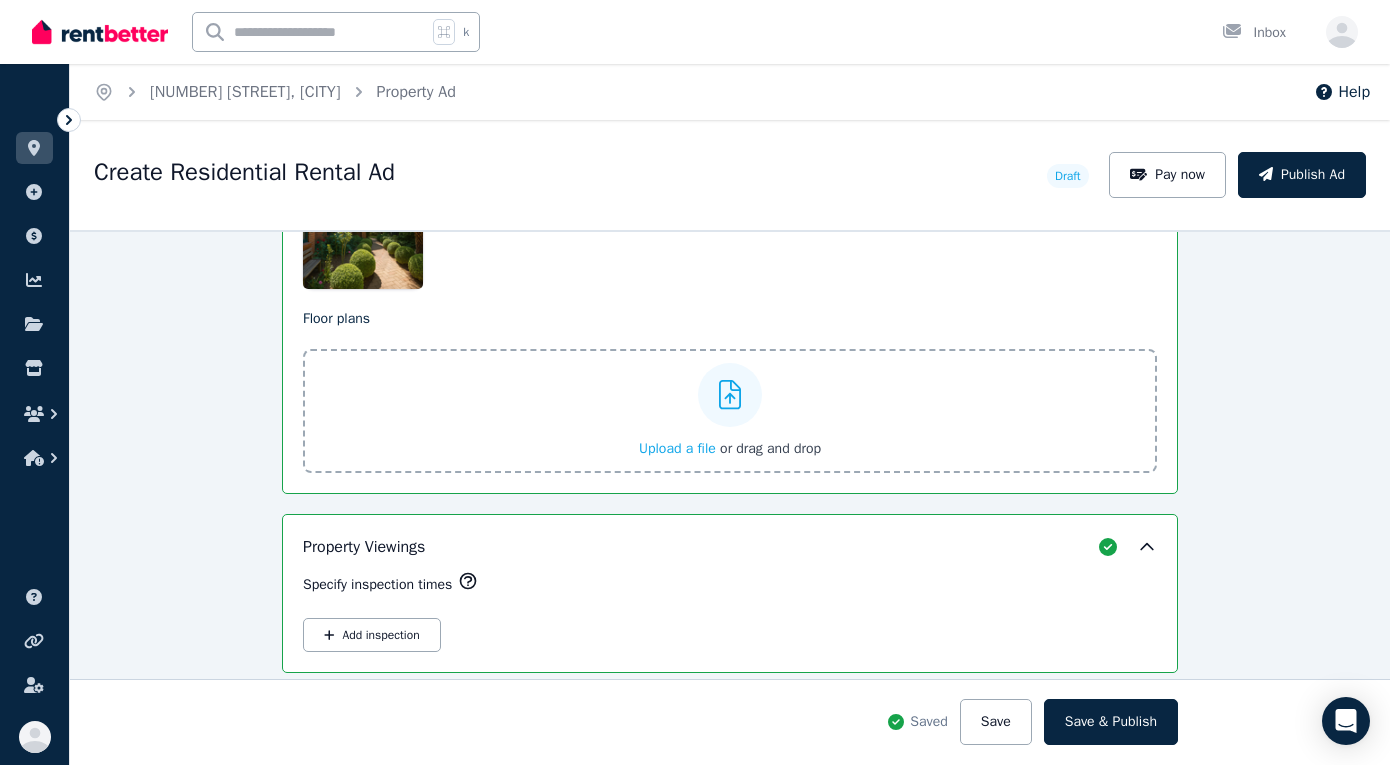 scroll, scrollTop: 3009, scrollLeft: 0, axis: vertical 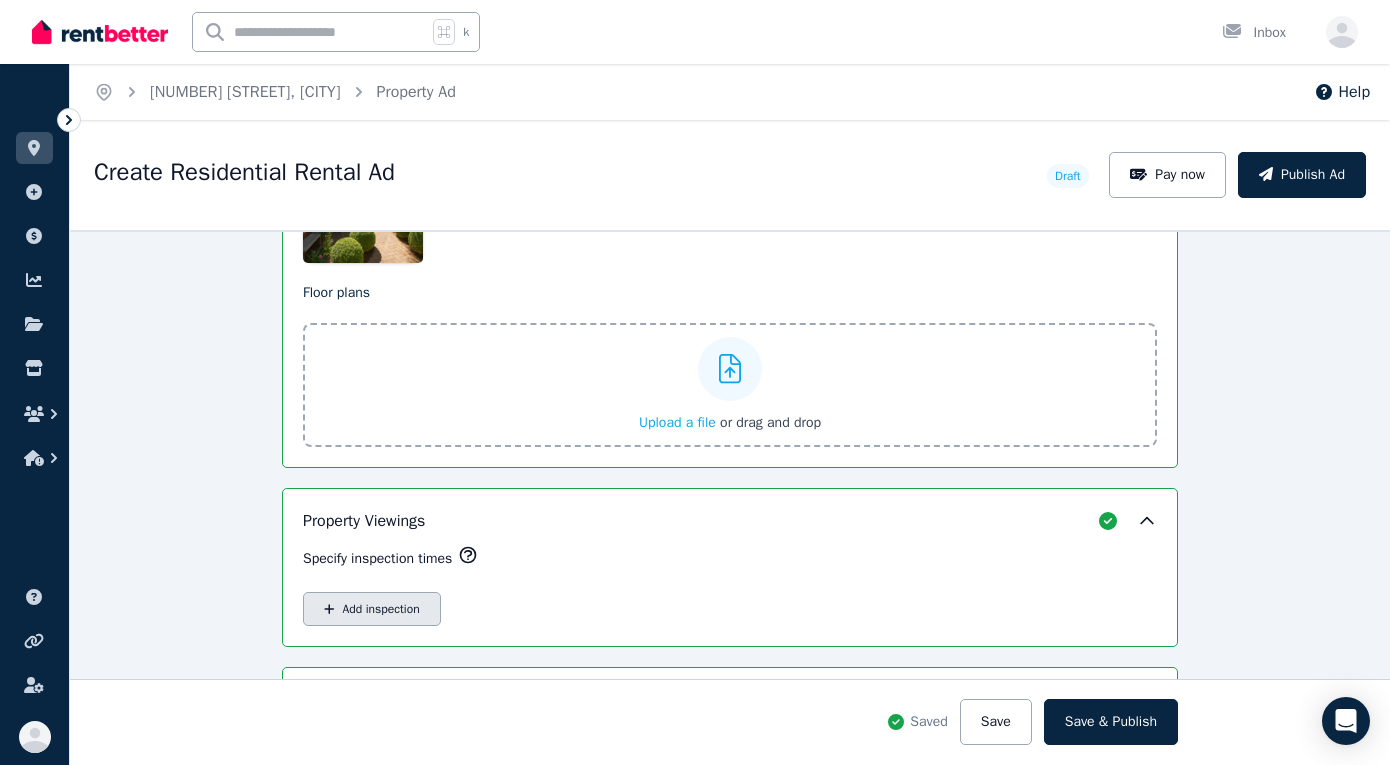 click on "Add inspection" at bounding box center (372, 609) 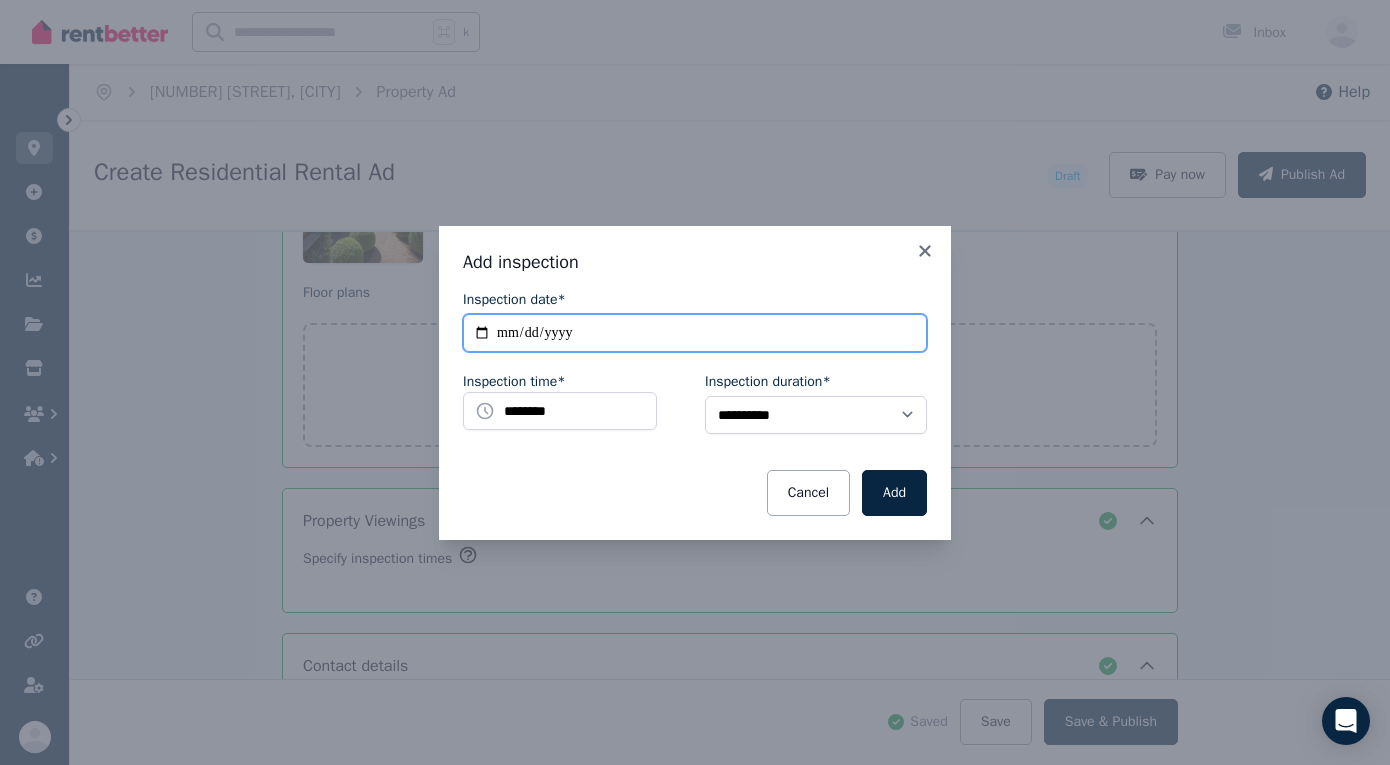click on "**********" at bounding box center (695, 333) 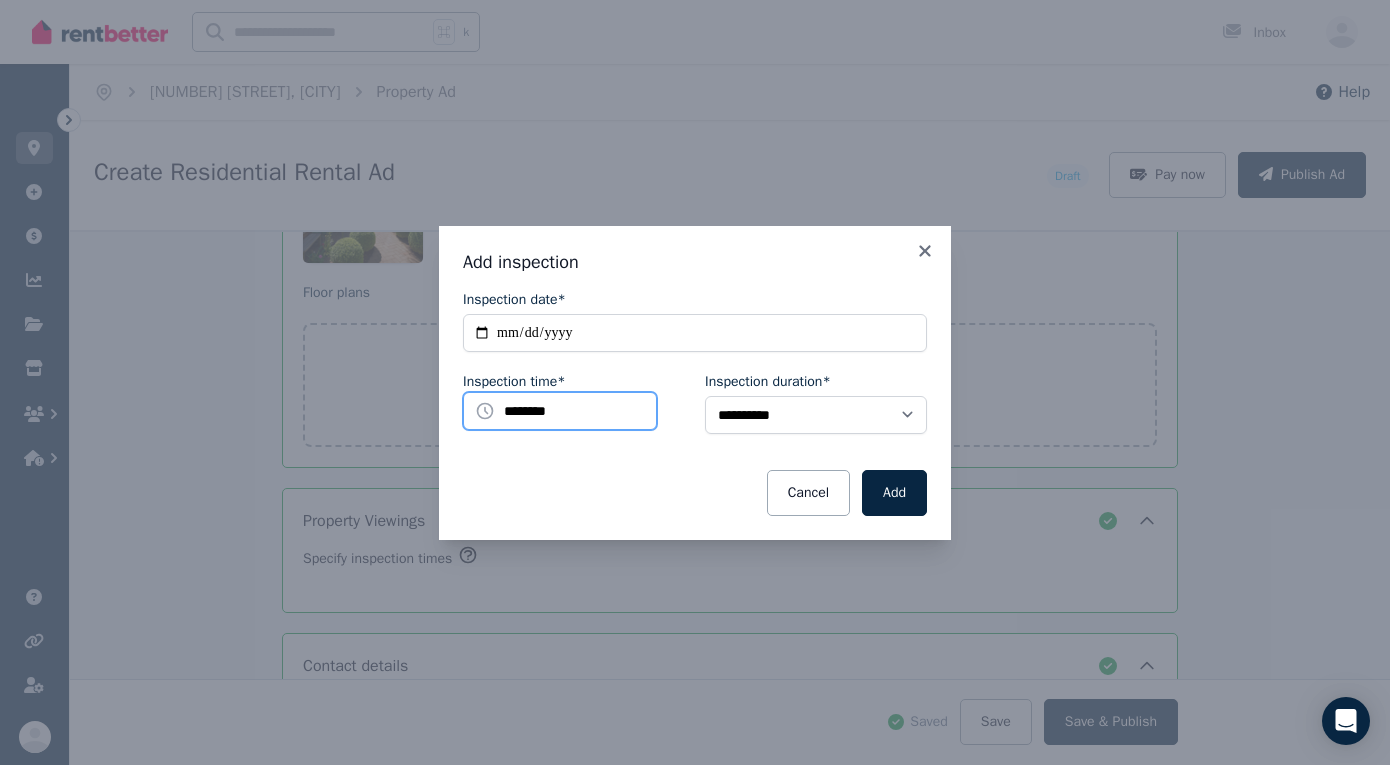 click on "********" at bounding box center [560, 411] 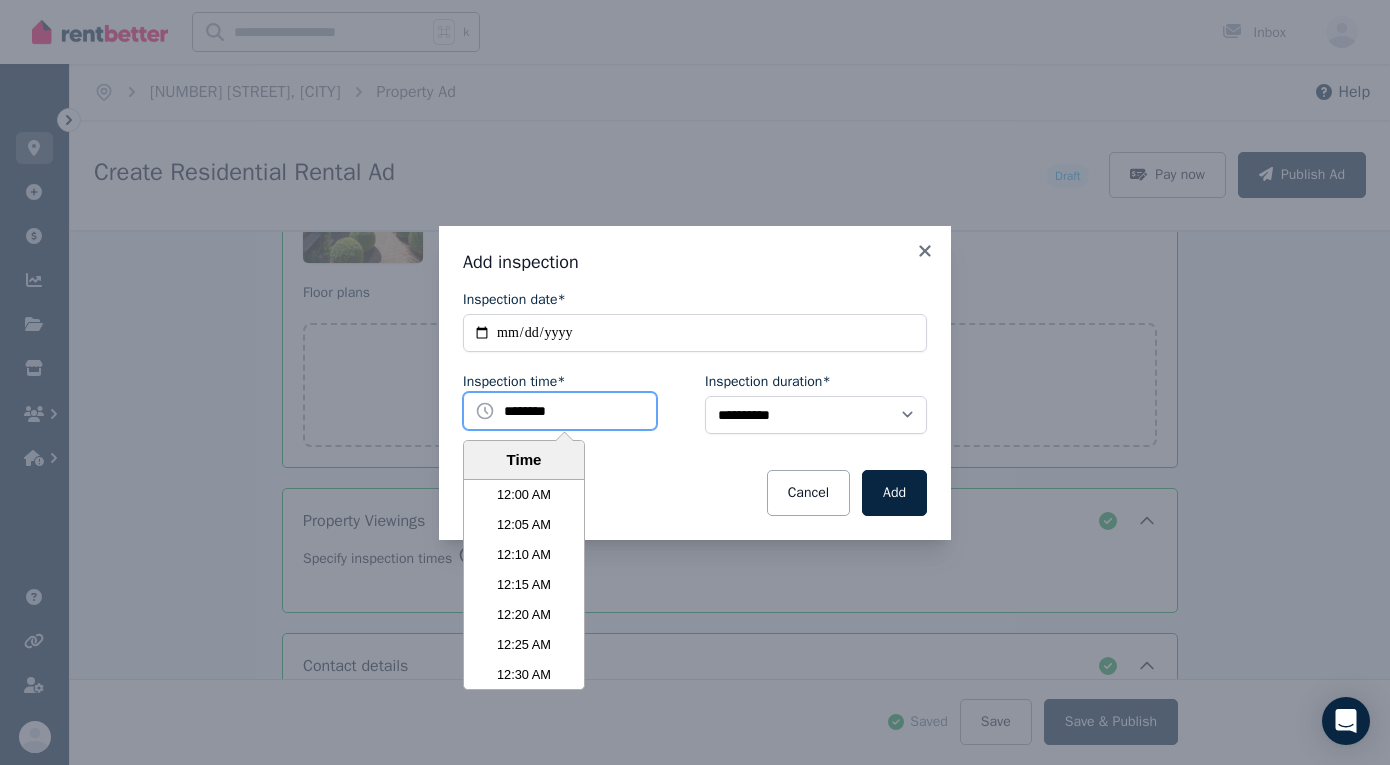 scroll, scrollTop: 3690, scrollLeft: 0, axis: vertical 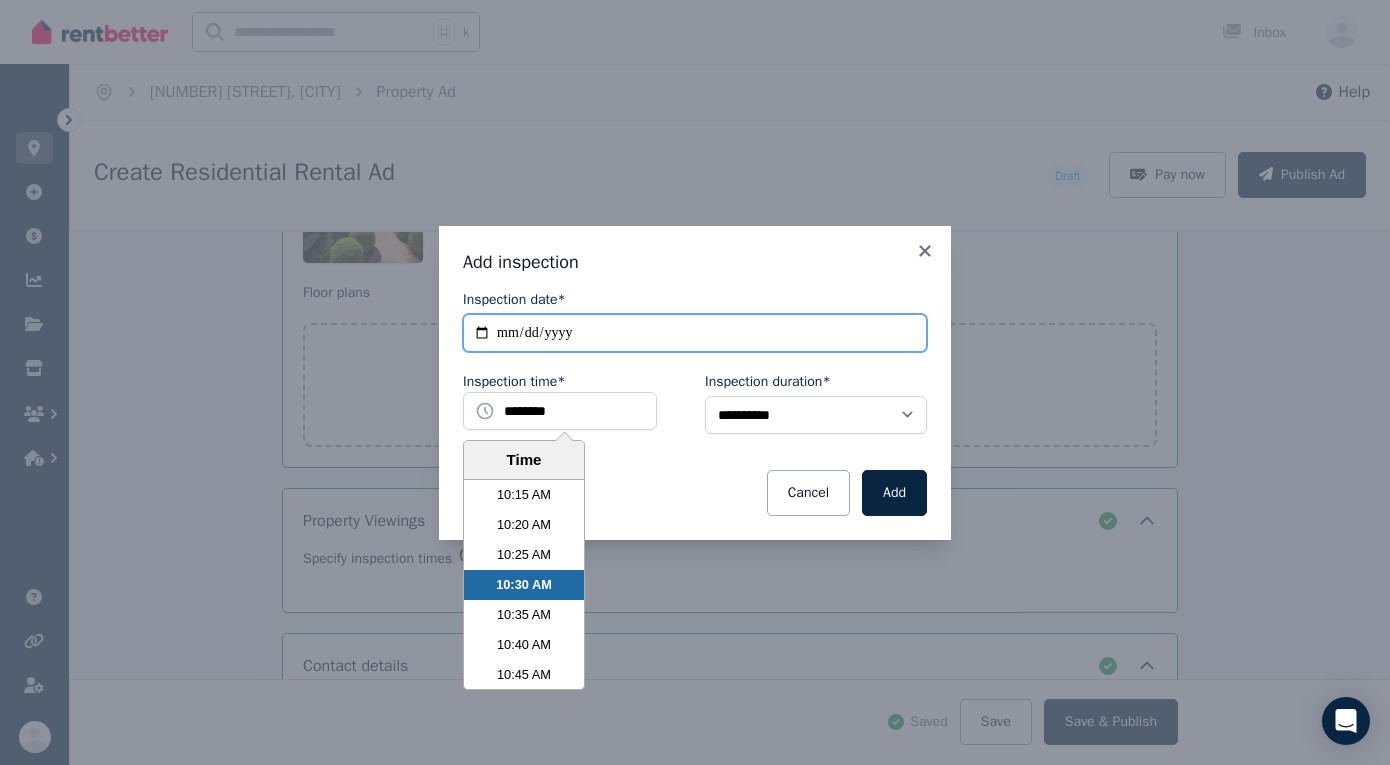 click on "**********" at bounding box center [695, 333] 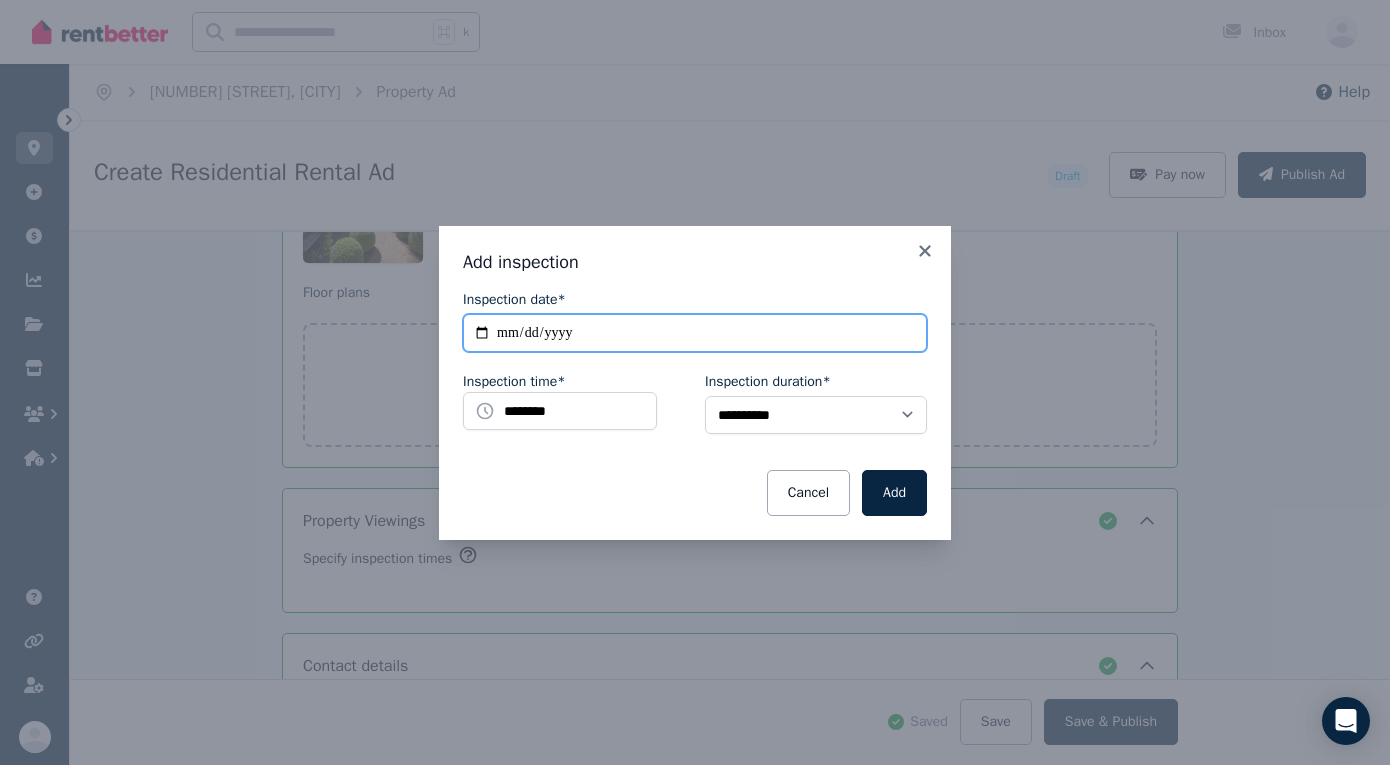 click on "**********" at bounding box center [695, 333] 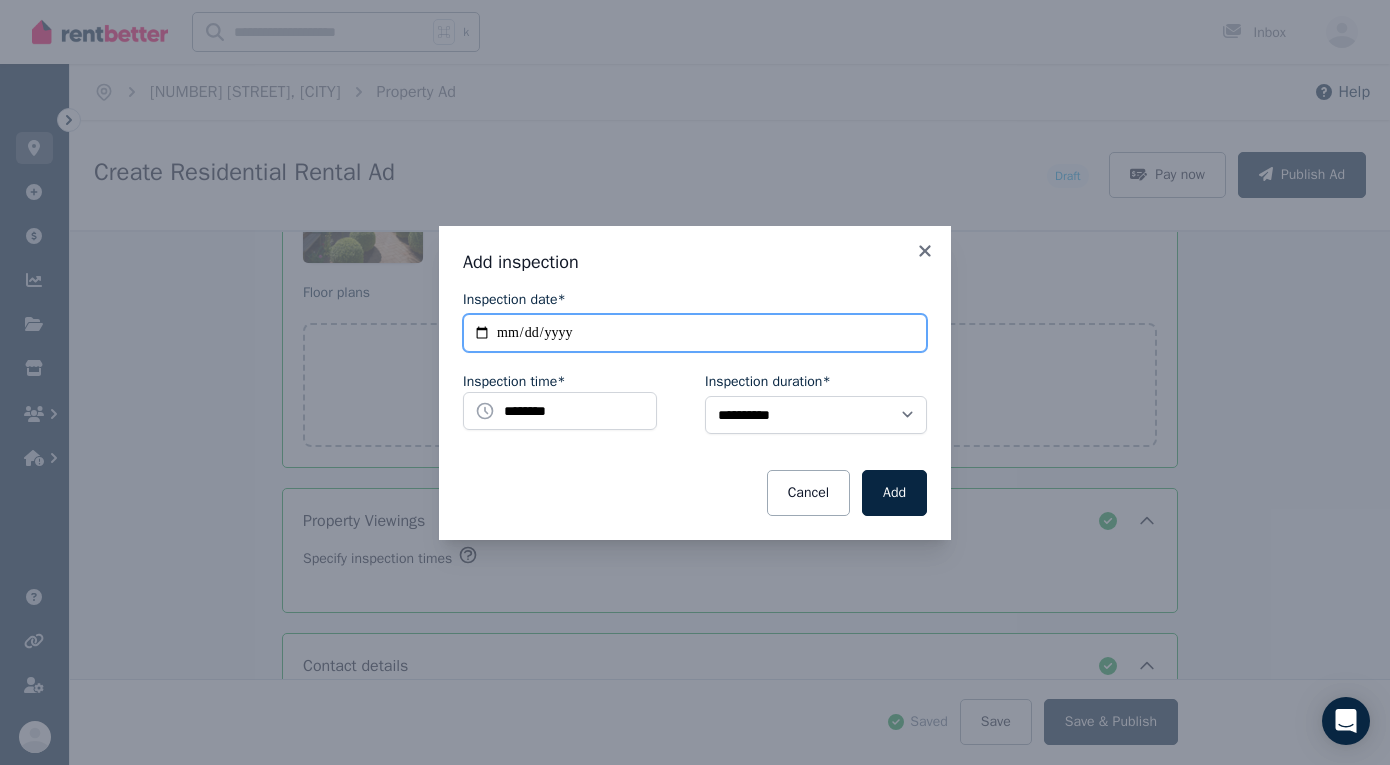 type on "**********" 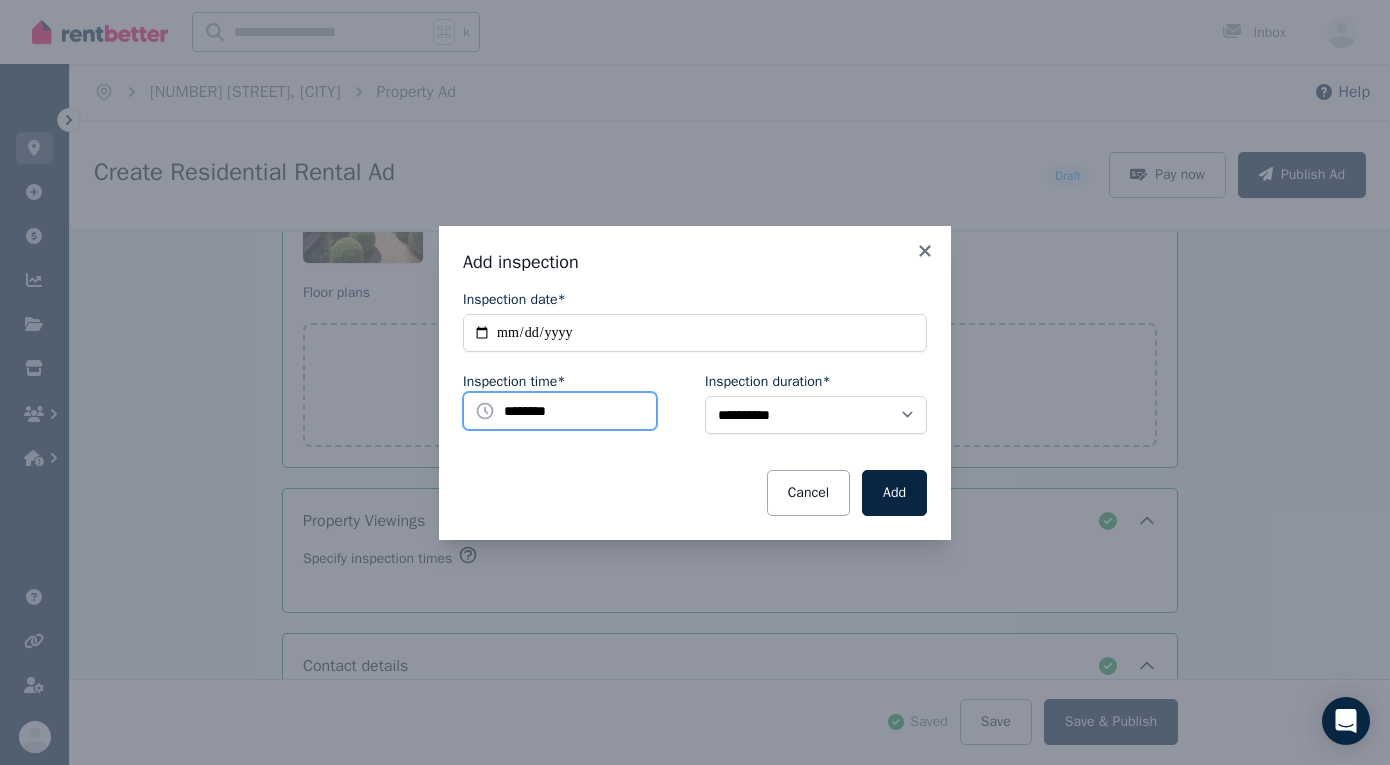 click on "********" at bounding box center [560, 411] 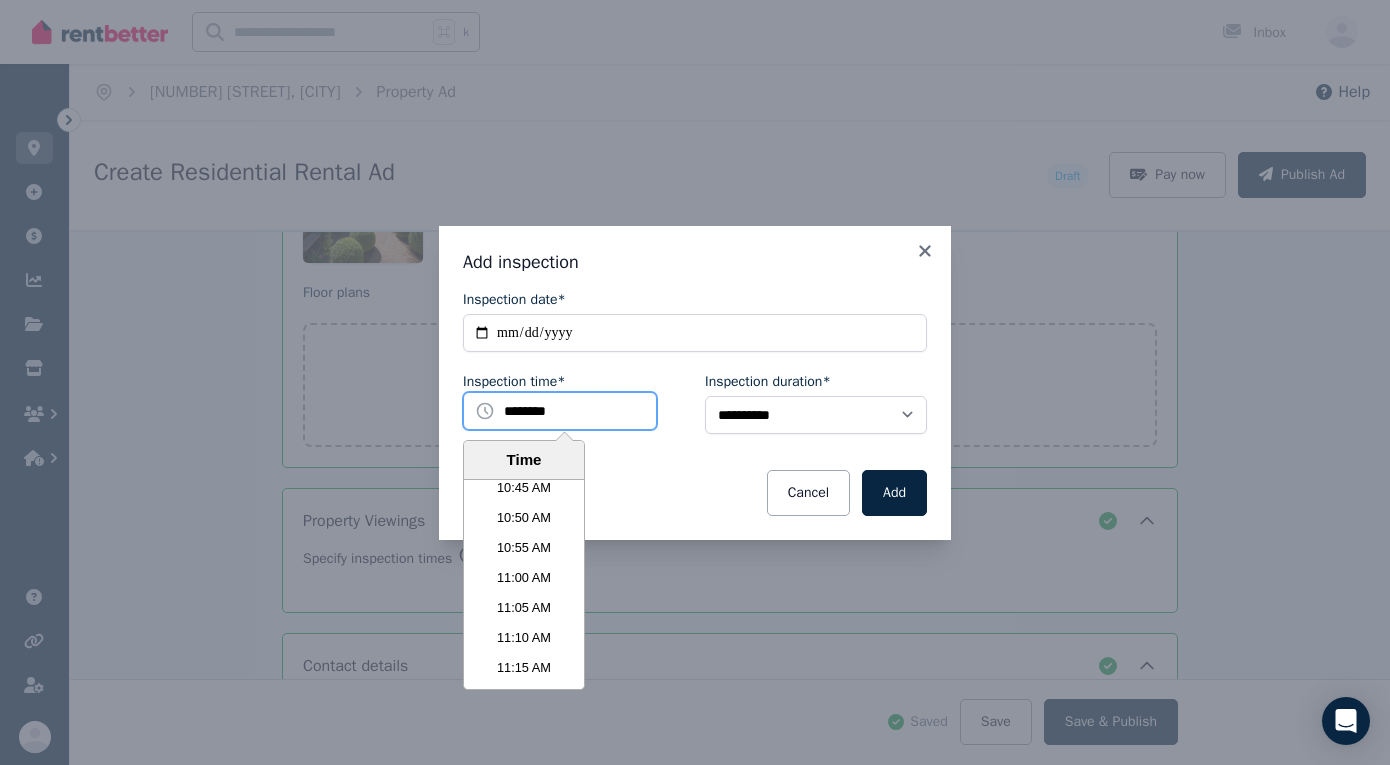 scroll, scrollTop: 3864, scrollLeft: 0, axis: vertical 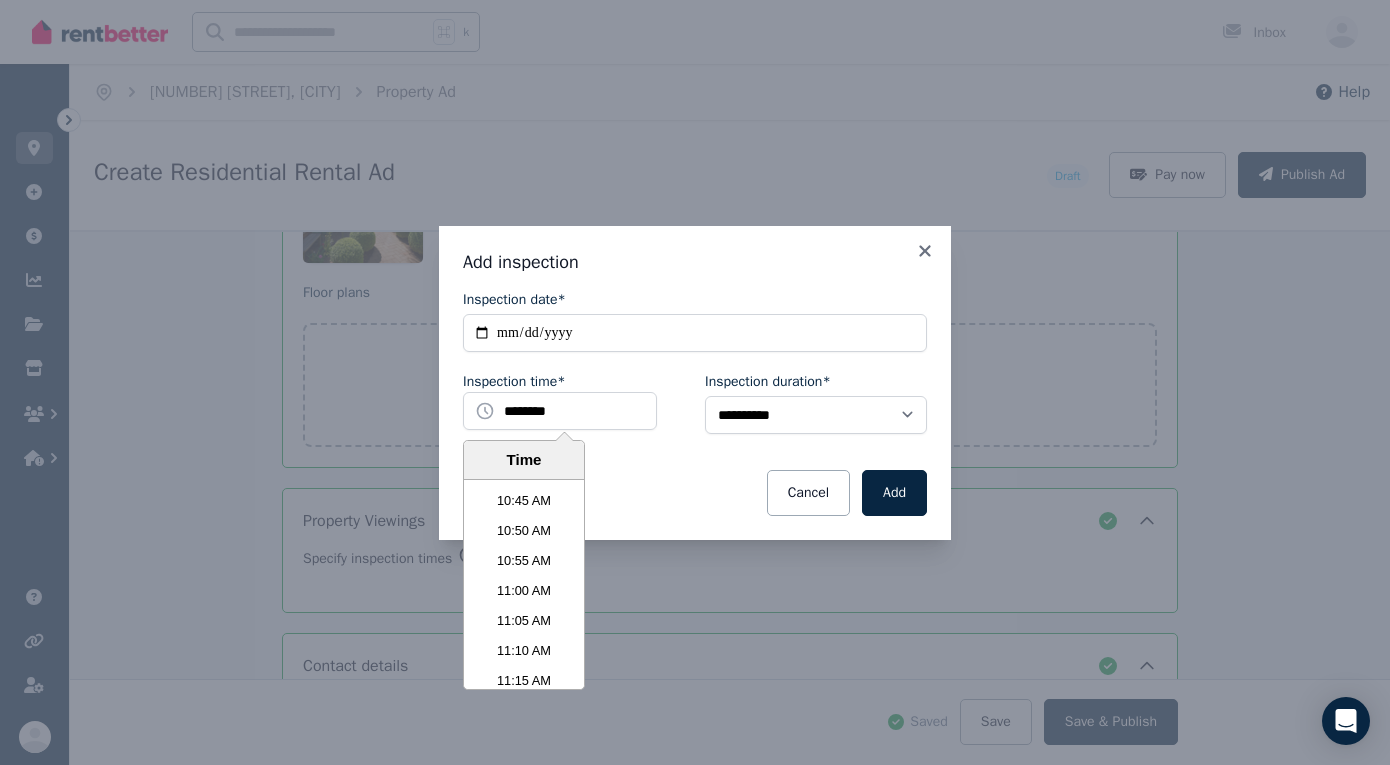 click on "**********" at bounding box center [695, 382] 